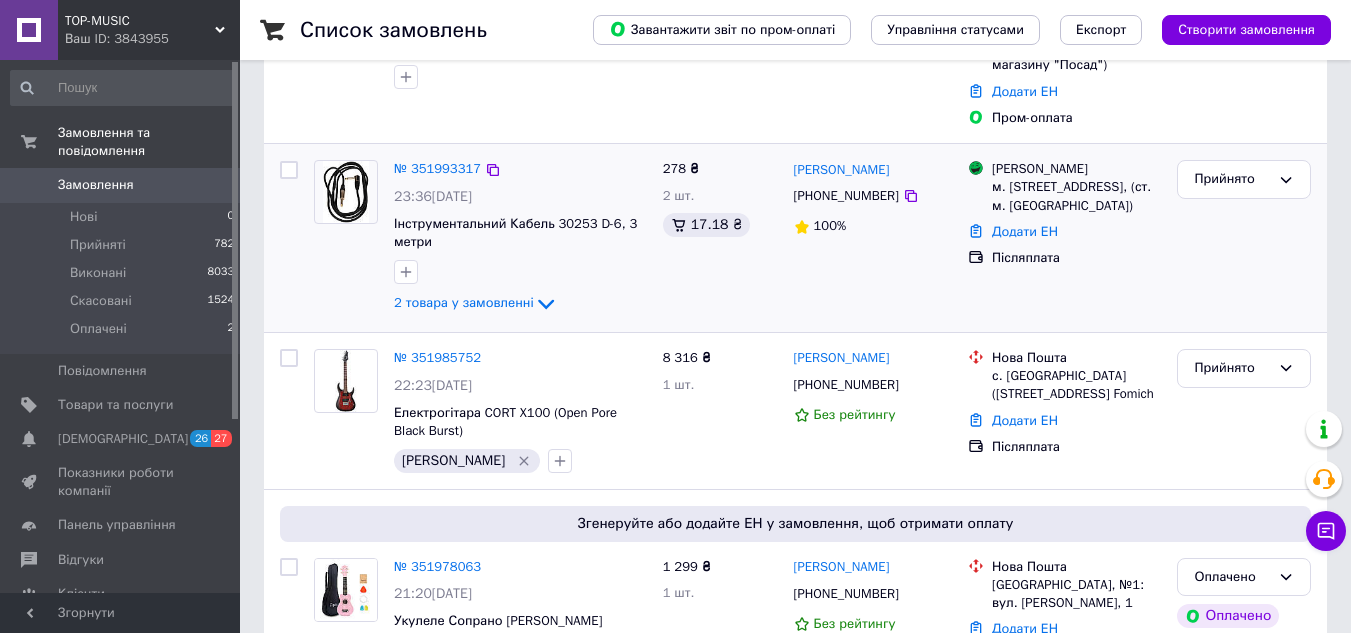 scroll, scrollTop: 200, scrollLeft: 0, axis: vertical 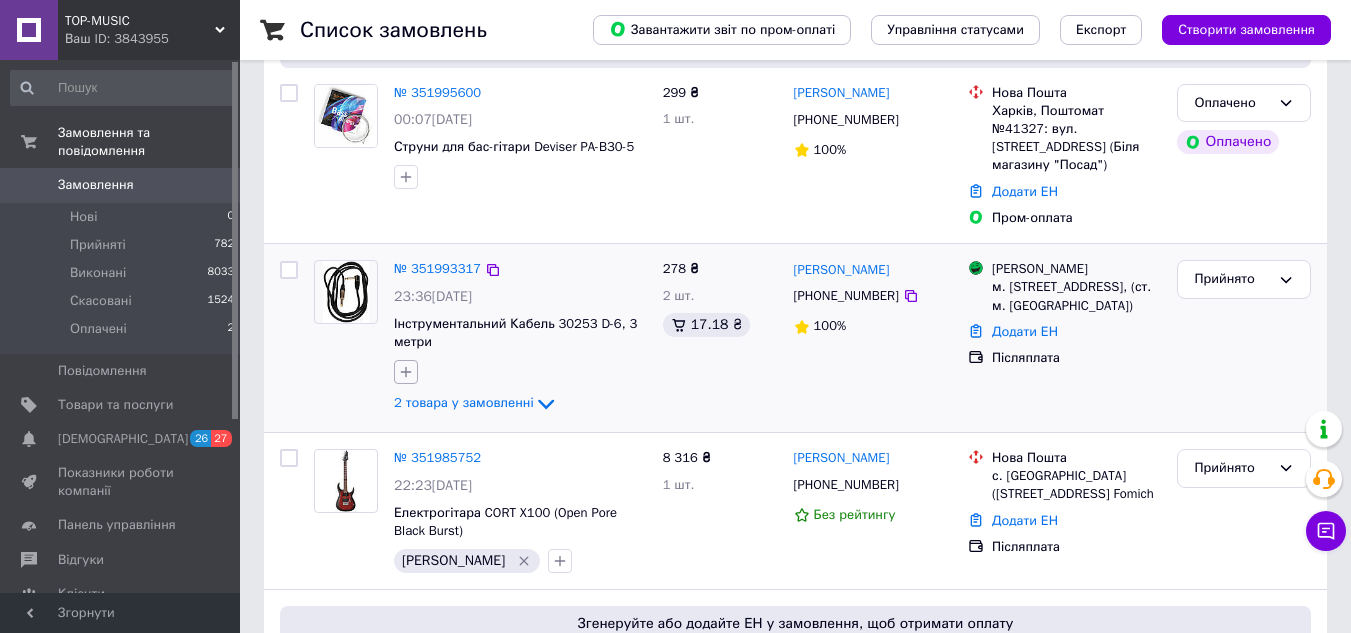 click at bounding box center (406, 372) 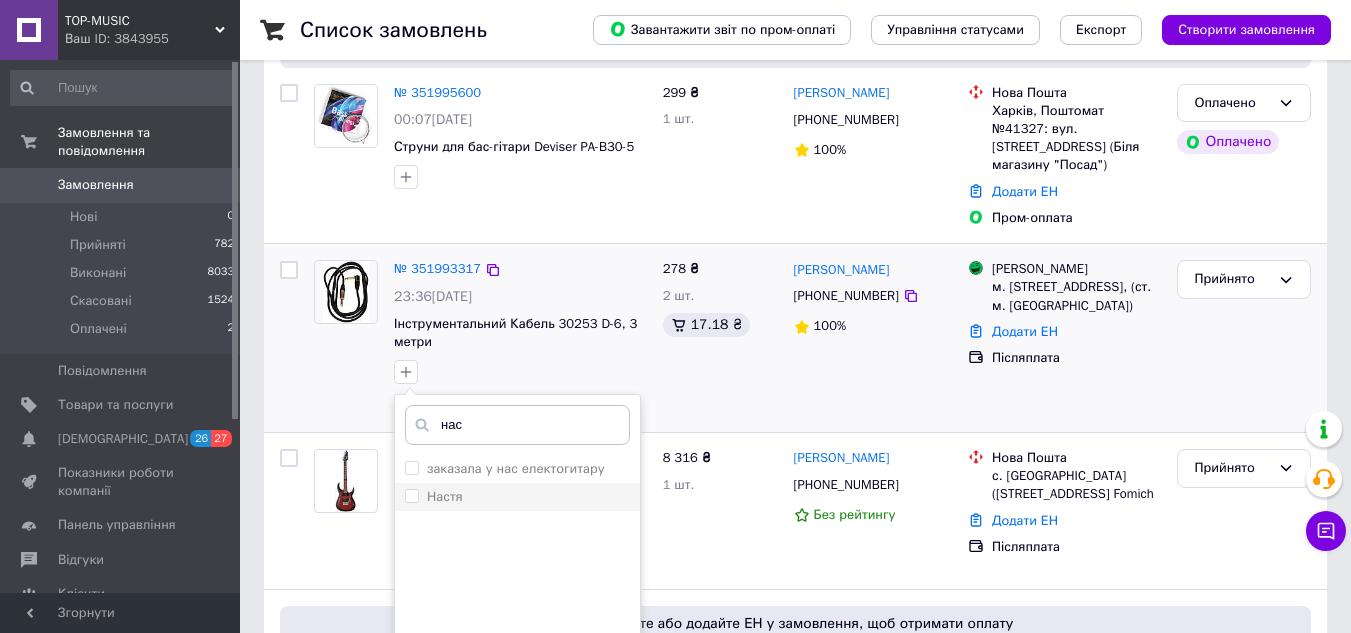 type on "нас" 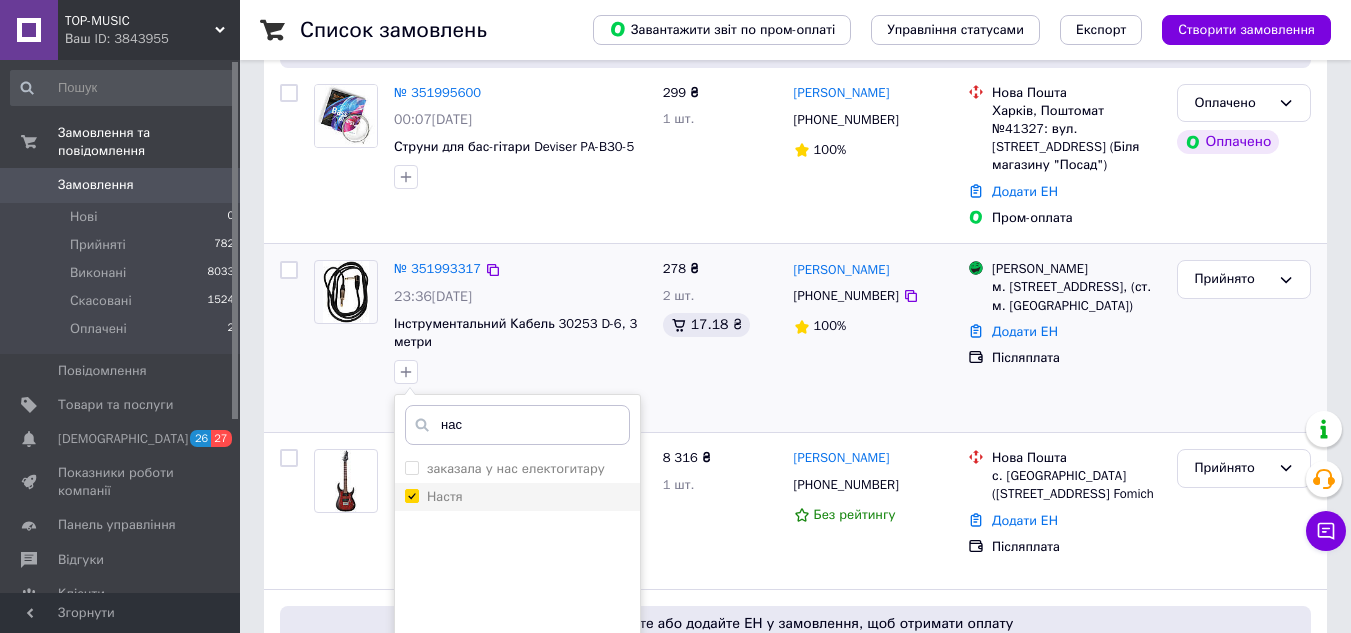 checkbox on "true" 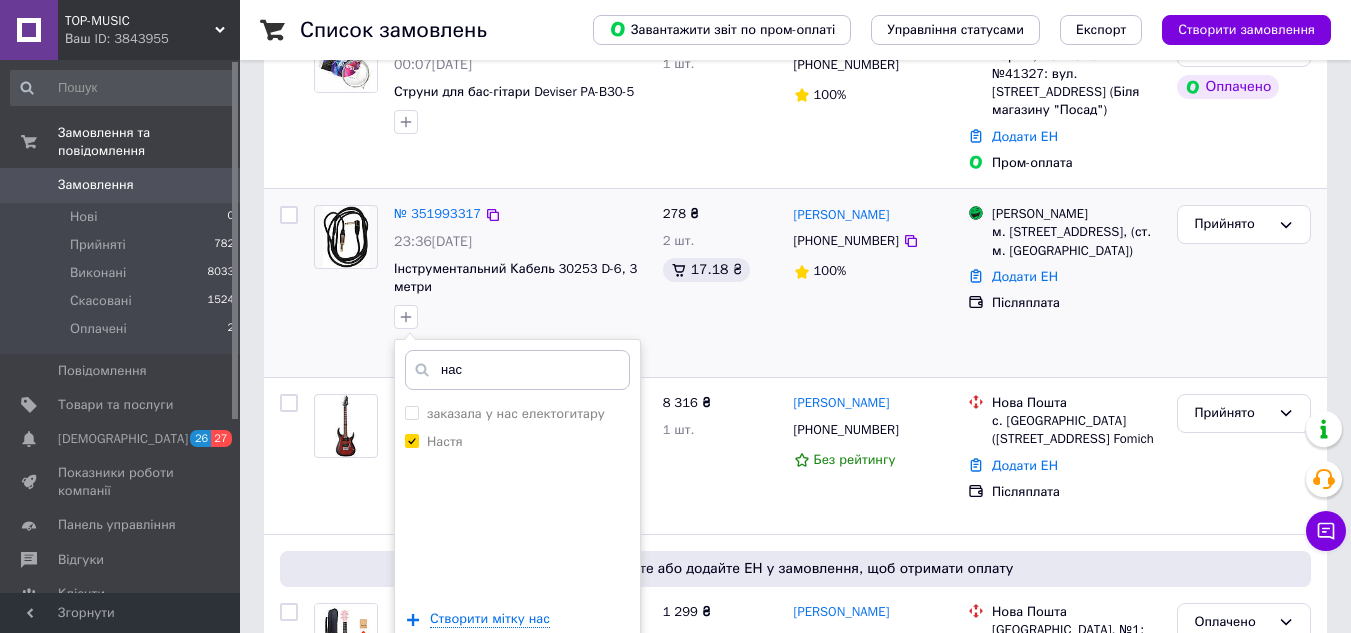 scroll, scrollTop: 300, scrollLeft: 0, axis: vertical 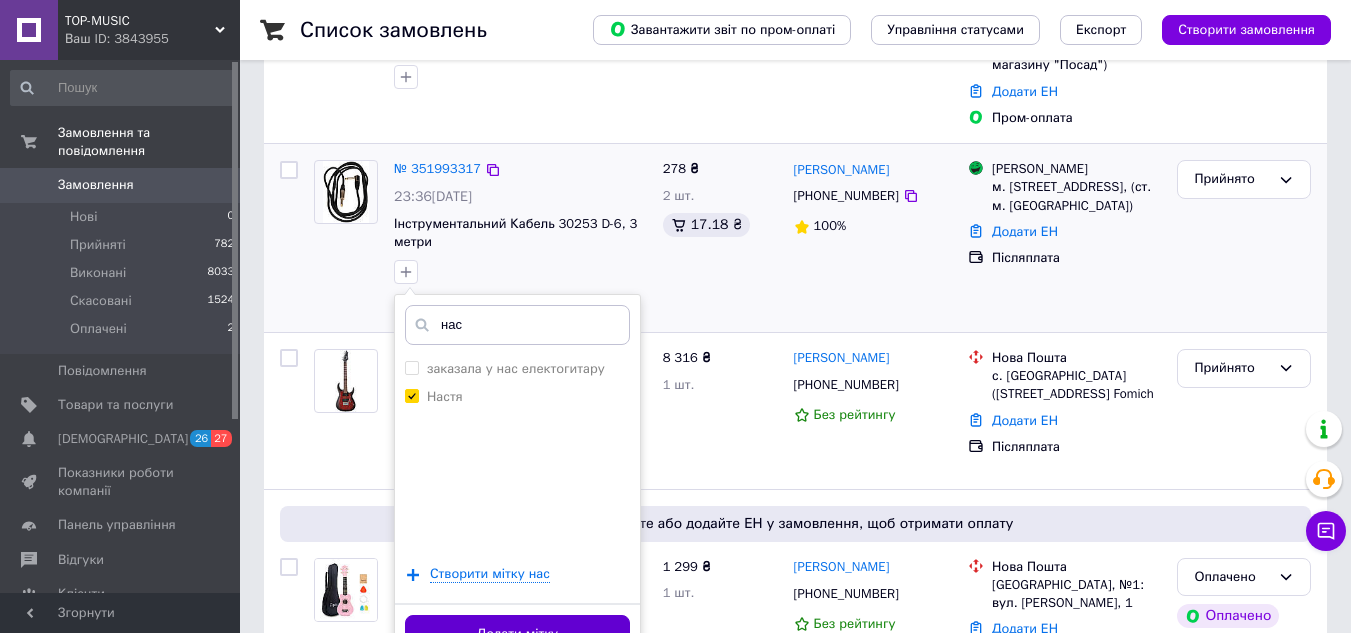 click on "Додати мітку" at bounding box center [517, 634] 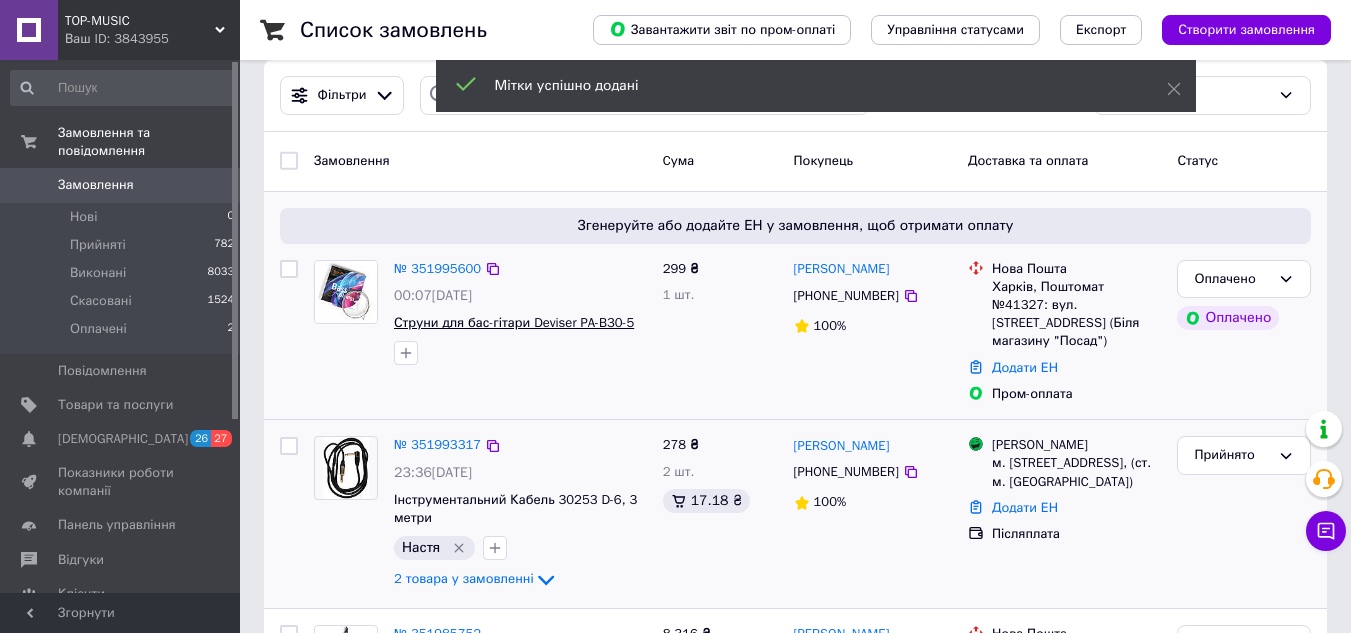 scroll, scrollTop: 0, scrollLeft: 0, axis: both 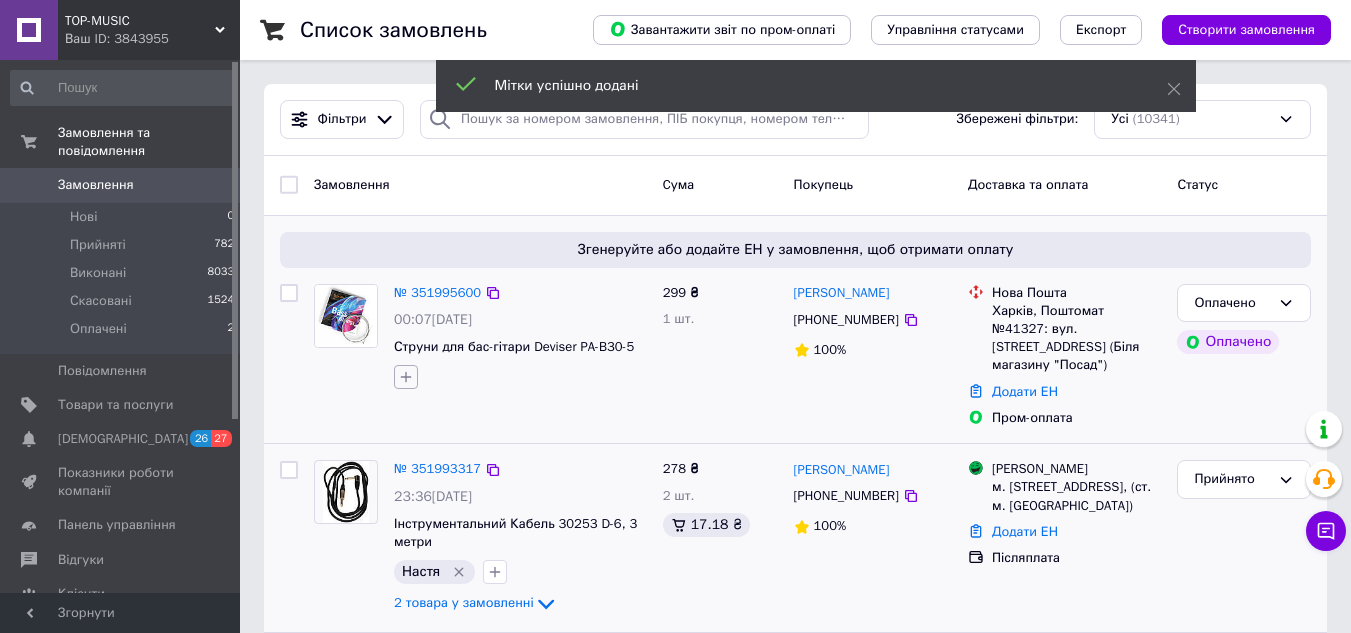 click at bounding box center [406, 377] 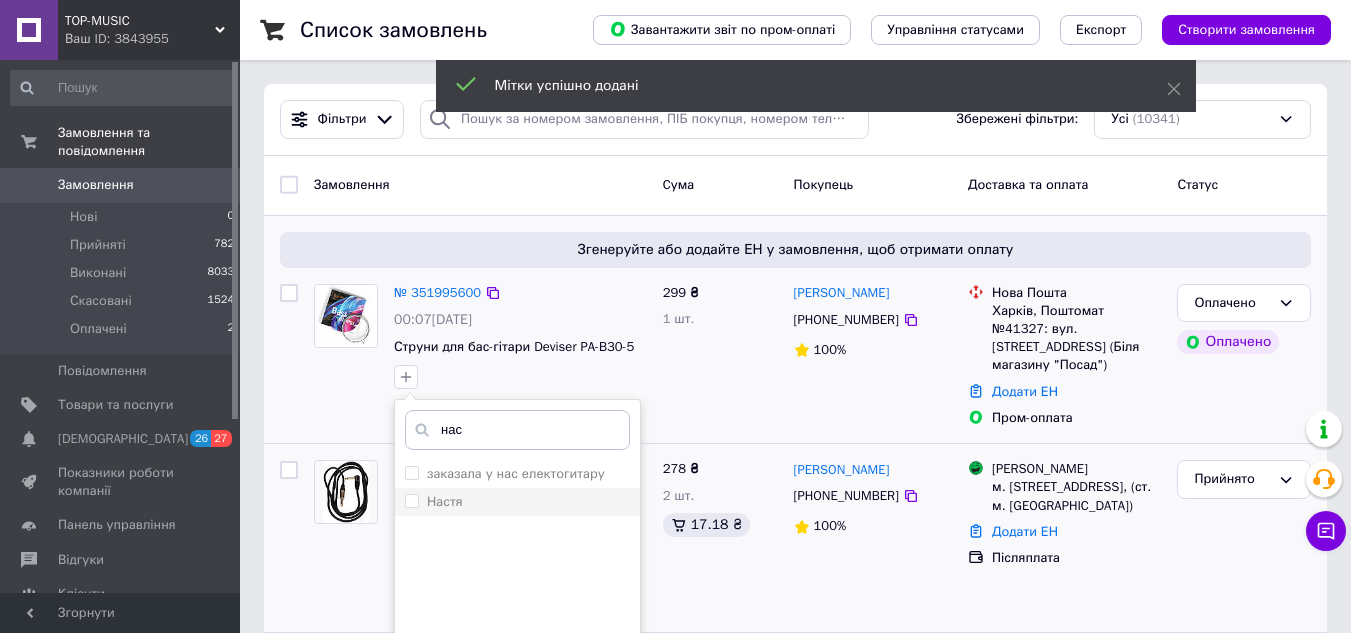 type on "нас" 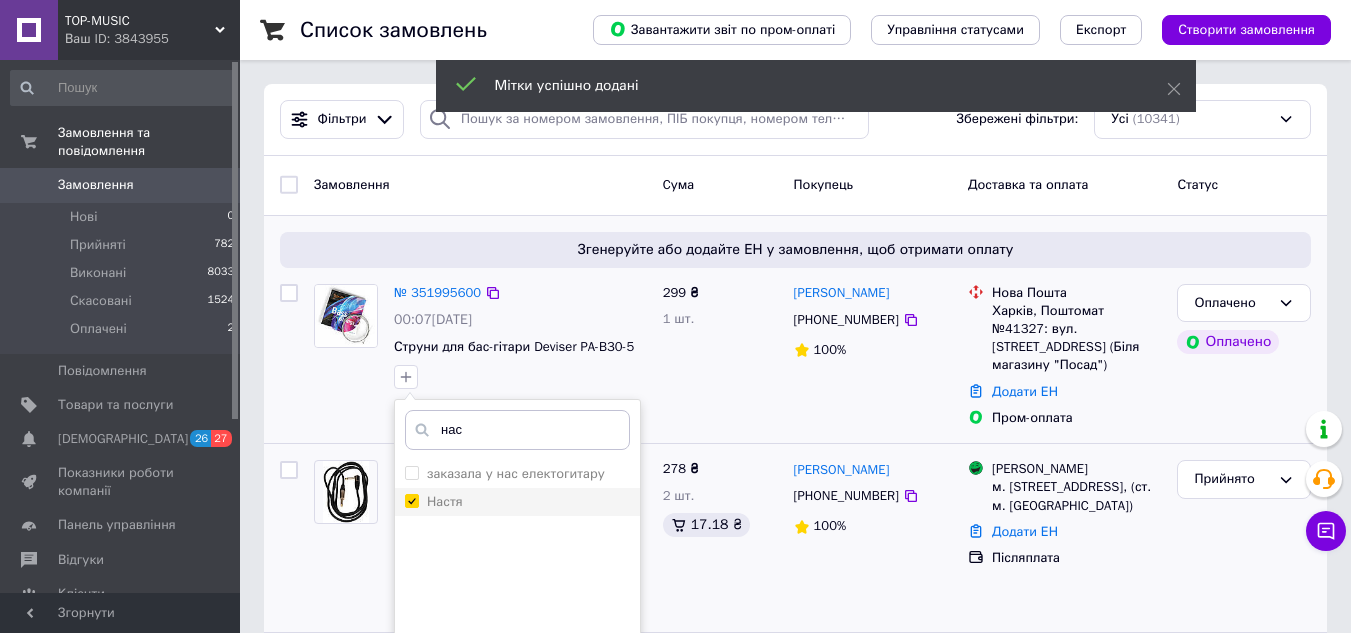 checkbox on "true" 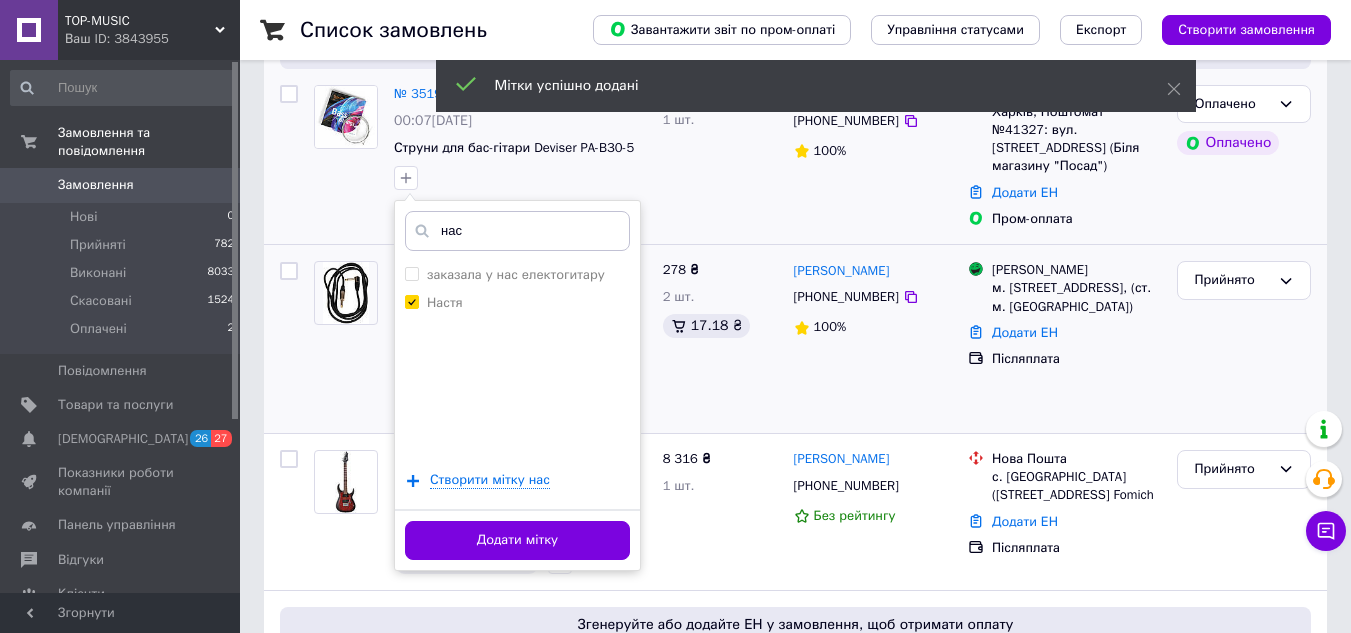 scroll, scrollTop: 200, scrollLeft: 0, axis: vertical 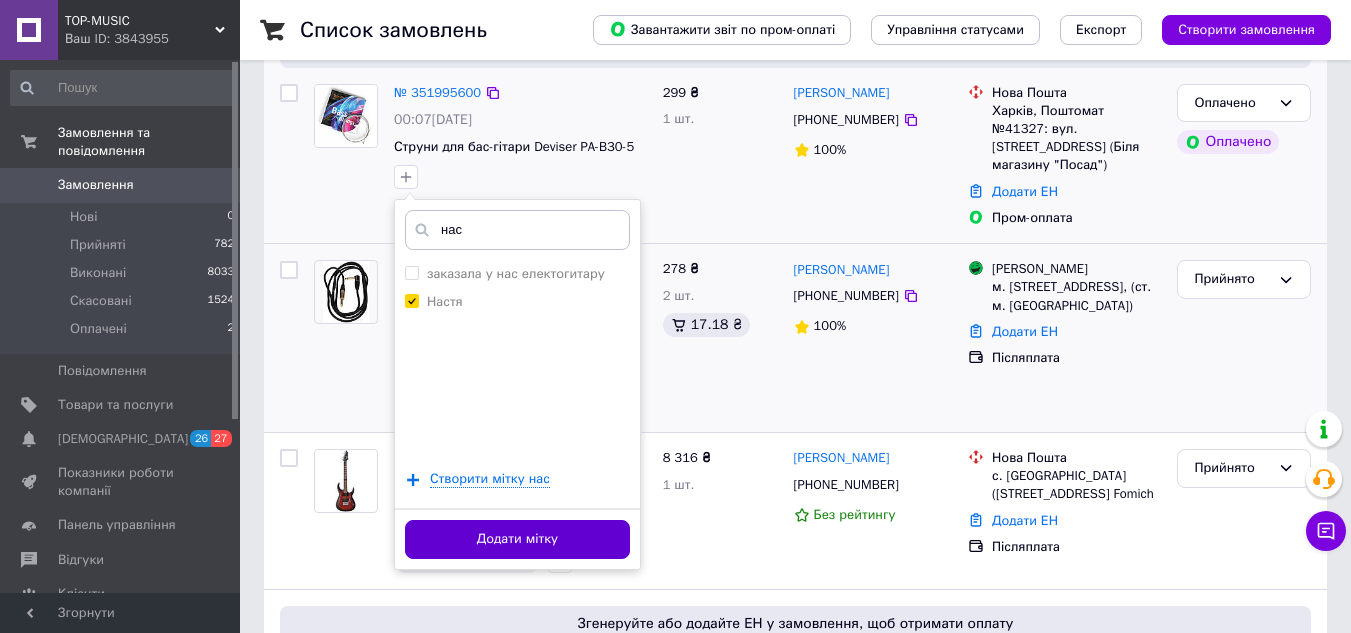 click on "Додати мітку" at bounding box center [517, 539] 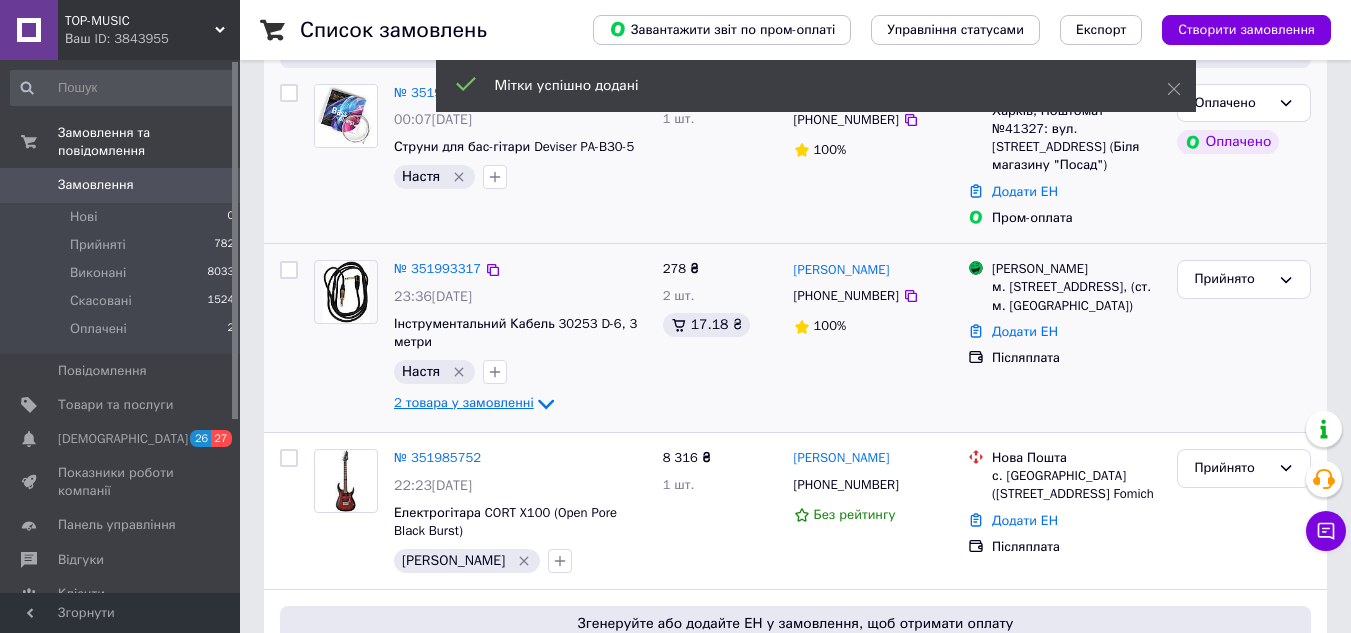 click on "2 товара у замовленні" at bounding box center (464, 403) 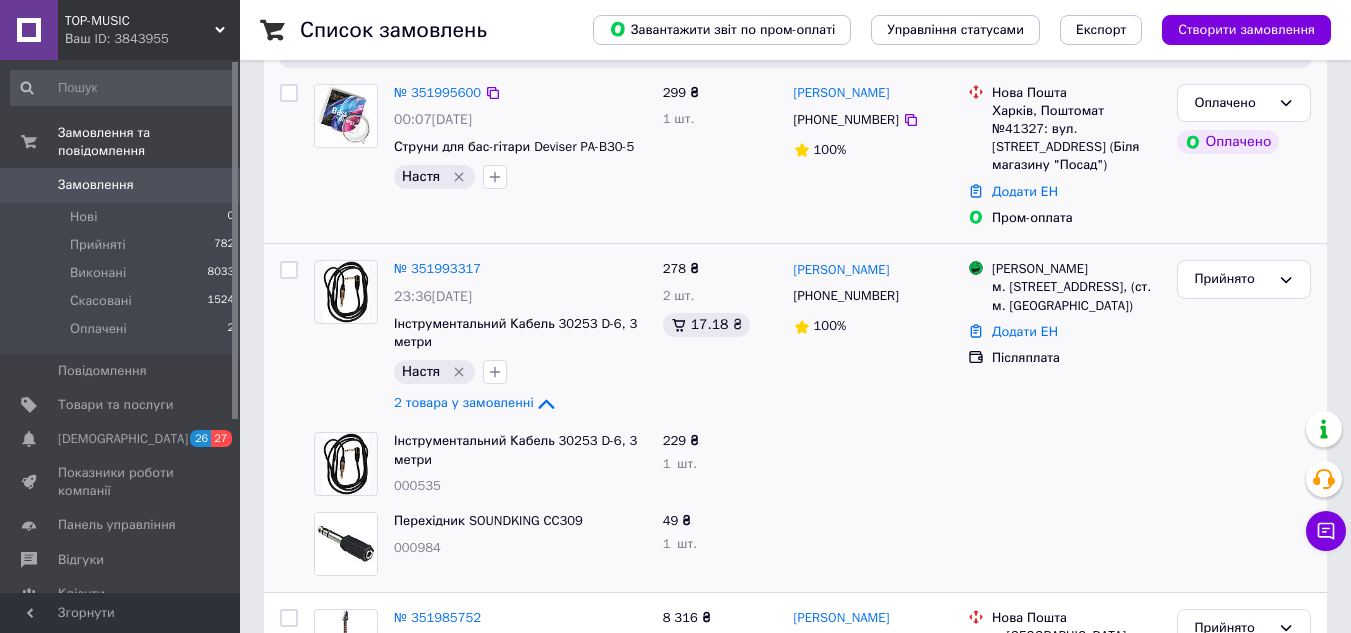 click on "TOP-MUSIC" at bounding box center [140, 21] 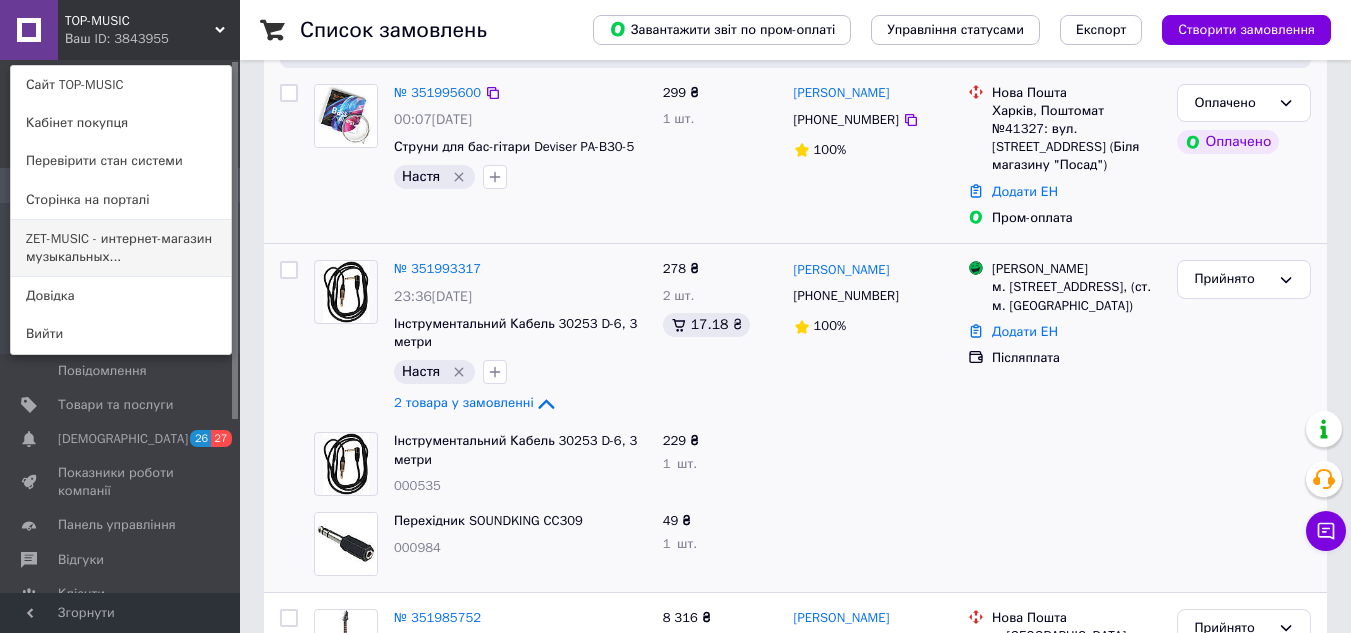 click on "ZET-MUSIC - интернет-магазин музыкальных..." at bounding box center (121, 248) 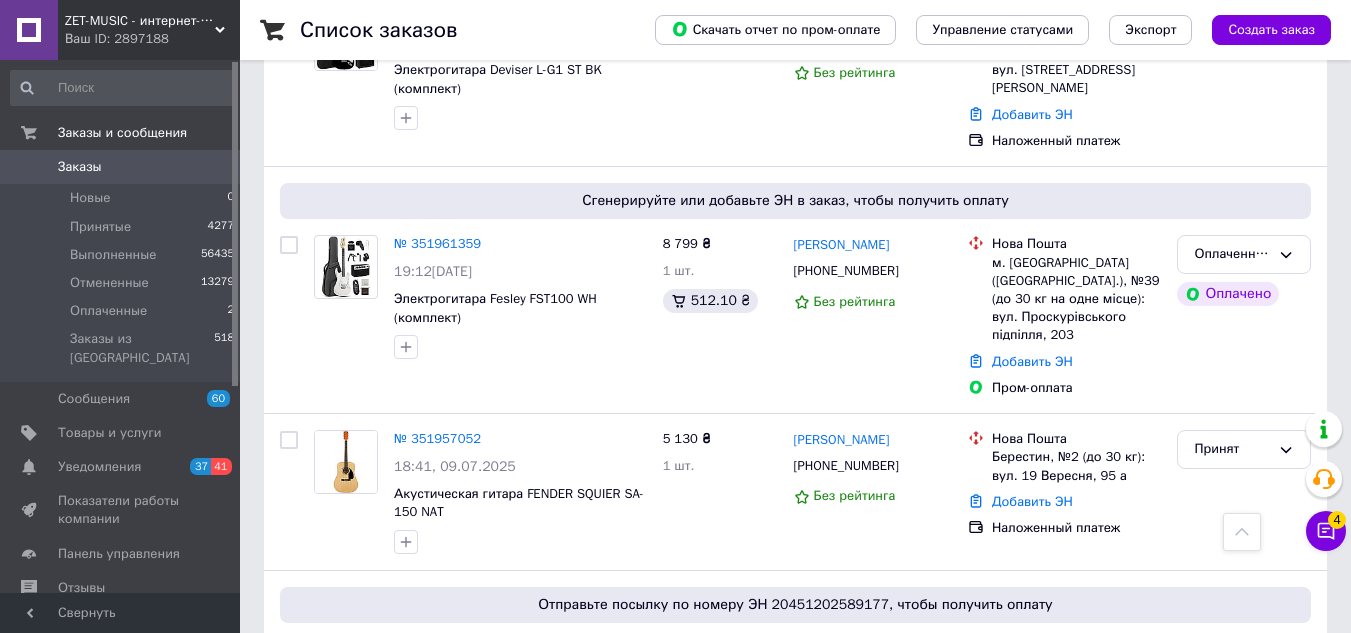 scroll, scrollTop: 2000, scrollLeft: 0, axis: vertical 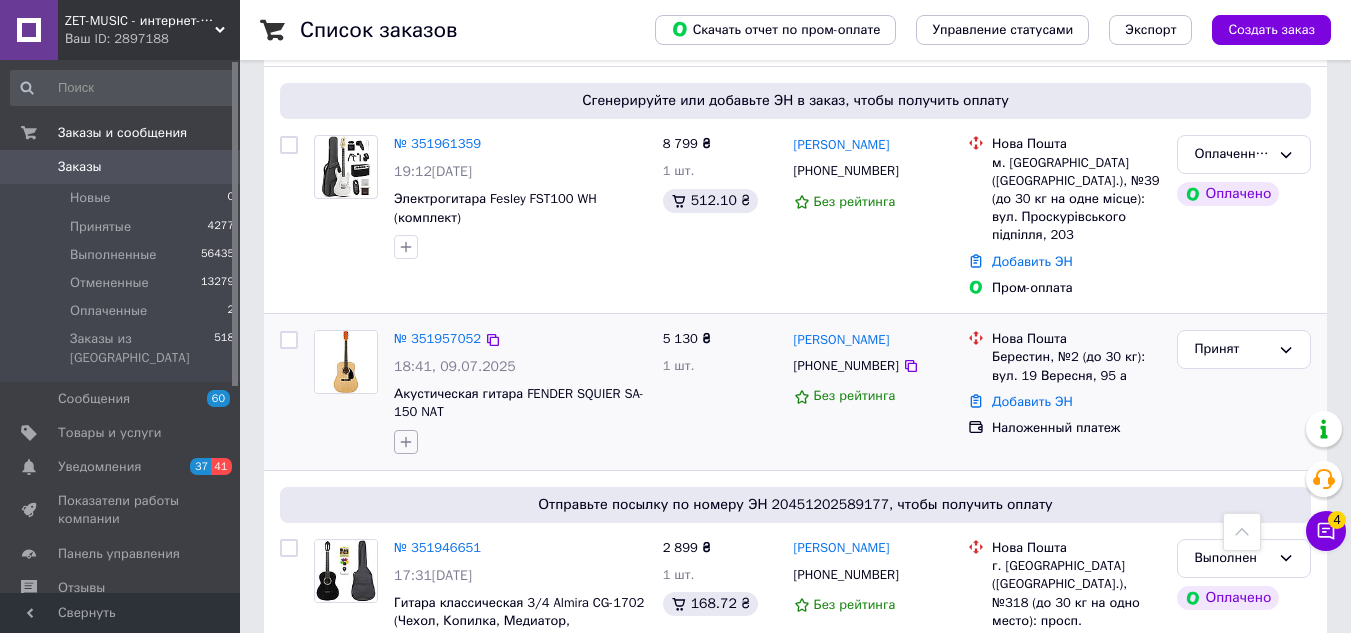 click 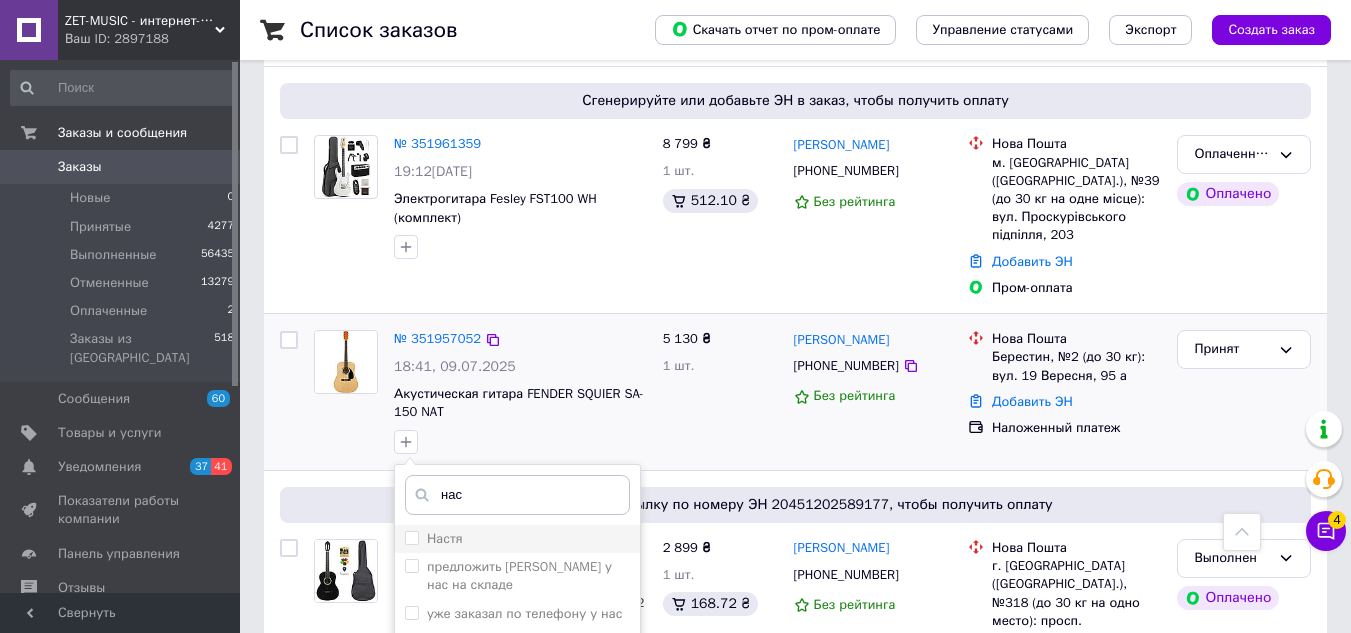 type on "нас" 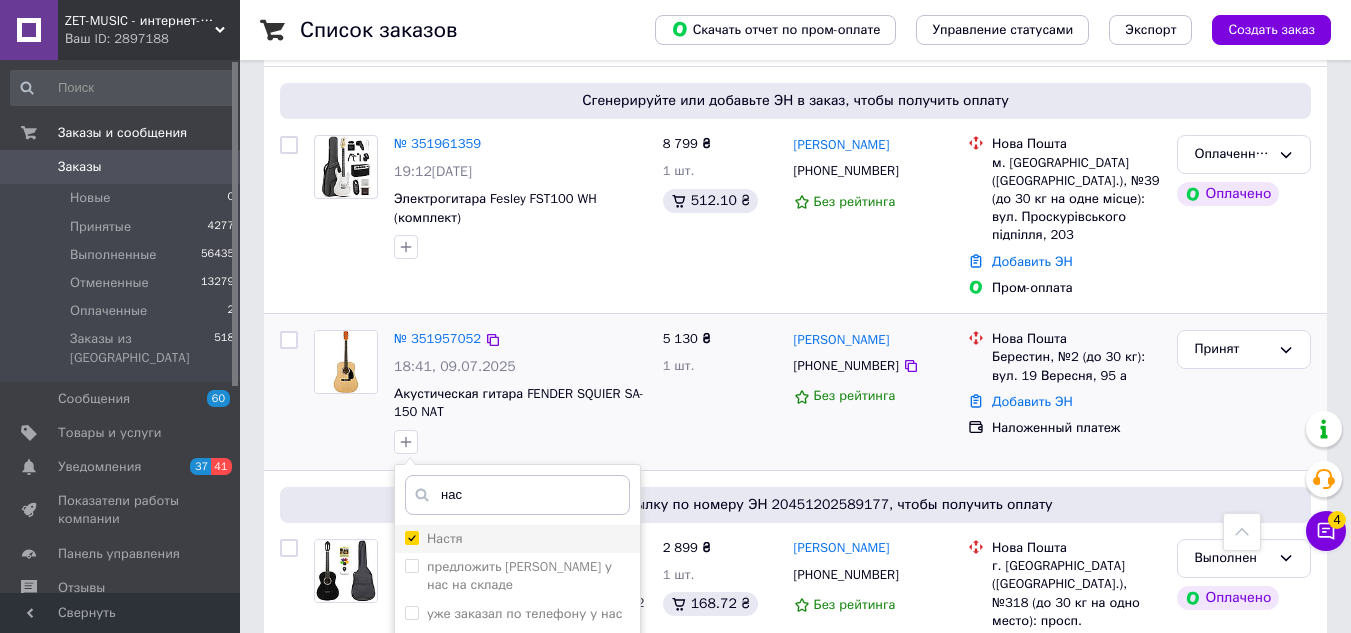 checkbox on "true" 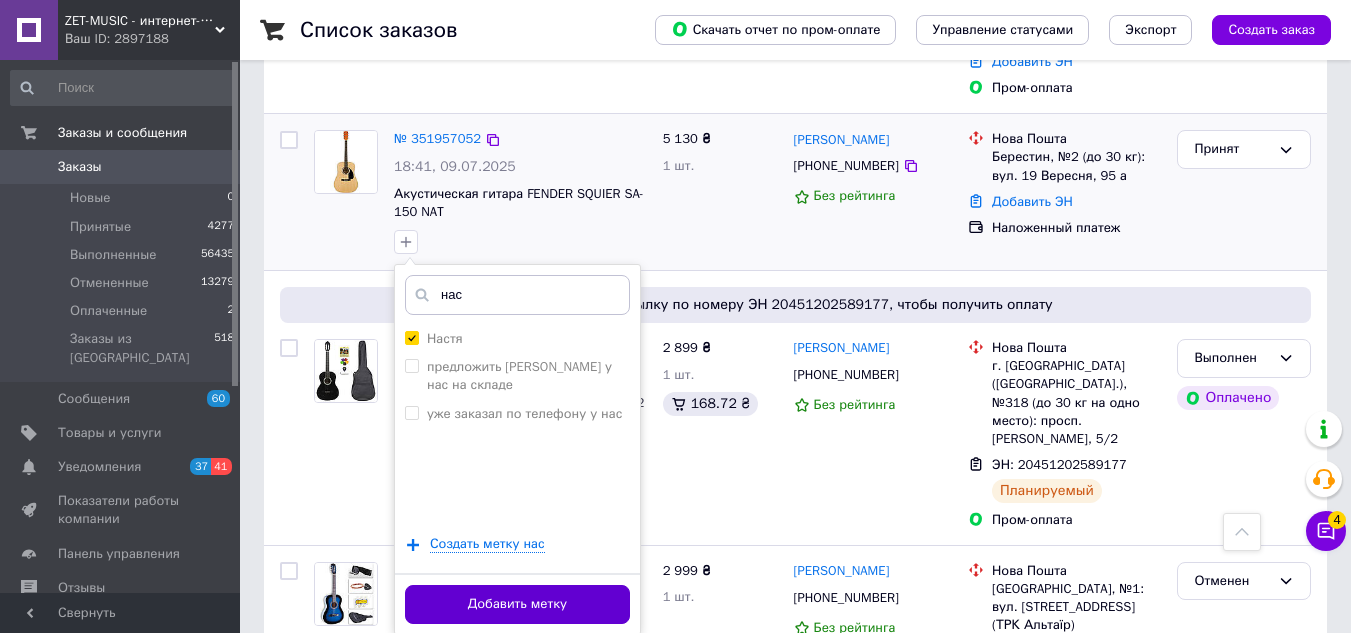 click on "Добавить метку" at bounding box center (517, 604) 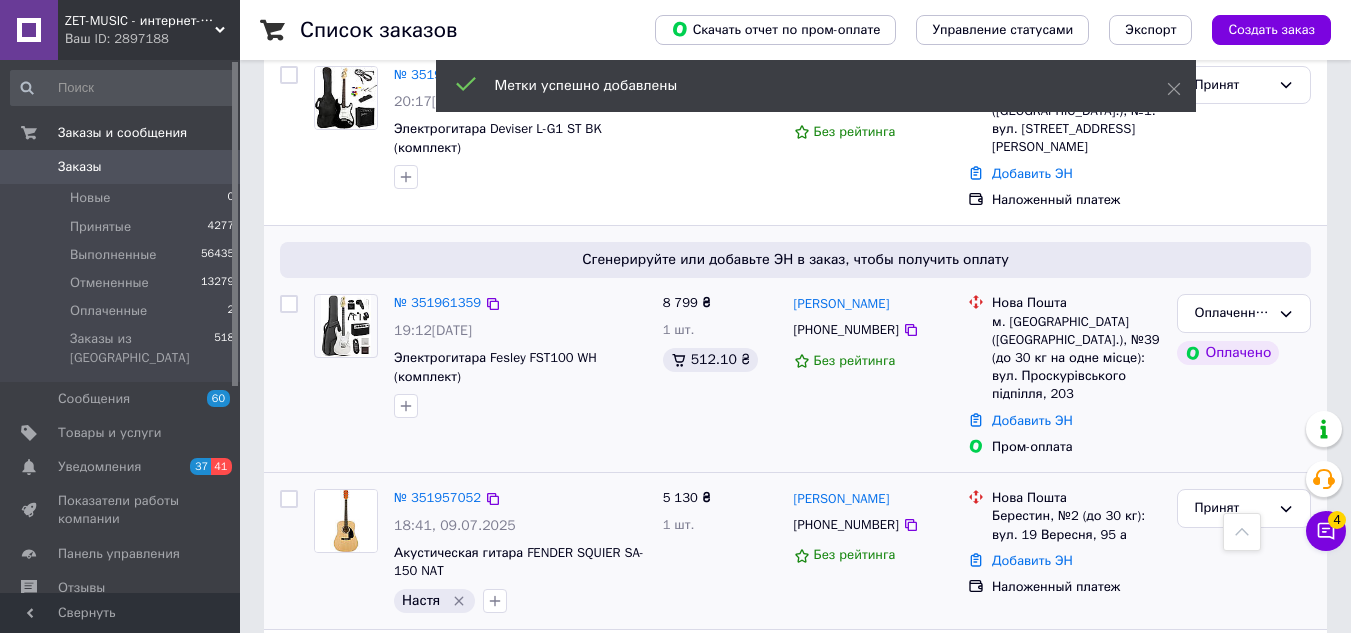 scroll, scrollTop: 1800, scrollLeft: 0, axis: vertical 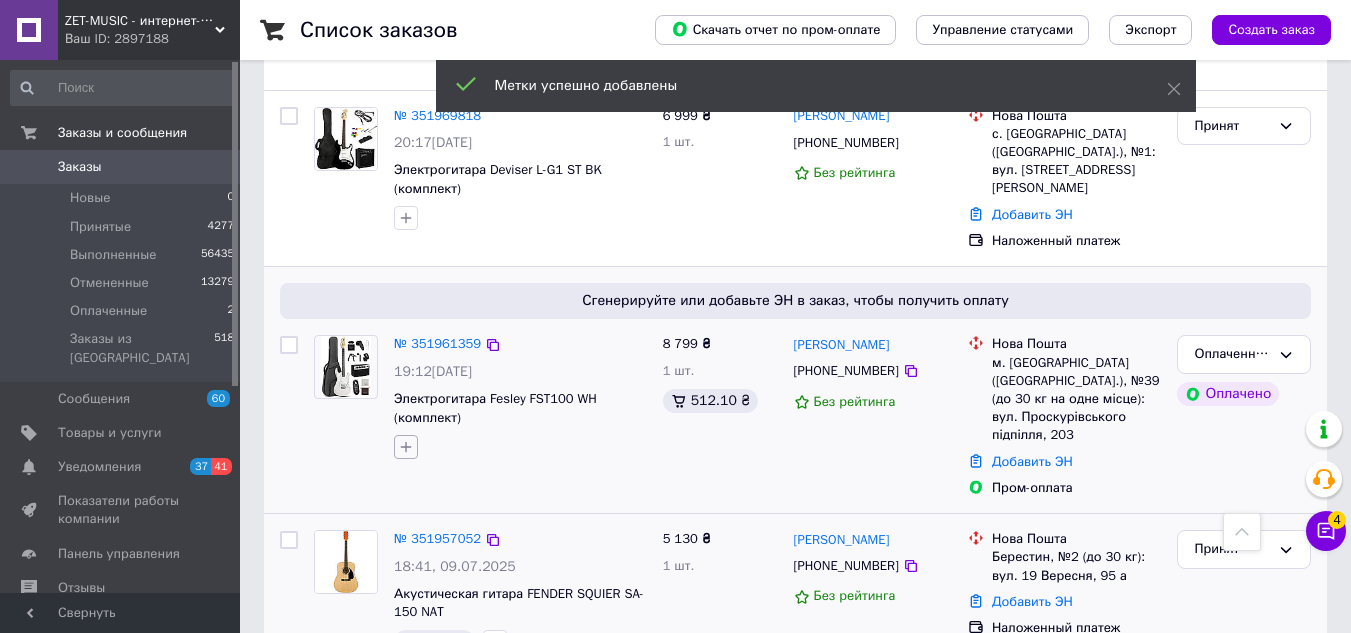 click at bounding box center (406, 447) 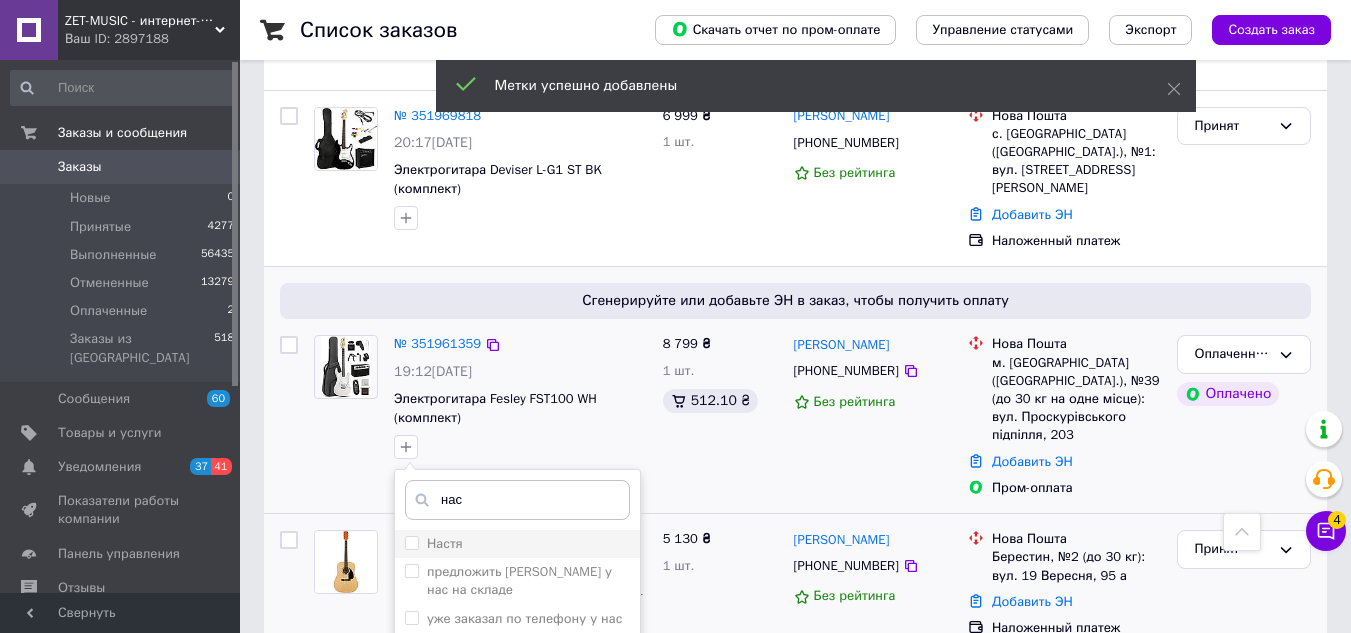 type on "нас" 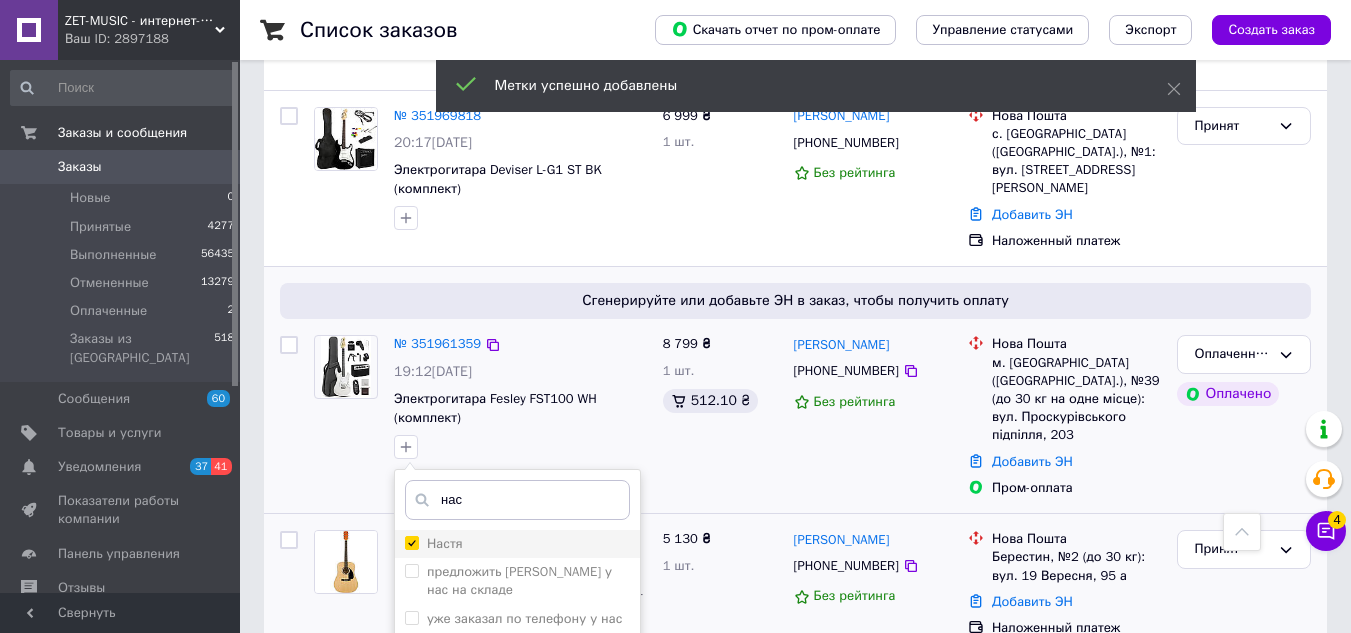 checkbox on "true" 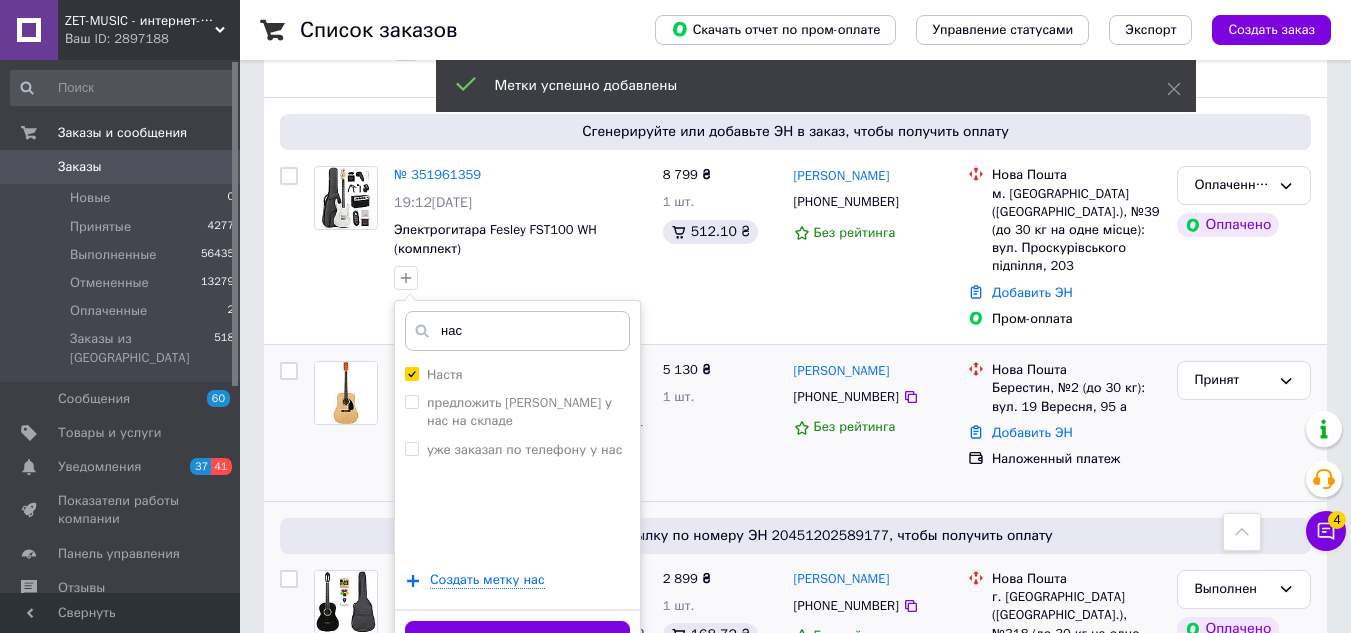scroll, scrollTop: 2000, scrollLeft: 0, axis: vertical 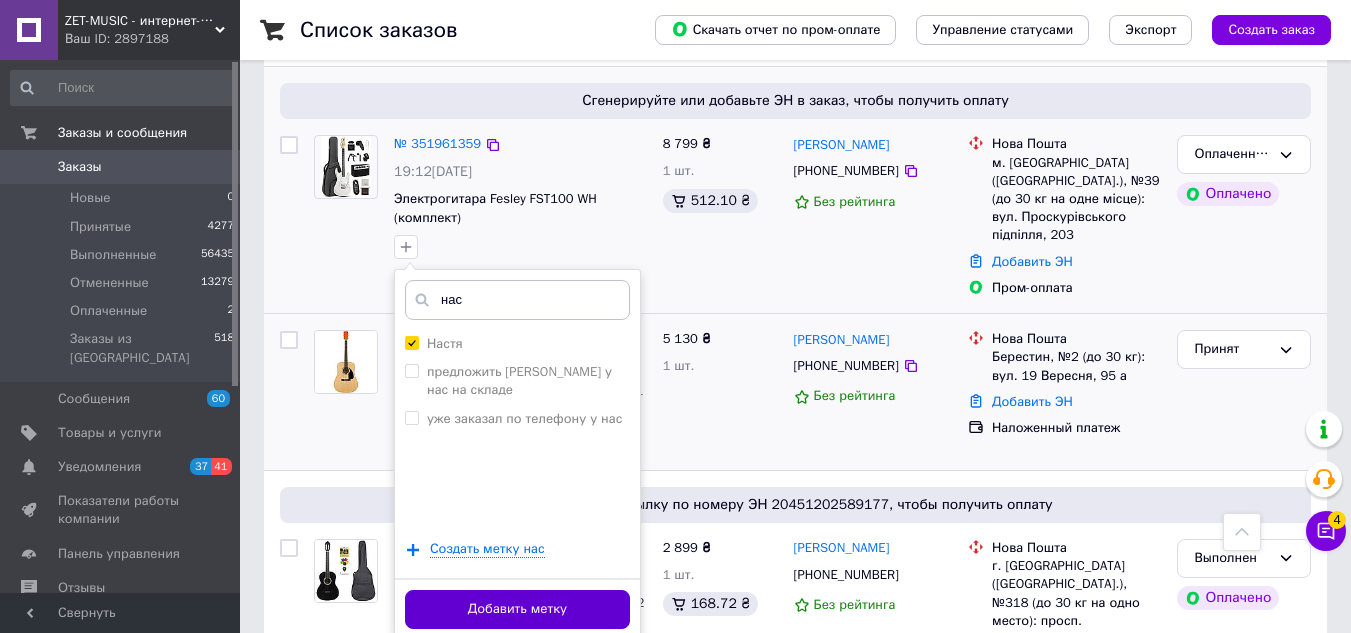 click on "Добавить метку" at bounding box center [517, 609] 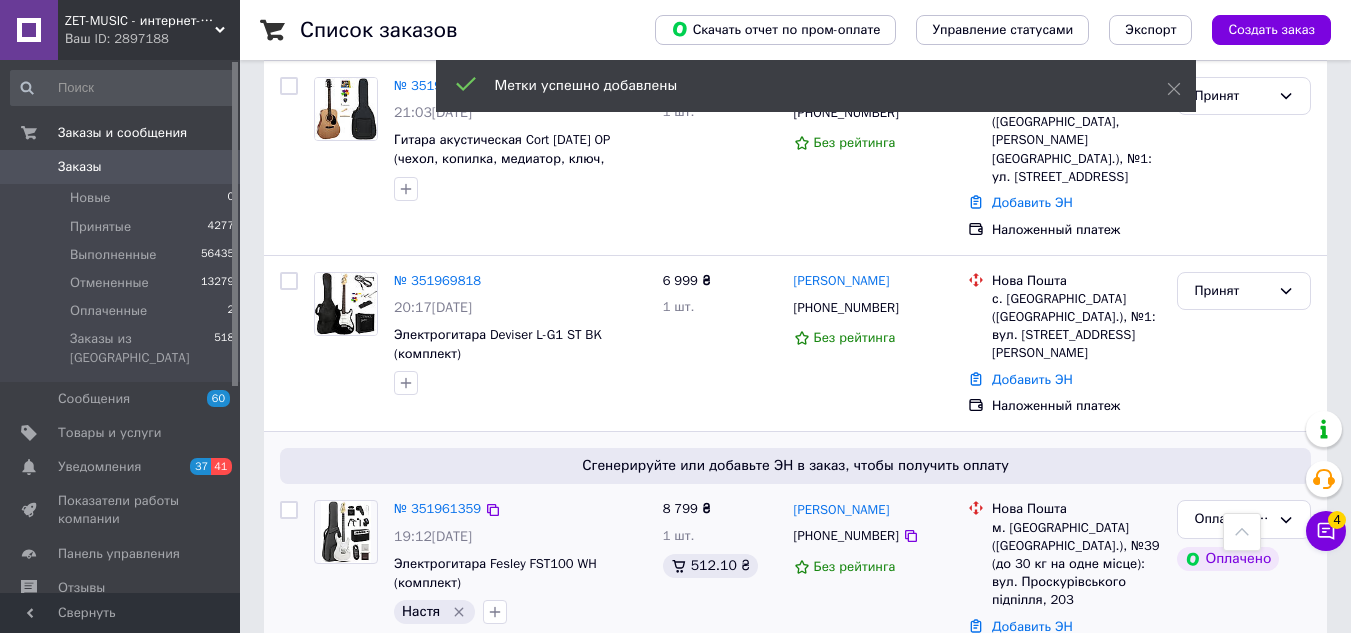scroll, scrollTop: 1600, scrollLeft: 0, axis: vertical 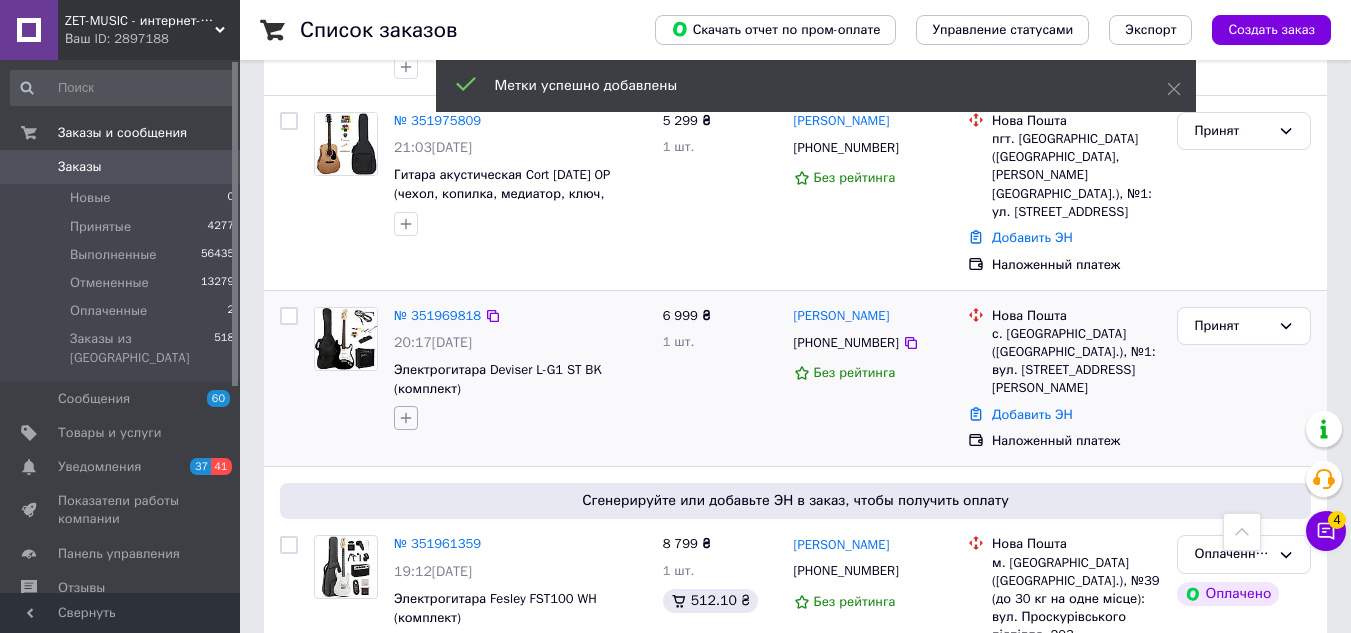 click 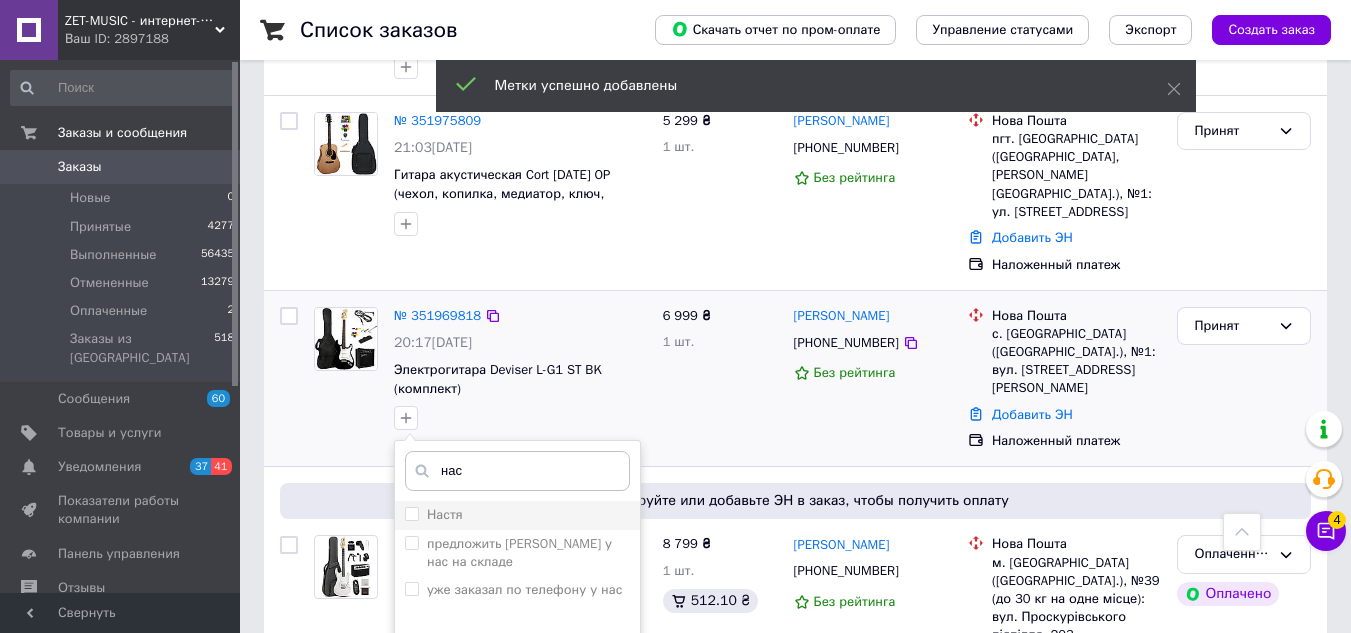 type on "нас" 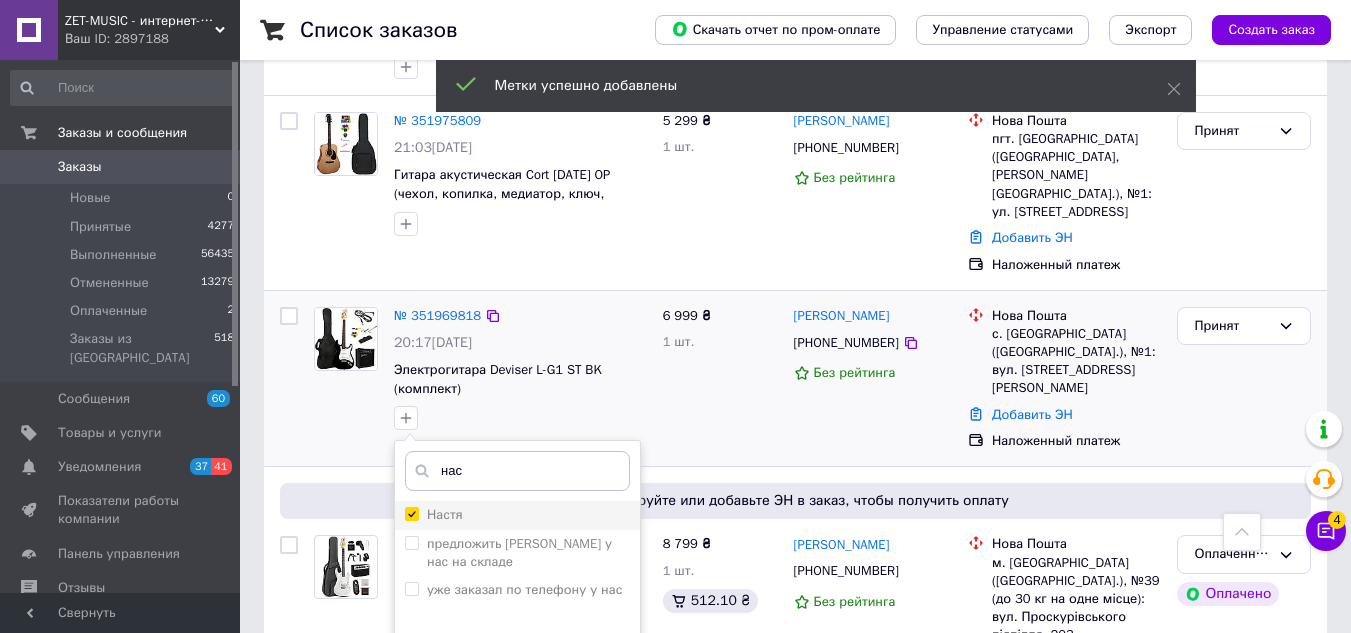 checkbox on "true" 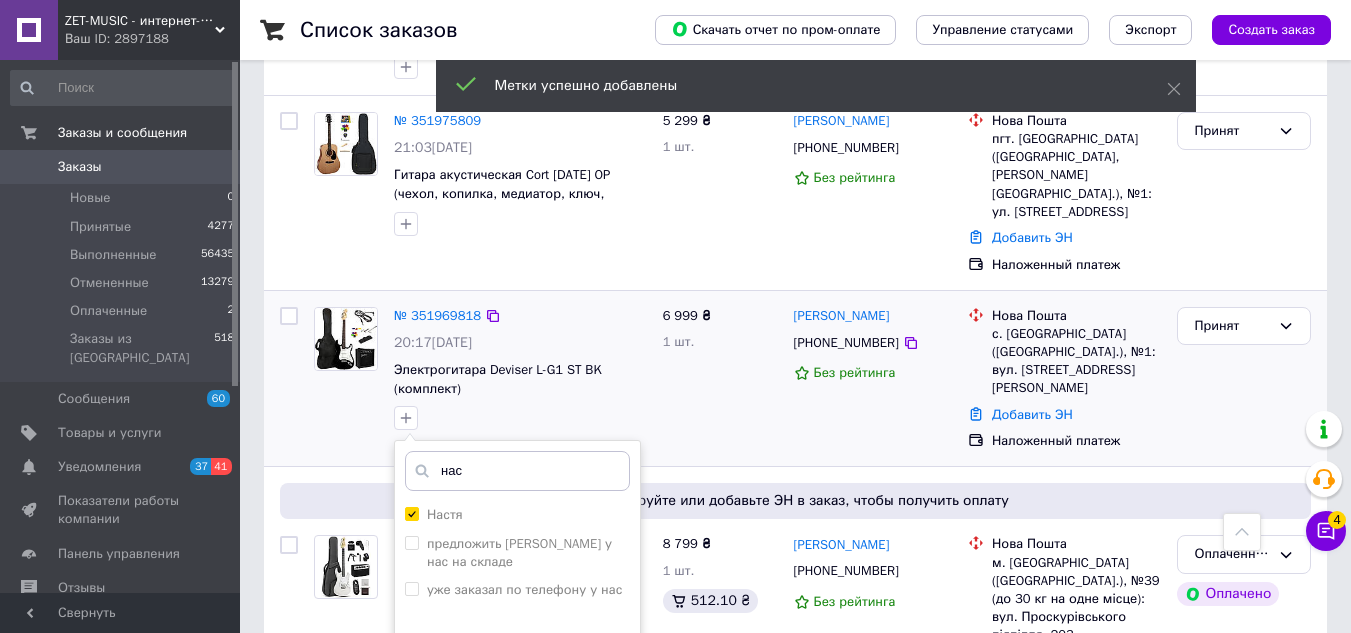 scroll, scrollTop: 1700, scrollLeft: 0, axis: vertical 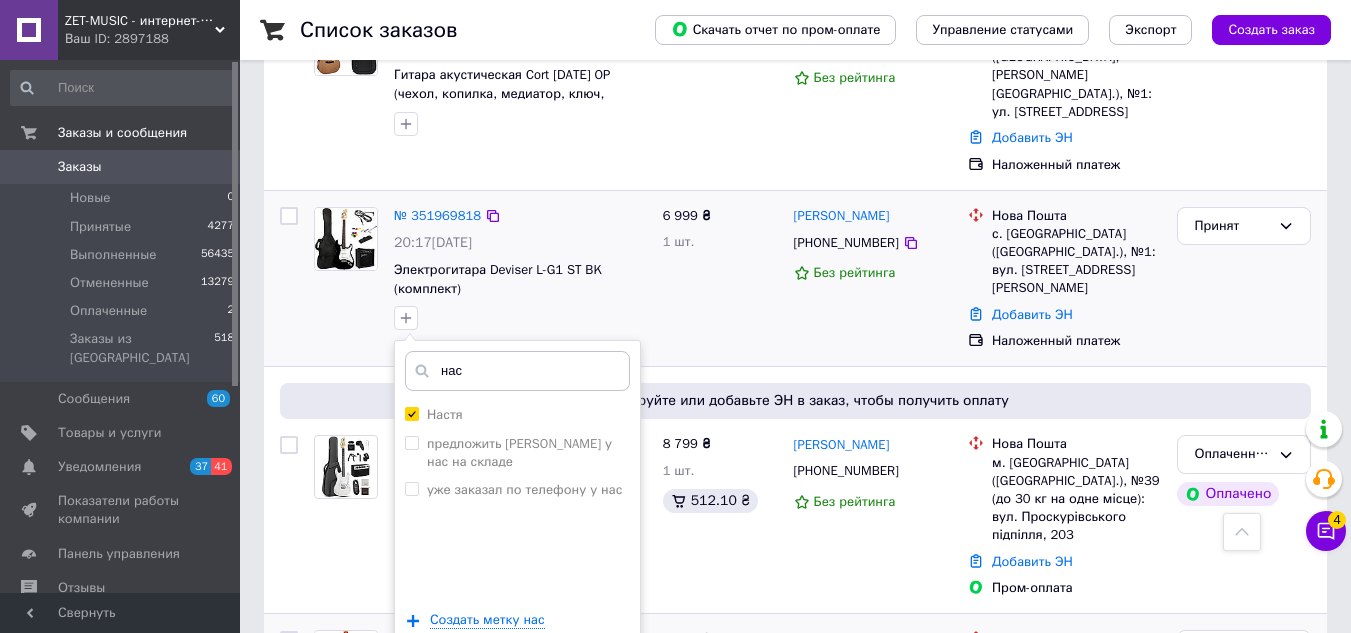 click on "Добавить метку" at bounding box center (517, 681) 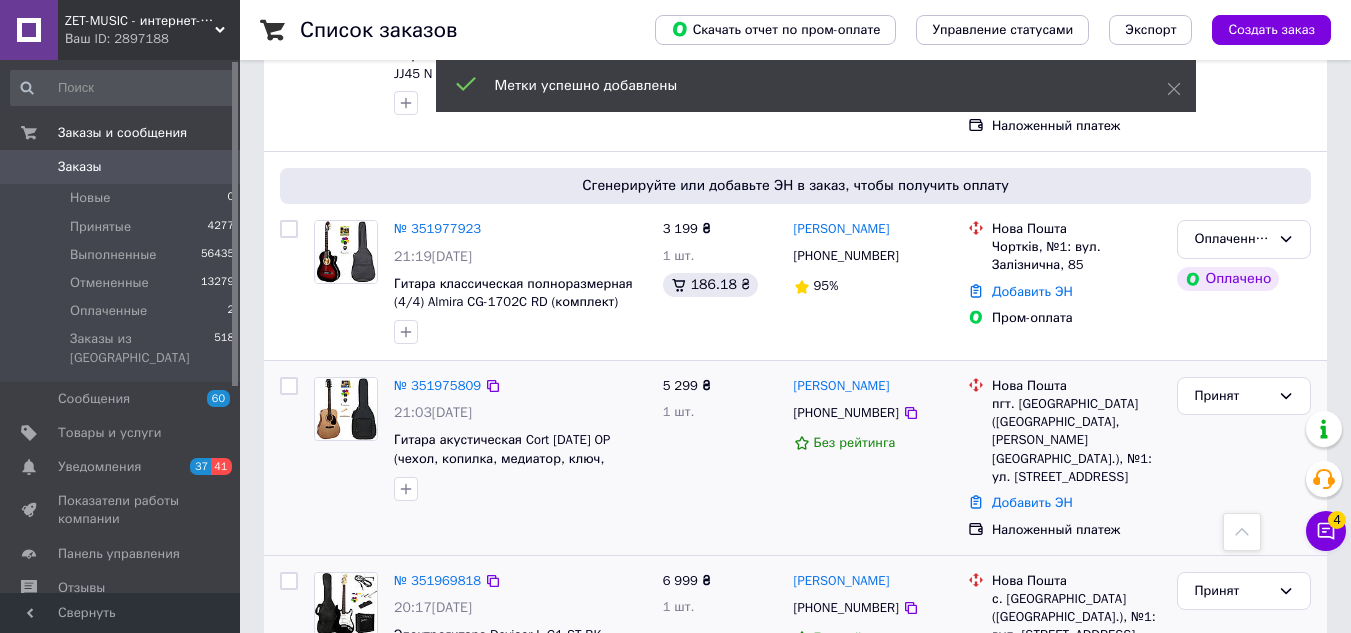 scroll, scrollTop: 1300, scrollLeft: 0, axis: vertical 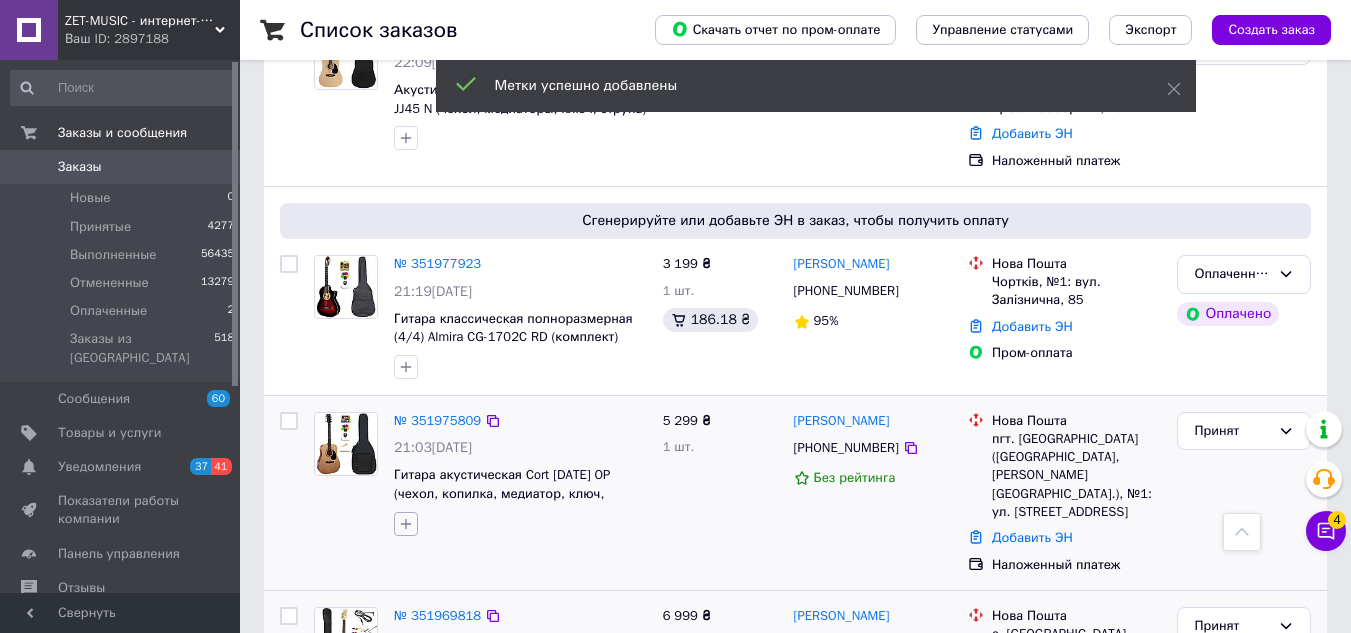 click 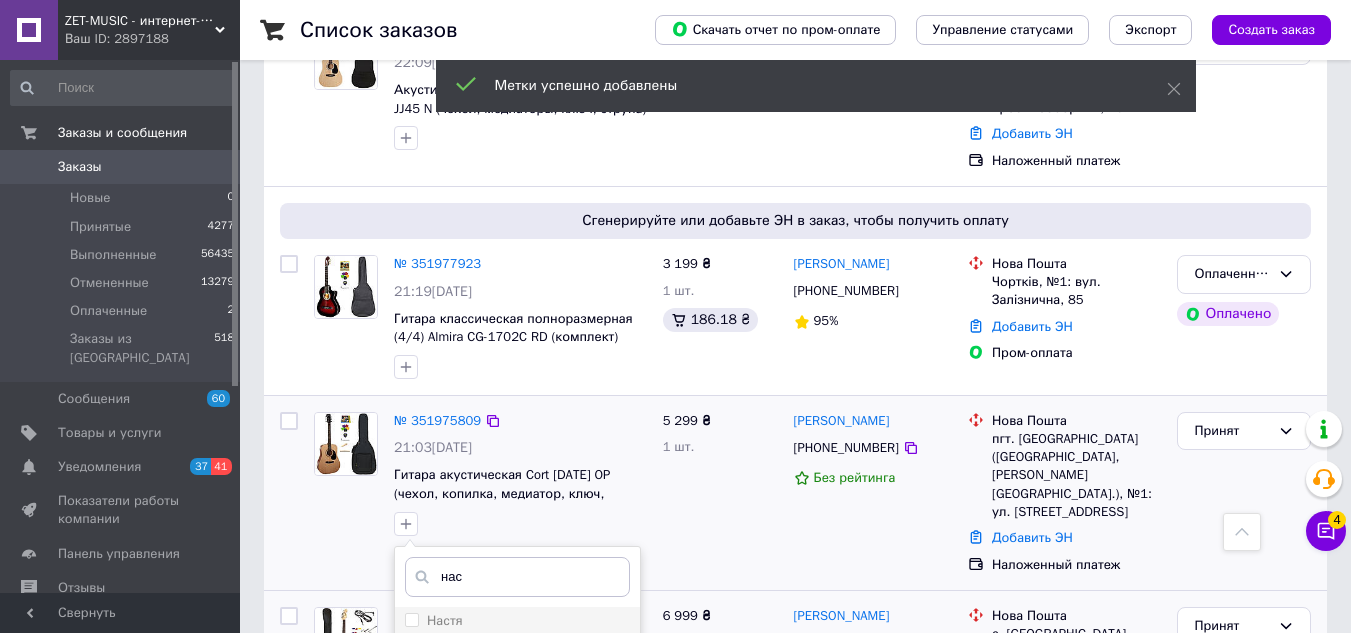 type on "нас" 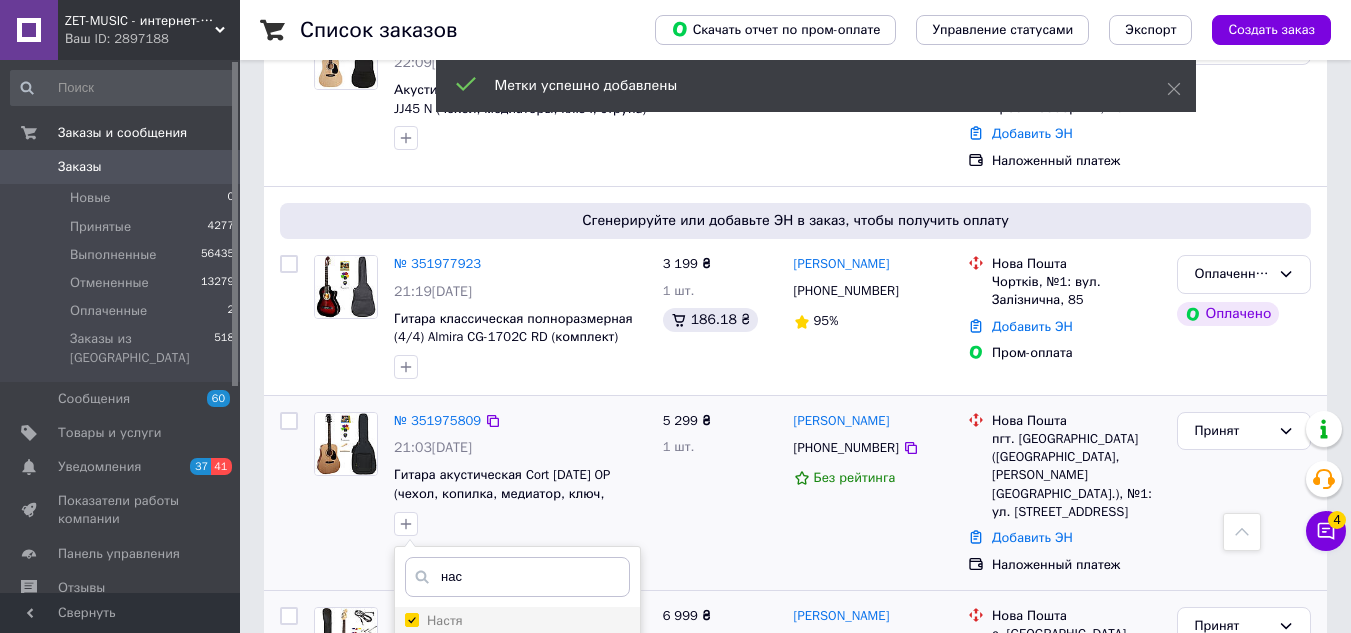 checkbox on "true" 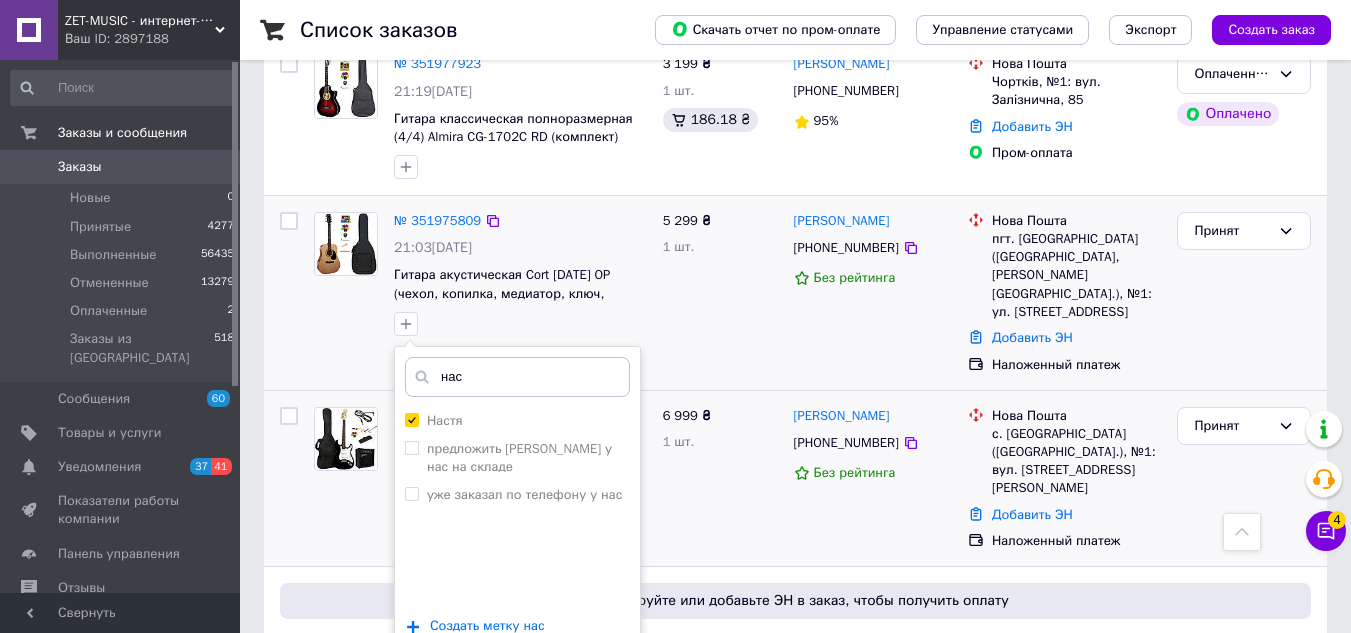 drag, startPoint x: 561, startPoint y: 594, endPoint x: 561, endPoint y: 583, distance: 11 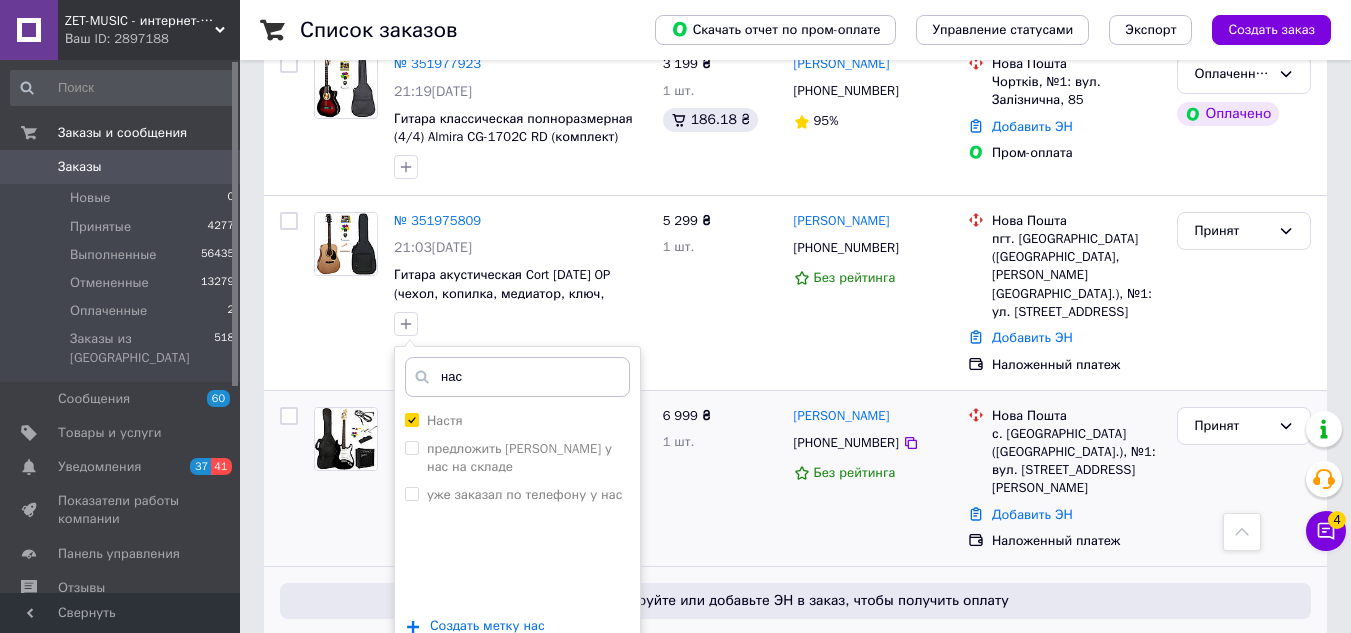 click on "Добавить метку" at bounding box center [517, 686] 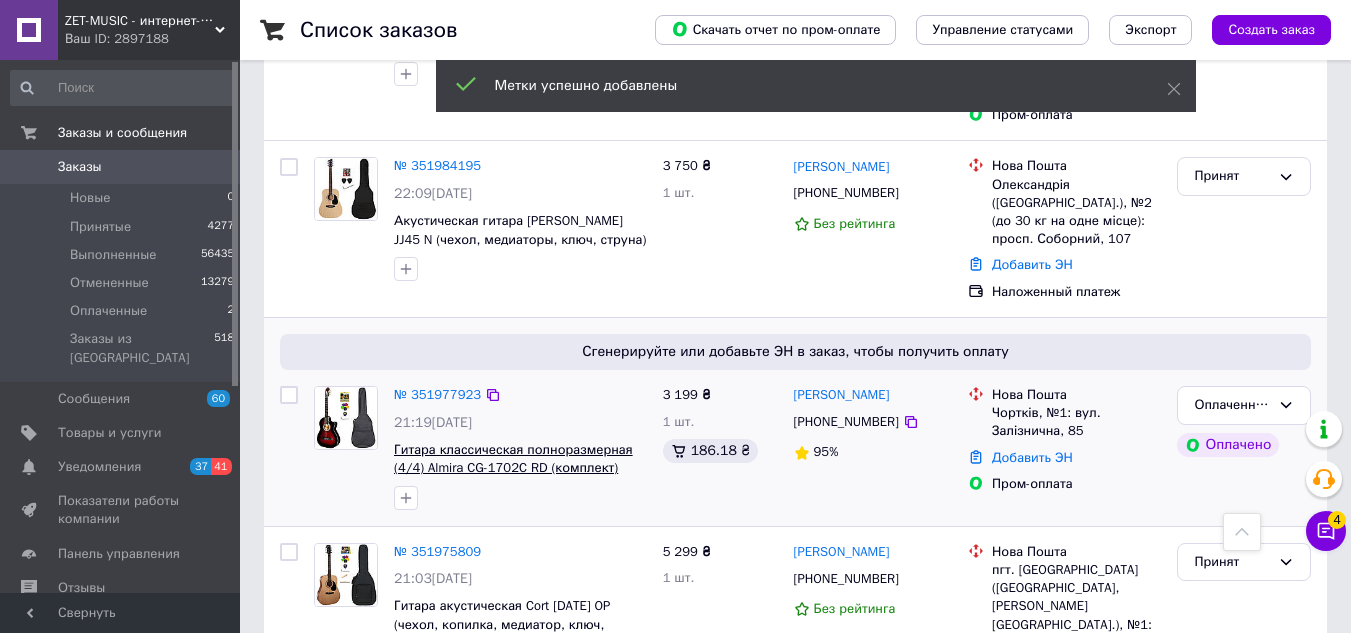 scroll, scrollTop: 1100, scrollLeft: 0, axis: vertical 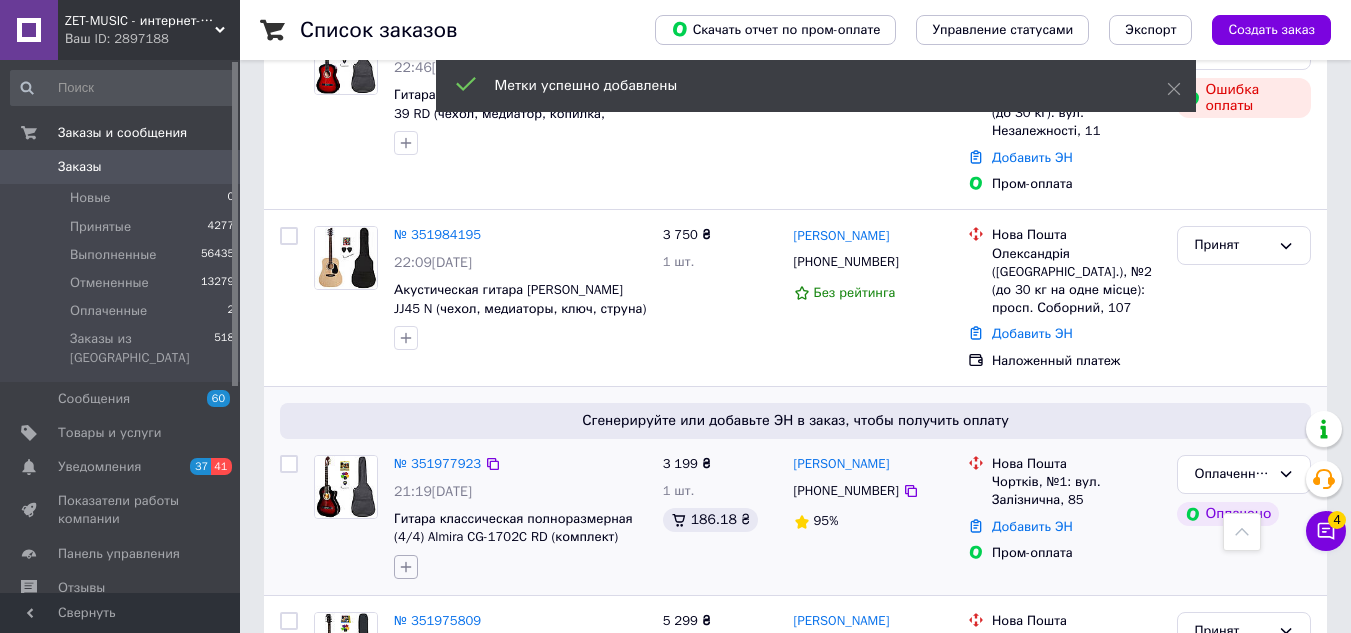 click 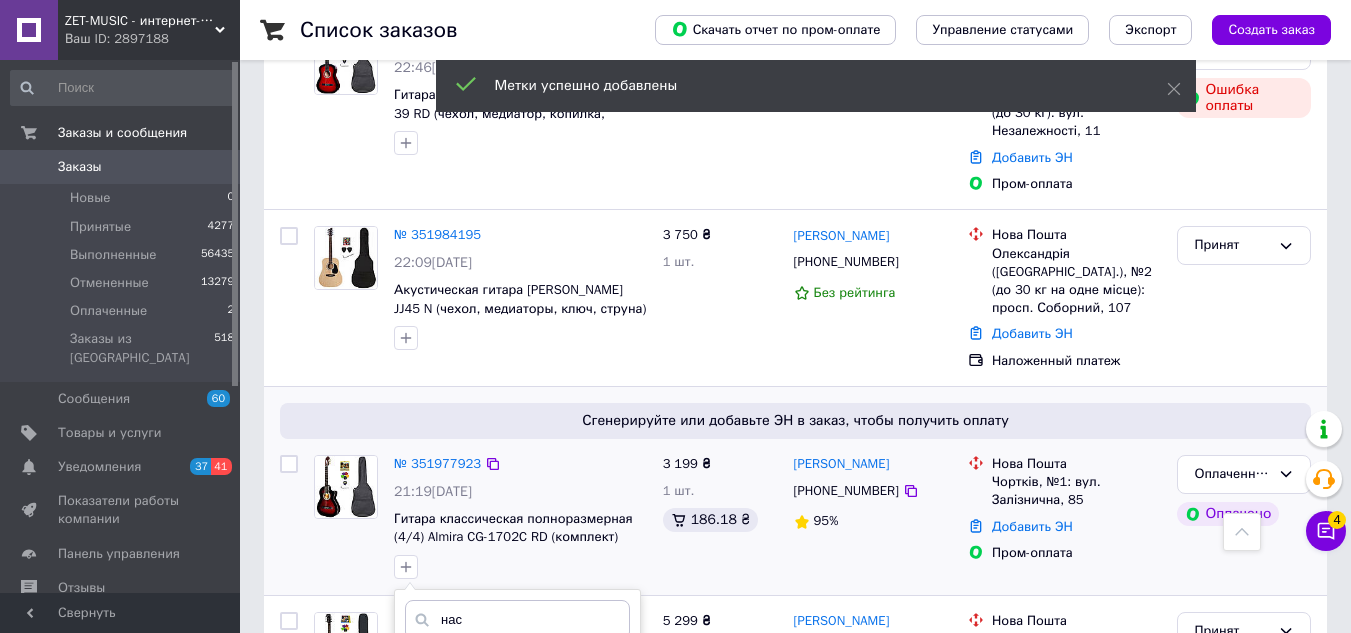 type on "нас" 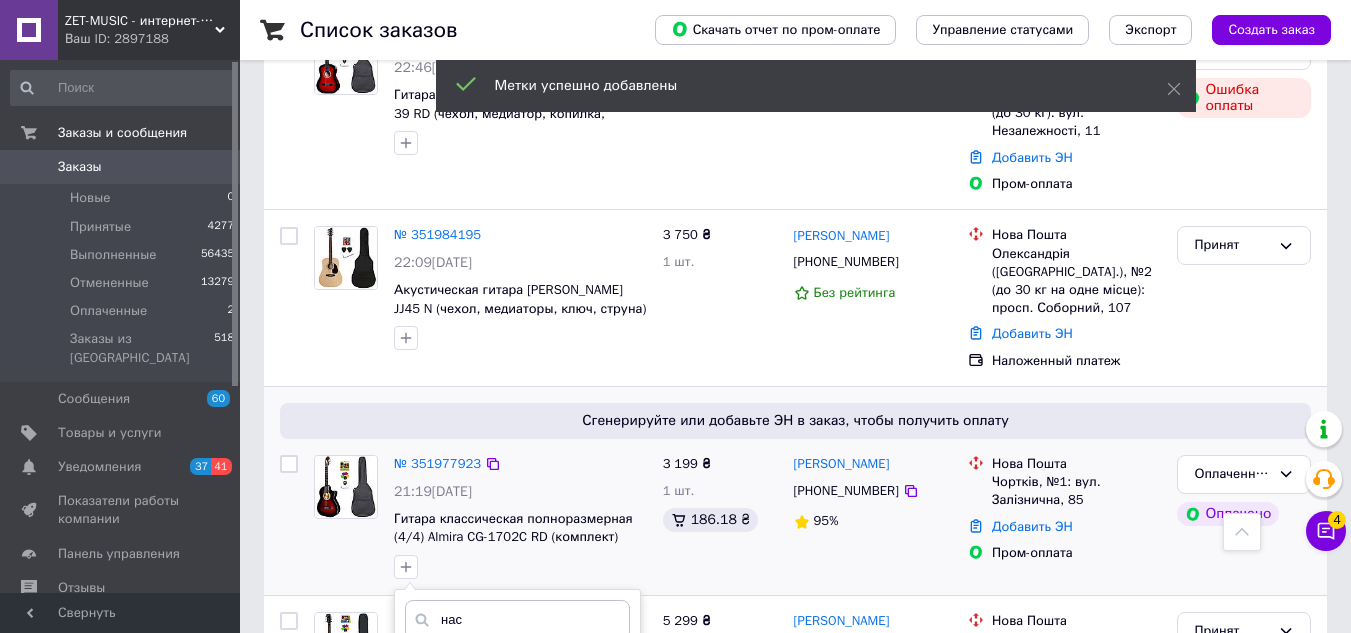 checkbox on "true" 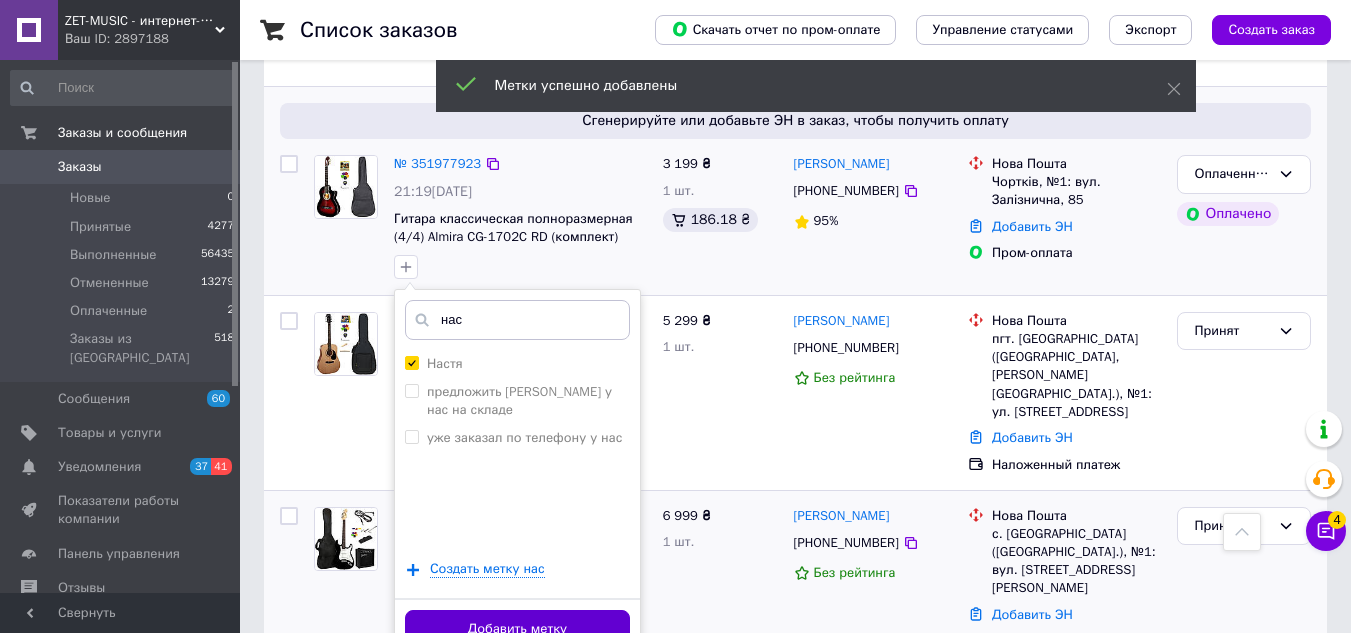 click on "Добавить метку" at bounding box center (517, 629) 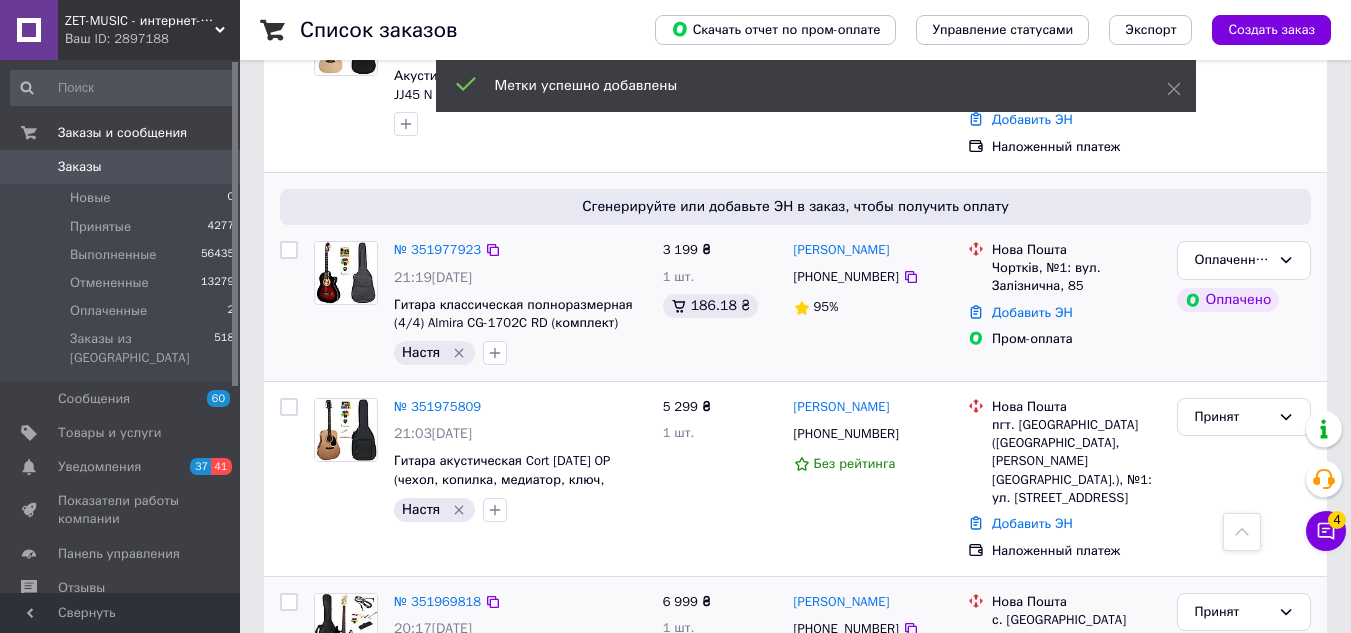 scroll, scrollTop: 1000, scrollLeft: 0, axis: vertical 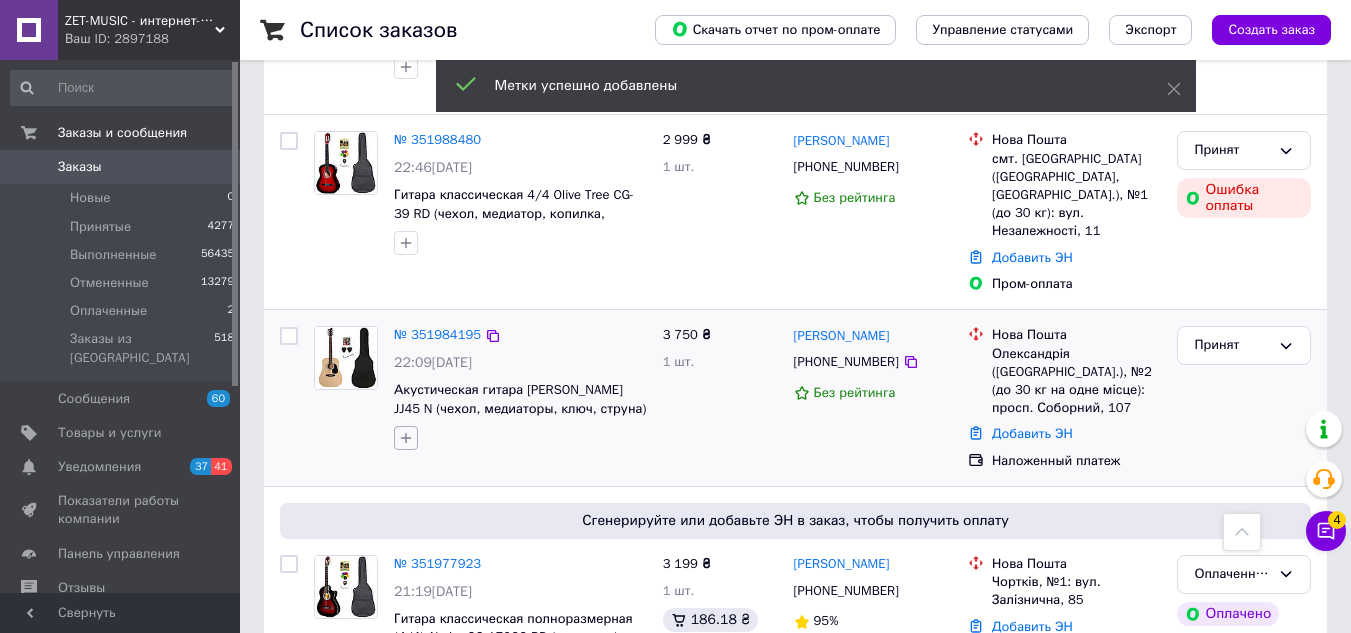 click 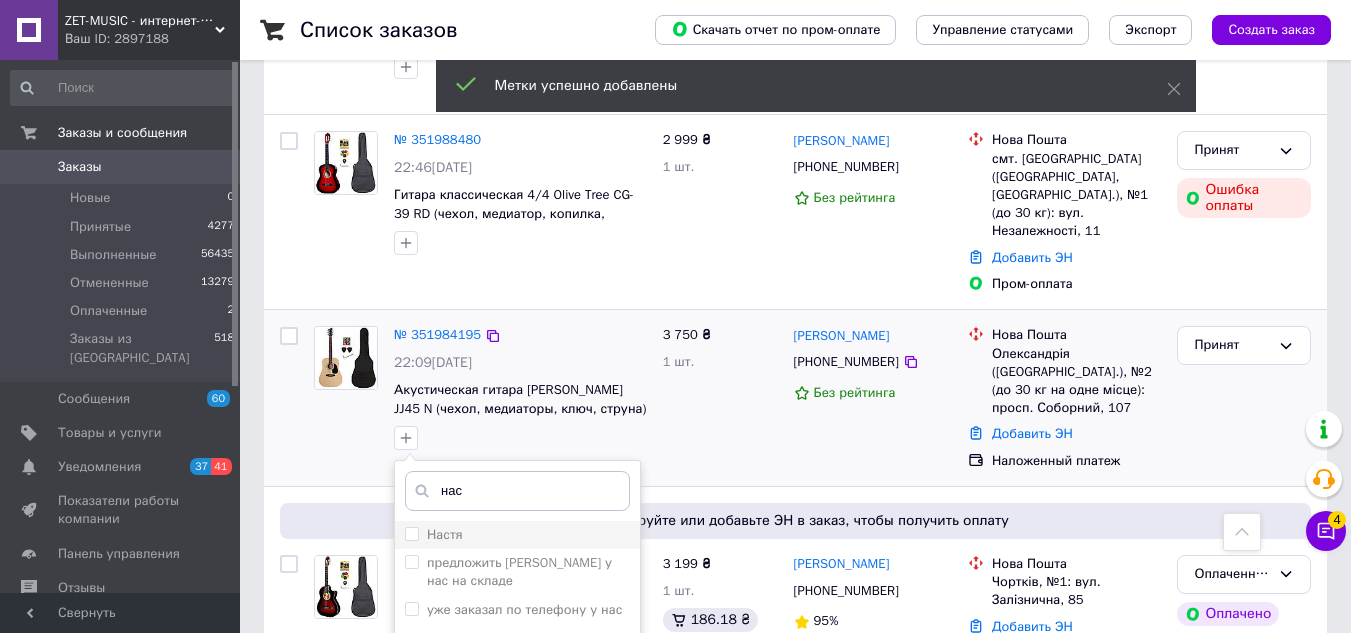 type on "нас" 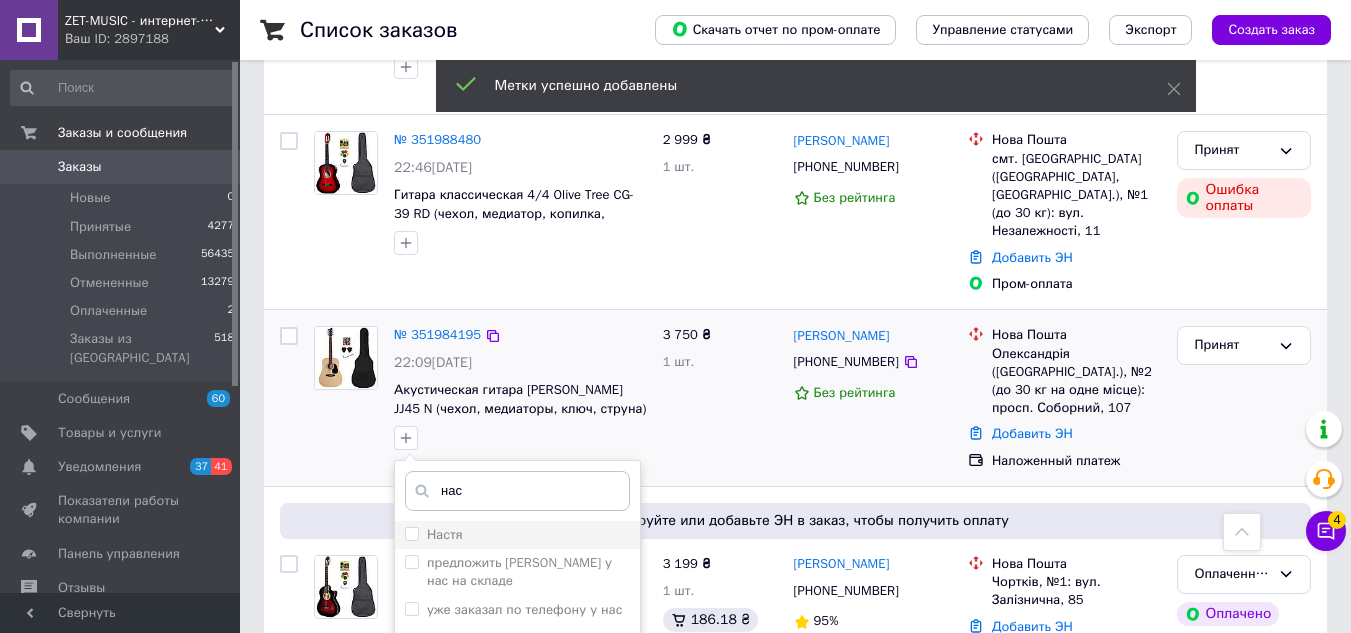 click on "Настя" at bounding box center [517, 535] 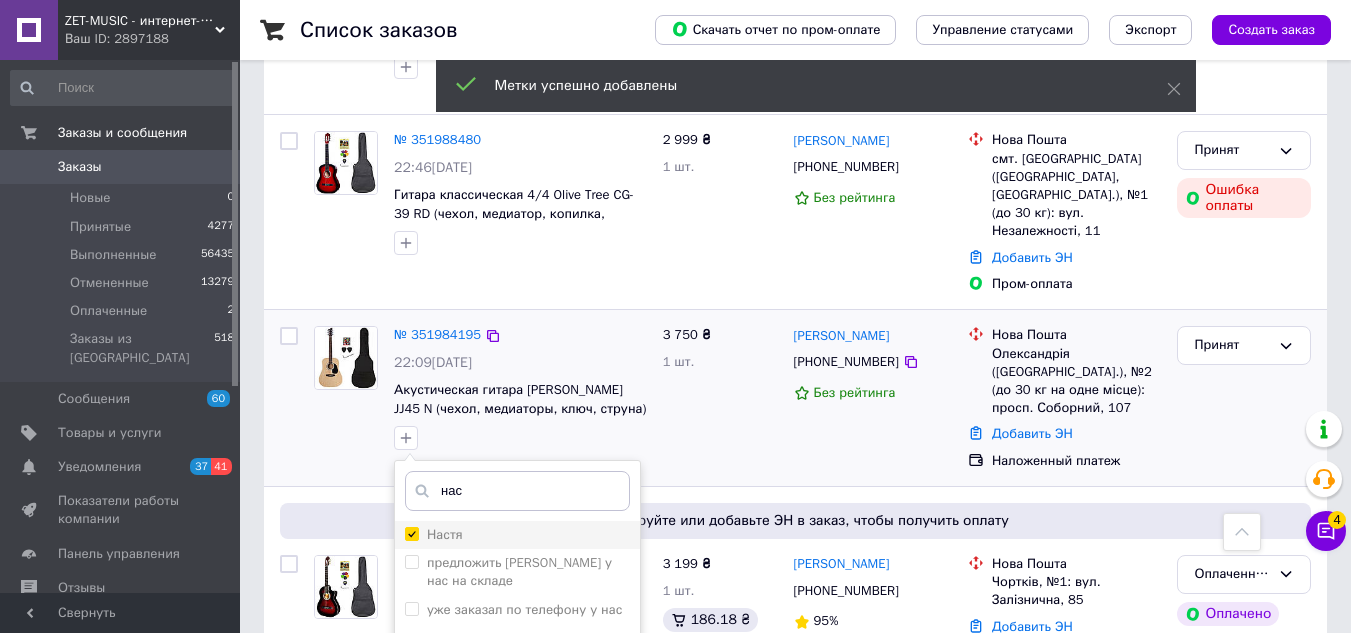 checkbox on "true" 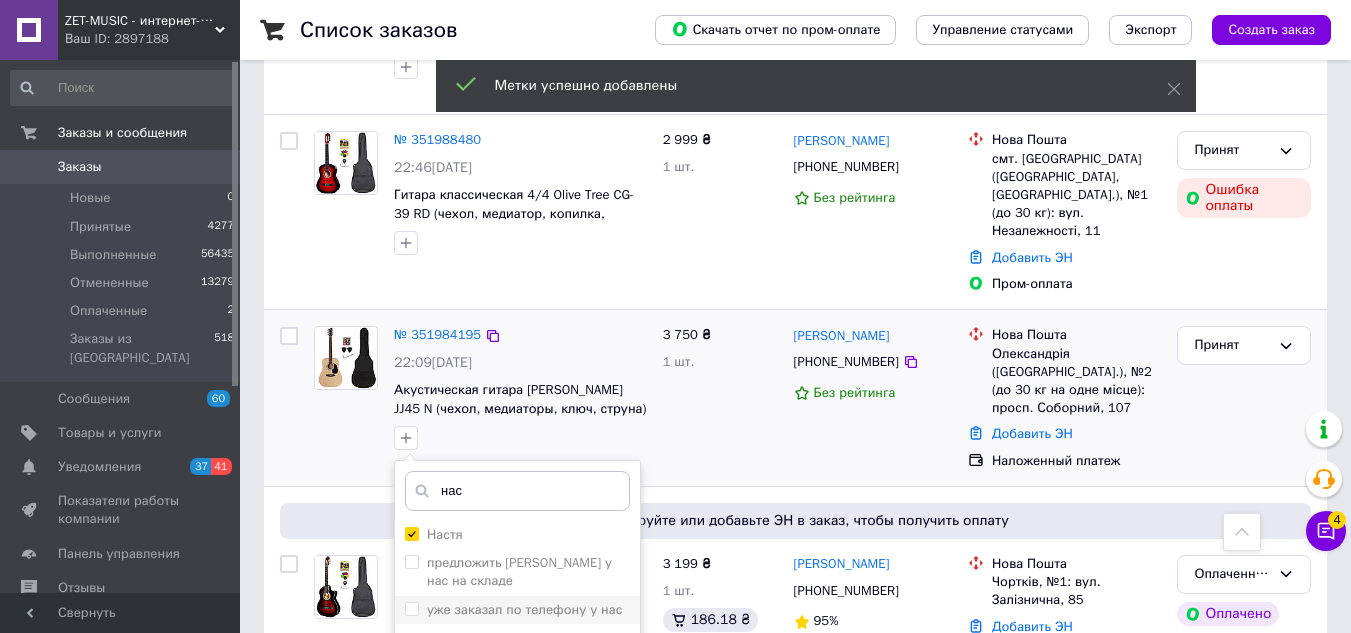 scroll, scrollTop: 1100, scrollLeft: 0, axis: vertical 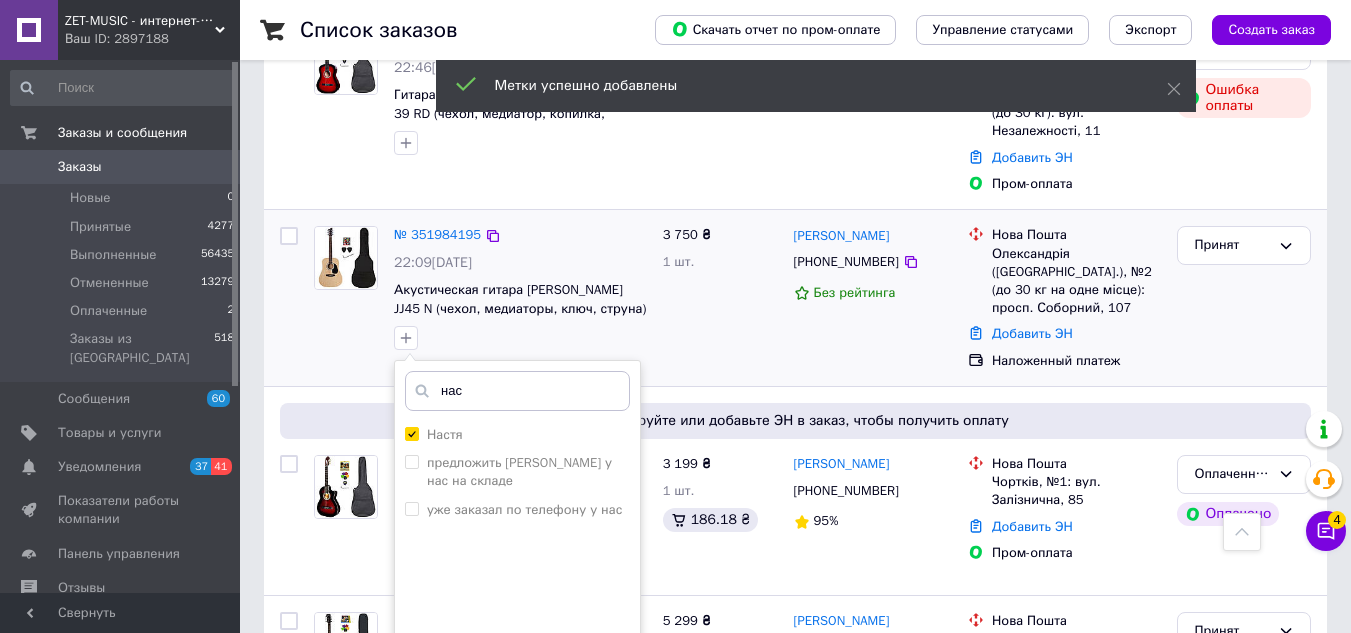 click on "Добавить метку" at bounding box center [517, 700] 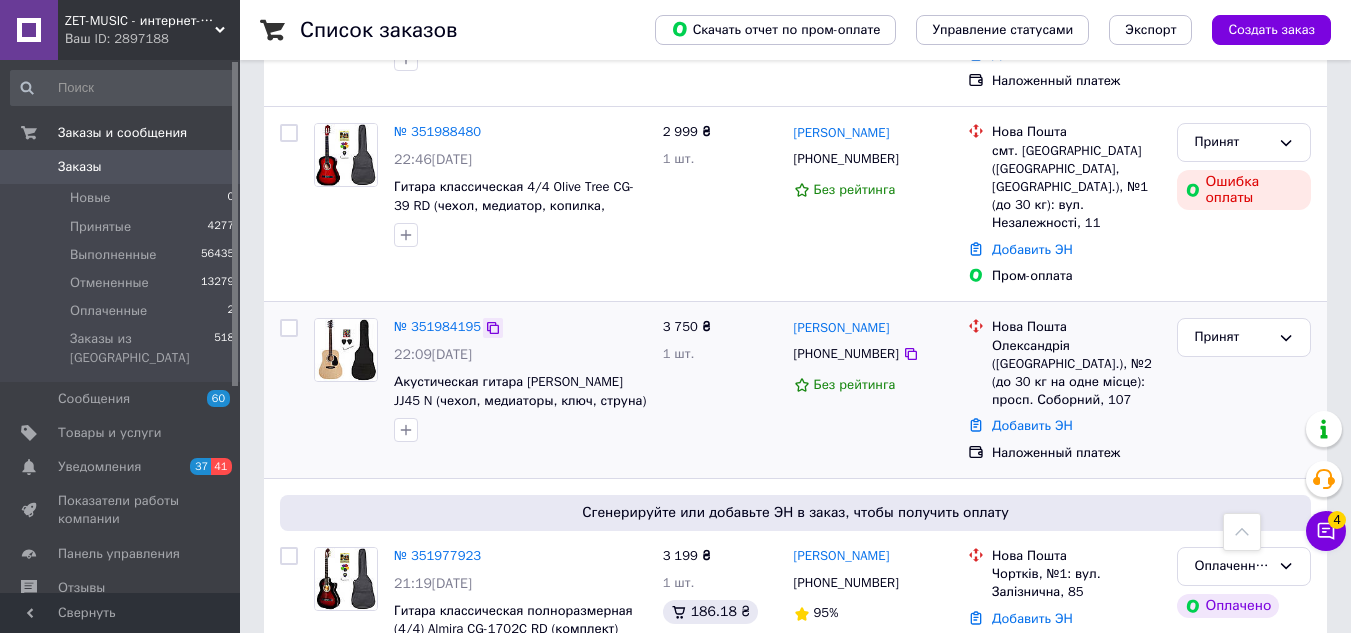 scroll, scrollTop: 800, scrollLeft: 0, axis: vertical 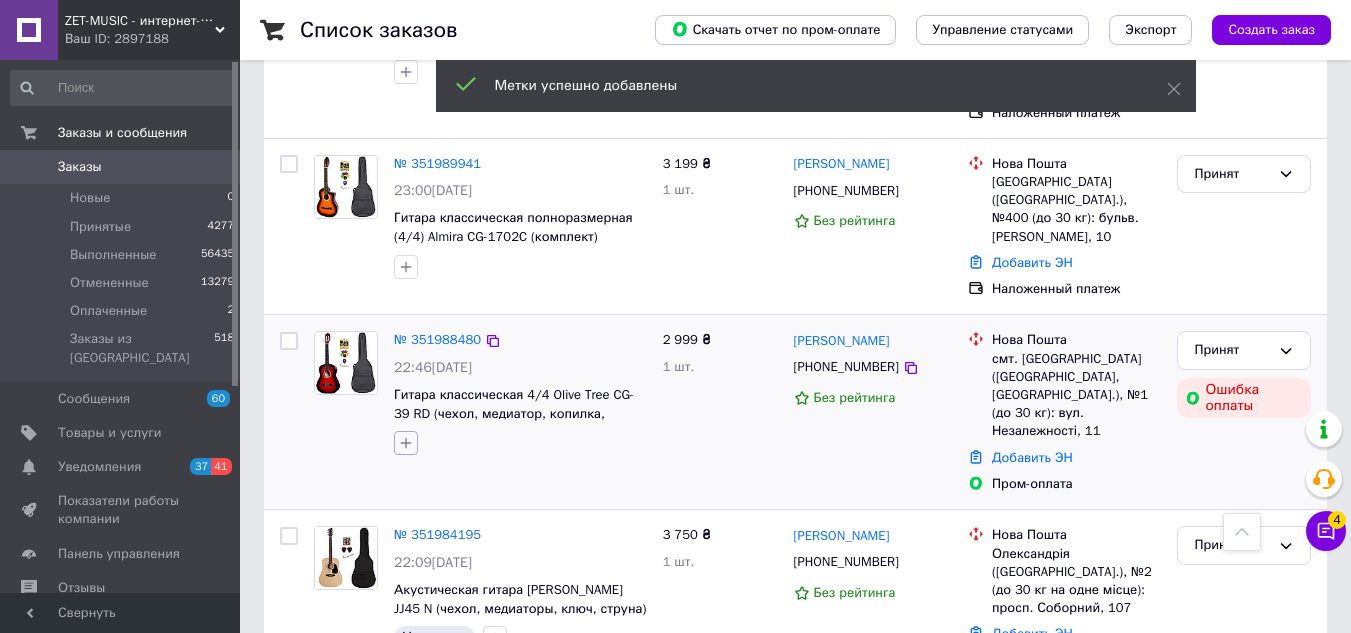click 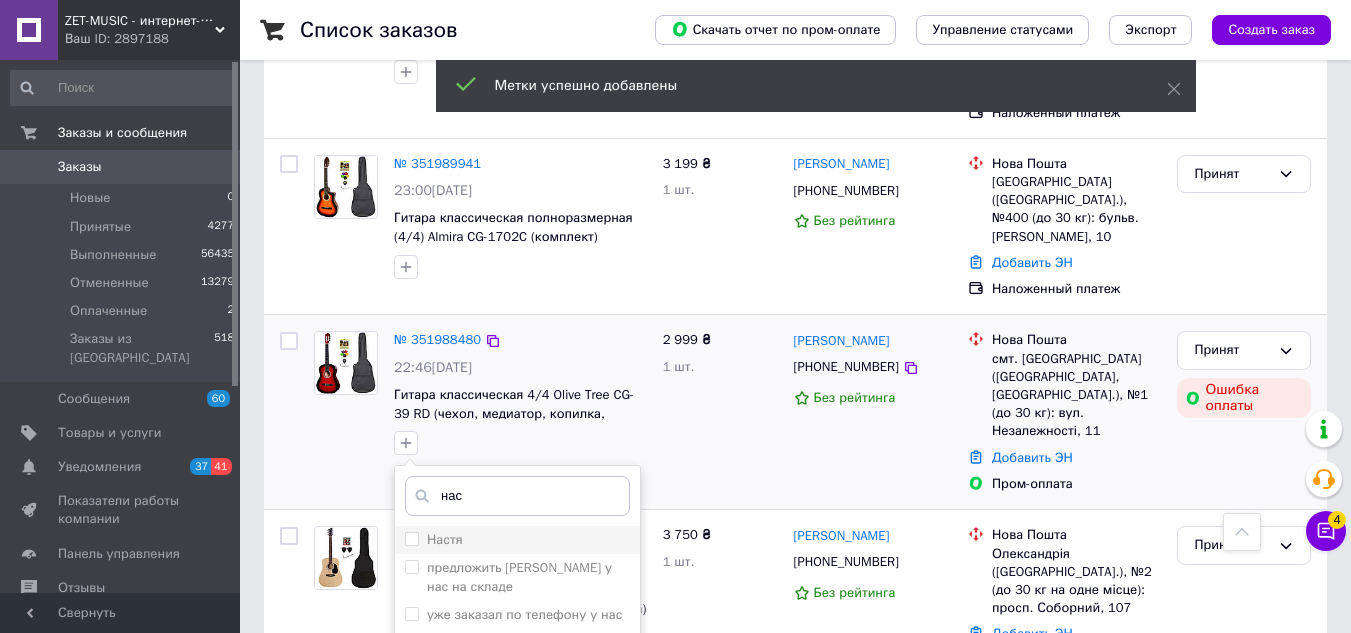 type on "нас" 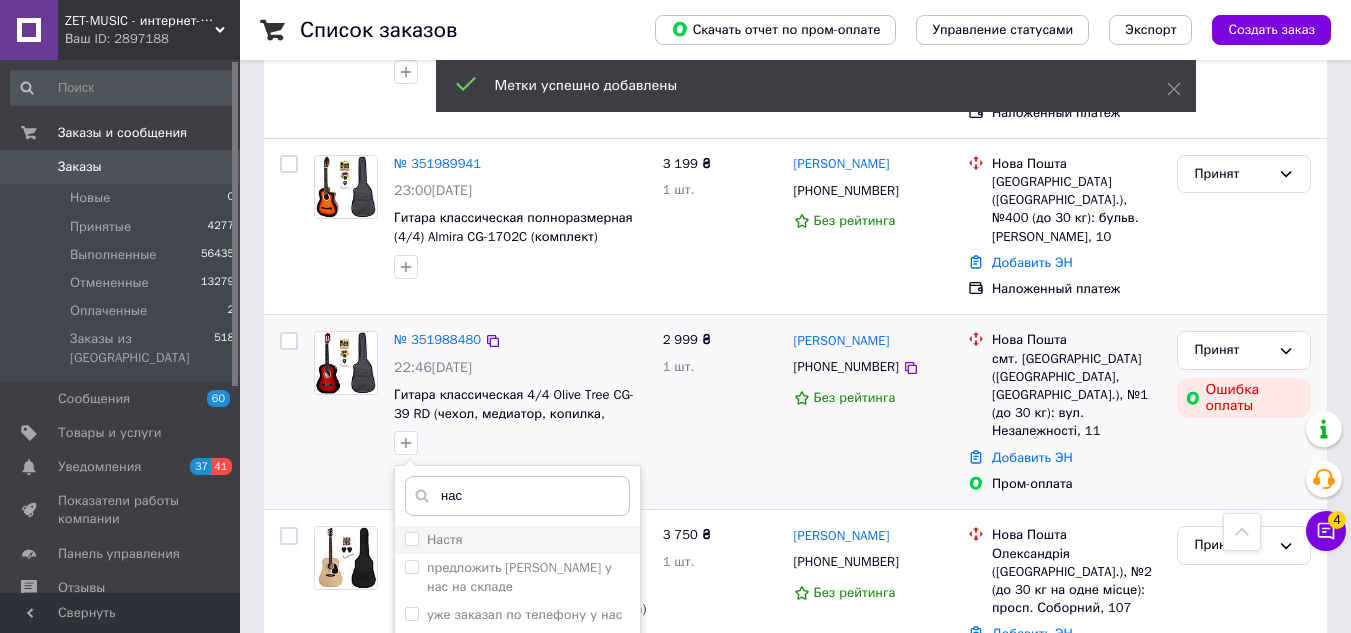 click on "Настя" at bounding box center [445, 539] 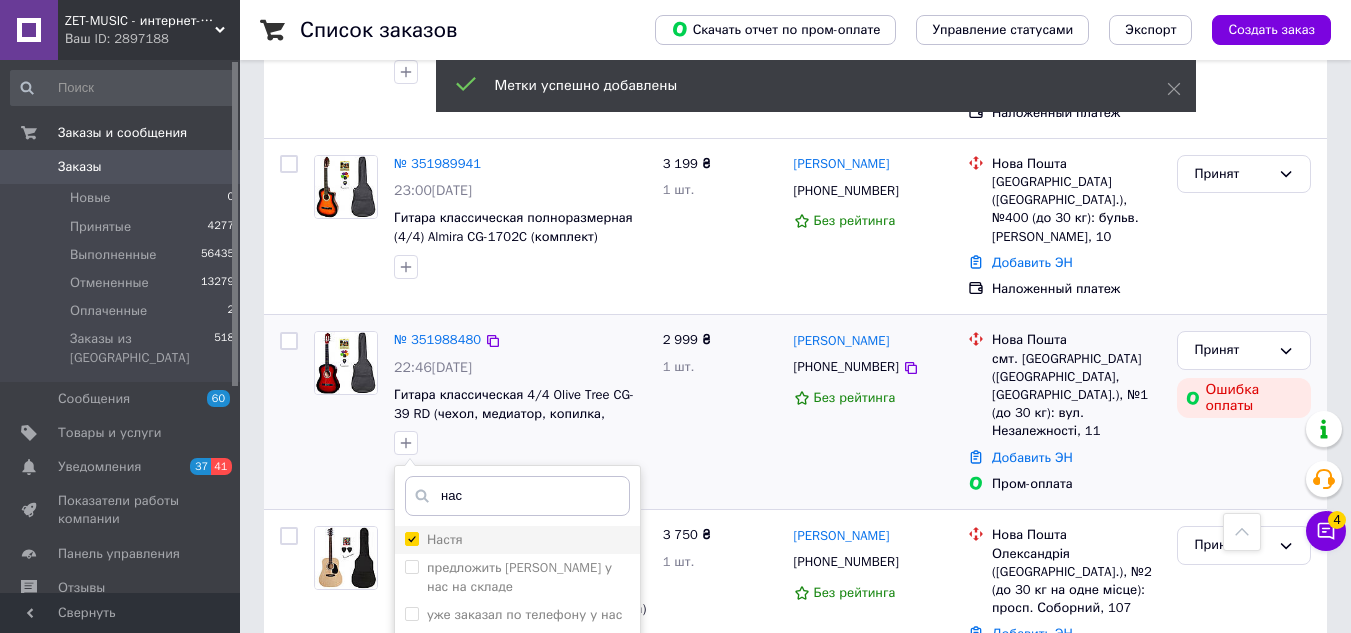 checkbox on "true" 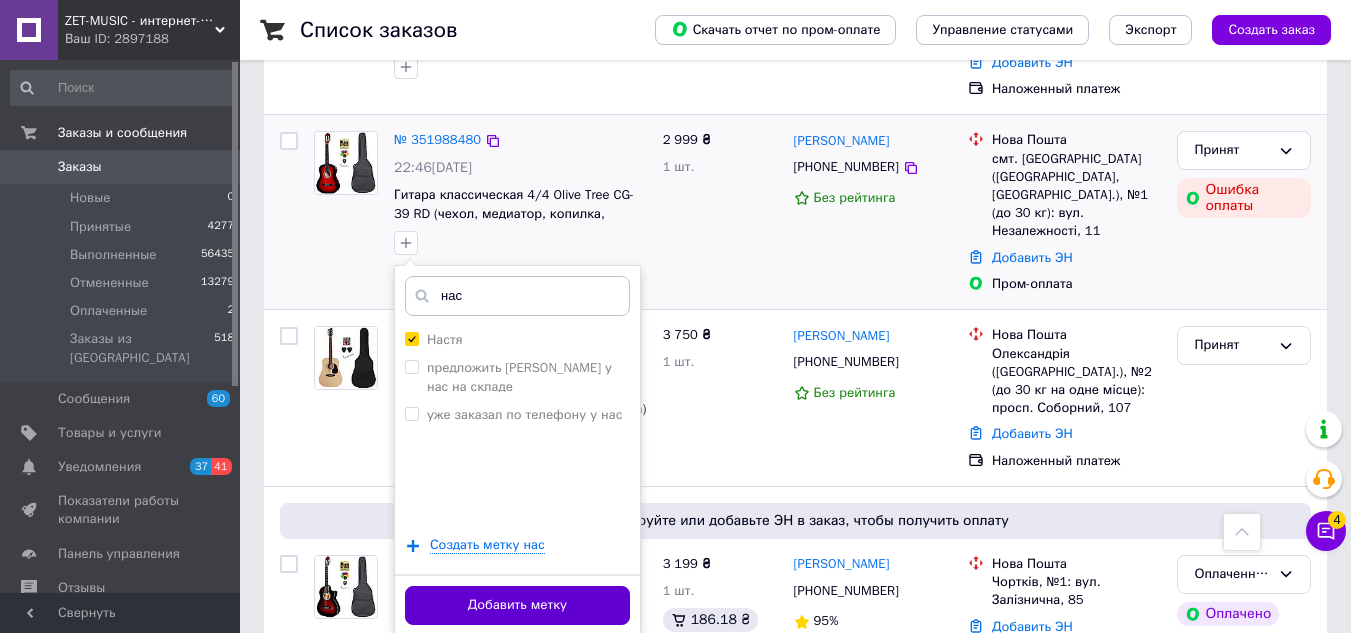 click on "Добавить метку" at bounding box center (517, 605) 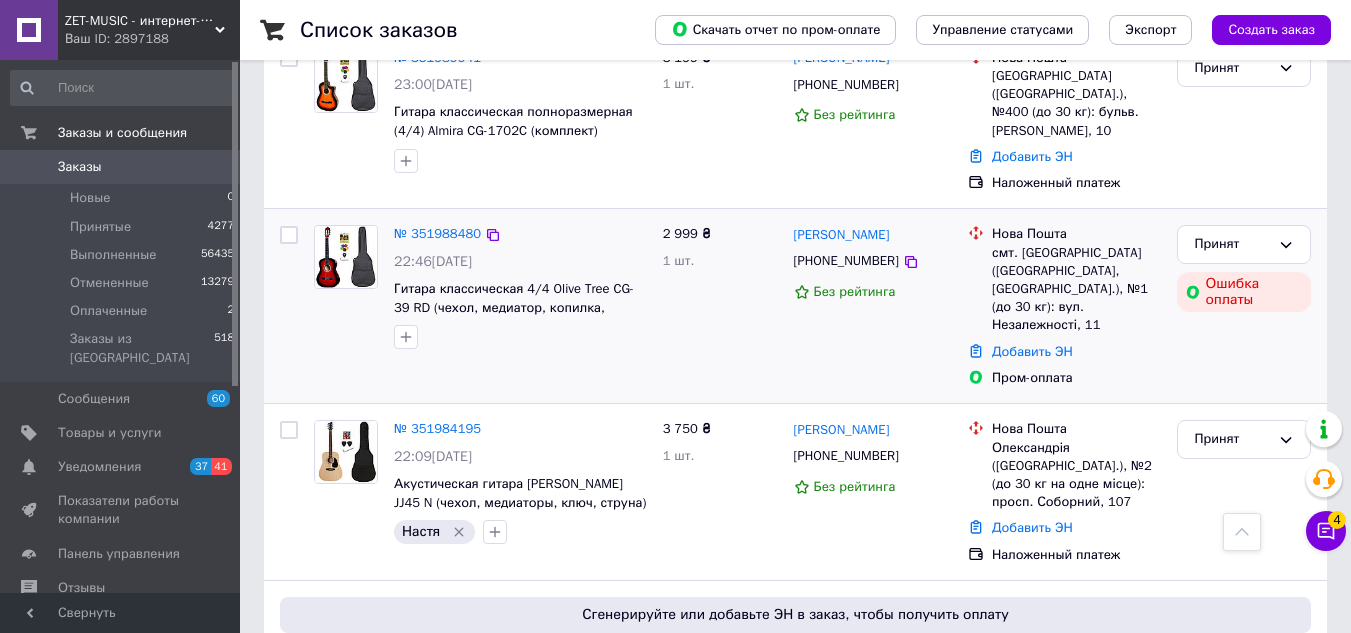scroll, scrollTop: 600, scrollLeft: 0, axis: vertical 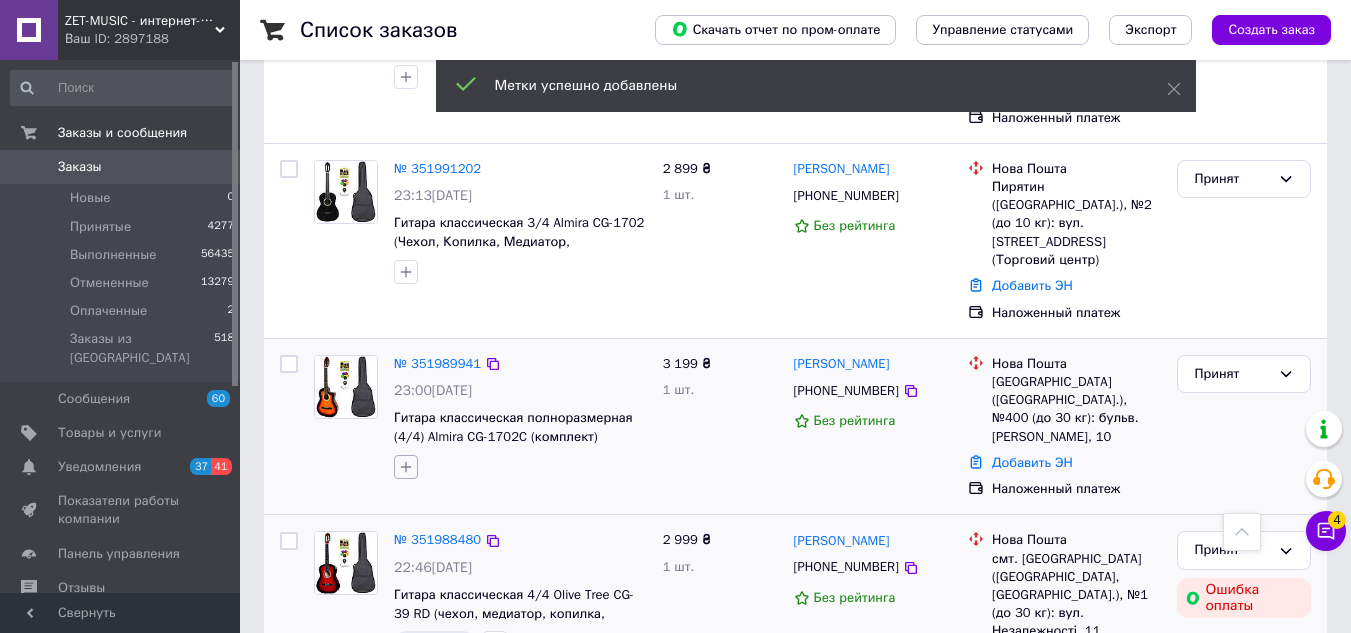 click 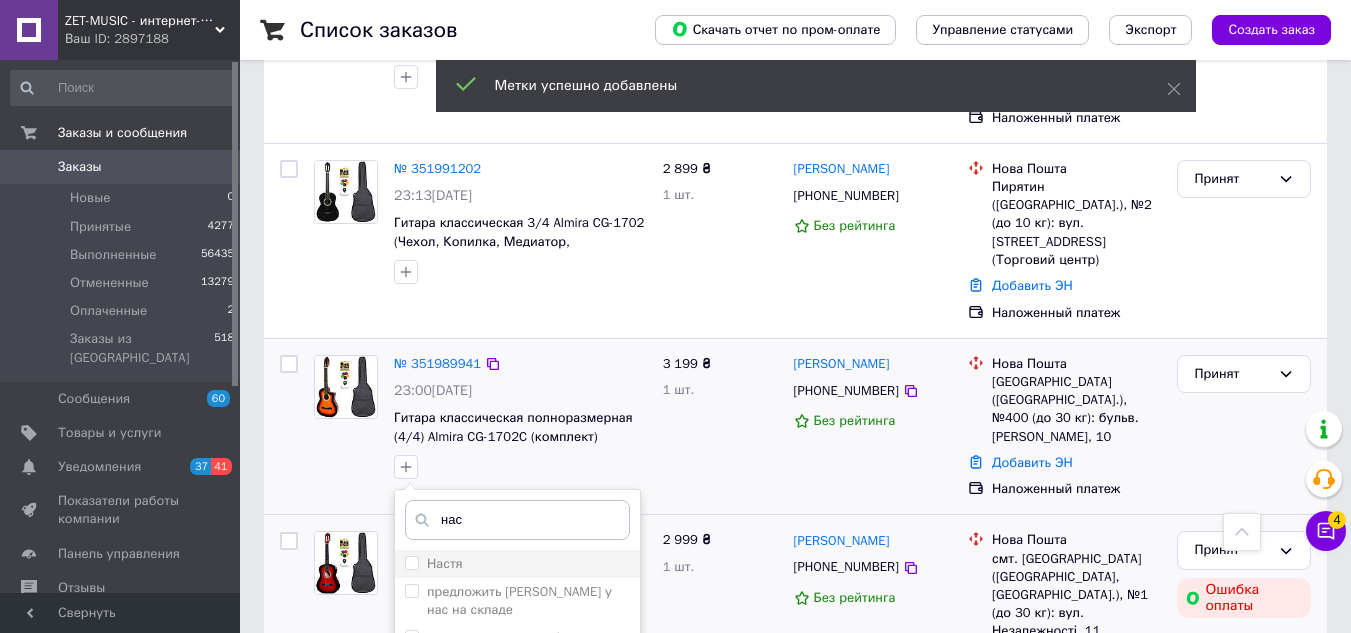 type on "нас" 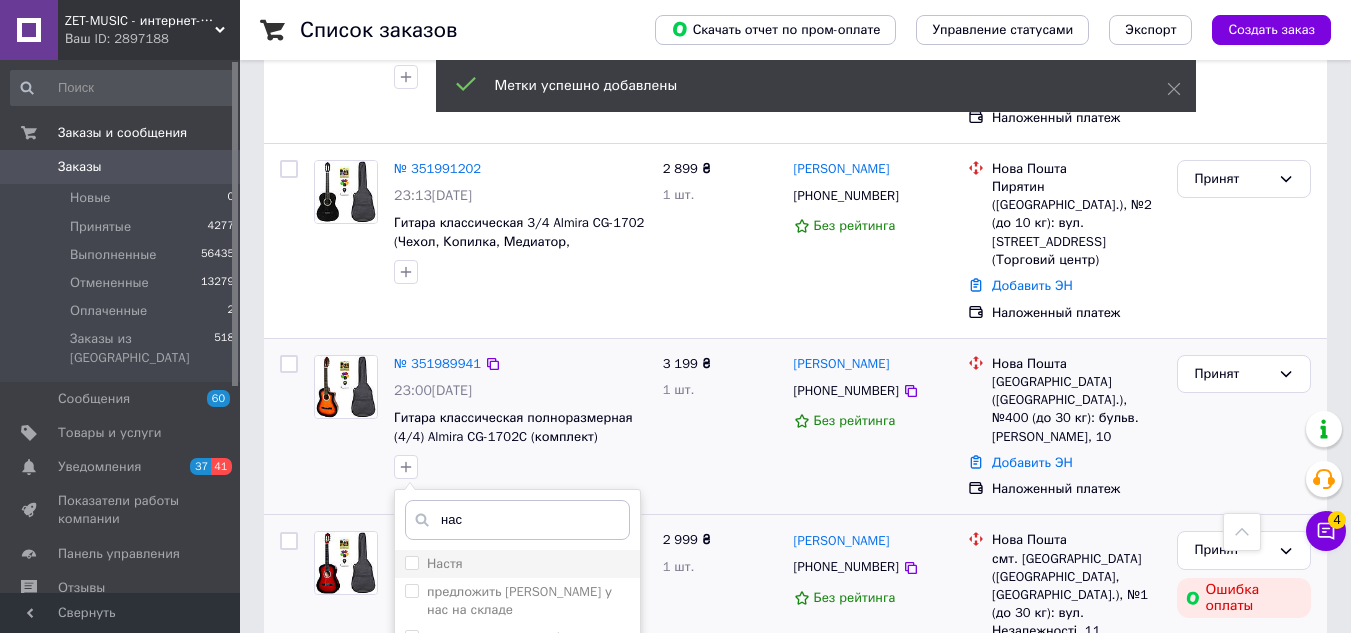 click on "Настя" at bounding box center [517, 564] 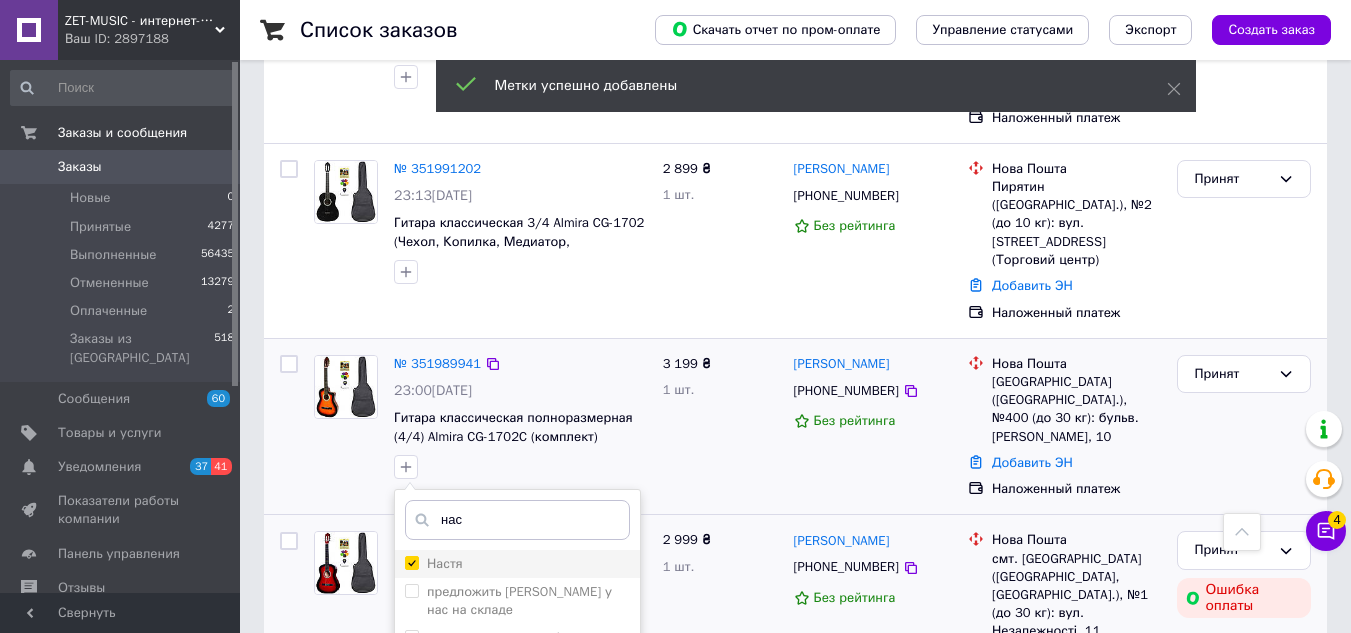 checkbox on "true" 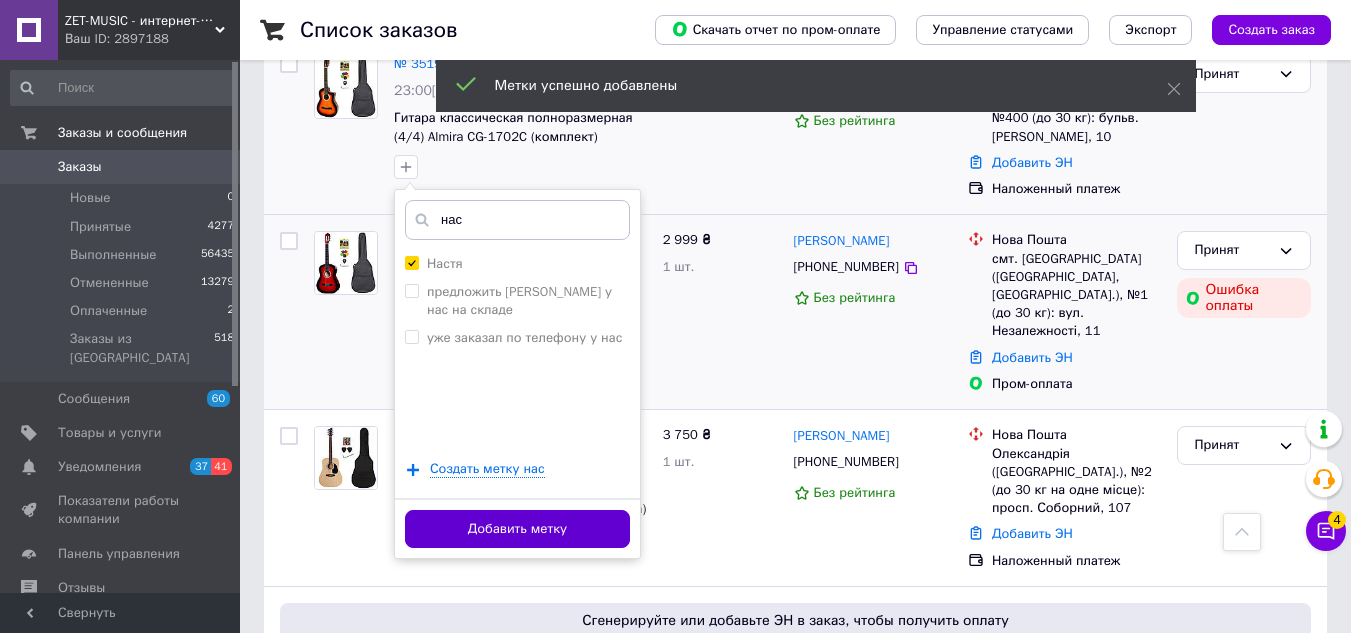 click on "Добавить метку" at bounding box center (517, 529) 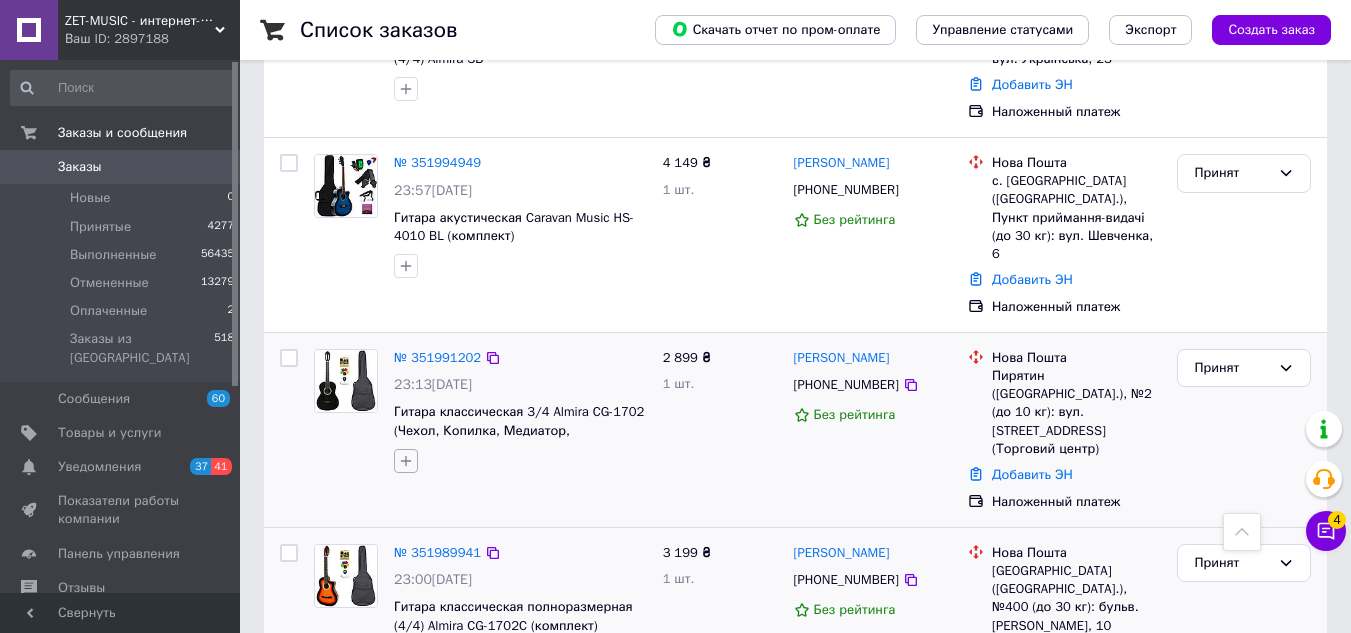 scroll, scrollTop: 400, scrollLeft: 0, axis: vertical 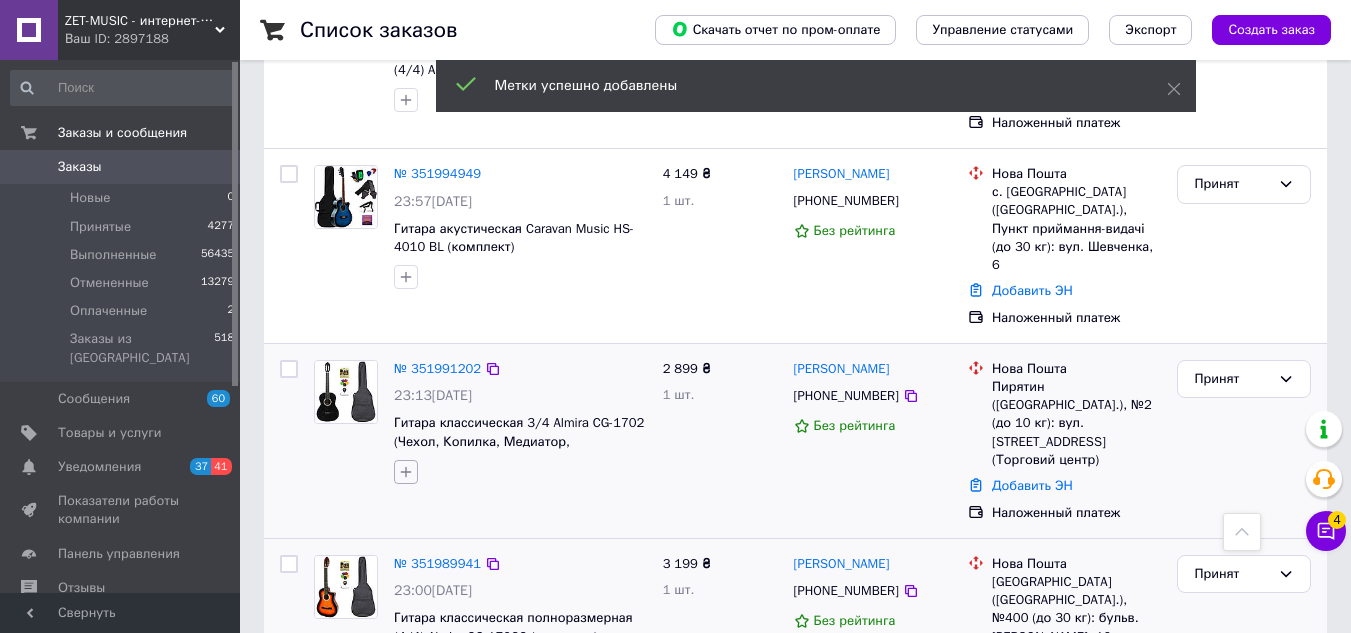 click at bounding box center [406, 472] 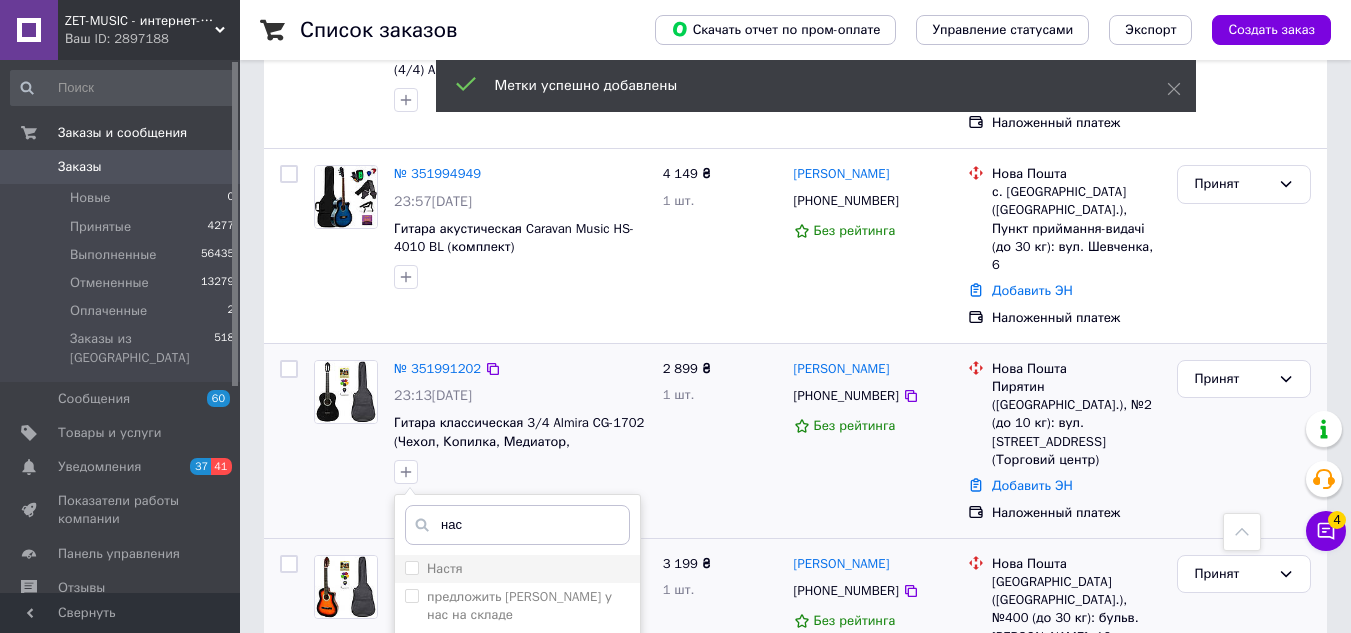 type on "нас" 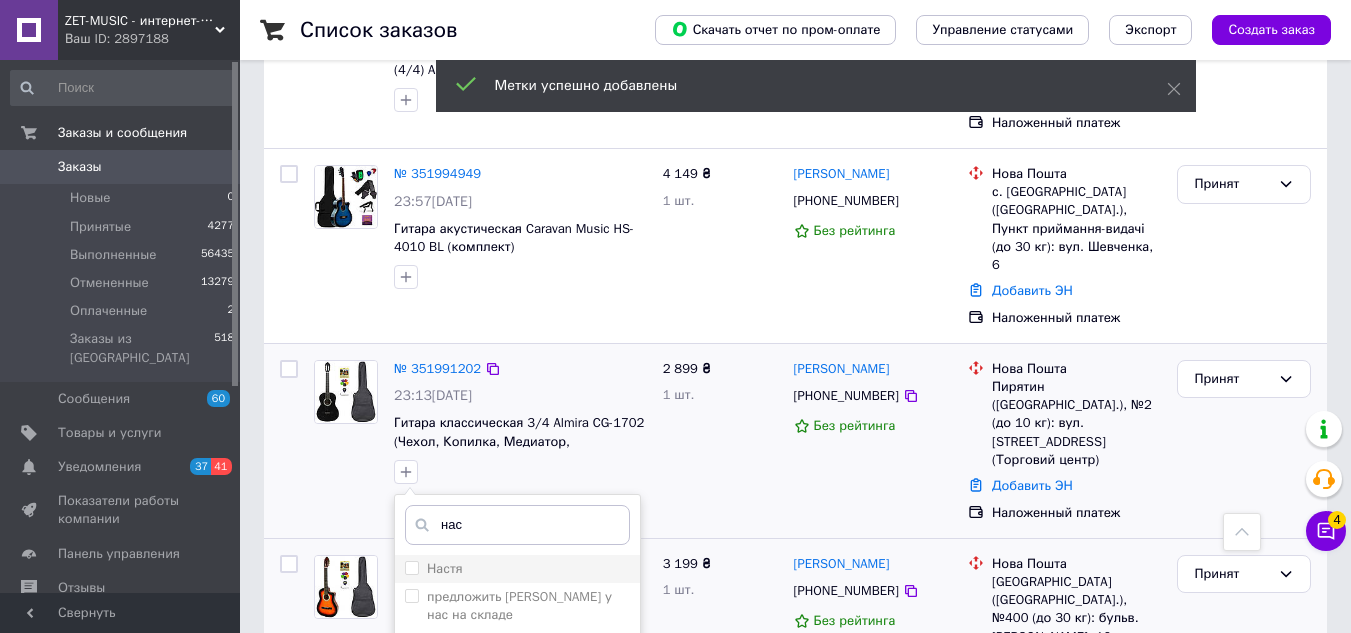 click on "Настя" at bounding box center [517, 569] 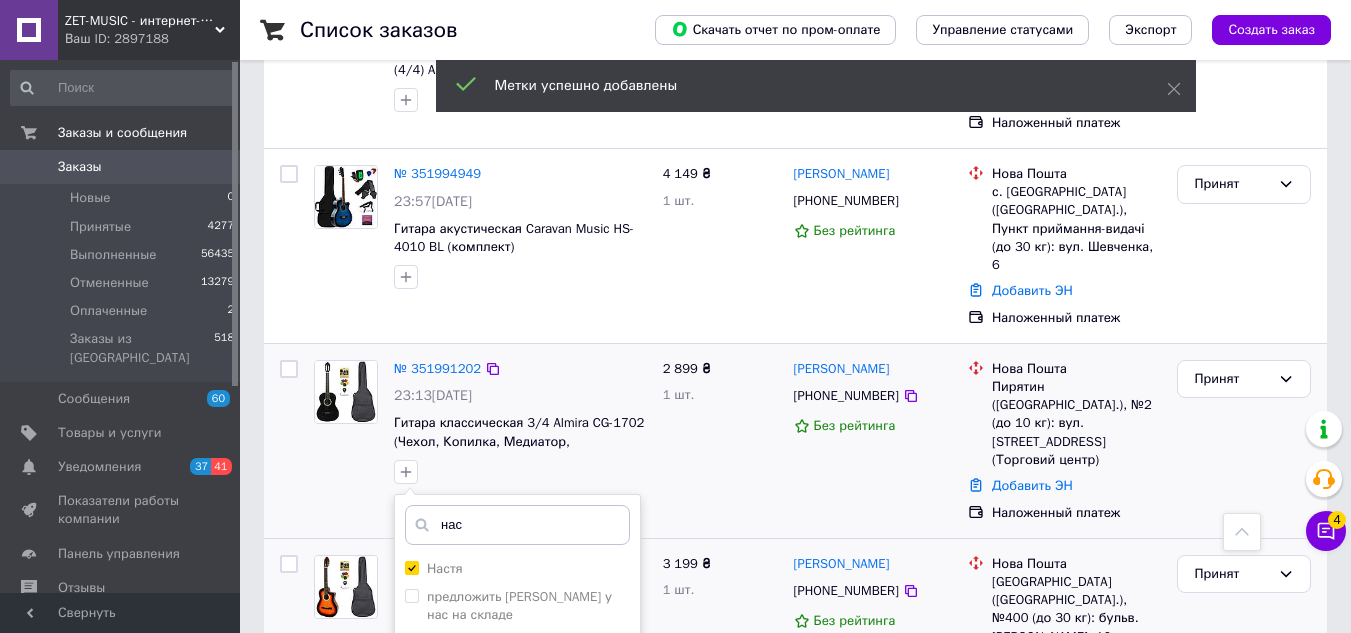 checkbox on "true" 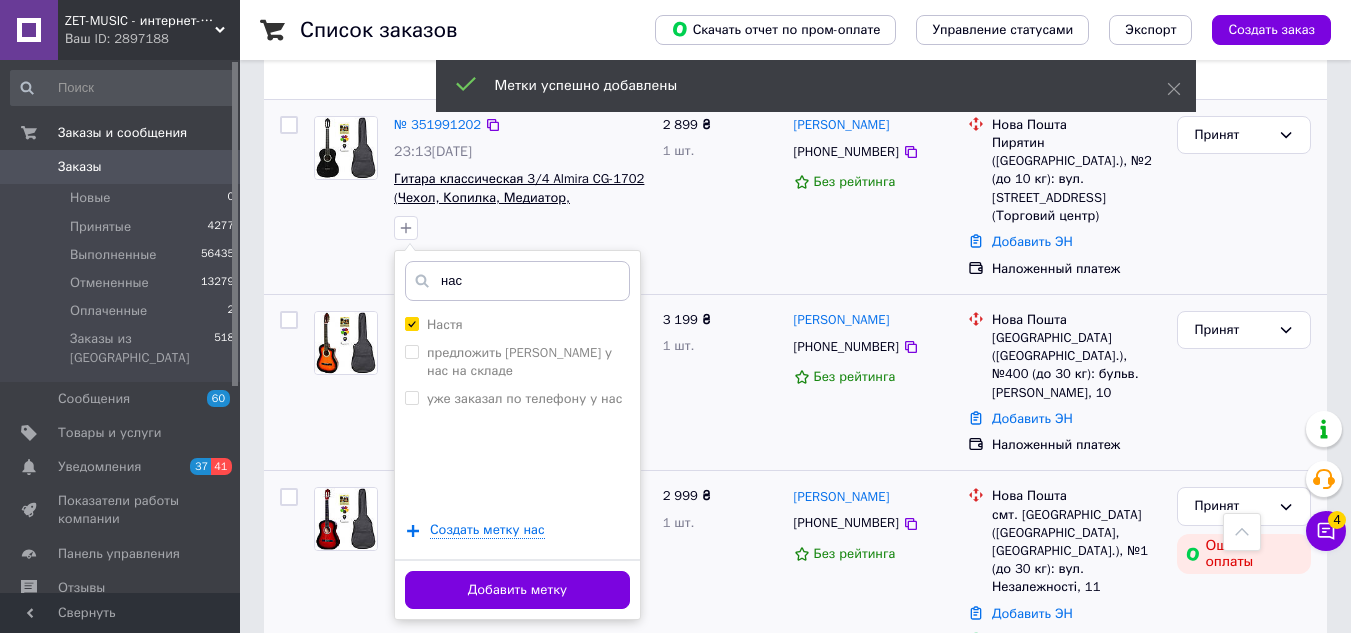 scroll, scrollTop: 700, scrollLeft: 0, axis: vertical 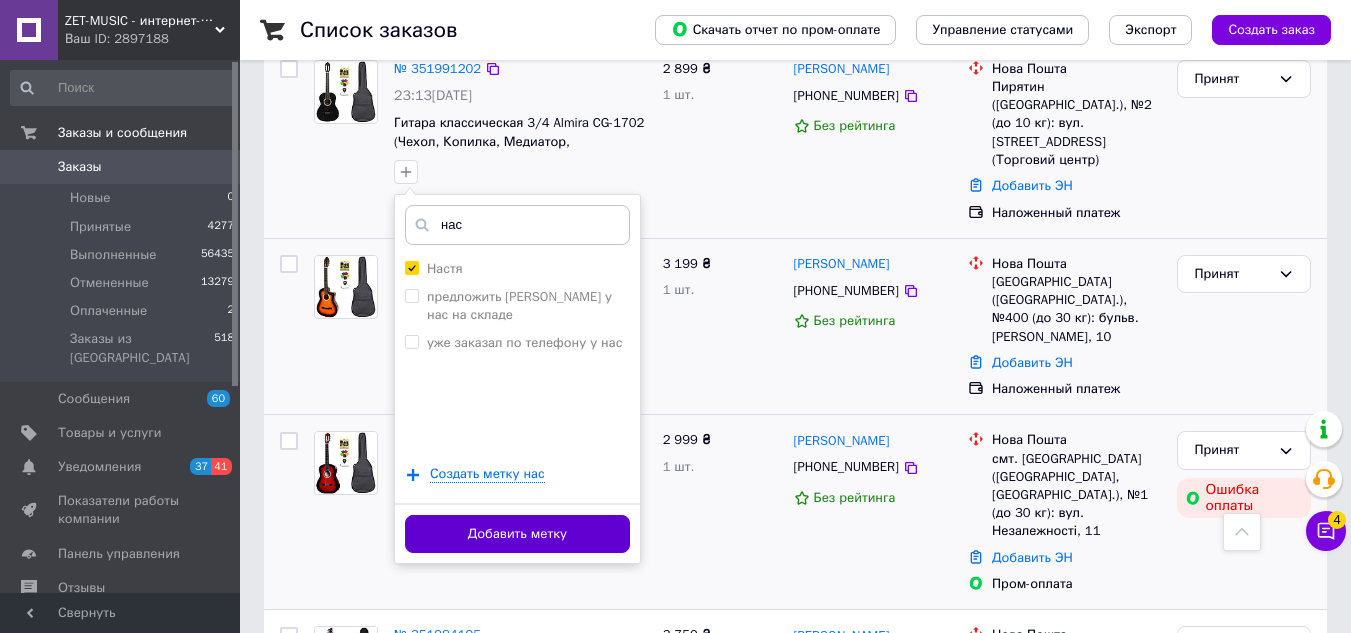 click on "Добавить метку" at bounding box center [517, 534] 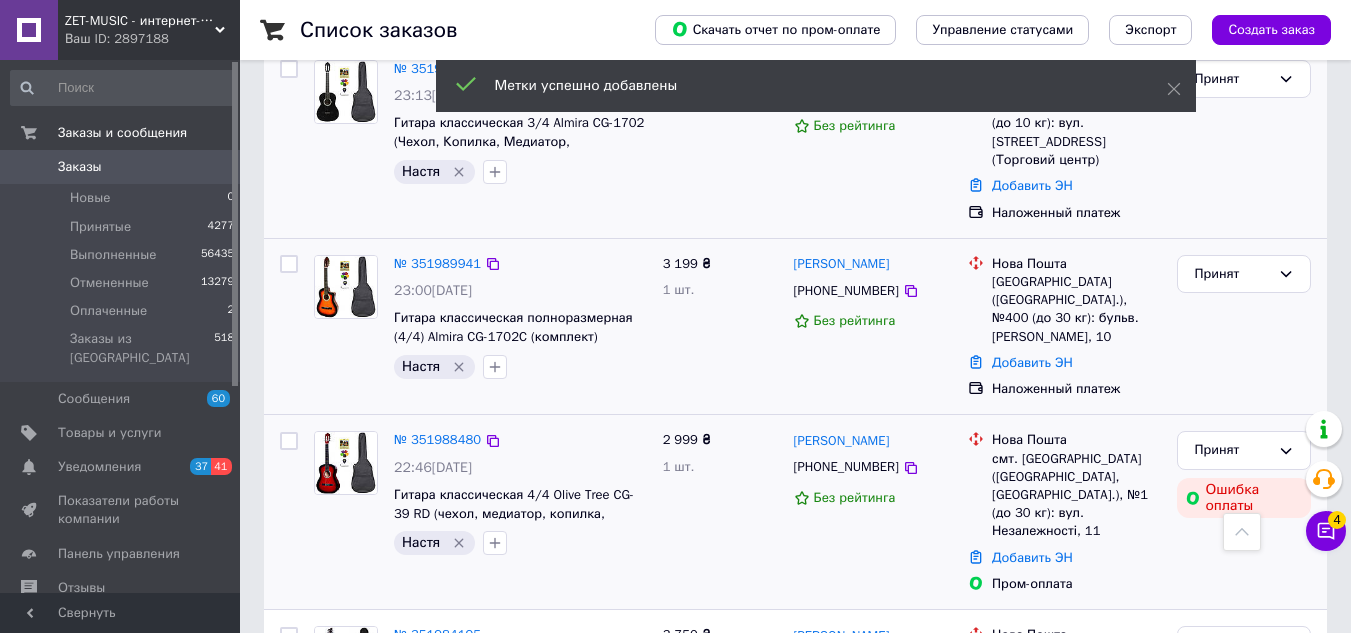 scroll, scrollTop: 400, scrollLeft: 0, axis: vertical 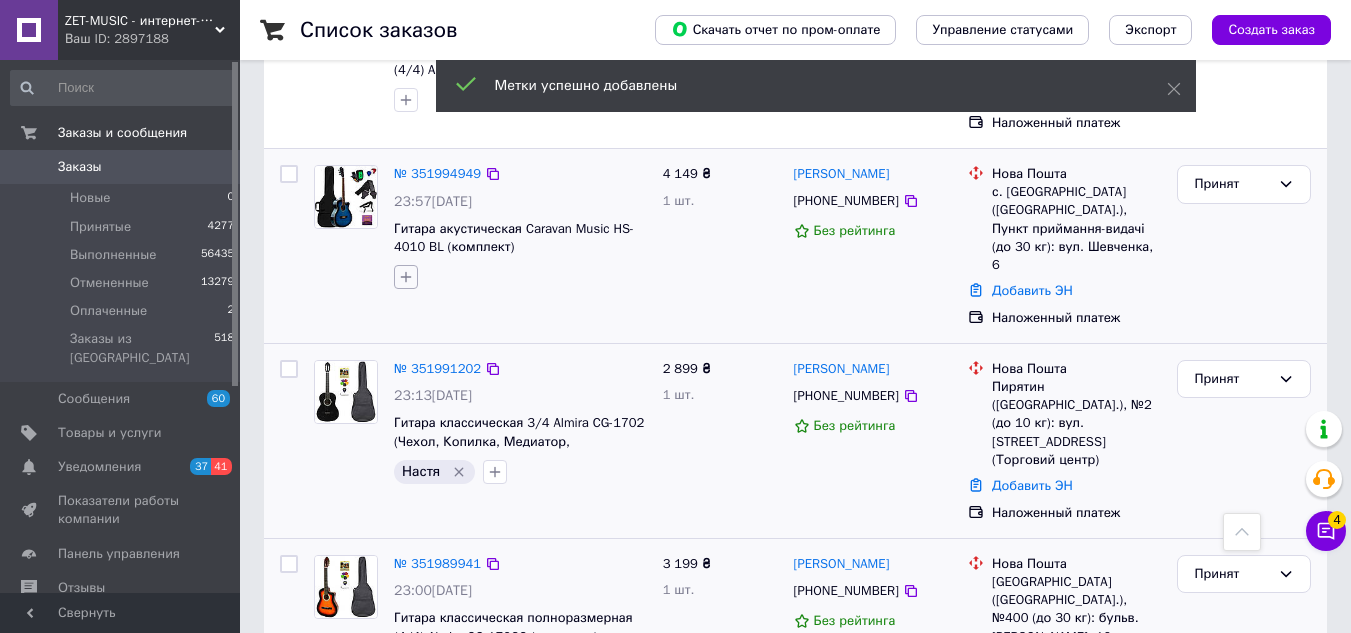 click at bounding box center [406, 277] 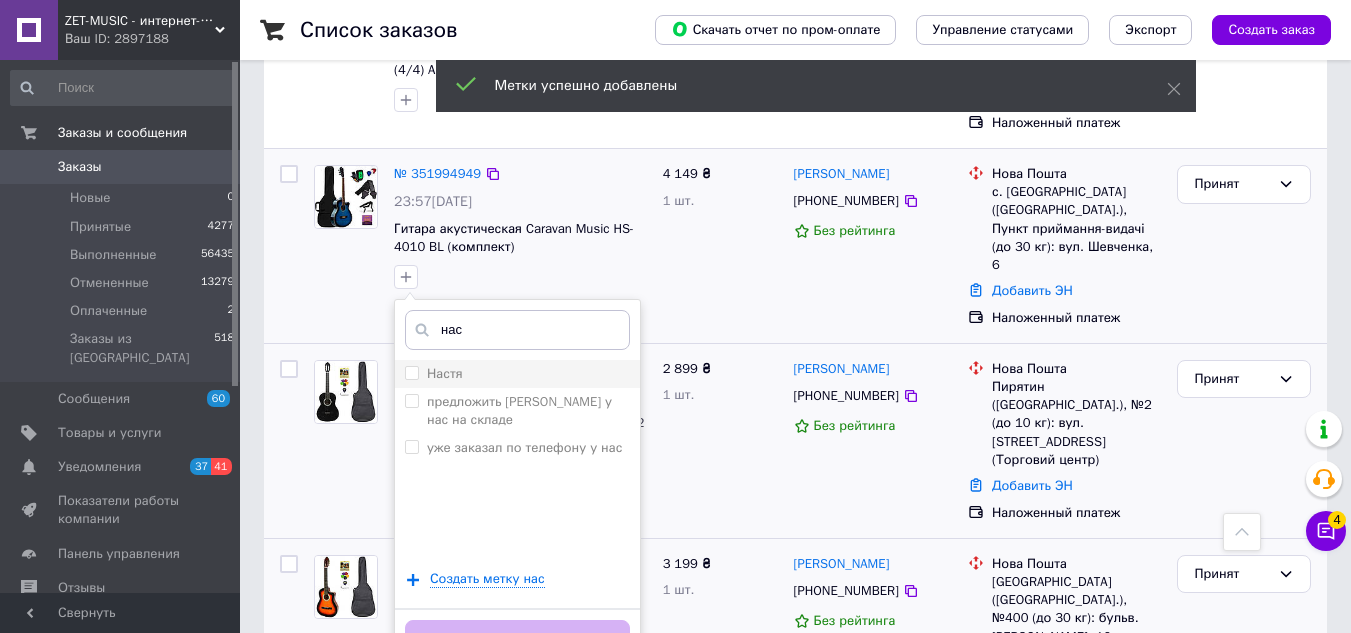 type on "нас" 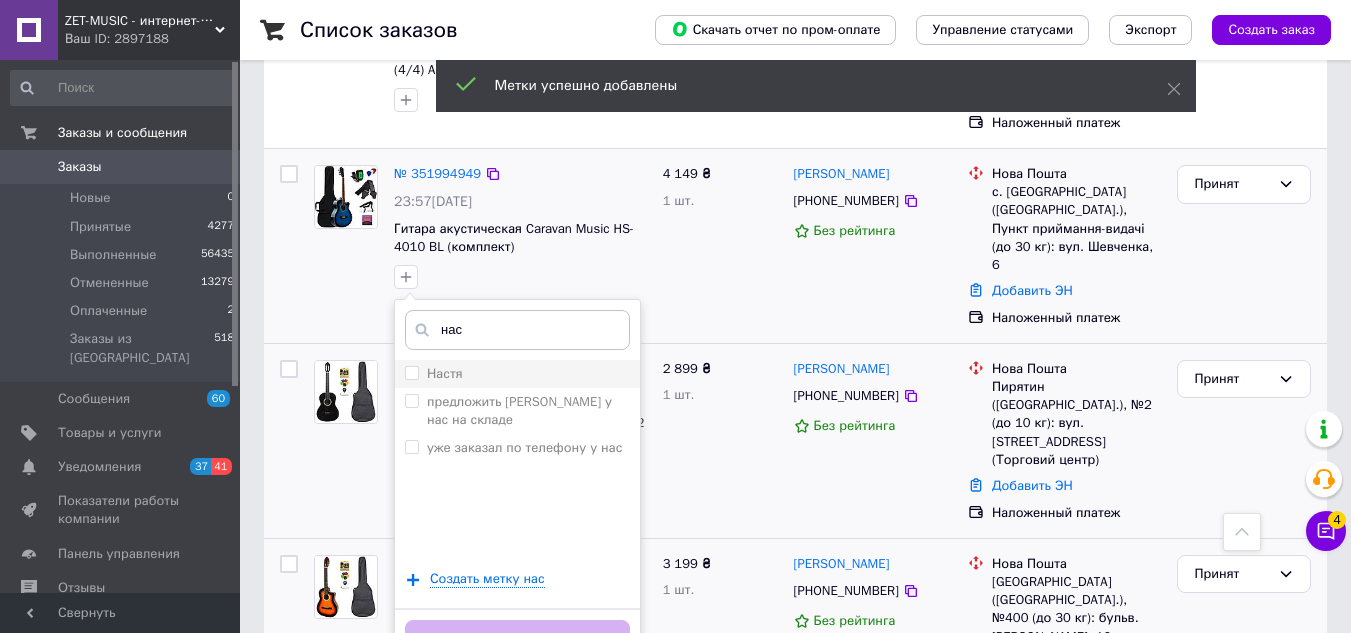 click on "Настя" at bounding box center (517, 374) 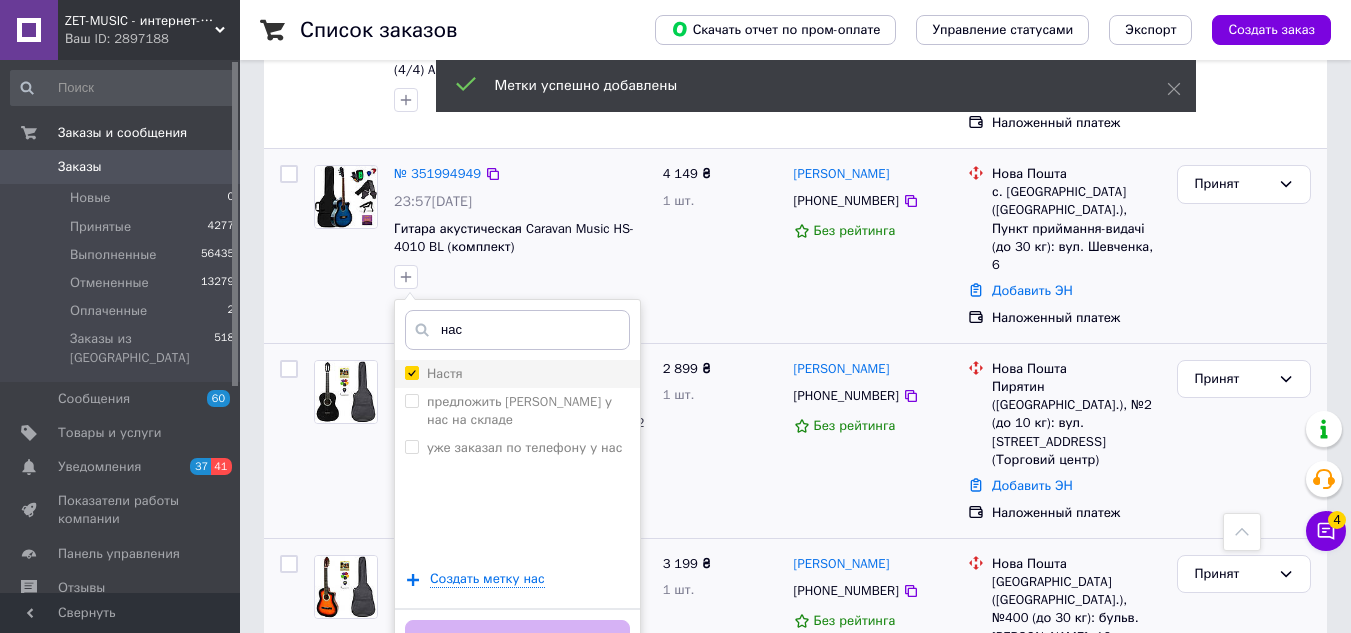 checkbox on "true" 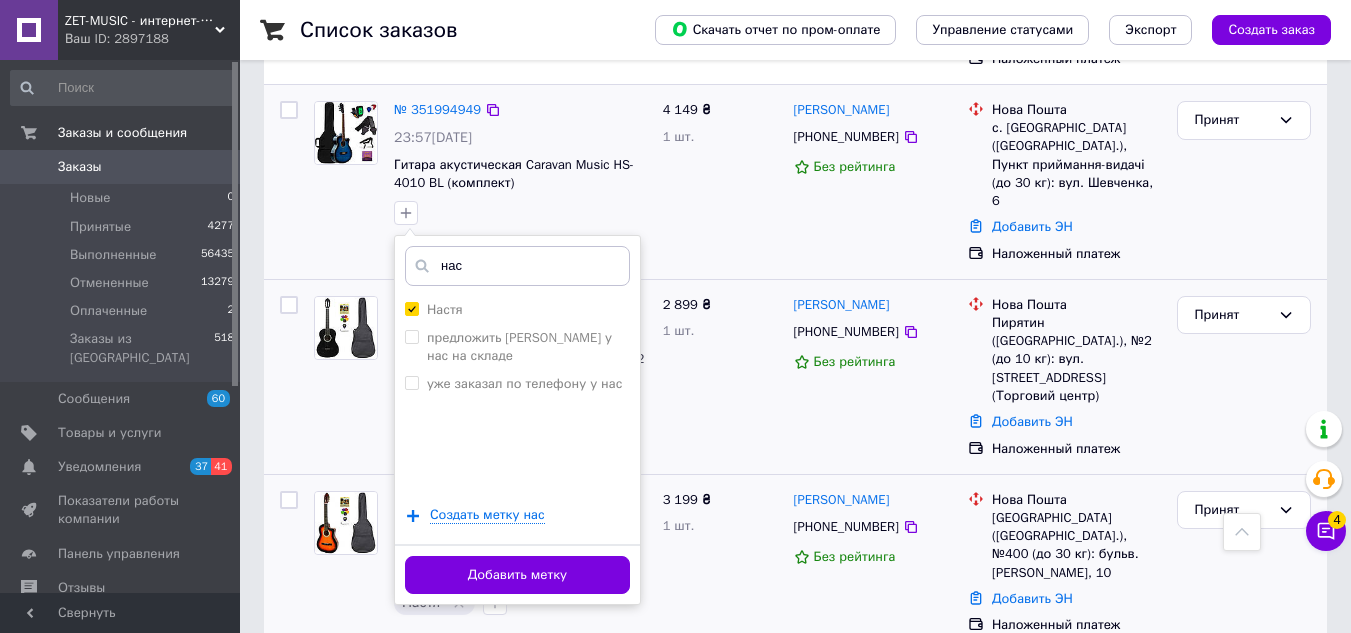 scroll, scrollTop: 500, scrollLeft: 0, axis: vertical 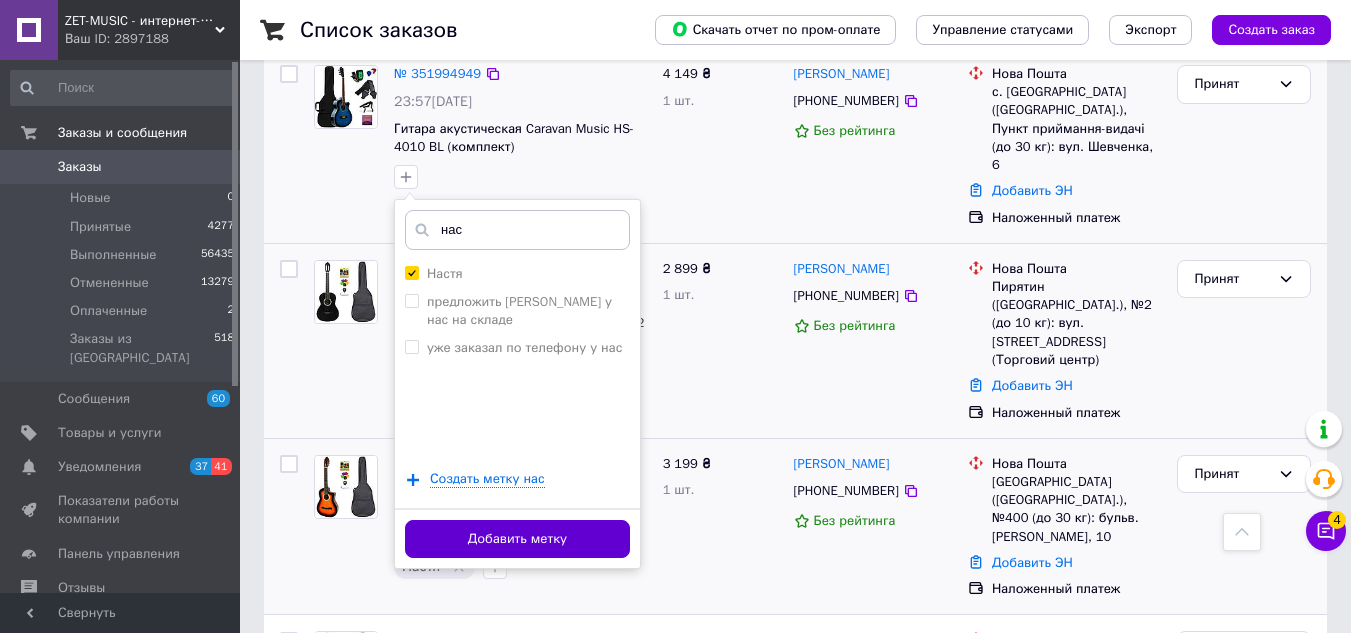 click on "Добавить метку" at bounding box center (517, 539) 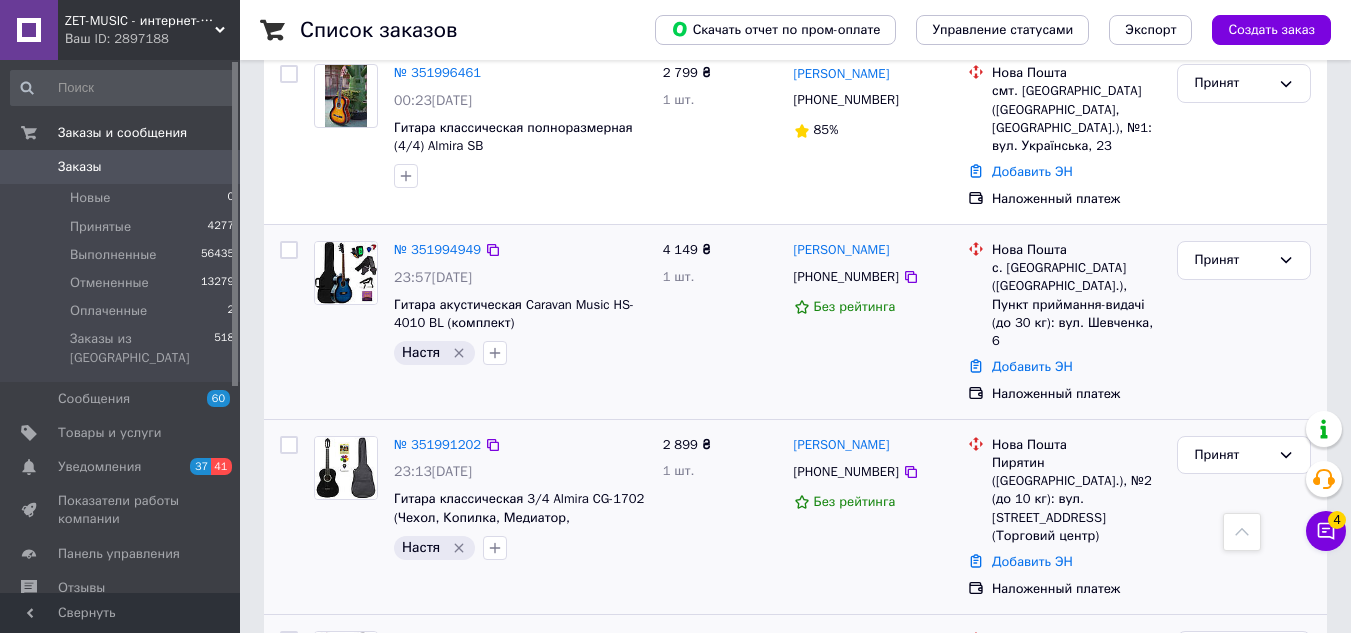 scroll, scrollTop: 300, scrollLeft: 0, axis: vertical 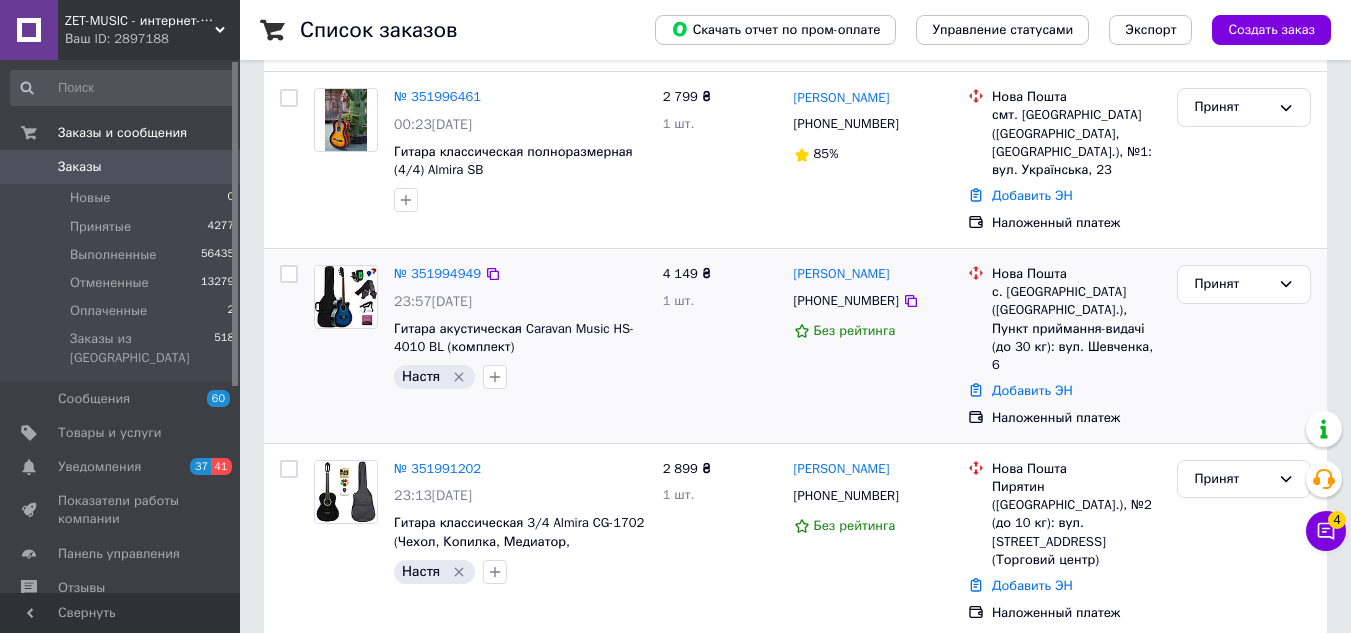 click on "Ваш ID: 2897188" at bounding box center [152, 39] 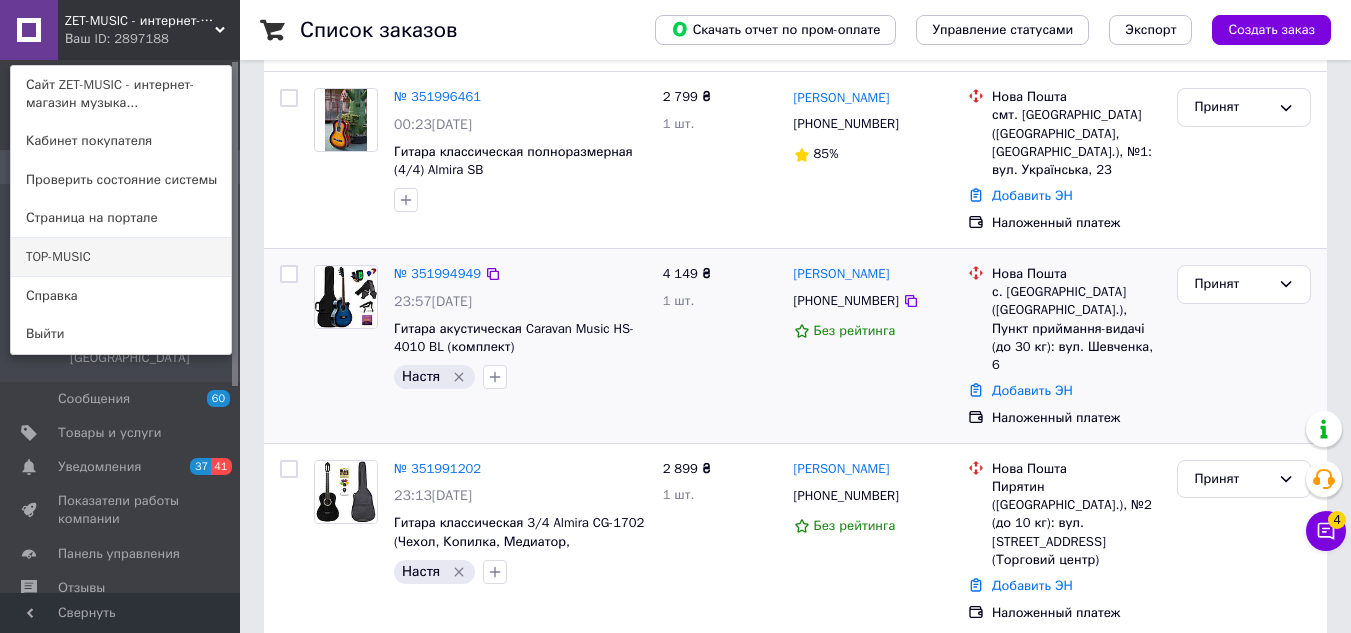 click on "TOP-MUSIC" at bounding box center [121, 257] 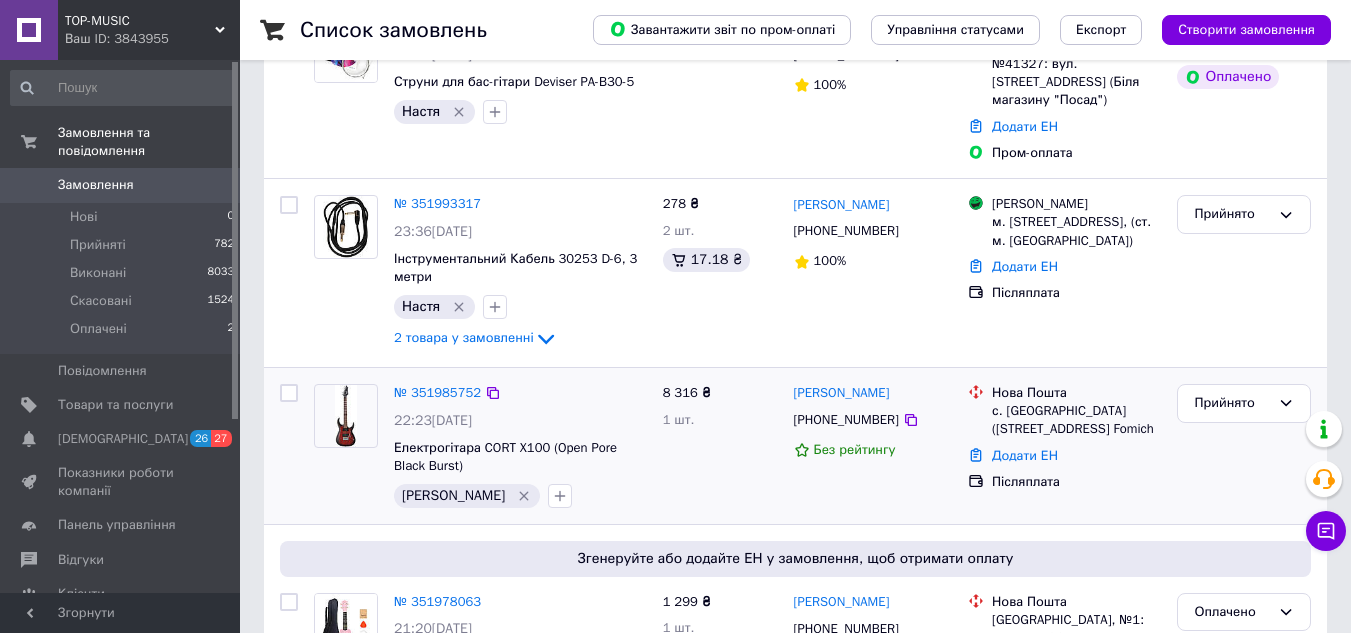 scroll, scrollTop: 300, scrollLeft: 0, axis: vertical 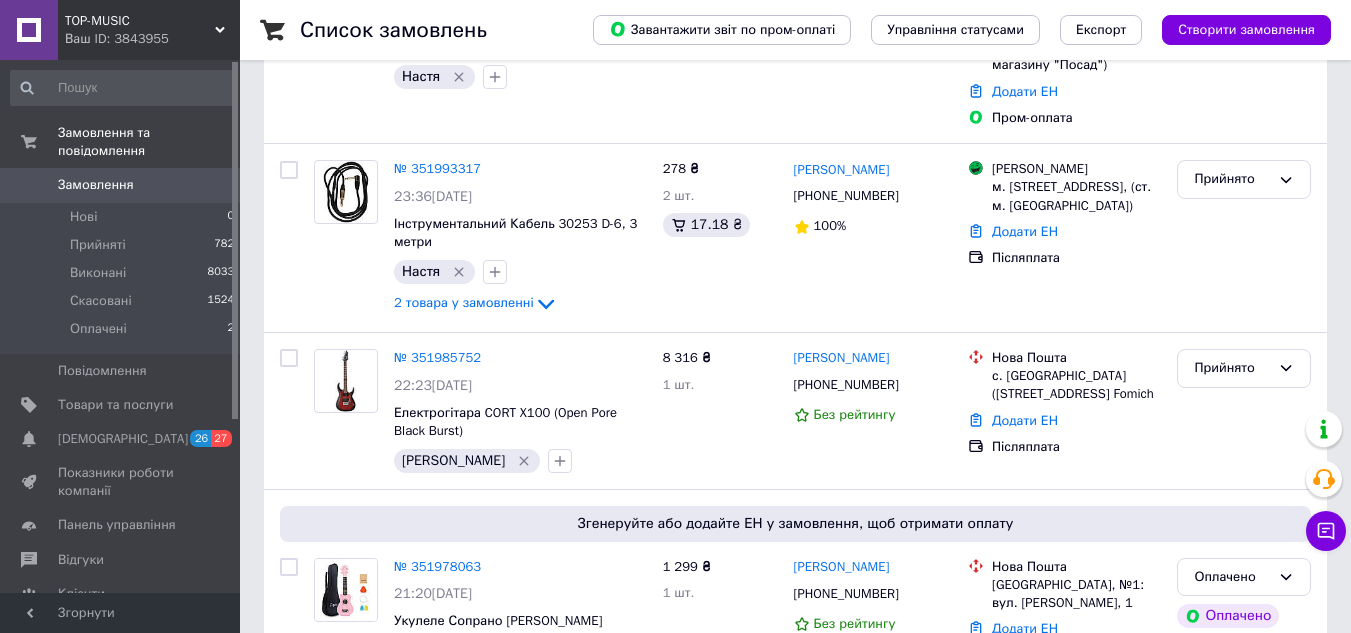 click on "TOP-MUSIC" at bounding box center [140, 21] 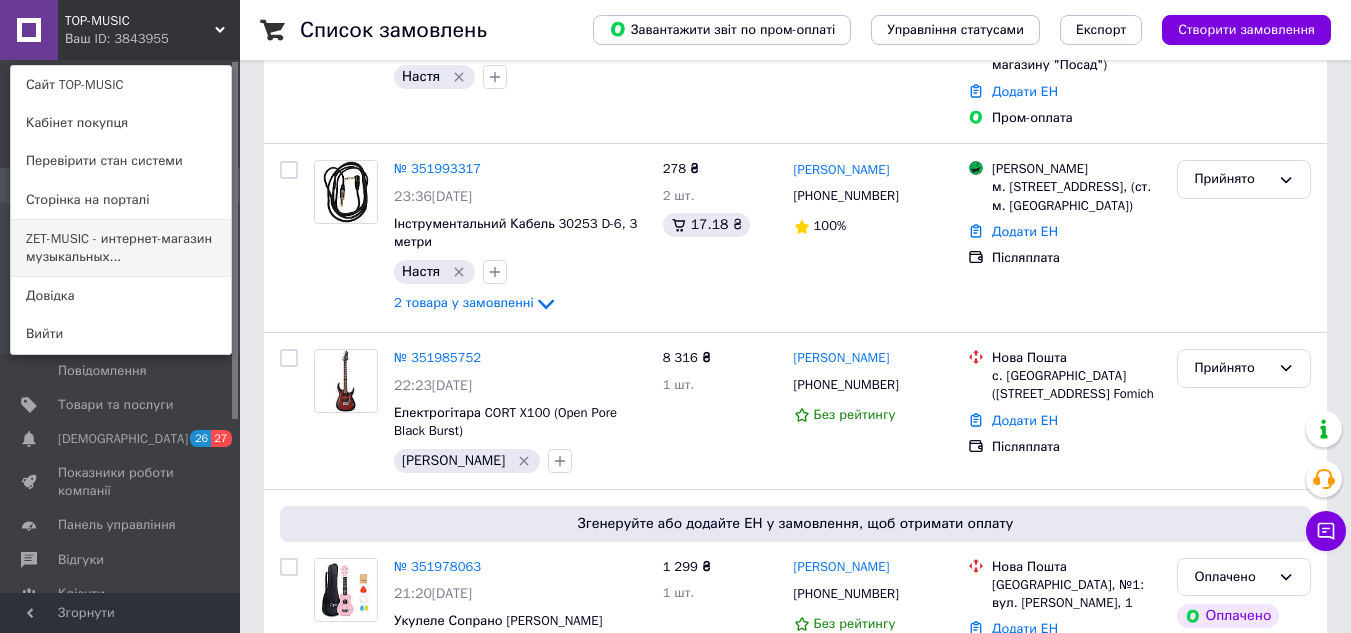click on "ZET-MUSIC - интернет-магазин музыкальных..." at bounding box center [121, 248] 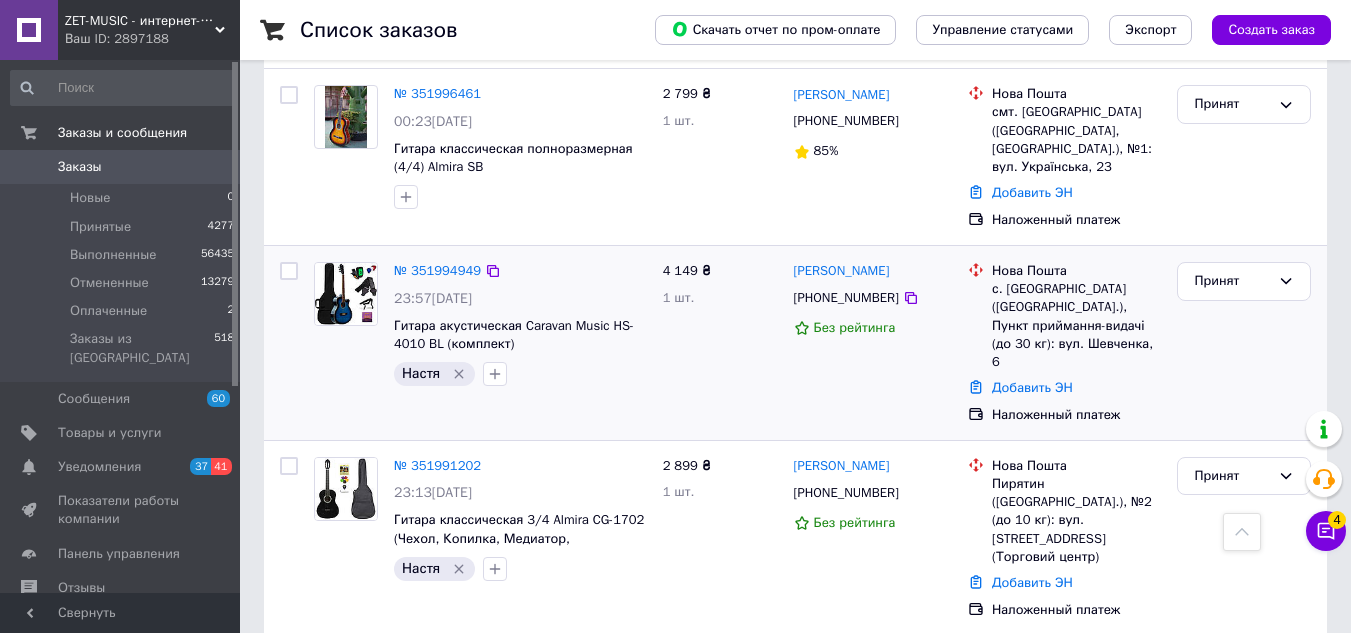 scroll, scrollTop: 100, scrollLeft: 0, axis: vertical 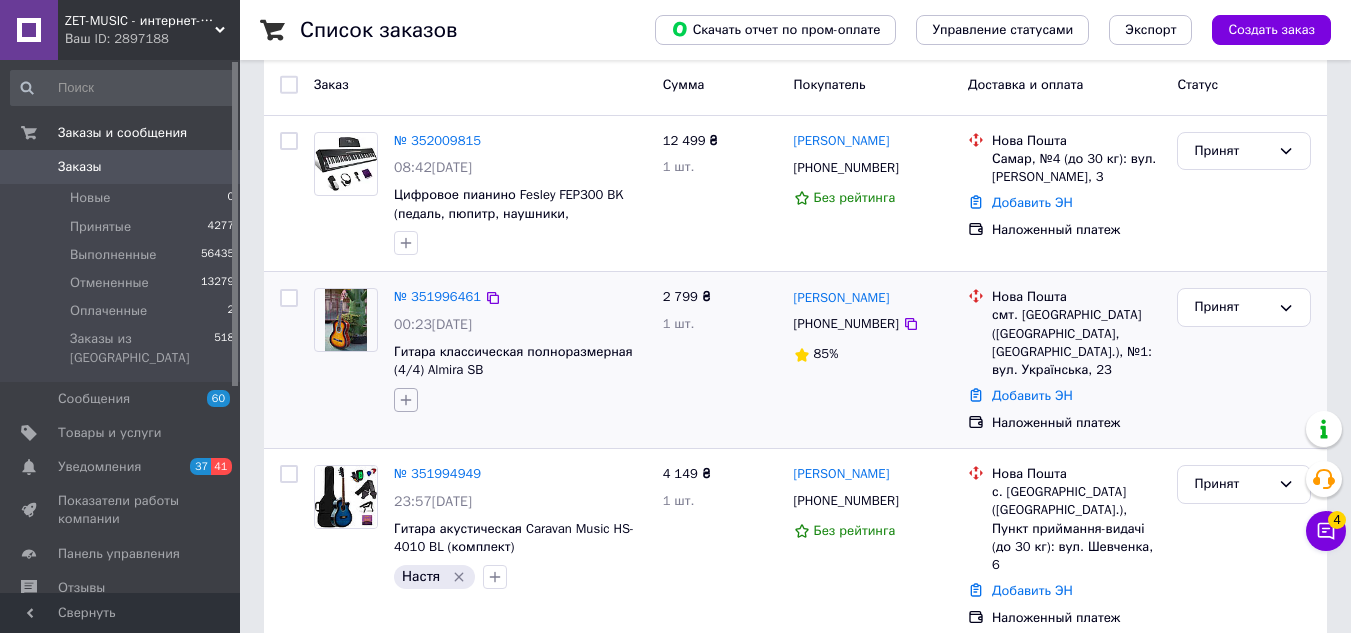 click at bounding box center (406, 400) 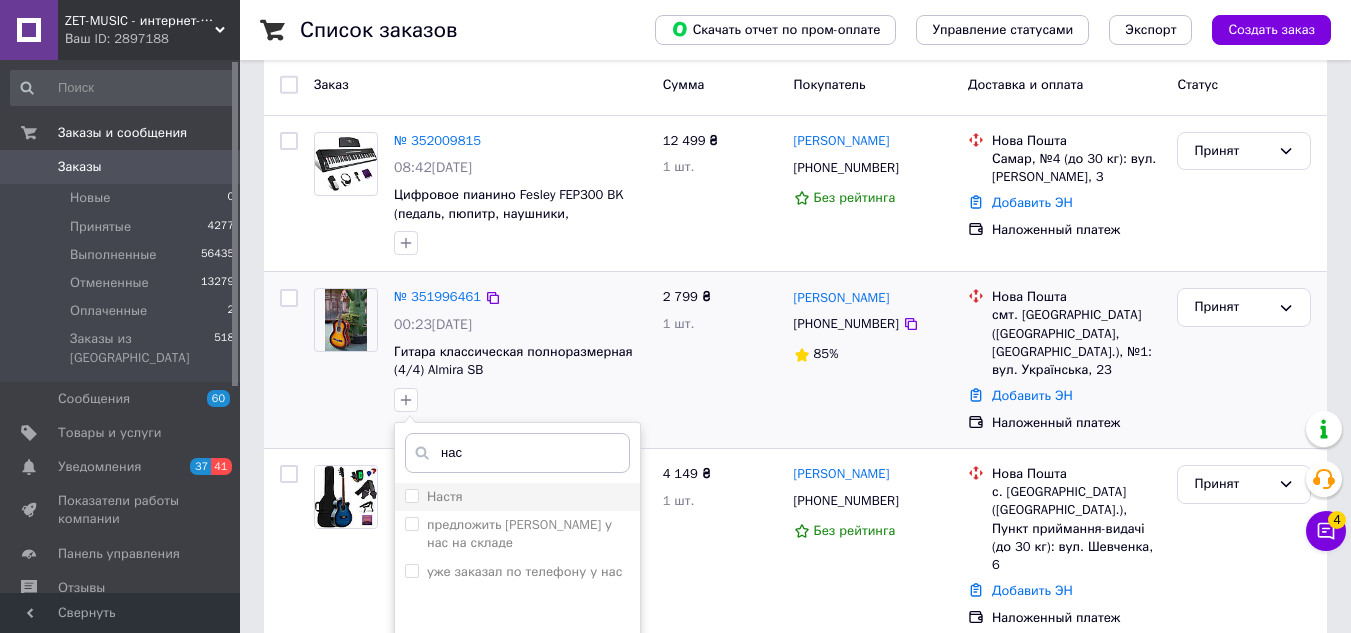 type on "нас" 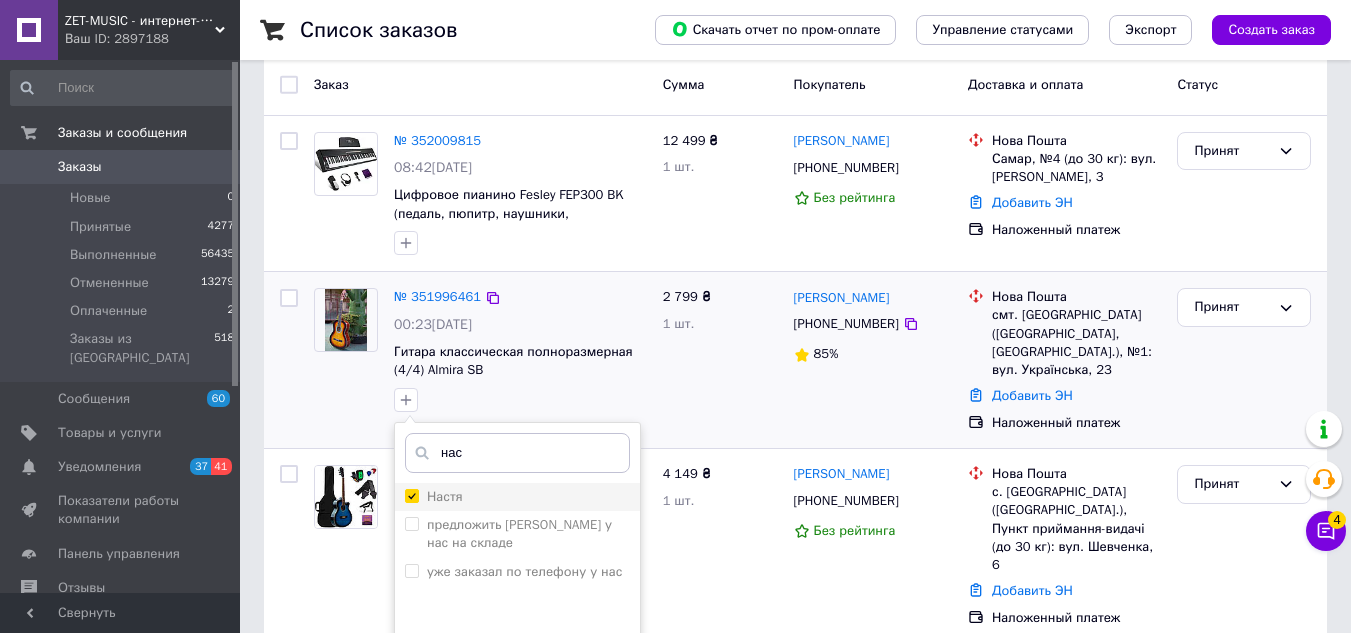 checkbox on "true" 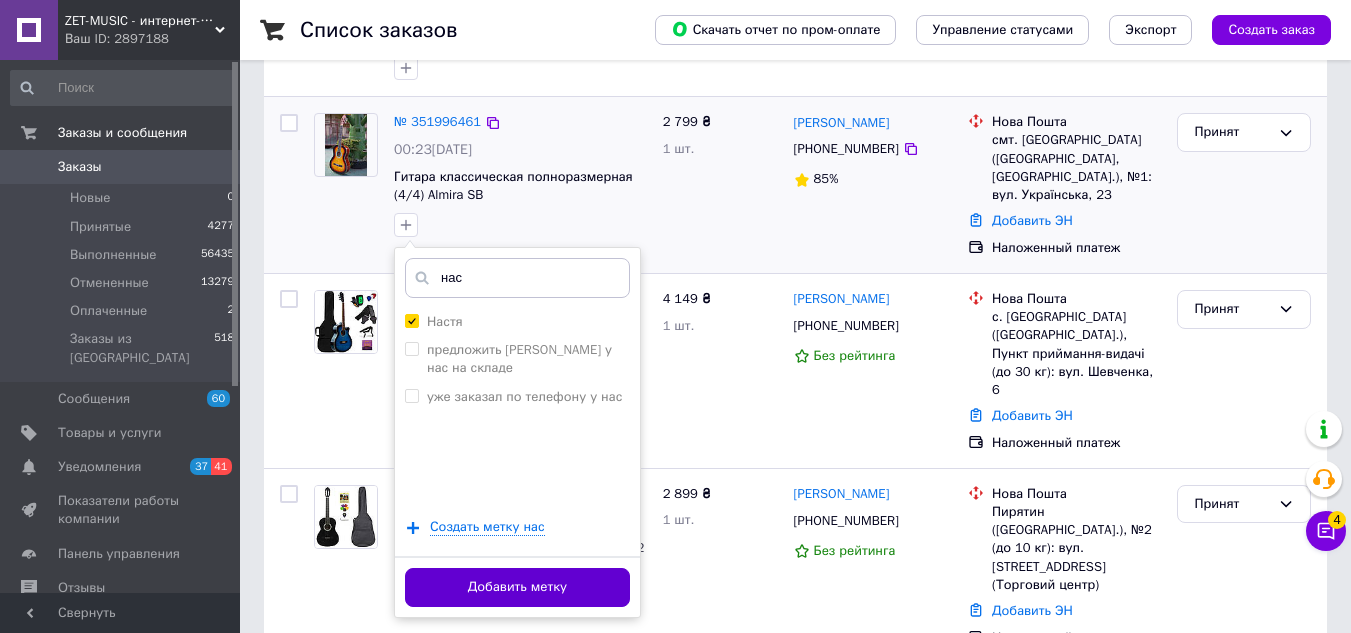 scroll, scrollTop: 300, scrollLeft: 0, axis: vertical 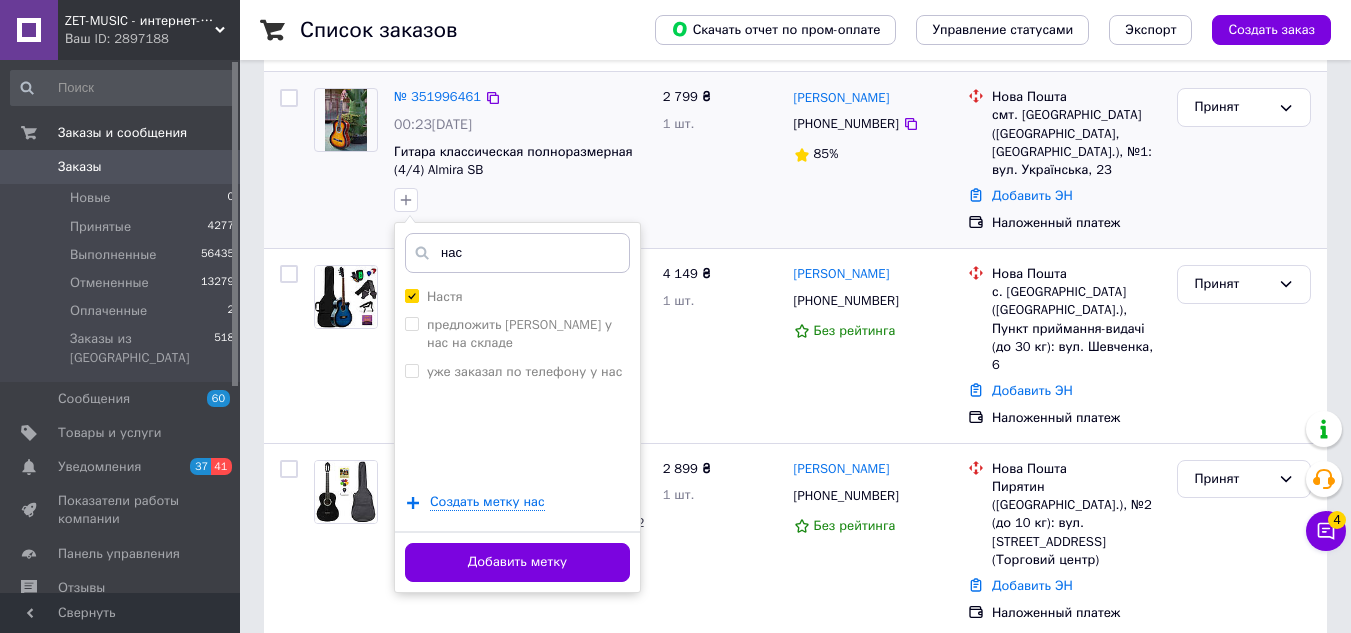 click on "Добавить метку" at bounding box center [517, 561] 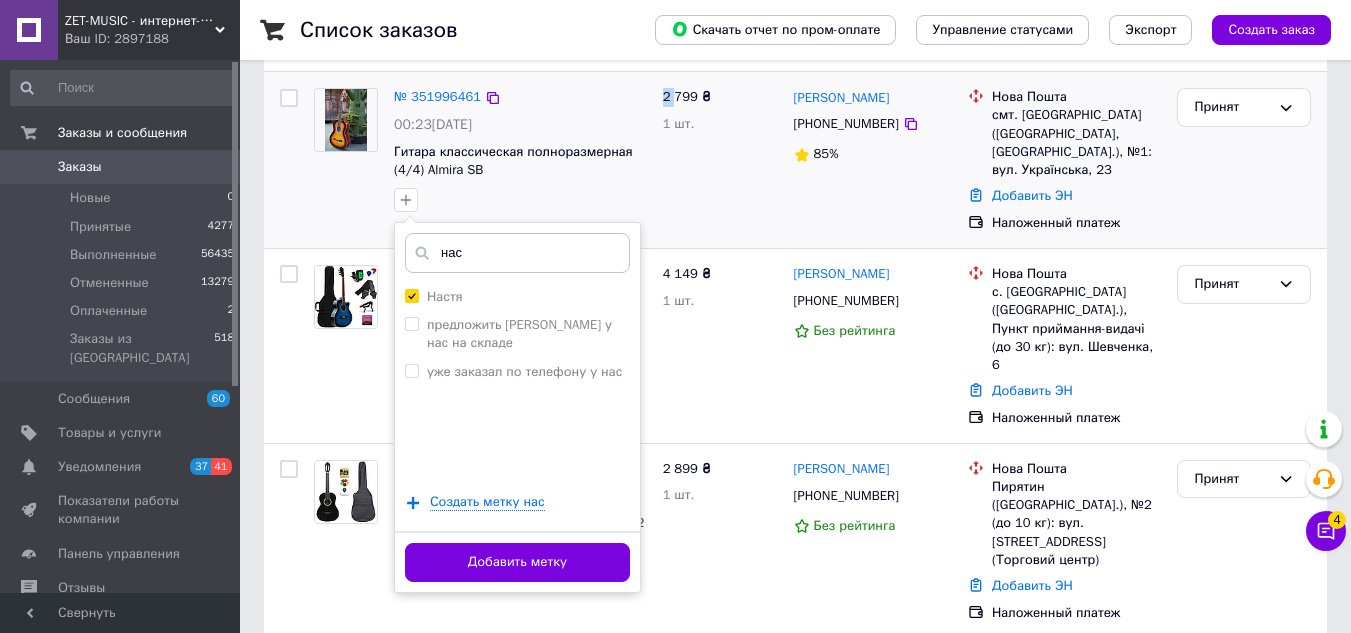 click on "Добавить метку" at bounding box center (517, 561) 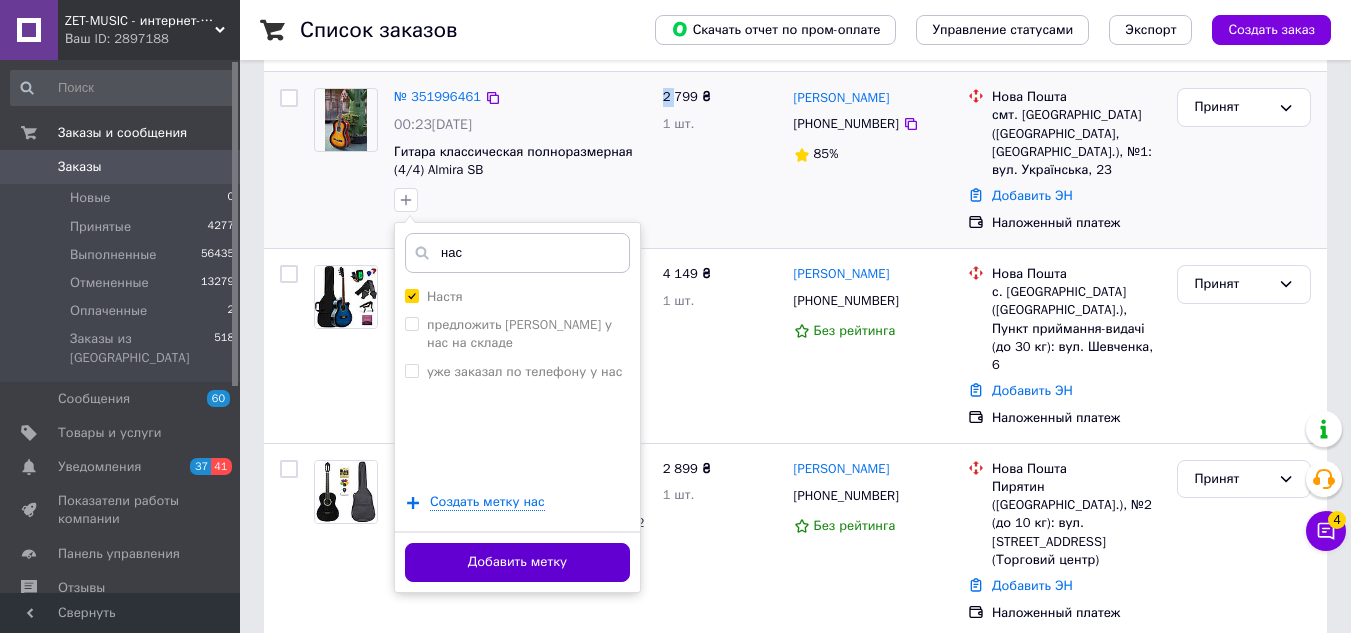 click on "Добавить метку" at bounding box center [517, 562] 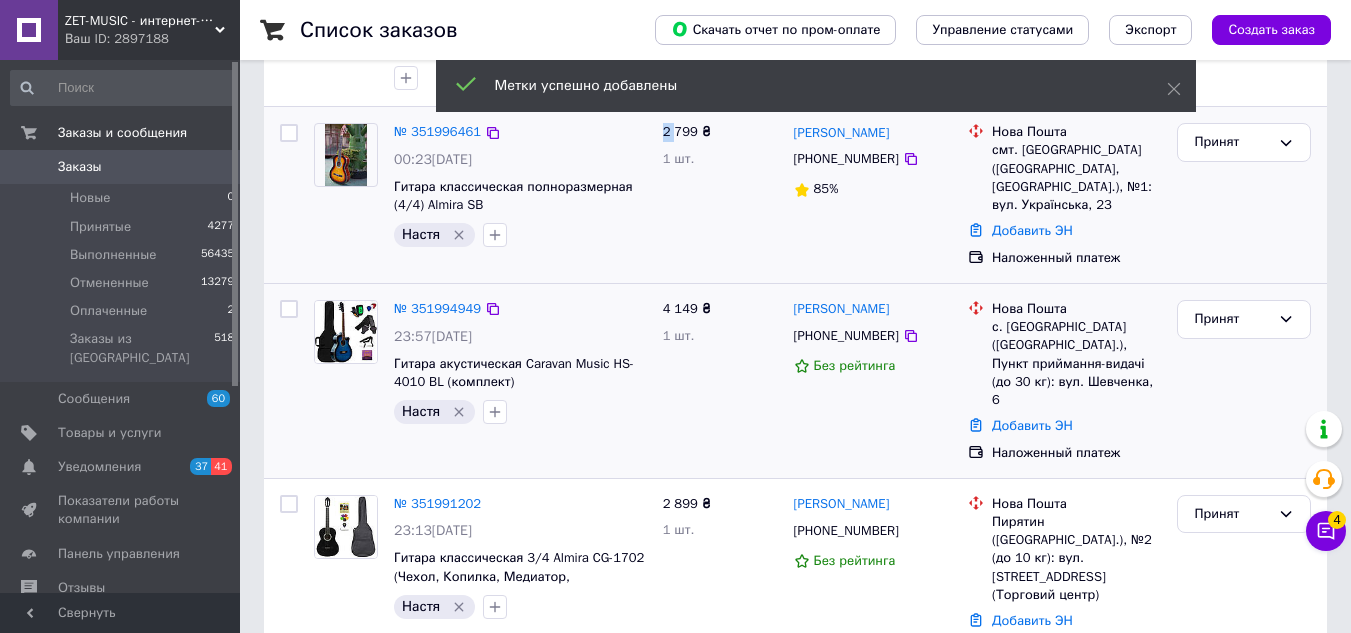 scroll, scrollTop: 300, scrollLeft: 0, axis: vertical 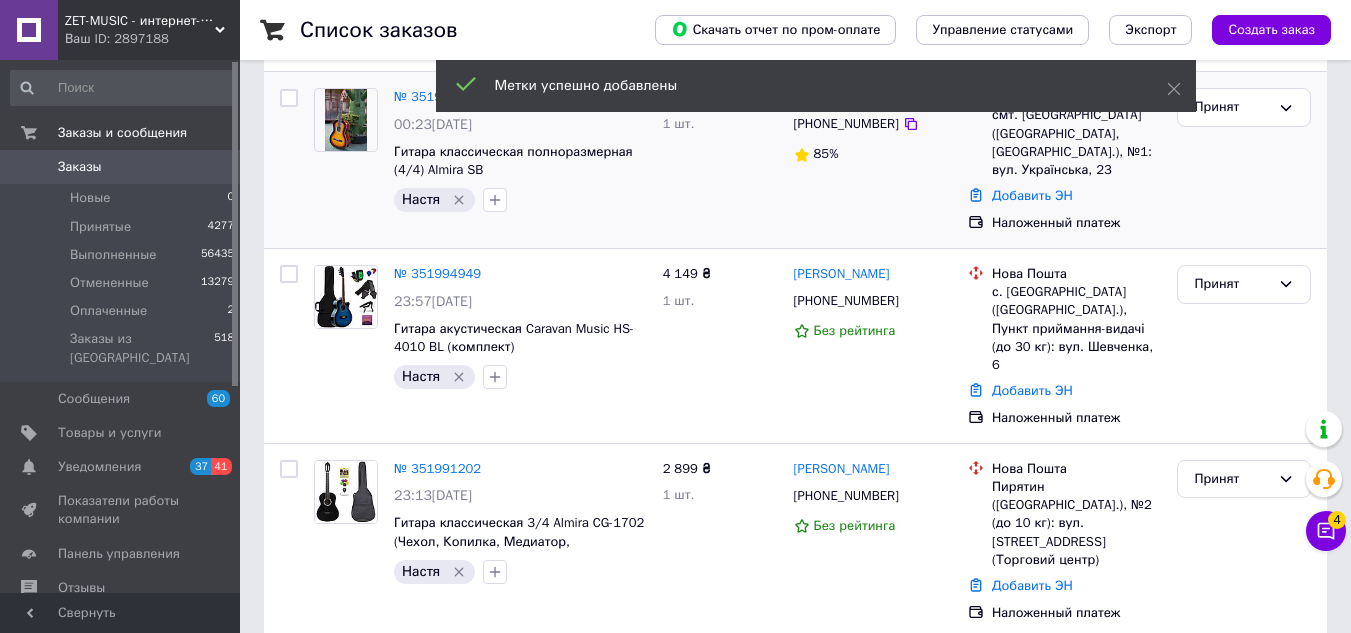 click on "Настя" at bounding box center (520, 200) 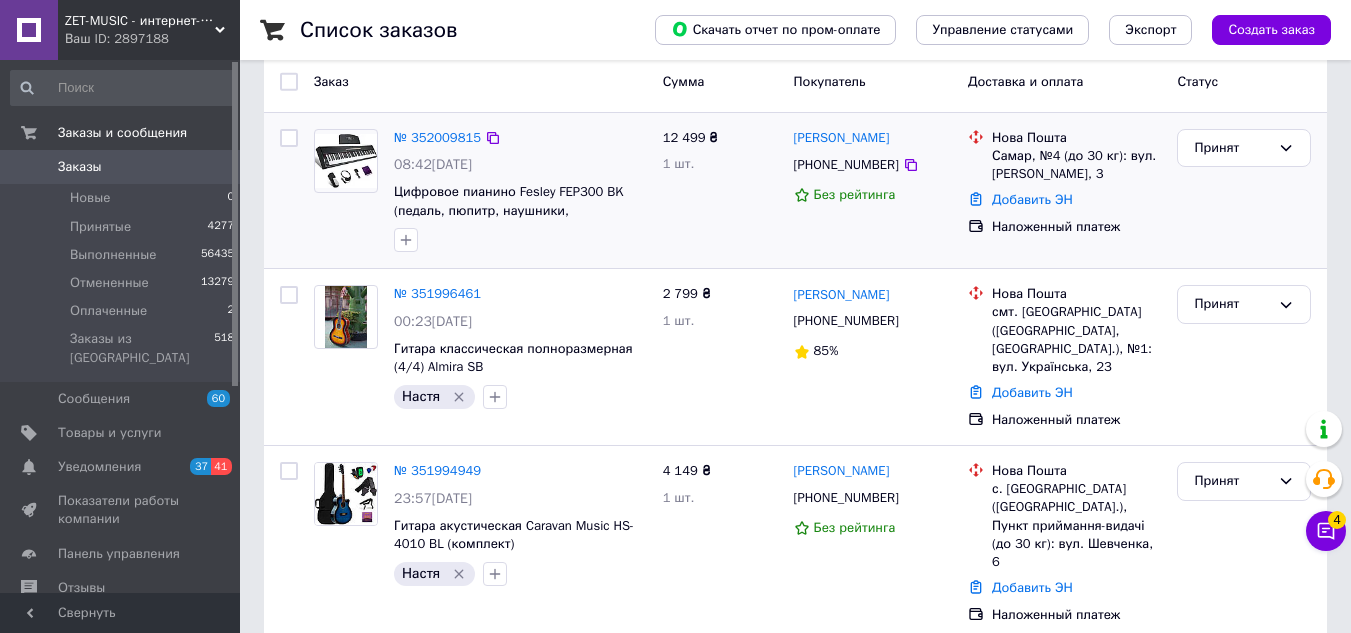 scroll, scrollTop: 100, scrollLeft: 0, axis: vertical 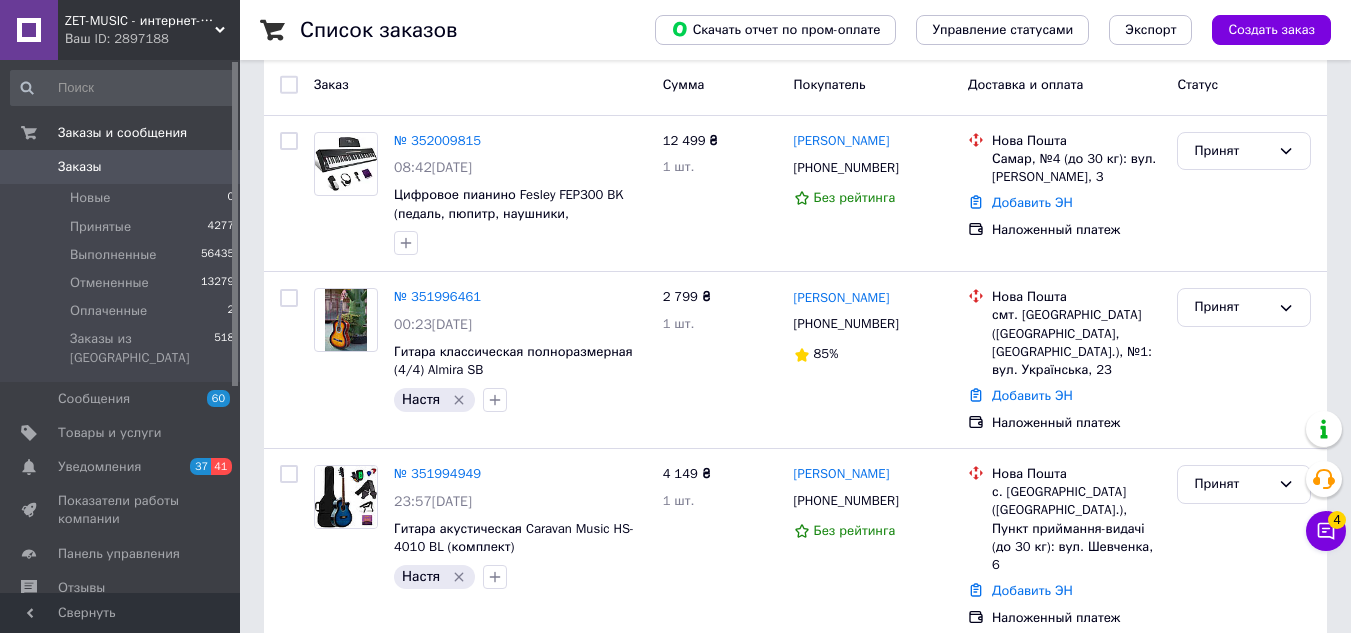 click on "Ваш ID: 2897188" at bounding box center (152, 39) 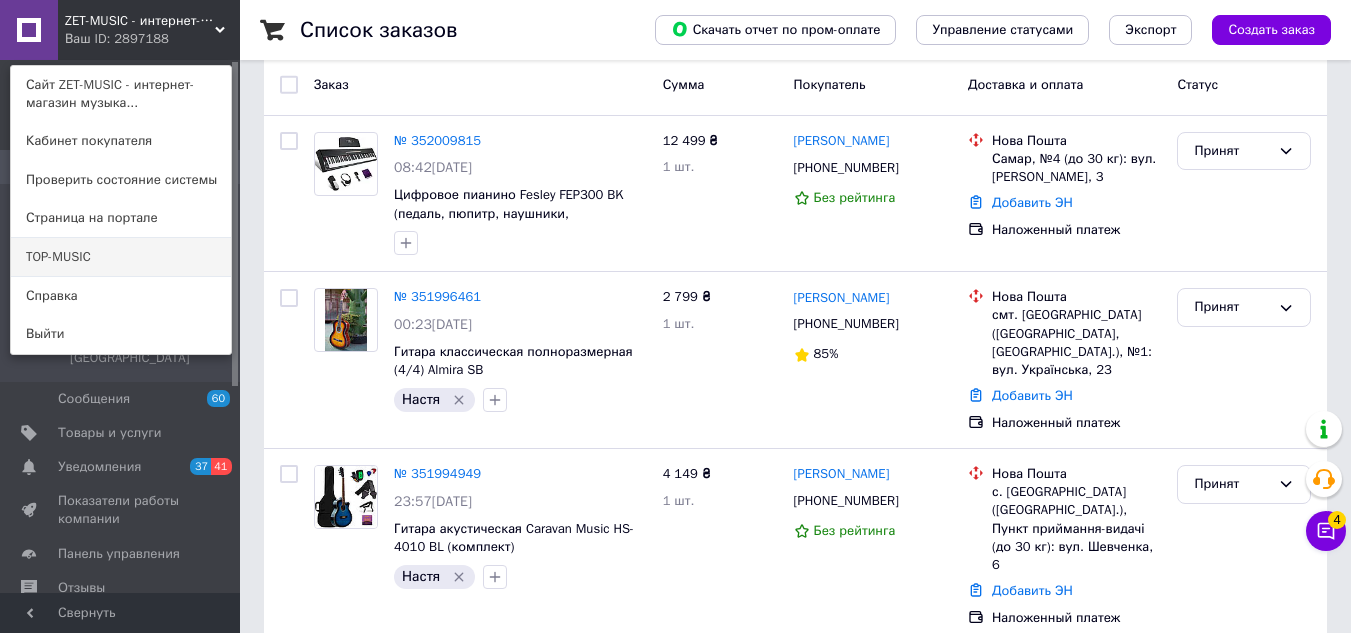 click on "TOP-MUSIC" at bounding box center (121, 257) 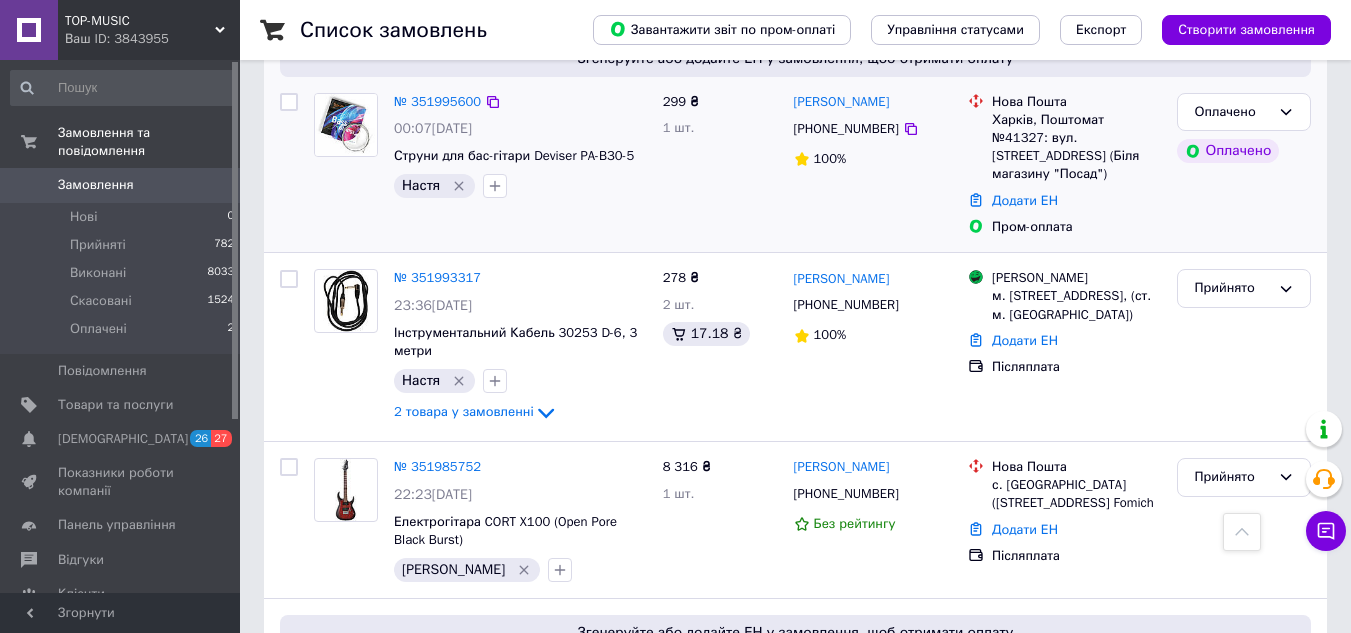 scroll, scrollTop: 0, scrollLeft: 0, axis: both 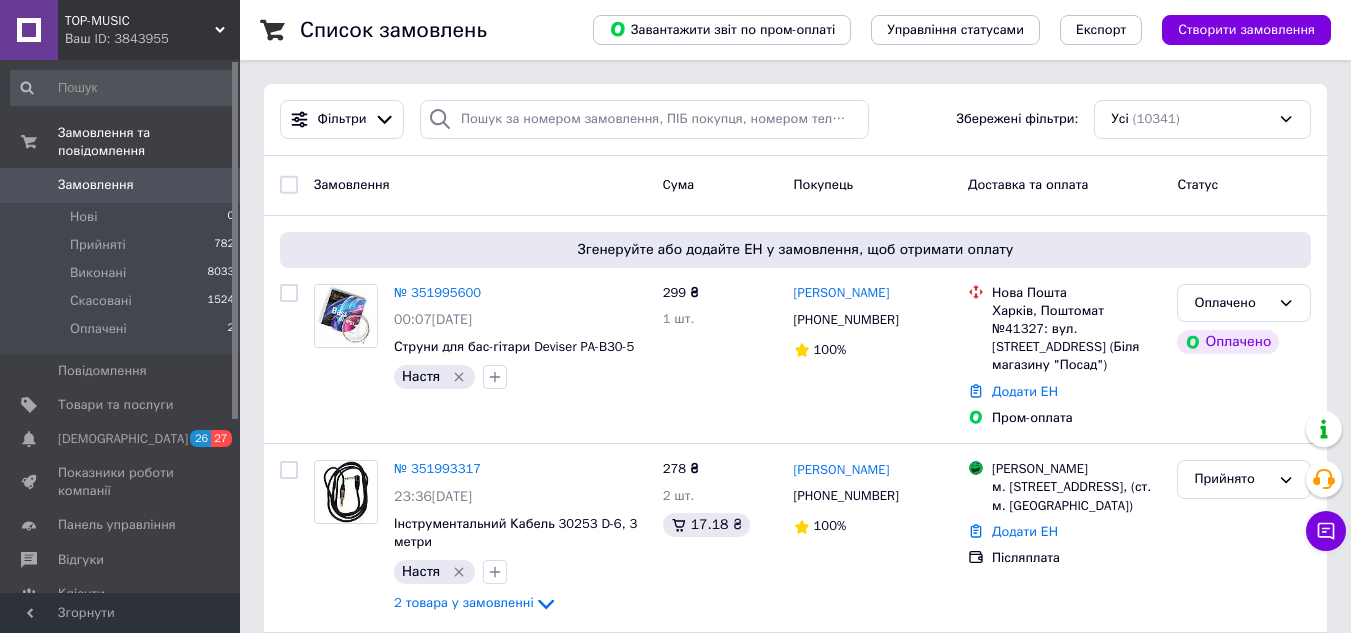 click on "Ваш ID: 3843955" at bounding box center [152, 39] 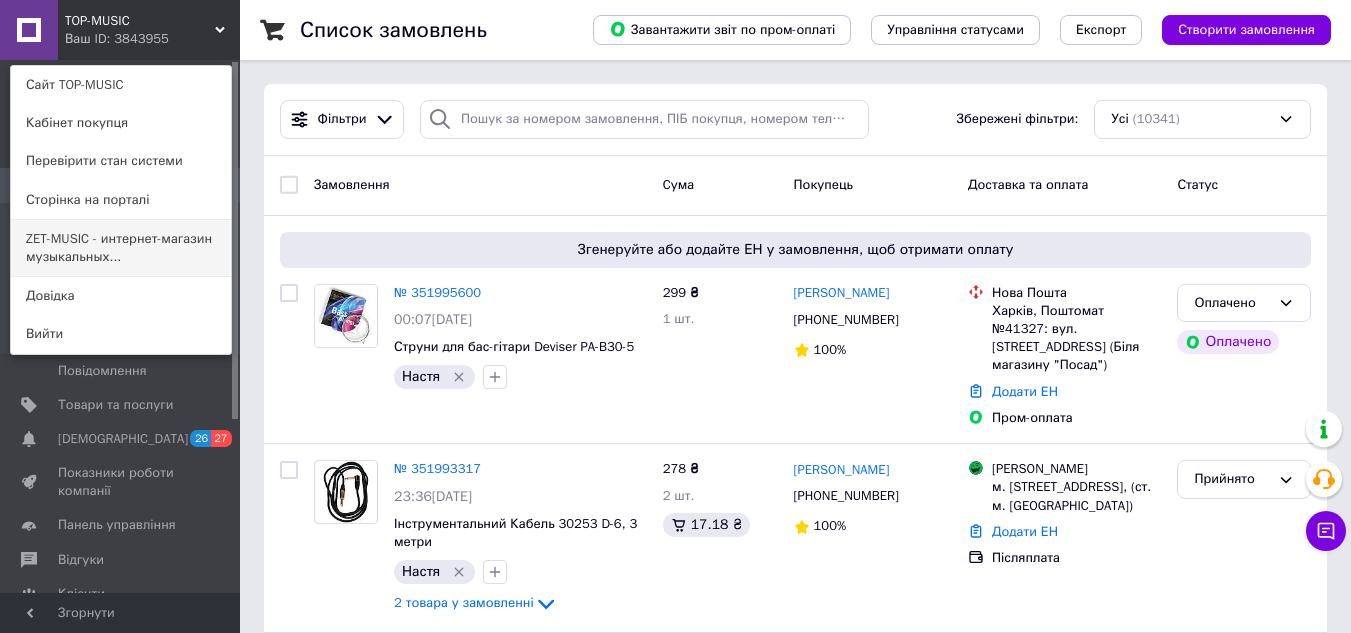 click on "ZET-MUSIC - интернет-магазин музыкальных..." at bounding box center (121, 248) 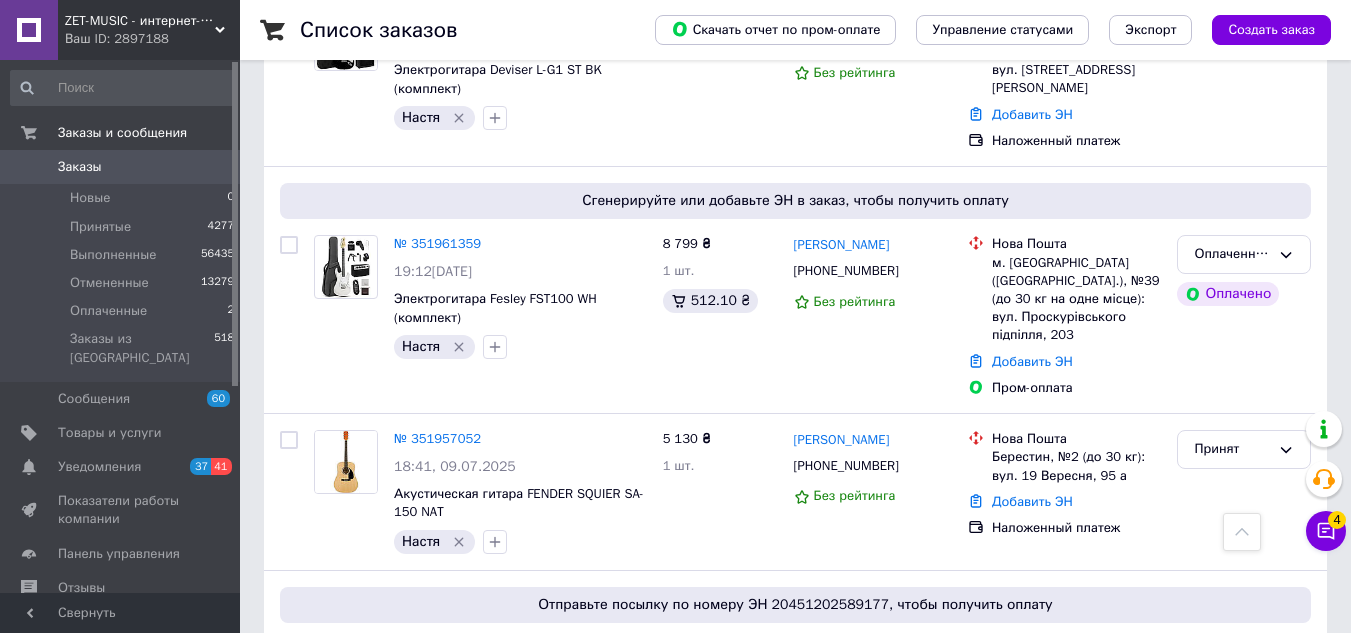 scroll, scrollTop: 1600, scrollLeft: 0, axis: vertical 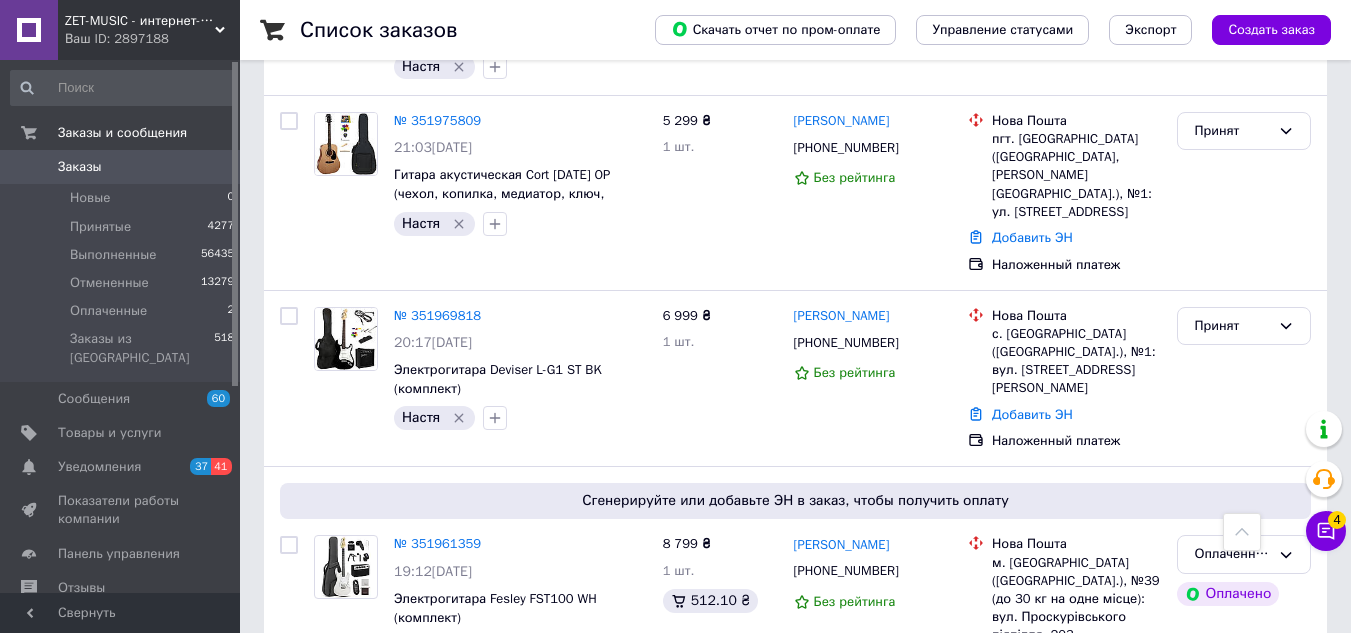 click on "ZET-MUSIC - интернет-магазин музыкальных инструментов" at bounding box center [140, 21] 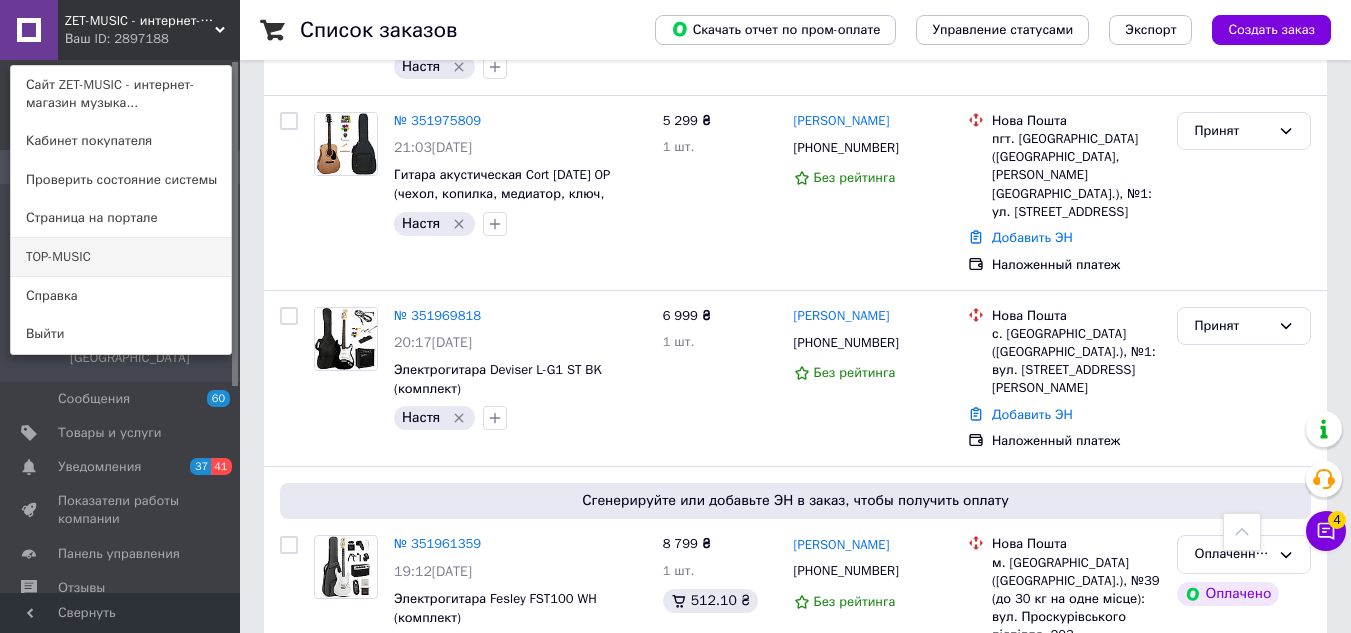 click on "TOP-MUSIC" at bounding box center [121, 257] 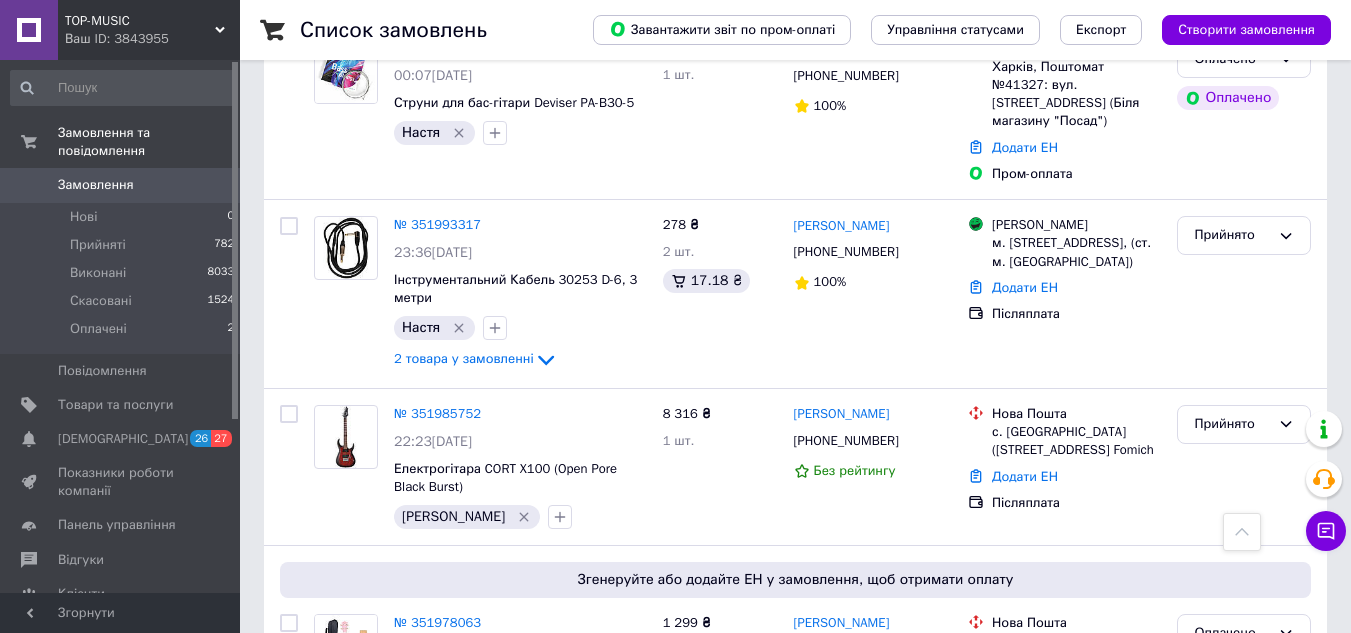 scroll, scrollTop: 200, scrollLeft: 0, axis: vertical 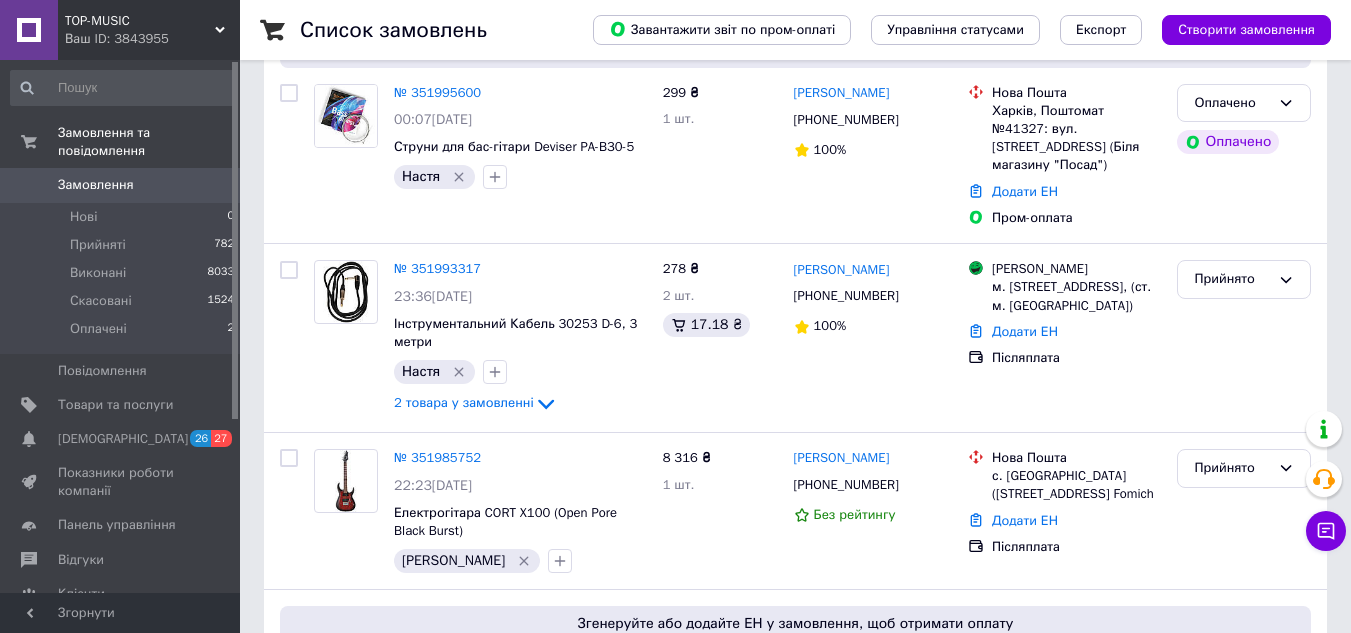 click on "TOP-MUSIC" at bounding box center [140, 21] 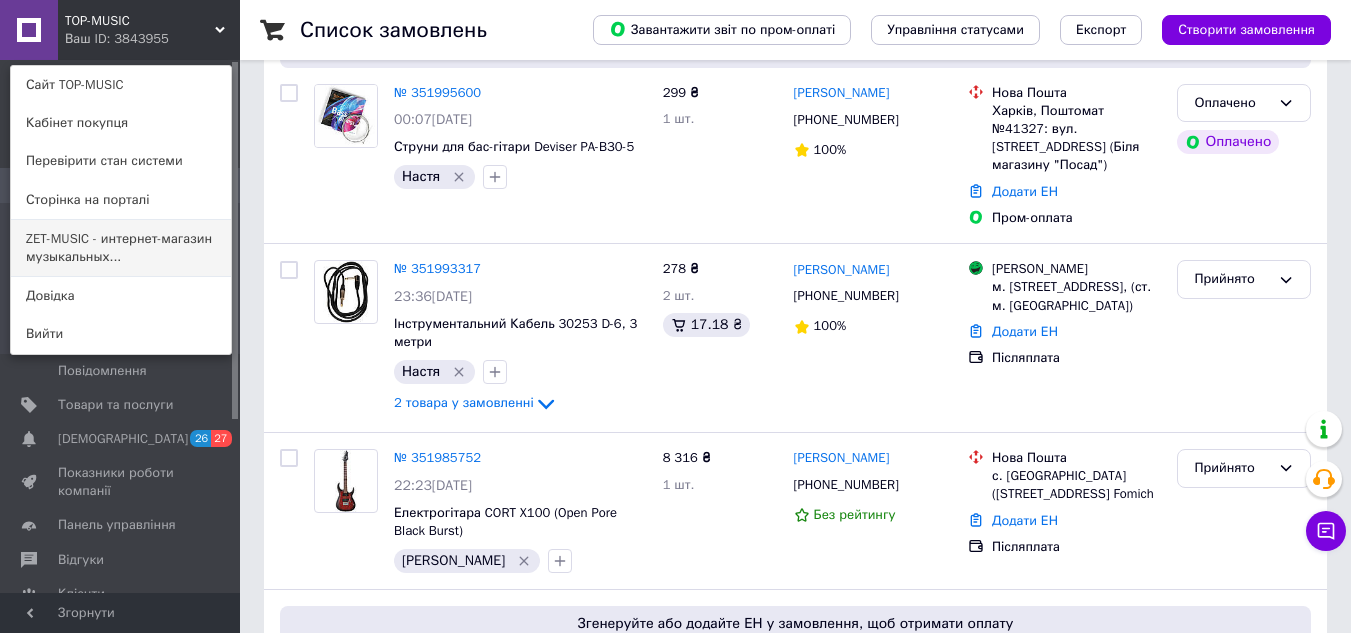 click on "ZET-MUSIC - интернет-магазин музыкальных..." at bounding box center [121, 248] 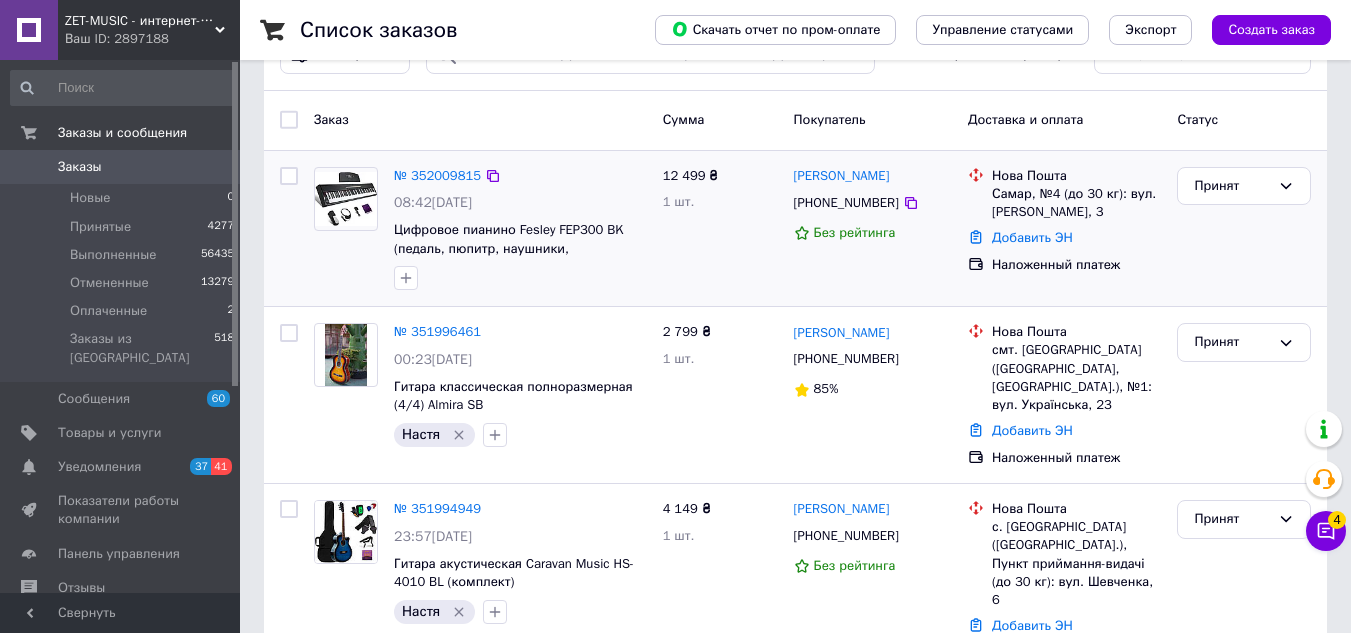 scroll, scrollTop: 100, scrollLeft: 0, axis: vertical 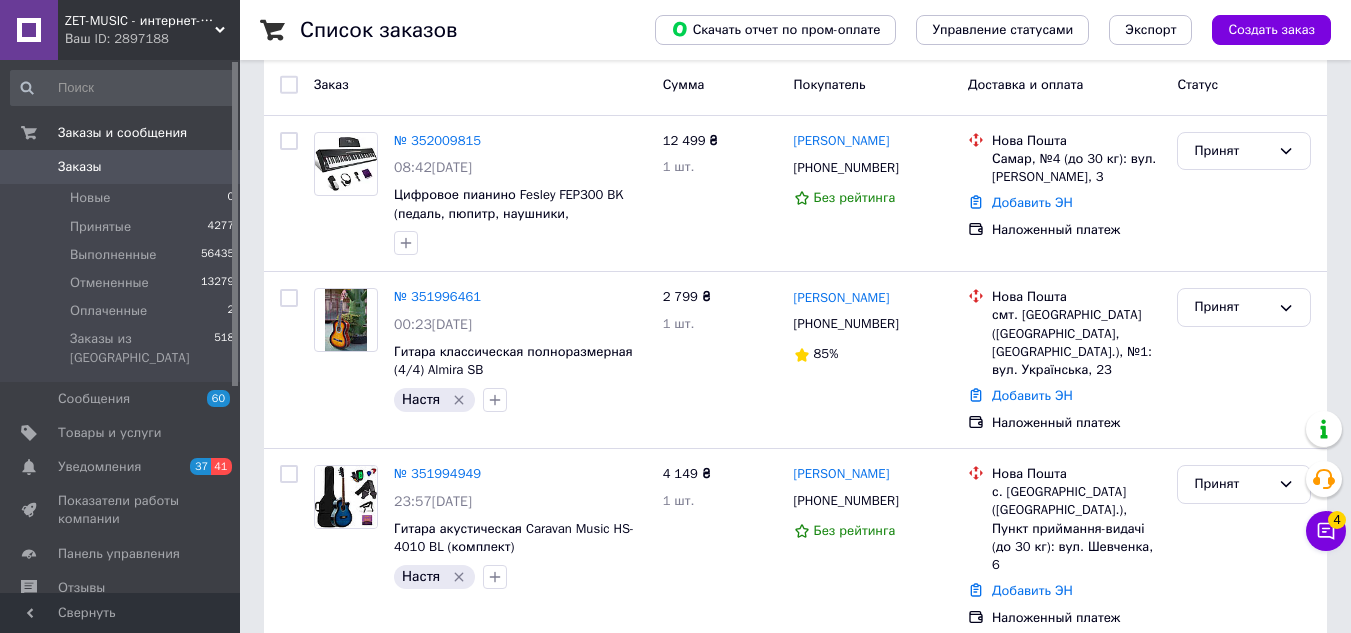 click on "Ваш ID: 2897188" at bounding box center (152, 39) 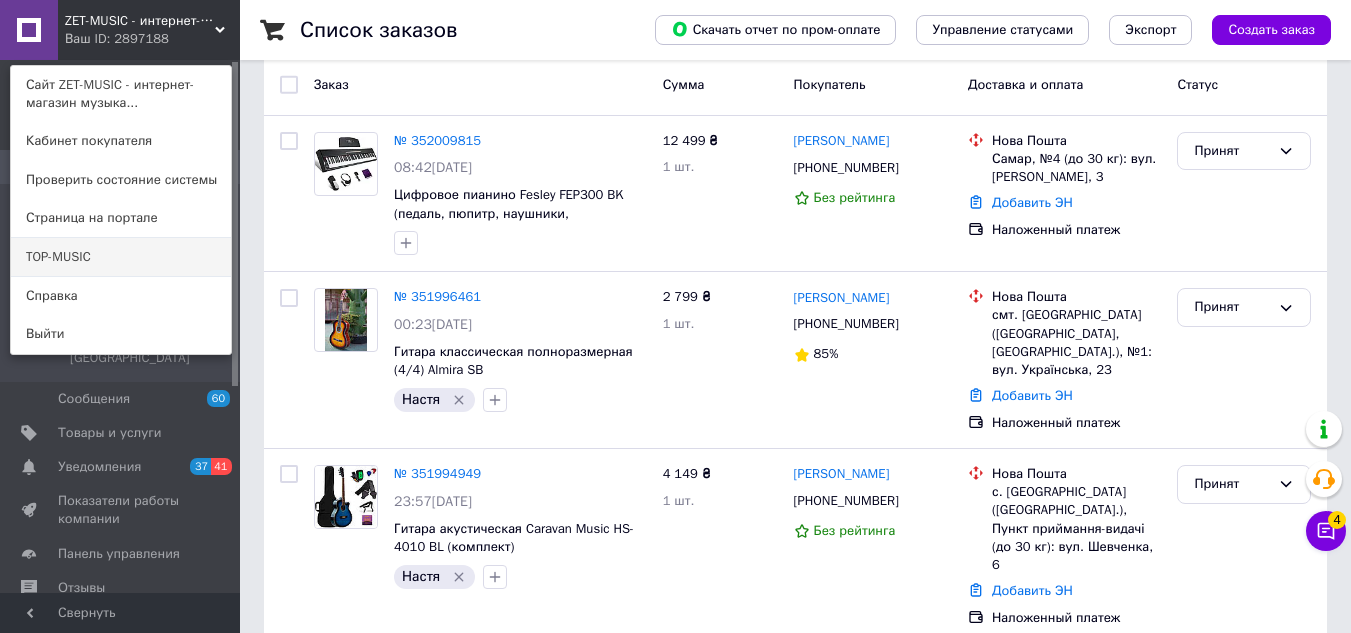 click on "TOP-MUSIC" at bounding box center (121, 257) 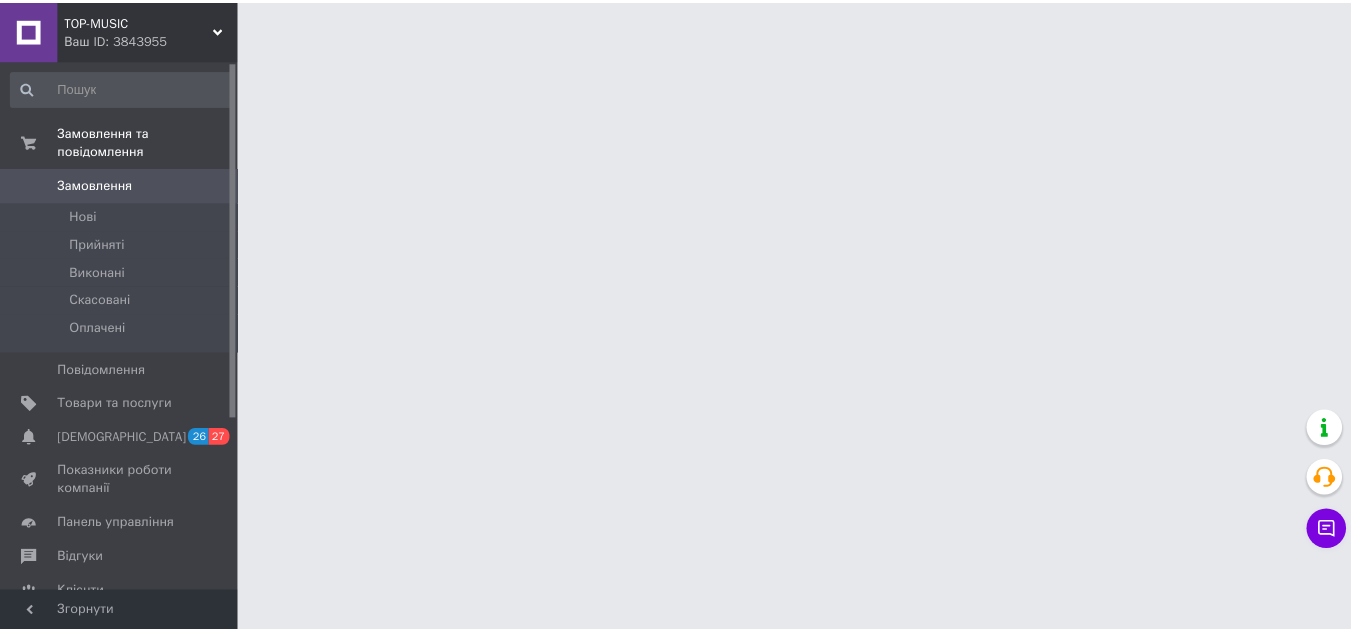 scroll, scrollTop: 0, scrollLeft: 0, axis: both 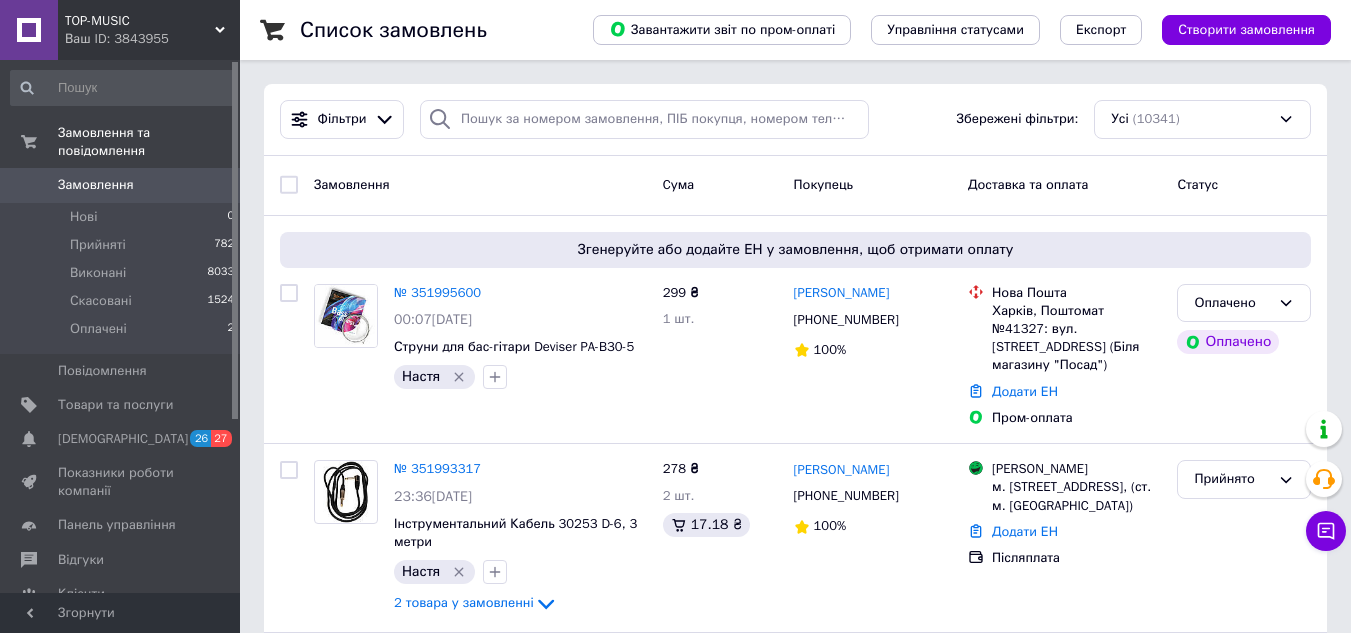 click on "TOP-MUSIC Ваш ID: 3843955" at bounding box center (149, 30) 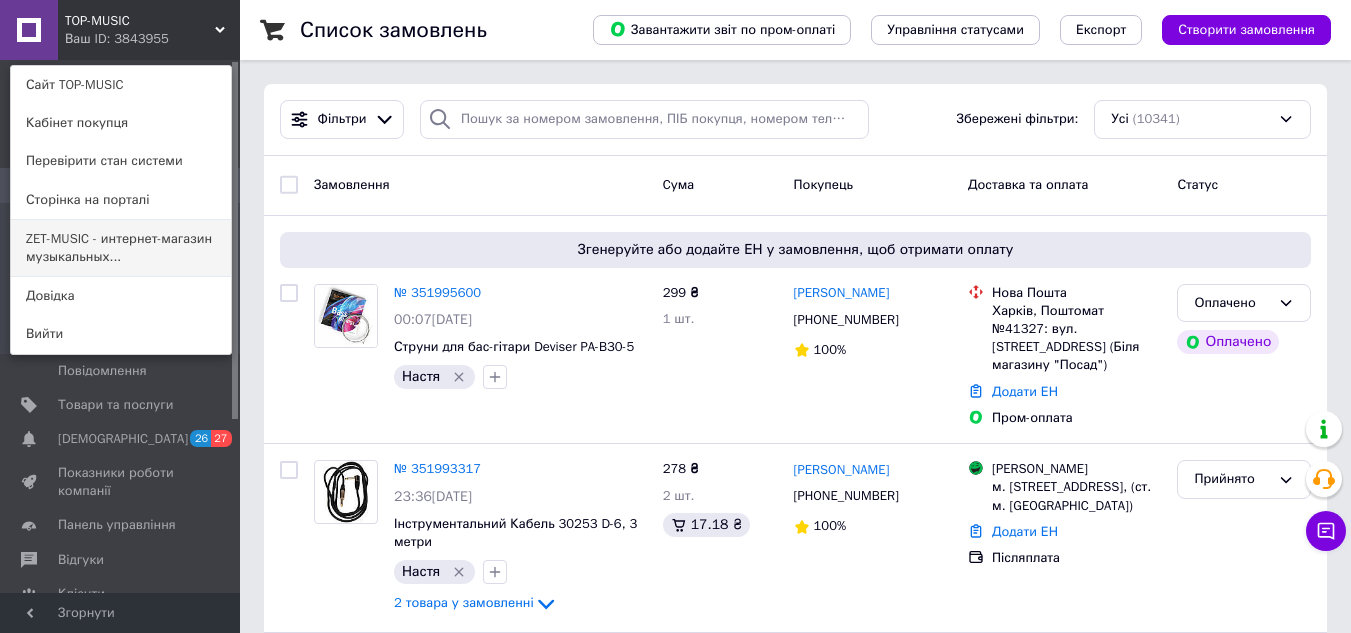 click on "ZET-MUSIC - интернет-магазин музыкальных..." at bounding box center [121, 248] 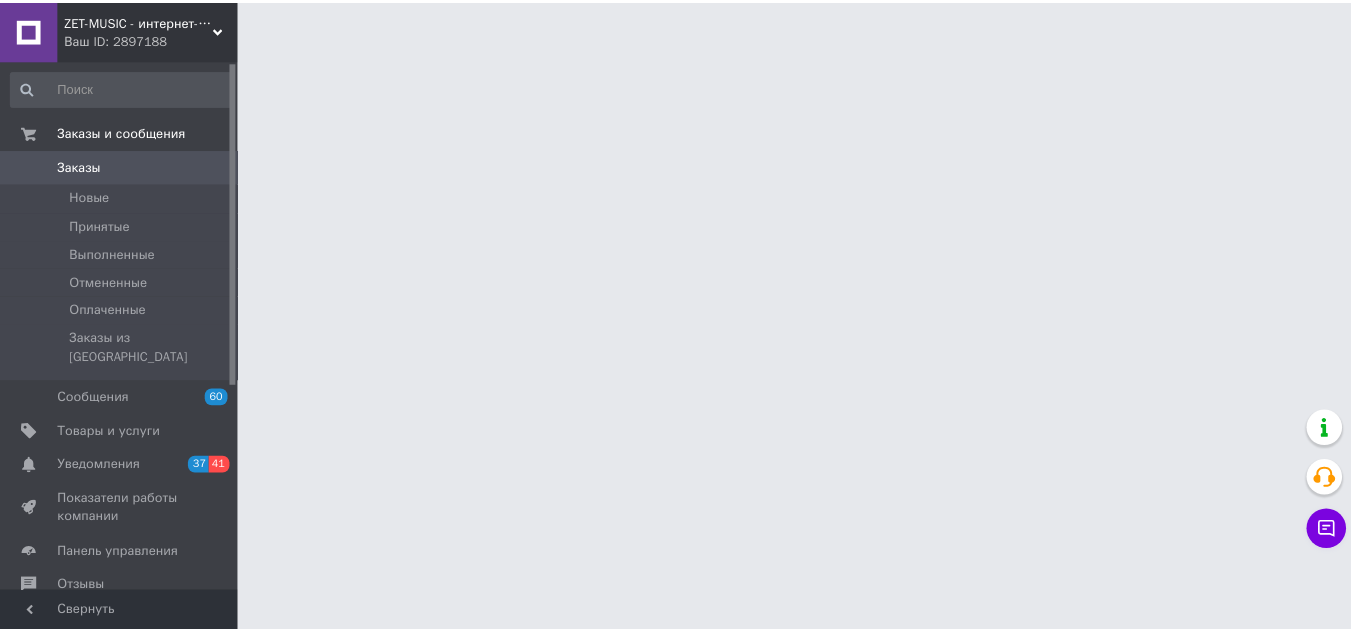 scroll, scrollTop: 0, scrollLeft: 0, axis: both 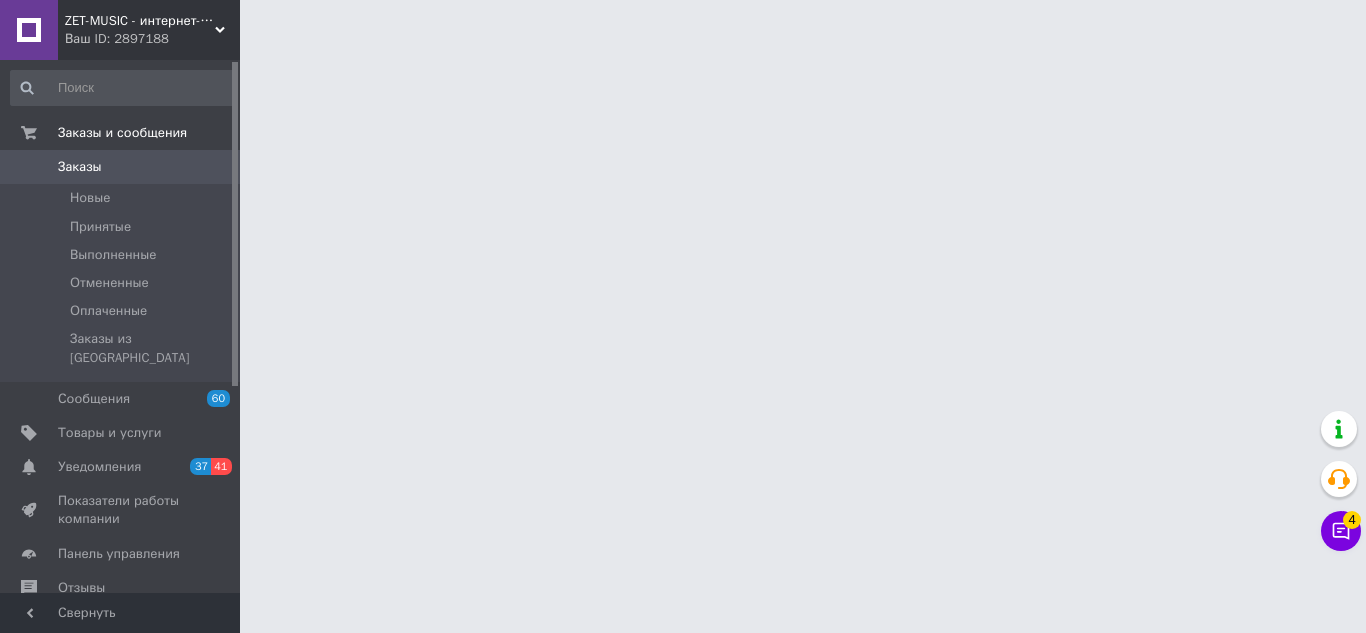 click 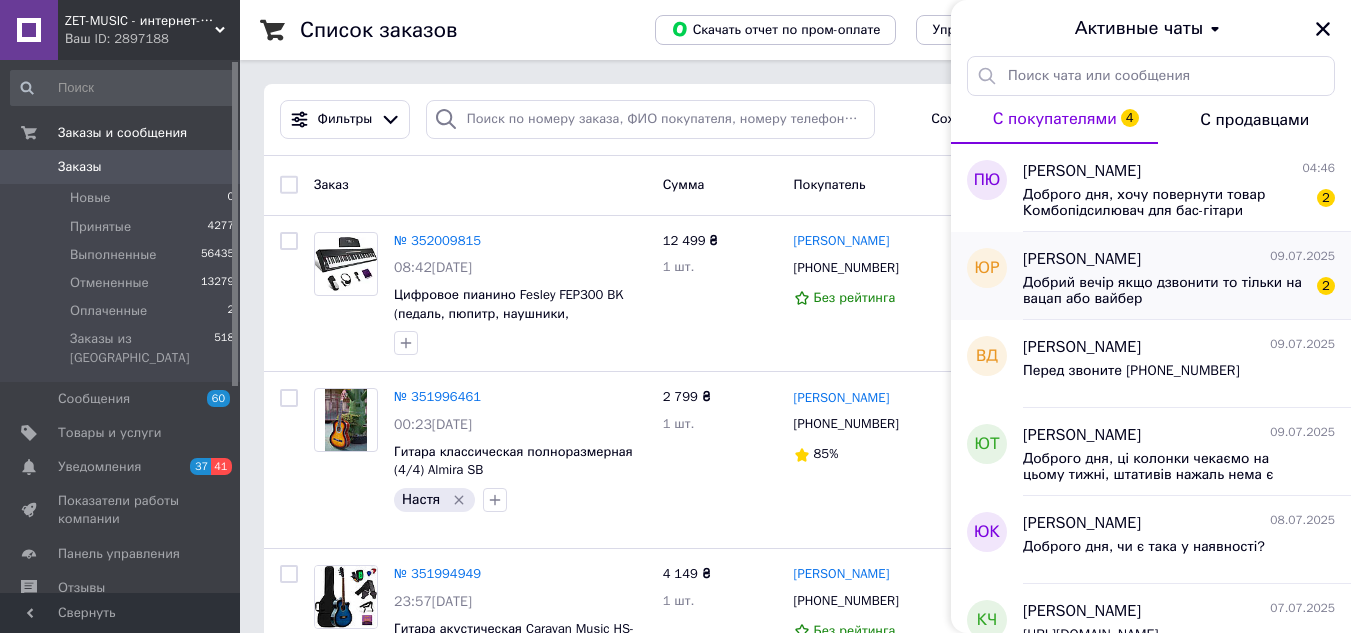 click on "Добрий вечір якщо дзвонити то тільки на вацап або вайбер" at bounding box center (1165, 291) 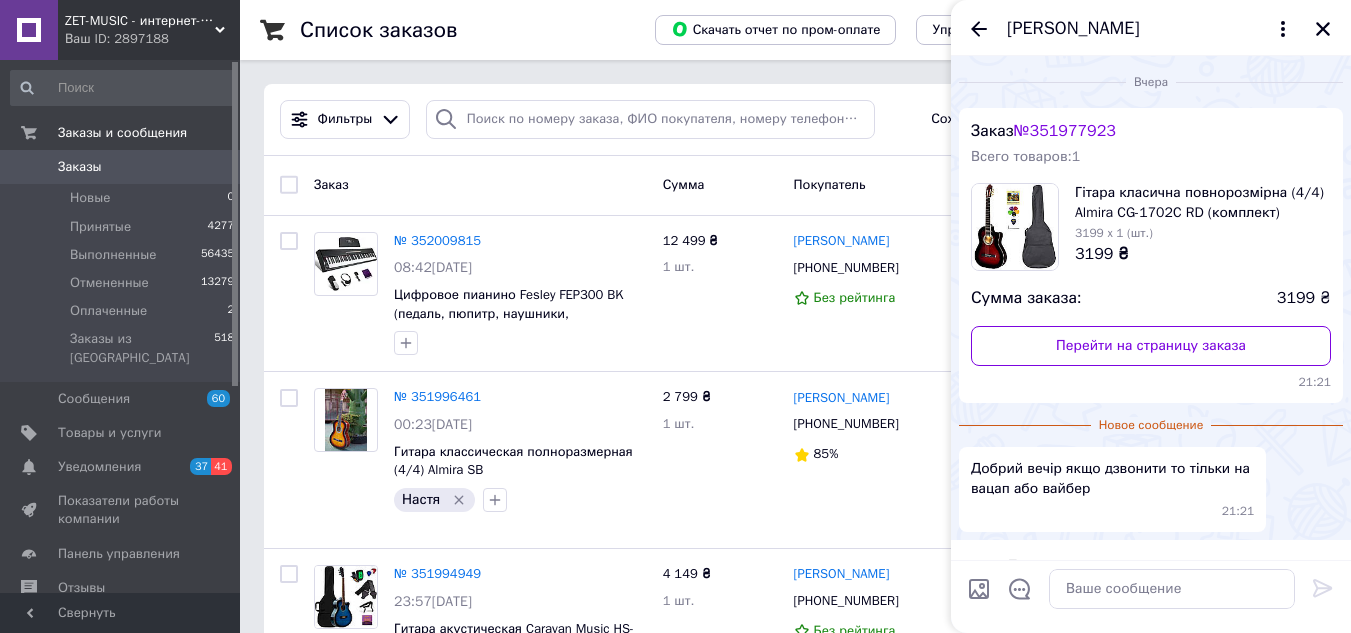 scroll, scrollTop: 53, scrollLeft: 0, axis: vertical 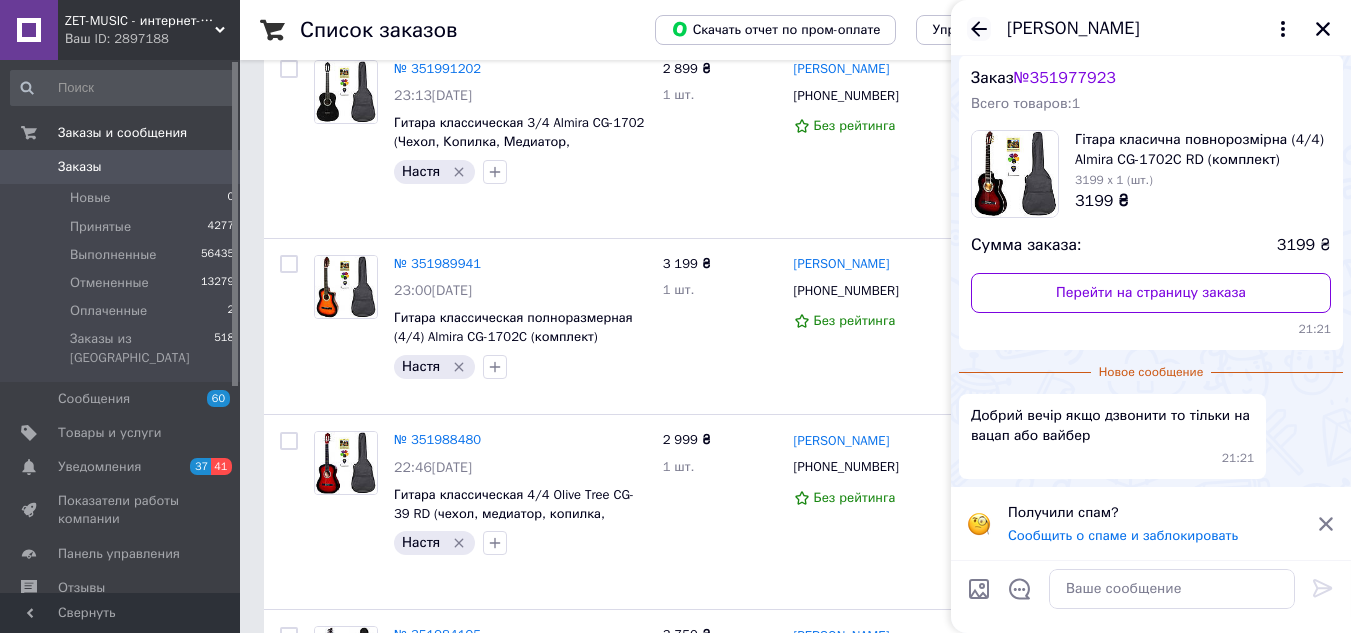 click 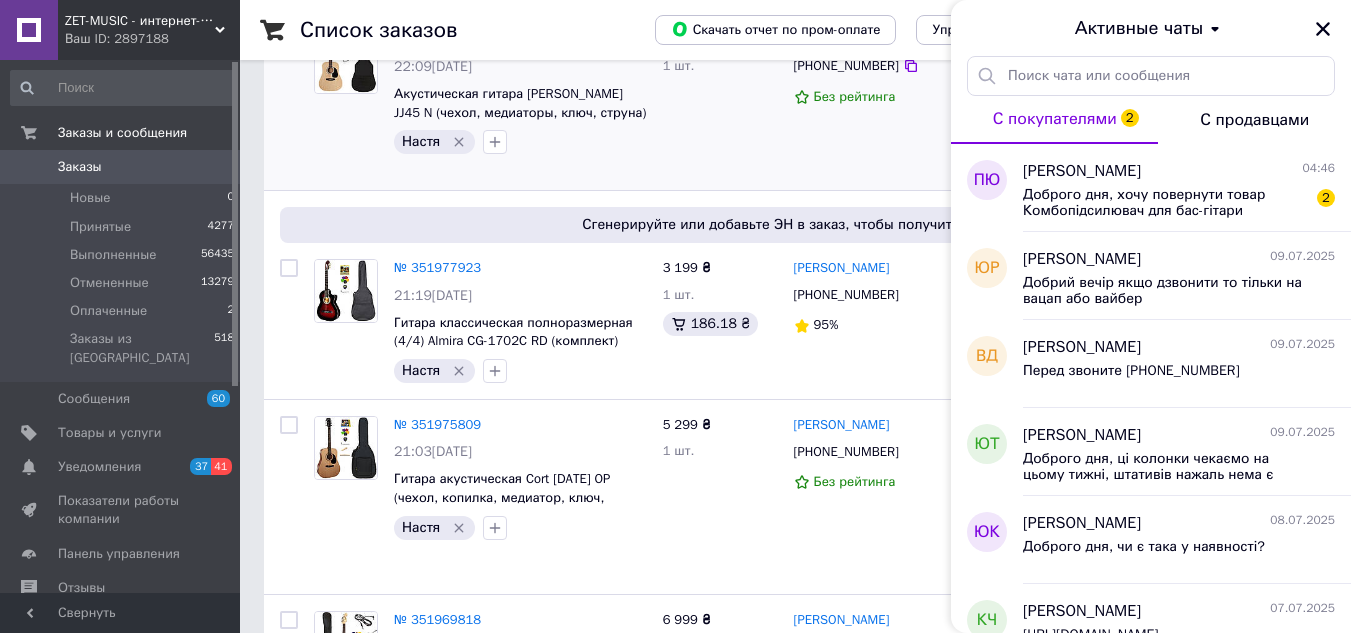 scroll, scrollTop: 1300, scrollLeft: 0, axis: vertical 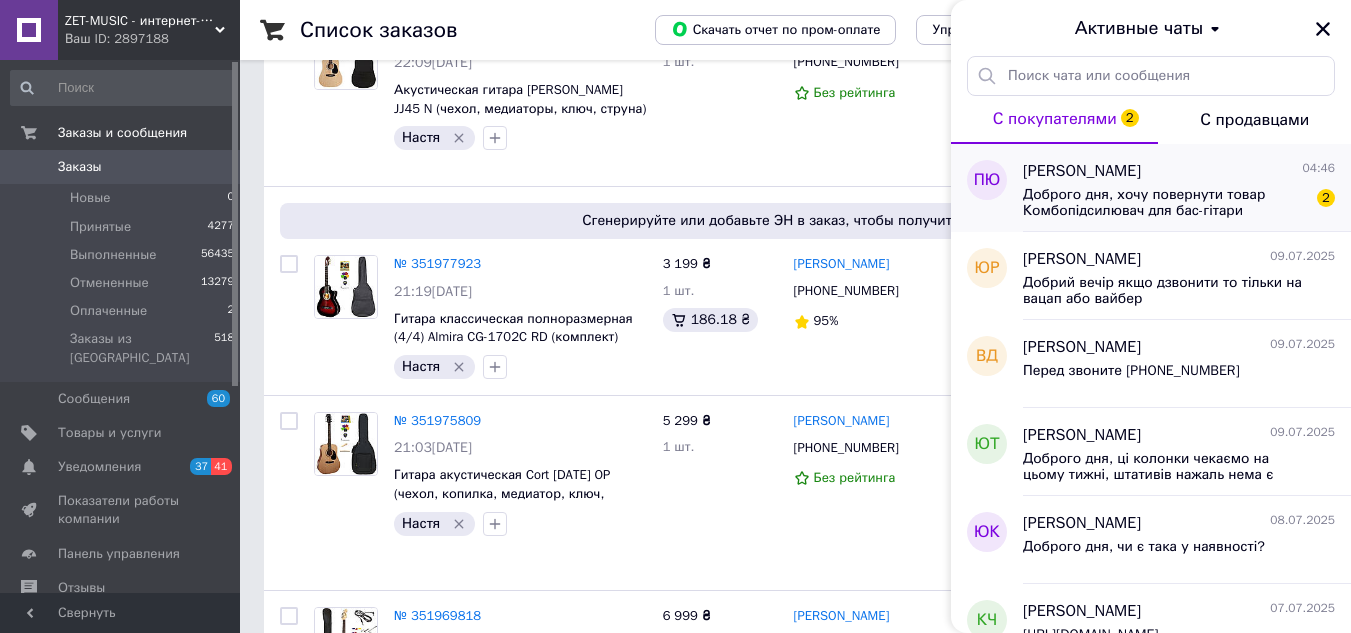 click on "Доброго дня, хочу повернути товар Комбопідсилювач для бас-гітари Laney RB3, 65 , 14 днів після покупки ще не минуло, номер замовлення 351419116 , як це можна зробити?" at bounding box center (1165, 203) 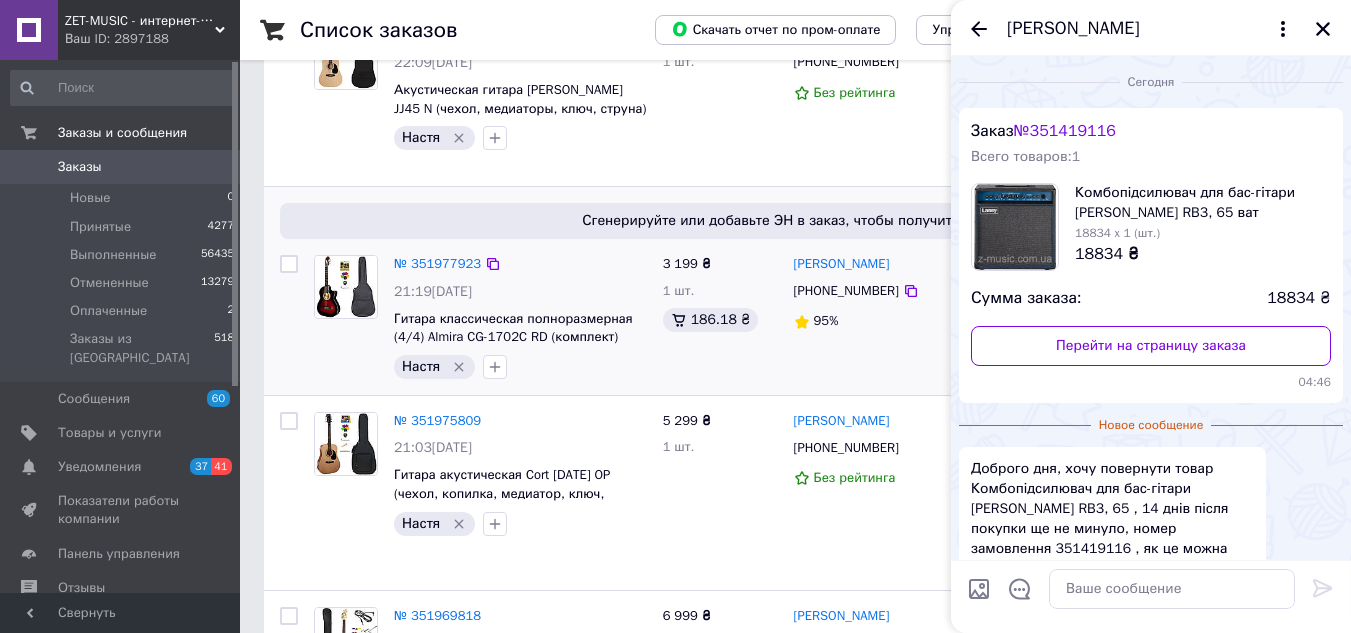 scroll, scrollTop: 113, scrollLeft: 0, axis: vertical 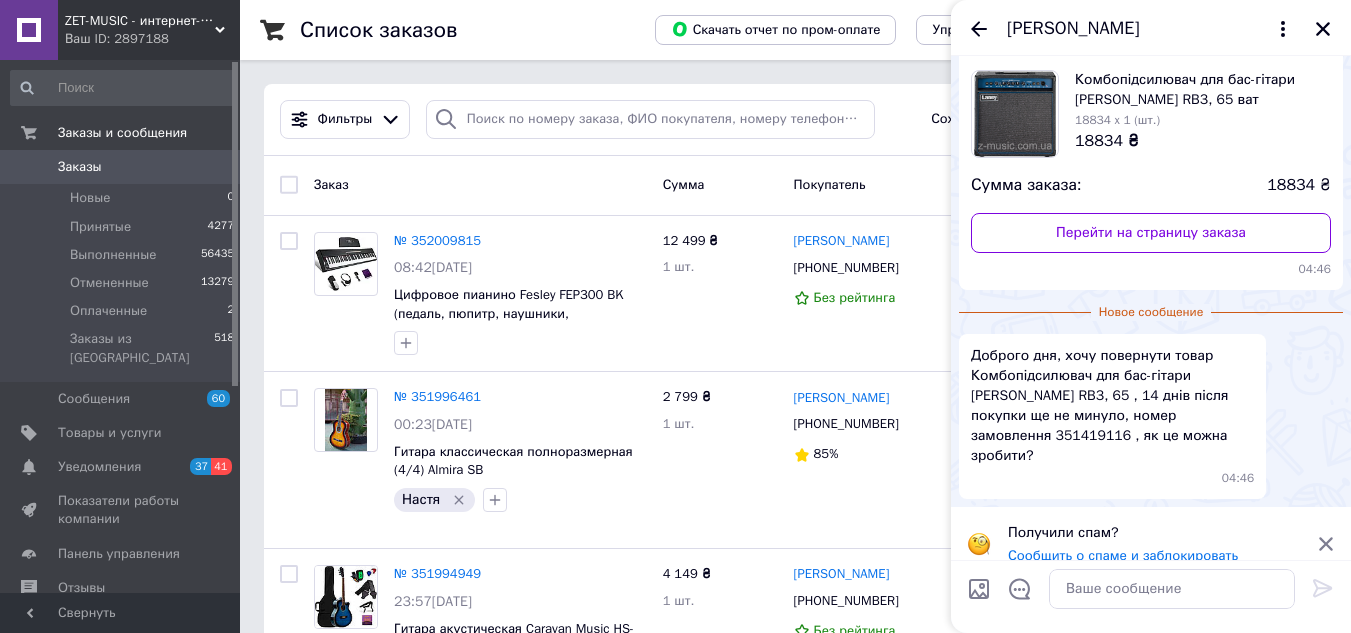 click on "Доброго дня, хочу повернути товар Комбопідсилювач для бас-гітари Laney RB3, 65 , 14 днів після покупки ще не минуло, номер замовлення 351419116 , як це можна зробити?" at bounding box center (1112, 406) 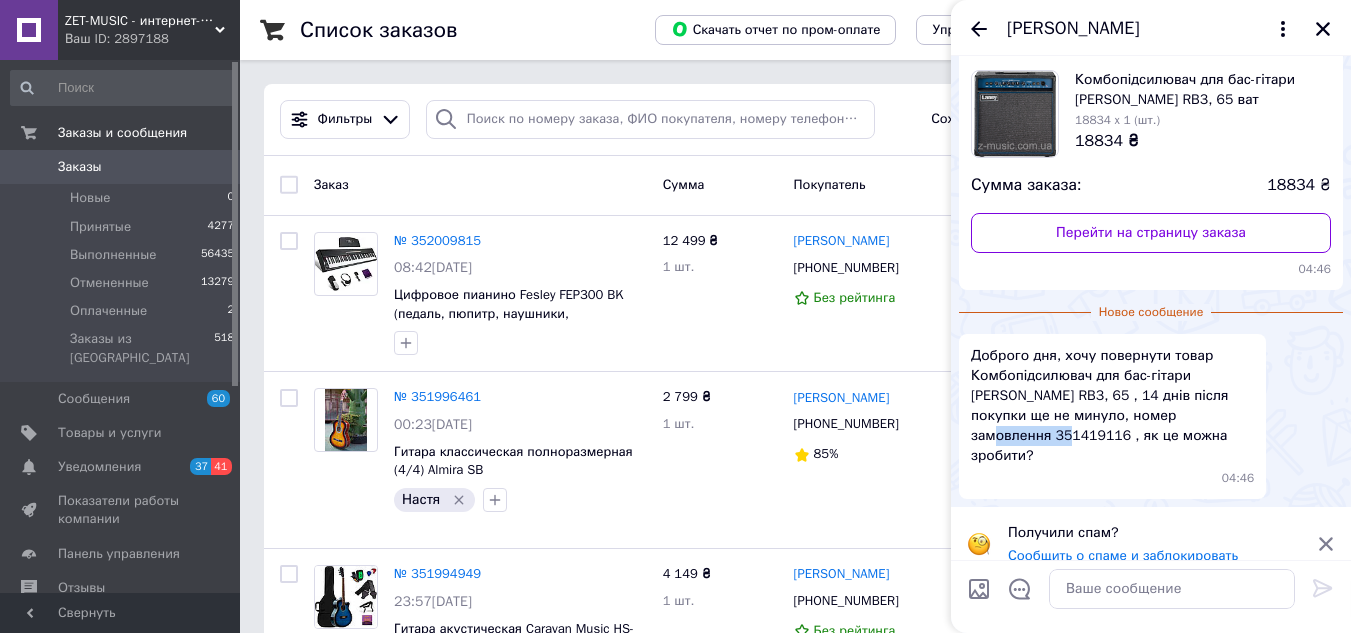 click on "Доброго дня, хочу повернути товар Комбопідсилювач для бас-гітари Laney RB3, 65 , 14 днів після покупки ще не минуло, номер замовлення 351419116 , як це можна зробити?" at bounding box center [1112, 406] 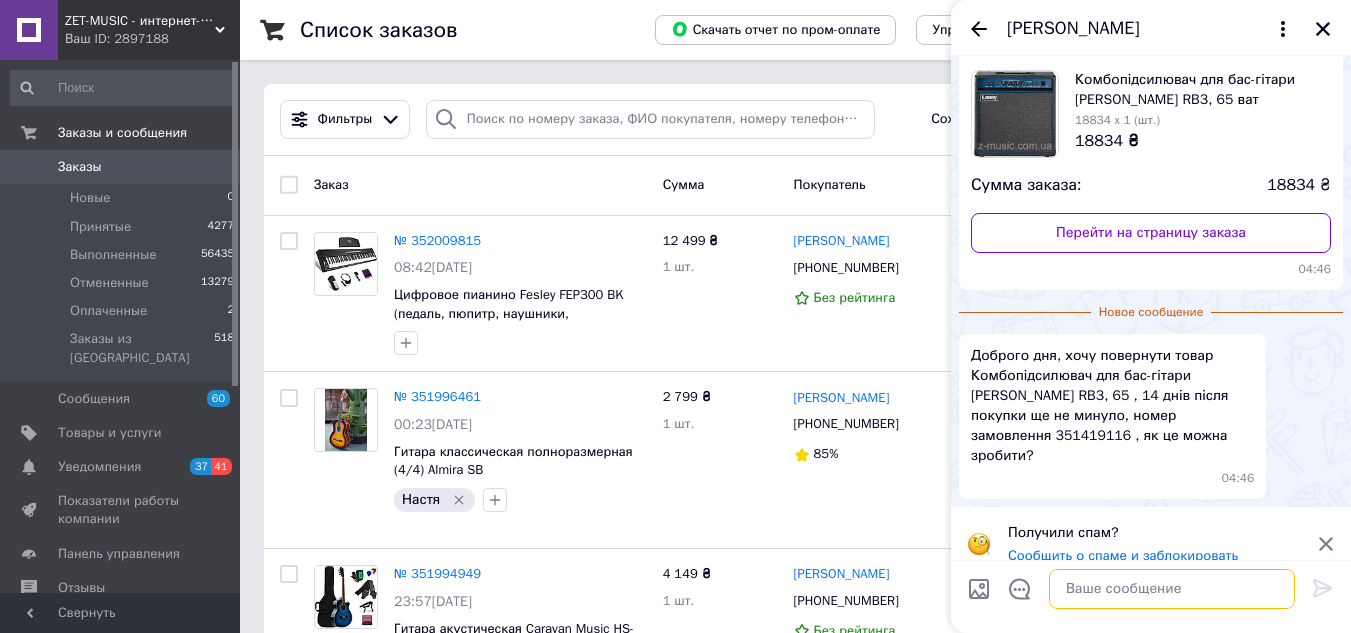 click at bounding box center [1172, 589] 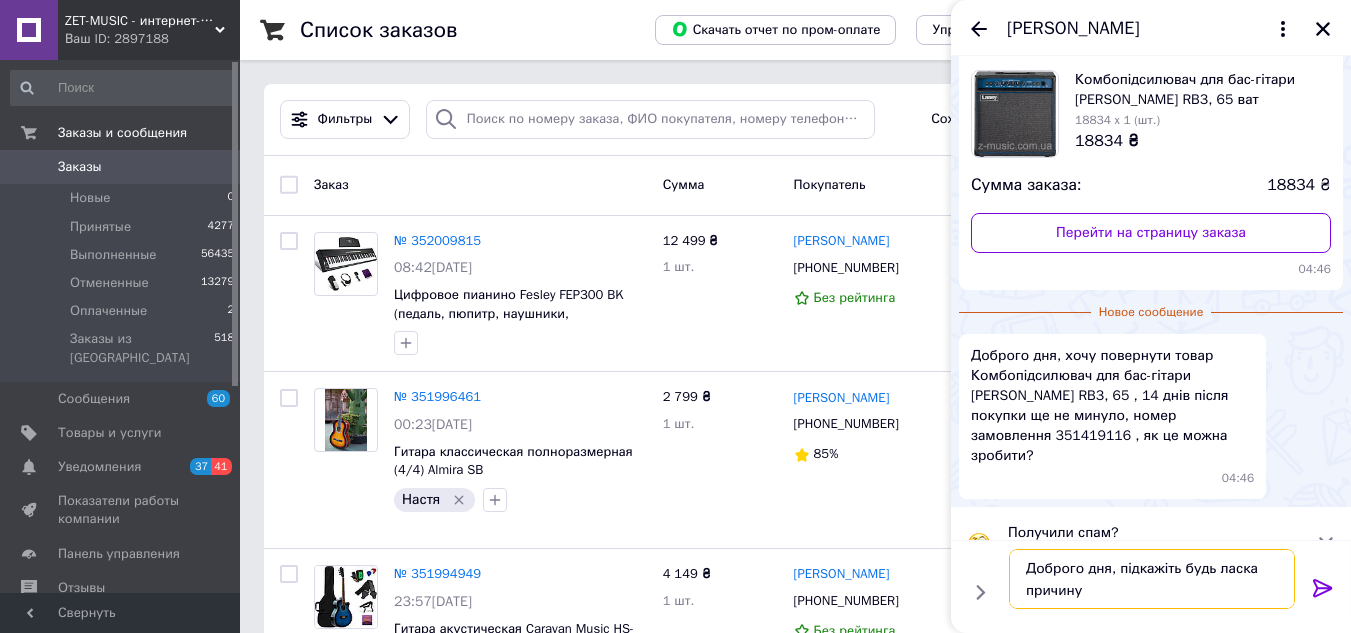 type on "Доброго дня, підкажіть будь ласка причину?" 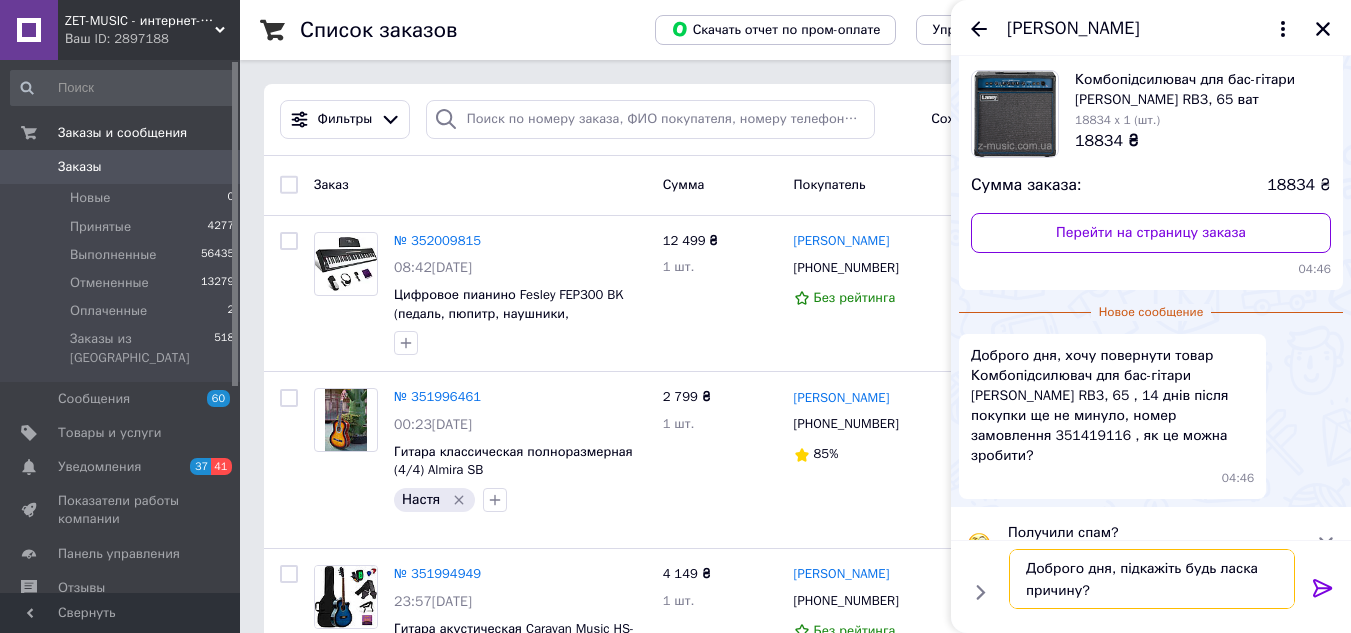 type 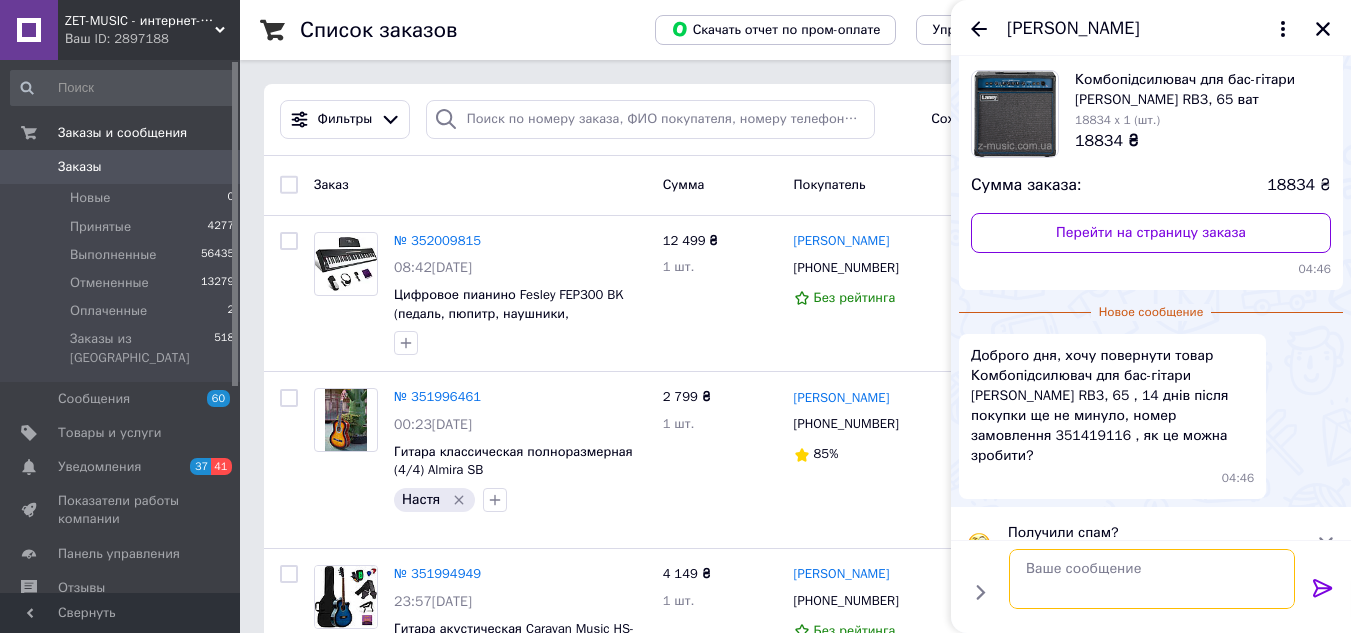 scroll, scrollTop: 97, scrollLeft: 0, axis: vertical 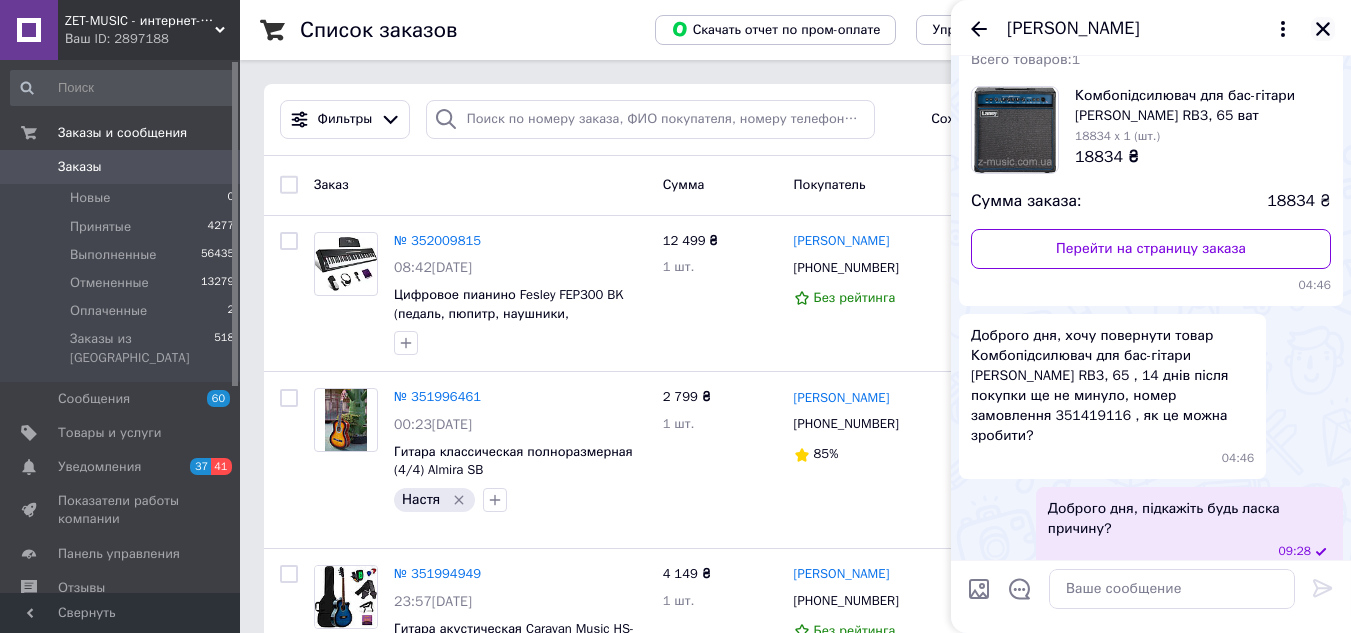 click 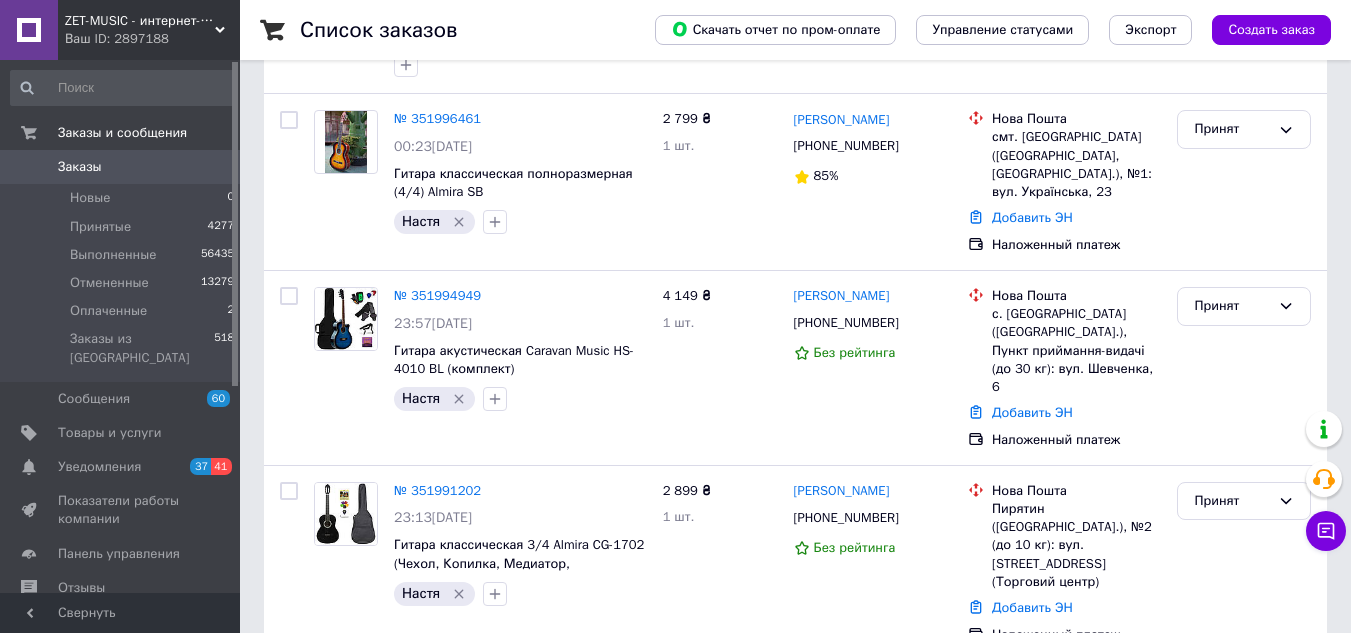 scroll, scrollTop: 500, scrollLeft: 0, axis: vertical 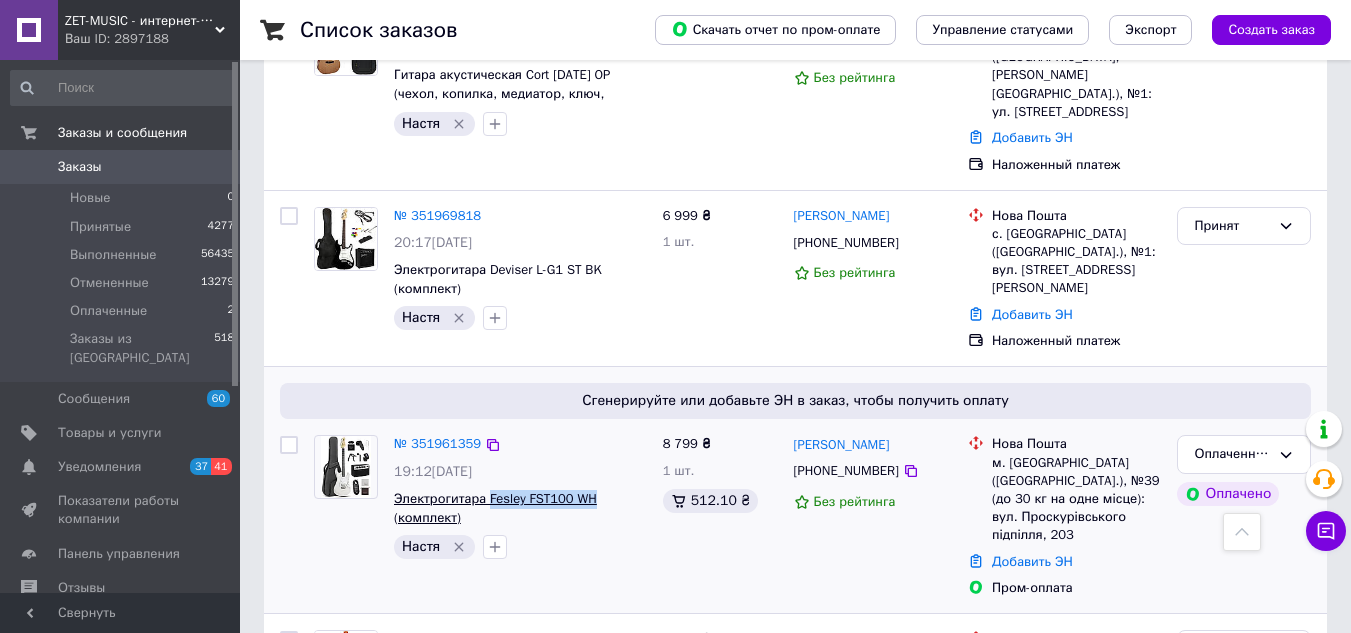 drag, startPoint x: 595, startPoint y: 354, endPoint x: 485, endPoint y: 352, distance: 110.01818 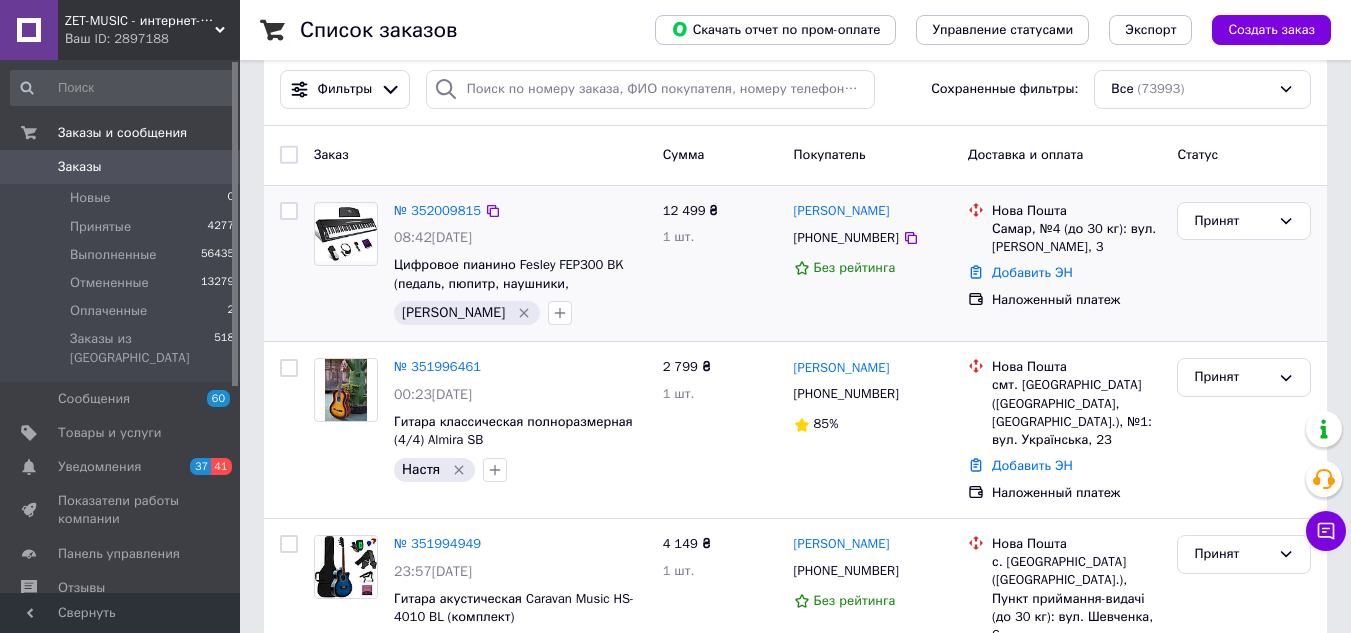 scroll, scrollTop: 0, scrollLeft: 0, axis: both 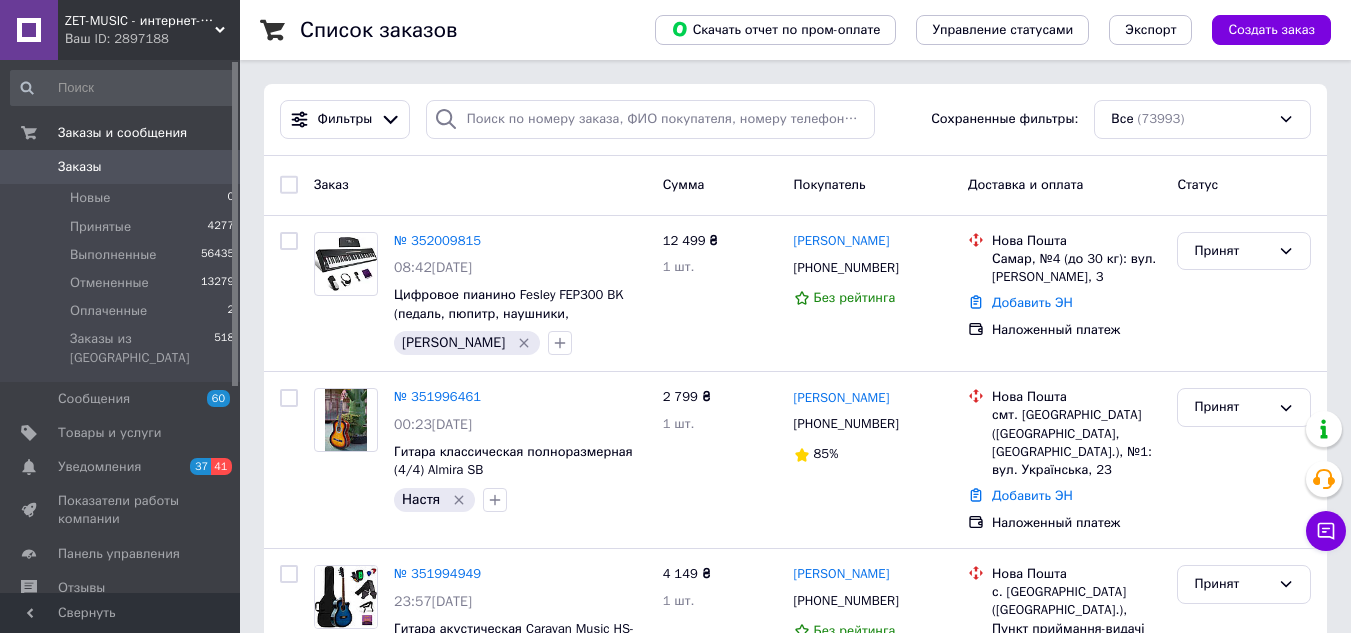 click on "ZET-MUSIC - интернет-магазин музыкальных инструментов" at bounding box center [140, 21] 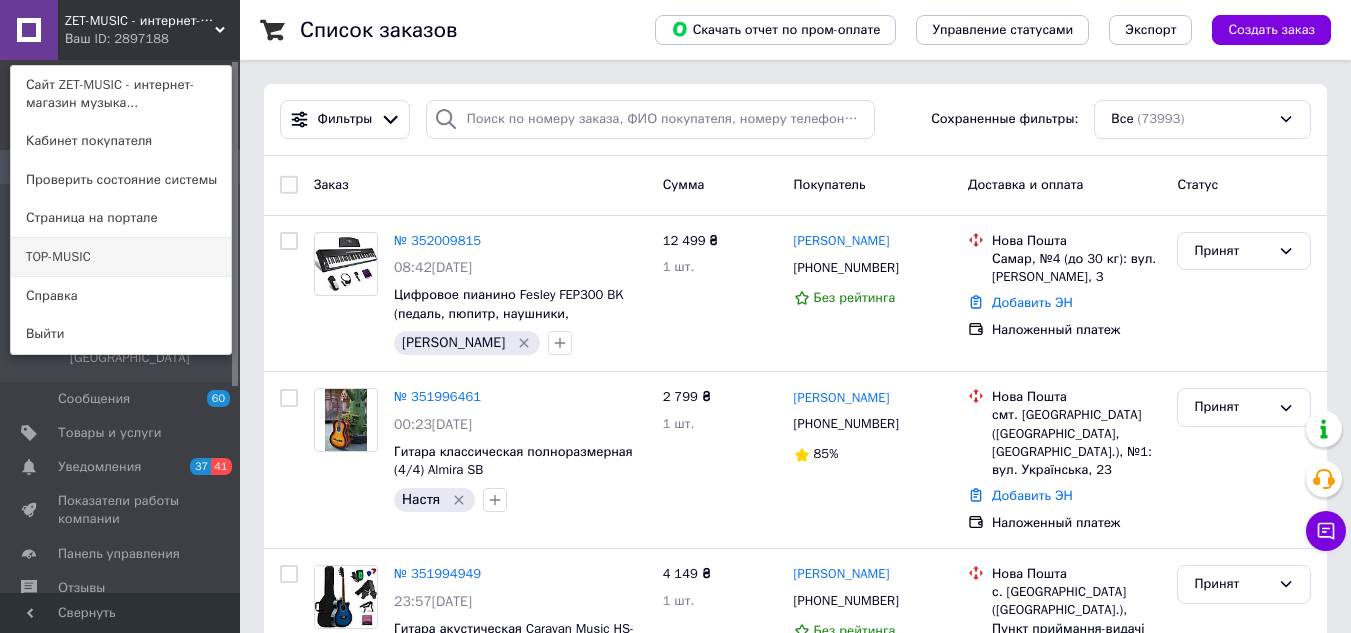 click on "TOP-MUSIC" at bounding box center (121, 257) 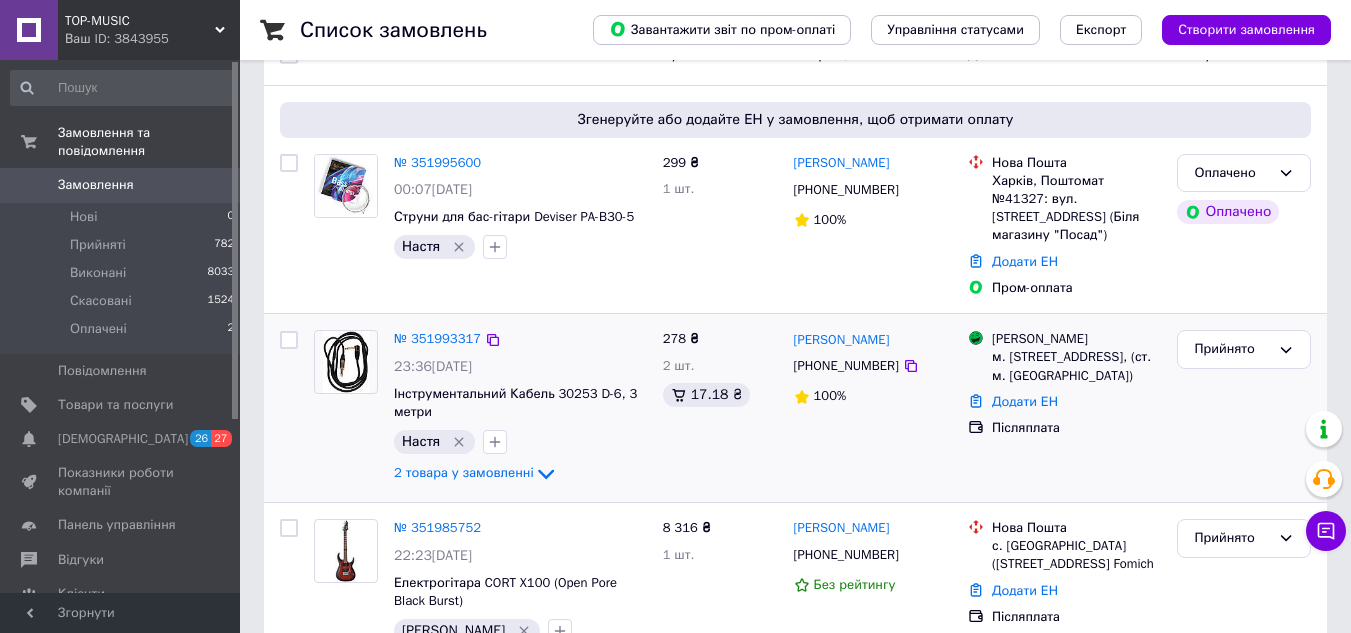 scroll, scrollTop: 300, scrollLeft: 0, axis: vertical 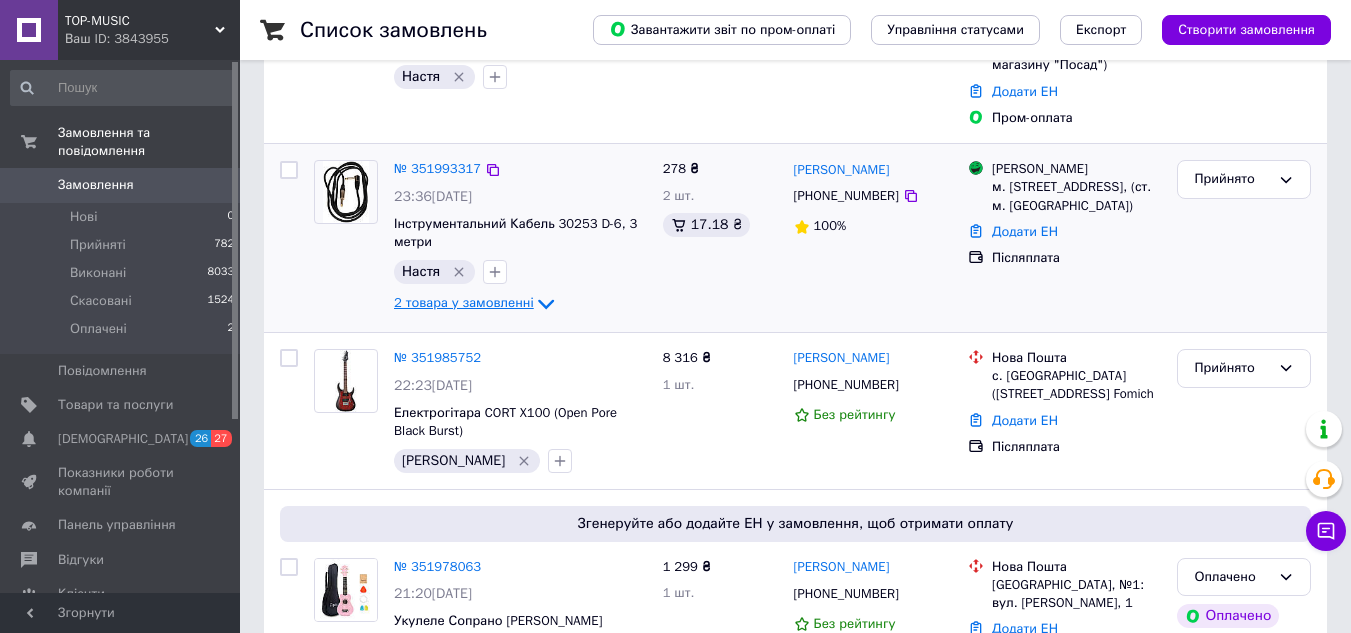 click on "2 товара у замовленні" at bounding box center (464, 303) 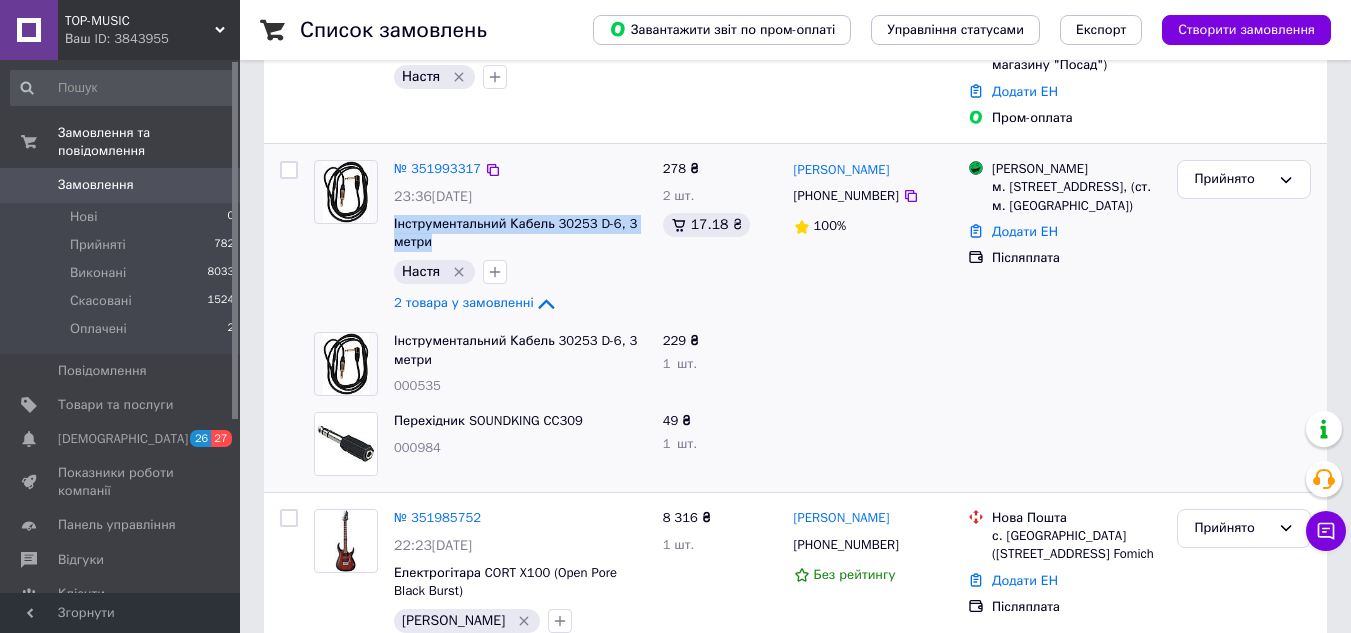 drag, startPoint x: 460, startPoint y: 221, endPoint x: 390, endPoint y: 206, distance: 71.5891 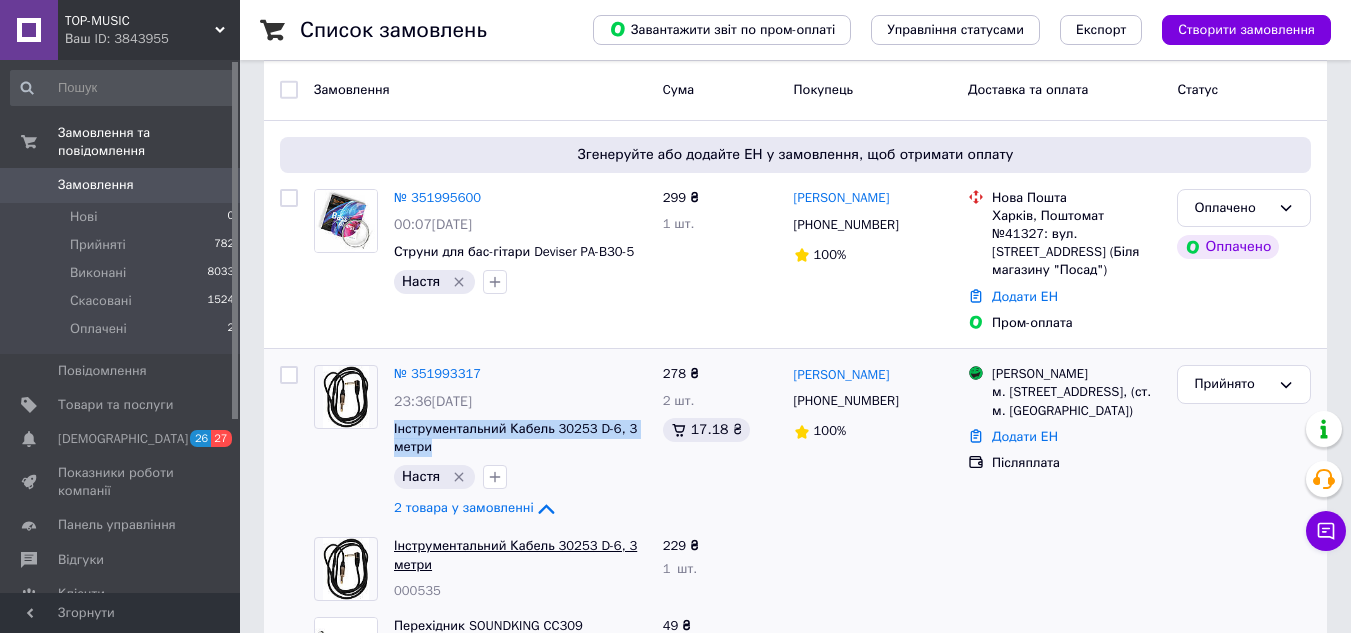 scroll, scrollTop: 0, scrollLeft: 0, axis: both 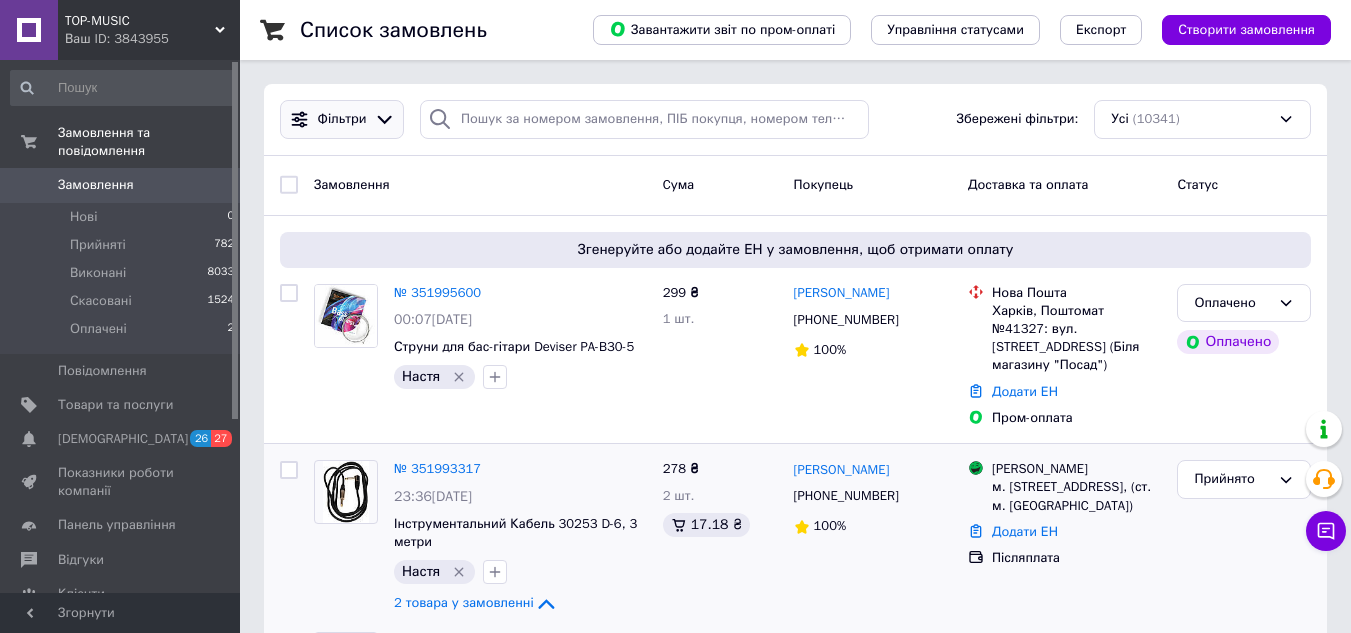 click on "Фільтри" at bounding box center (342, 119) 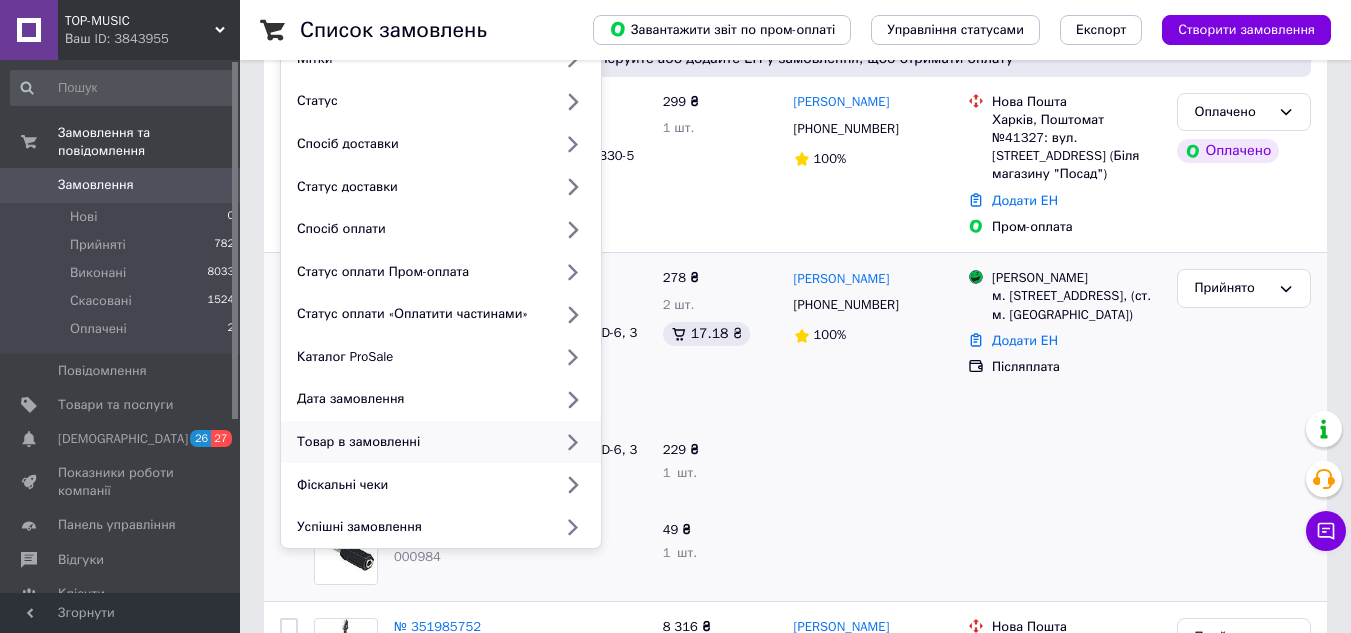 scroll, scrollTop: 200, scrollLeft: 0, axis: vertical 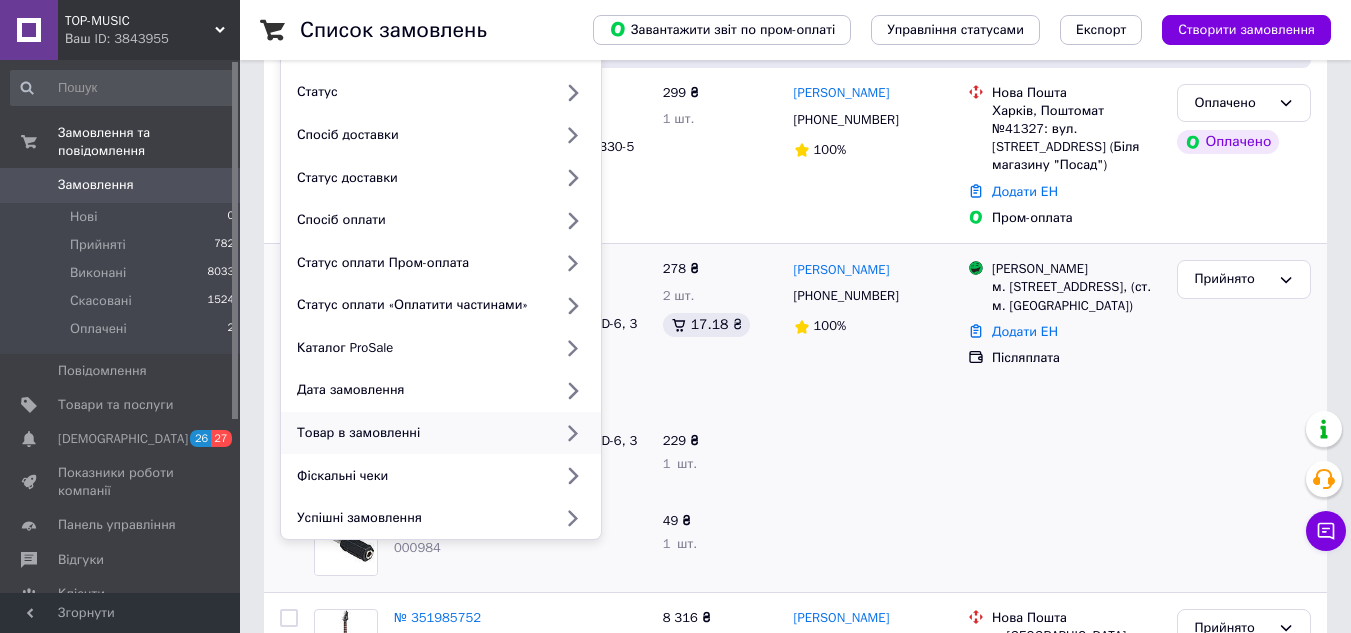 click on "Товар в замовленні" at bounding box center [420, 433] 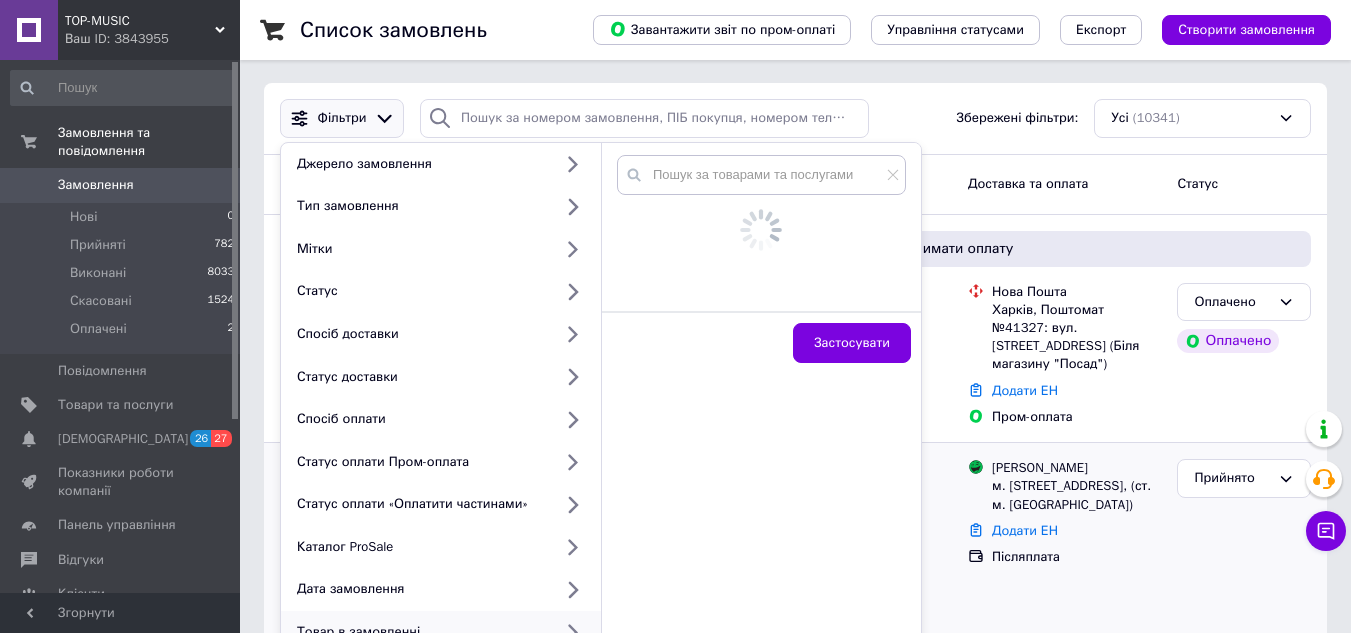scroll, scrollTop: 0, scrollLeft: 0, axis: both 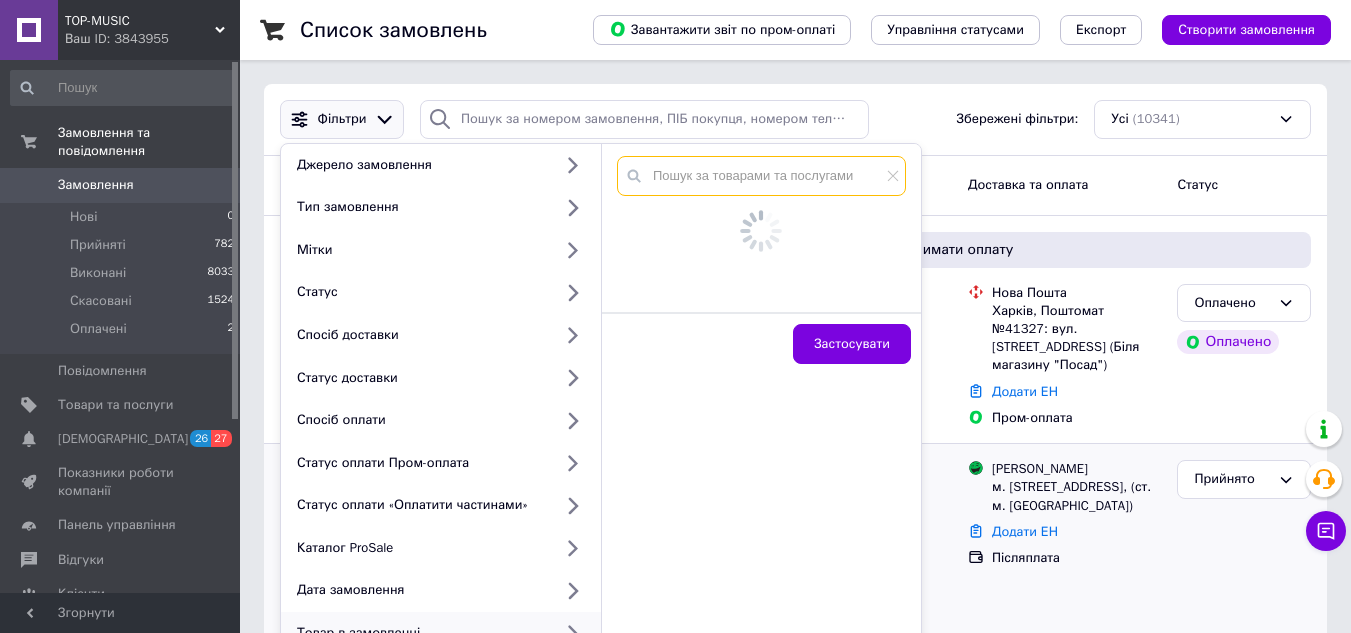 click at bounding box center (761, 176) 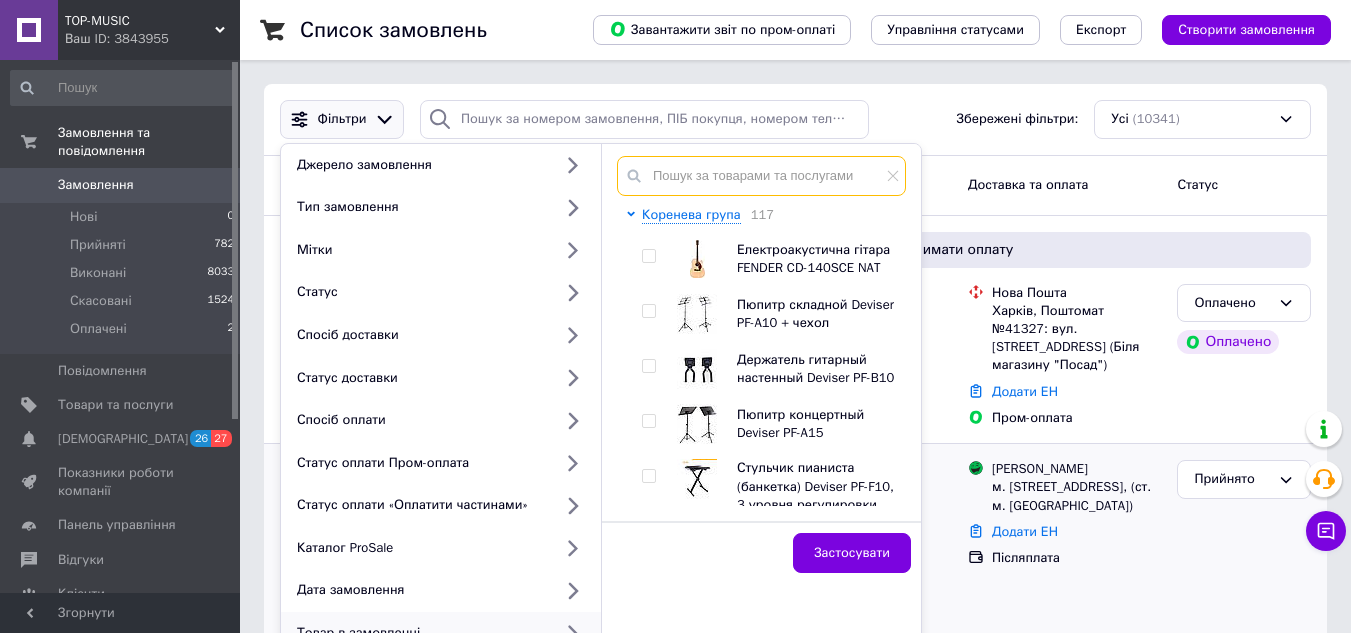 paste on "Інструментальний Кабель 30253 D-6, 3 метри" 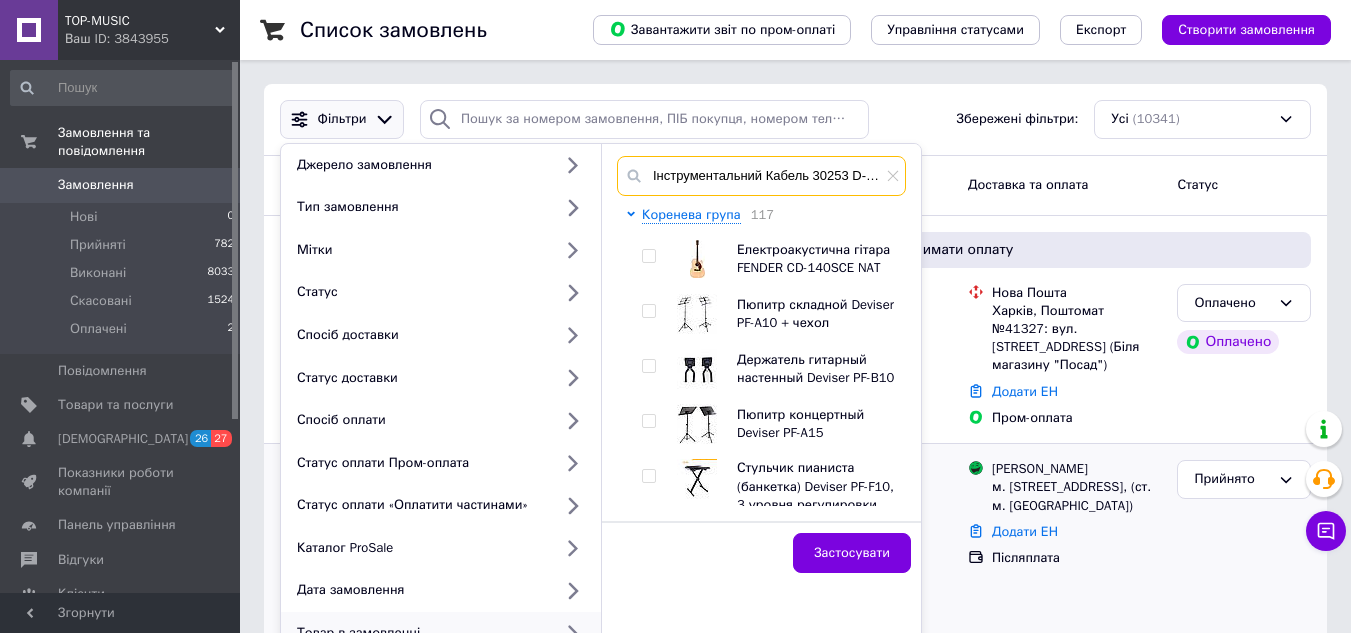 scroll, scrollTop: 0, scrollLeft: 47, axis: horizontal 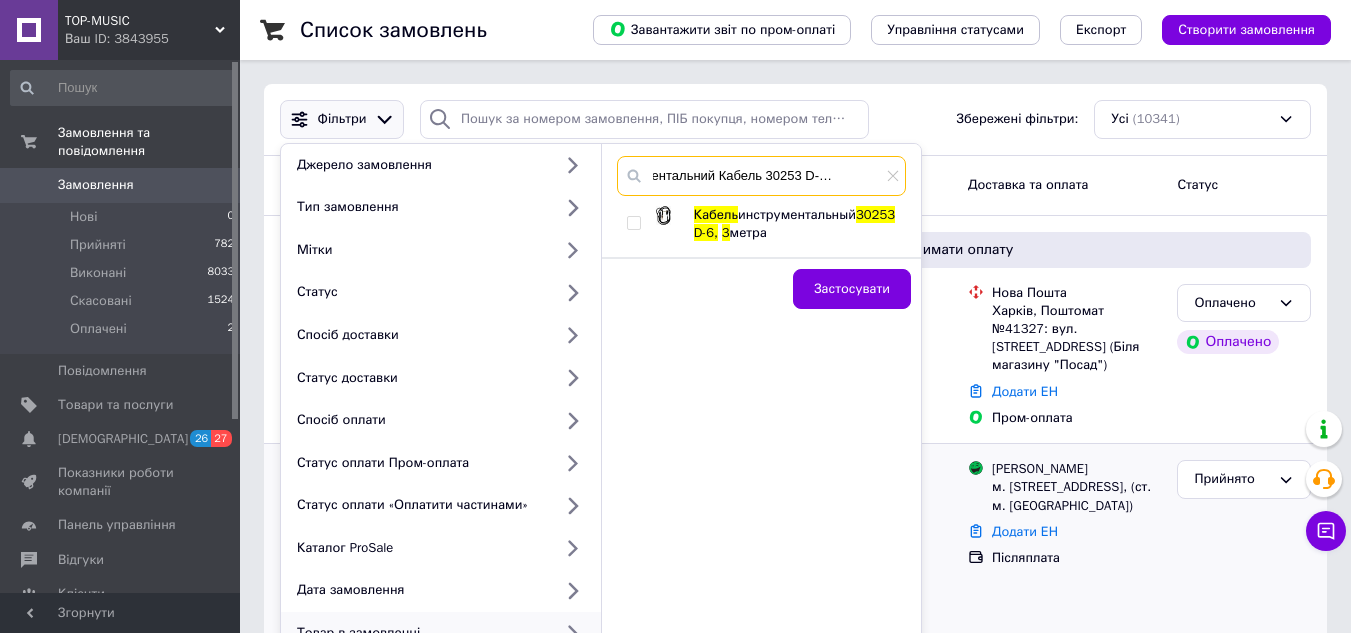 type on "Інструментальний Кабель 30253 D-6, 3 метри" 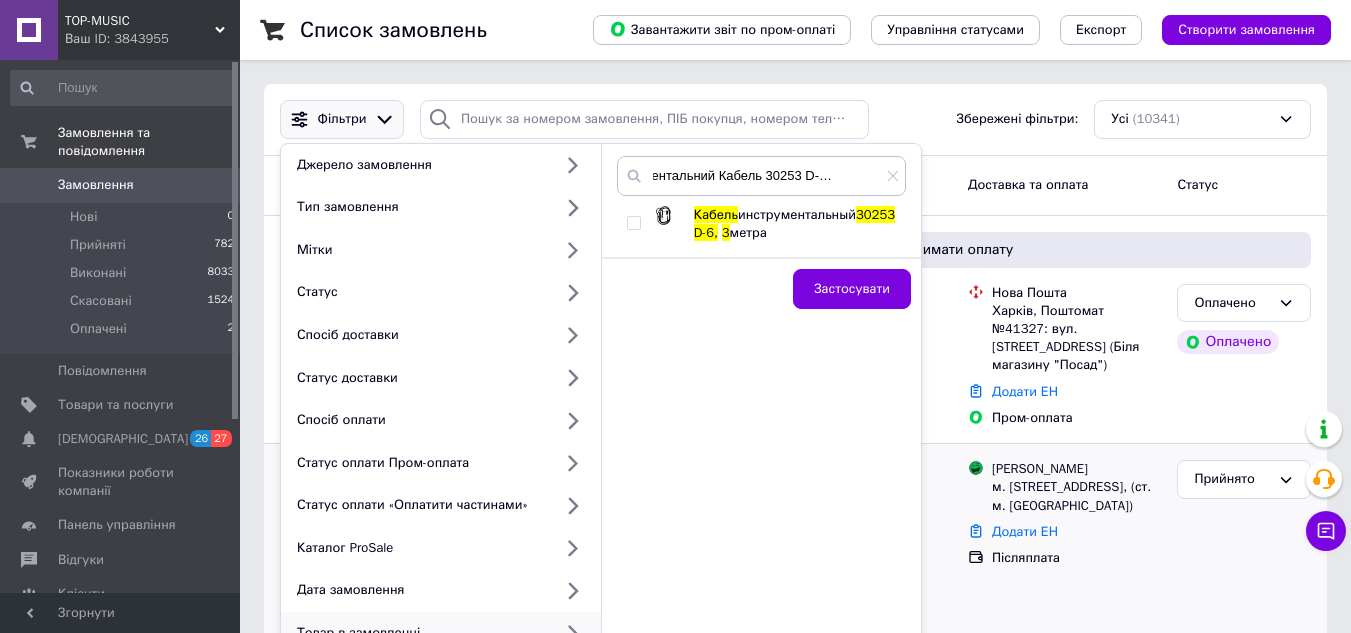 click at bounding box center [633, 223] 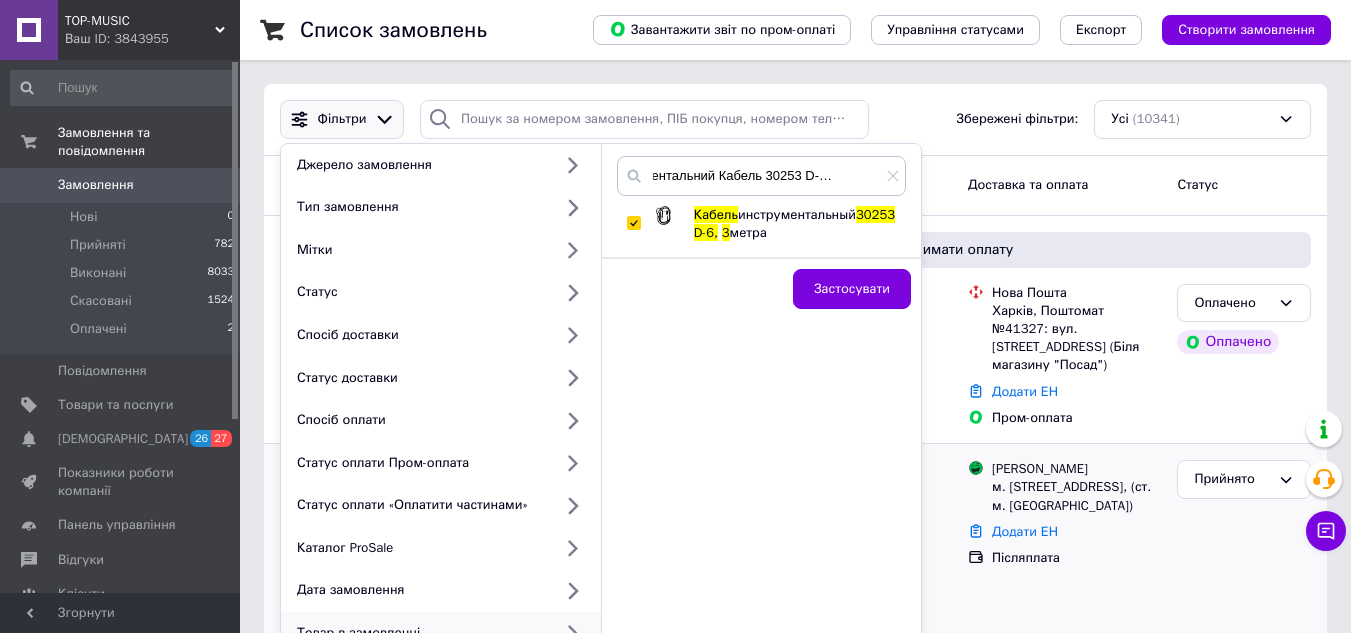 checkbox on "true" 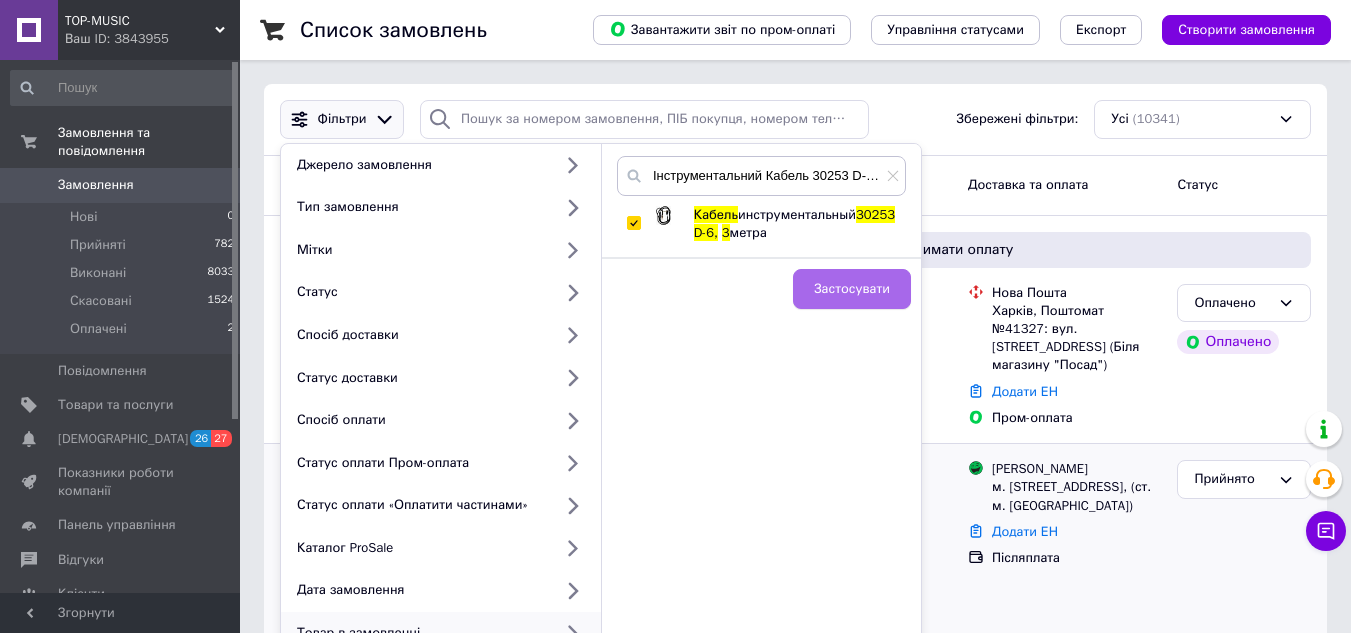 click on "Застосувати" at bounding box center [852, 289] 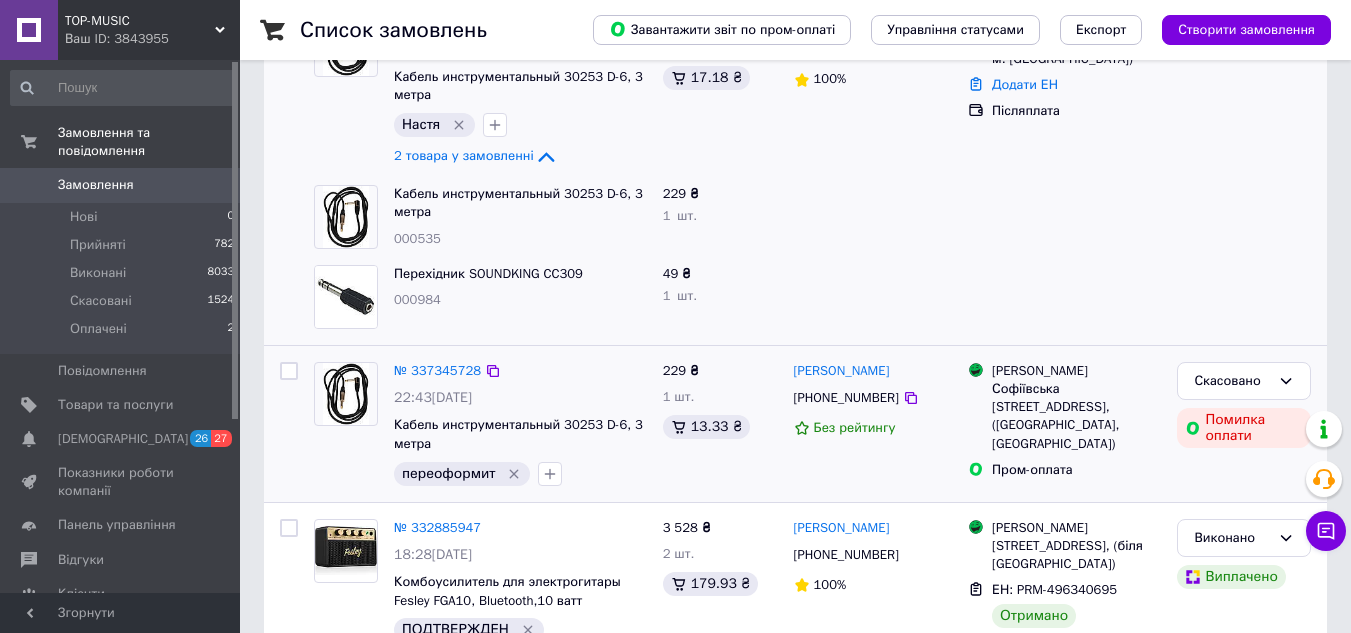 scroll, scrollTop: 400, scrollLeft: 0, axis: vertical 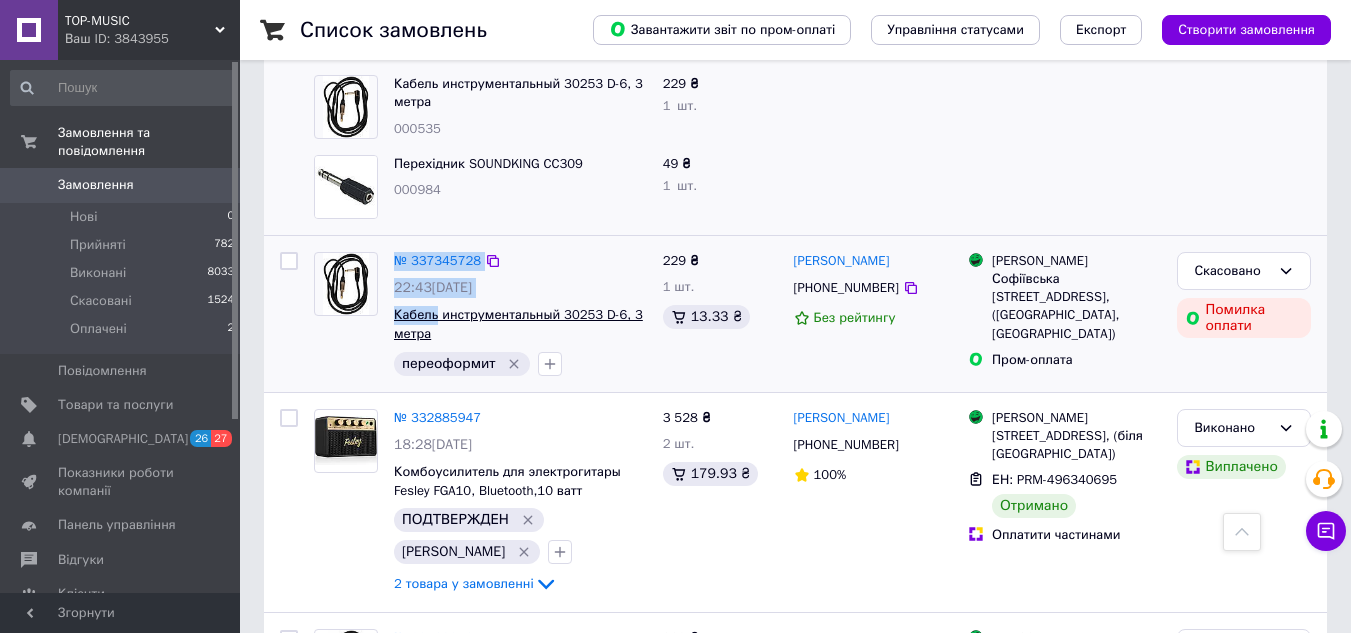 drag, startPoint x: 436, startPoint y: 325, endPoint x: 394, endPoint y: 322, distance: 42.107006 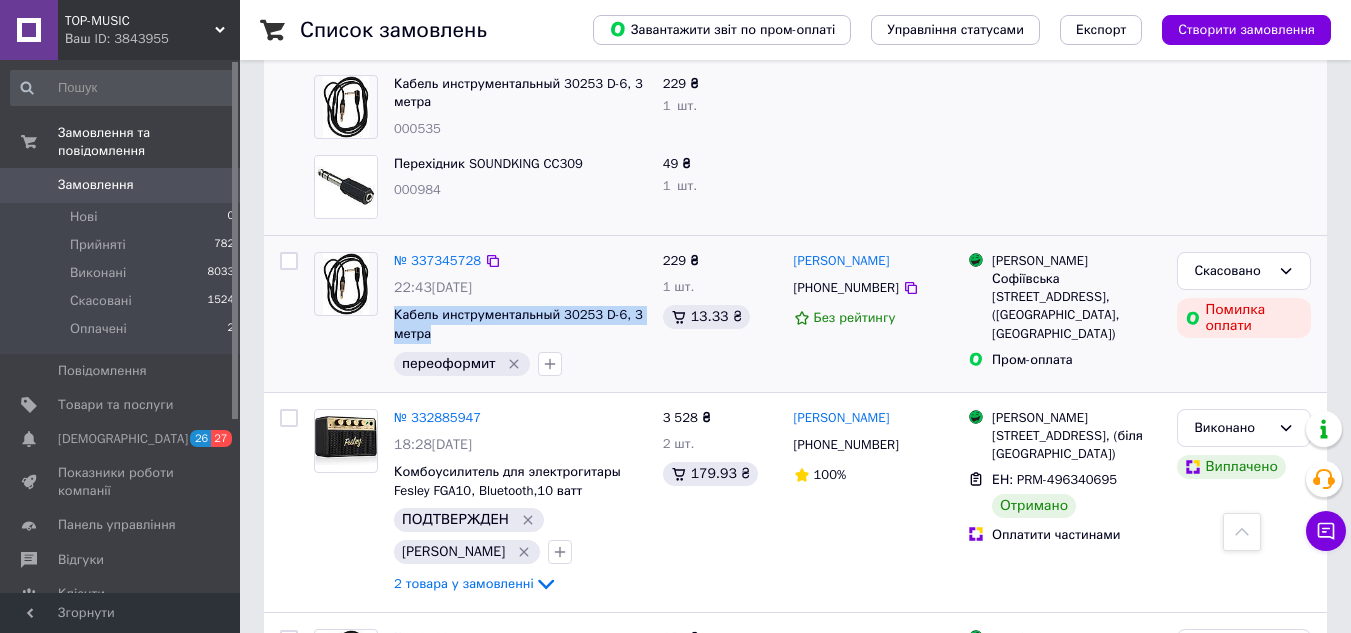 drag, startPoint x: 464, startPoint y: 340, endPoint x: 386, endPoint y: 316, distance: 81.608826 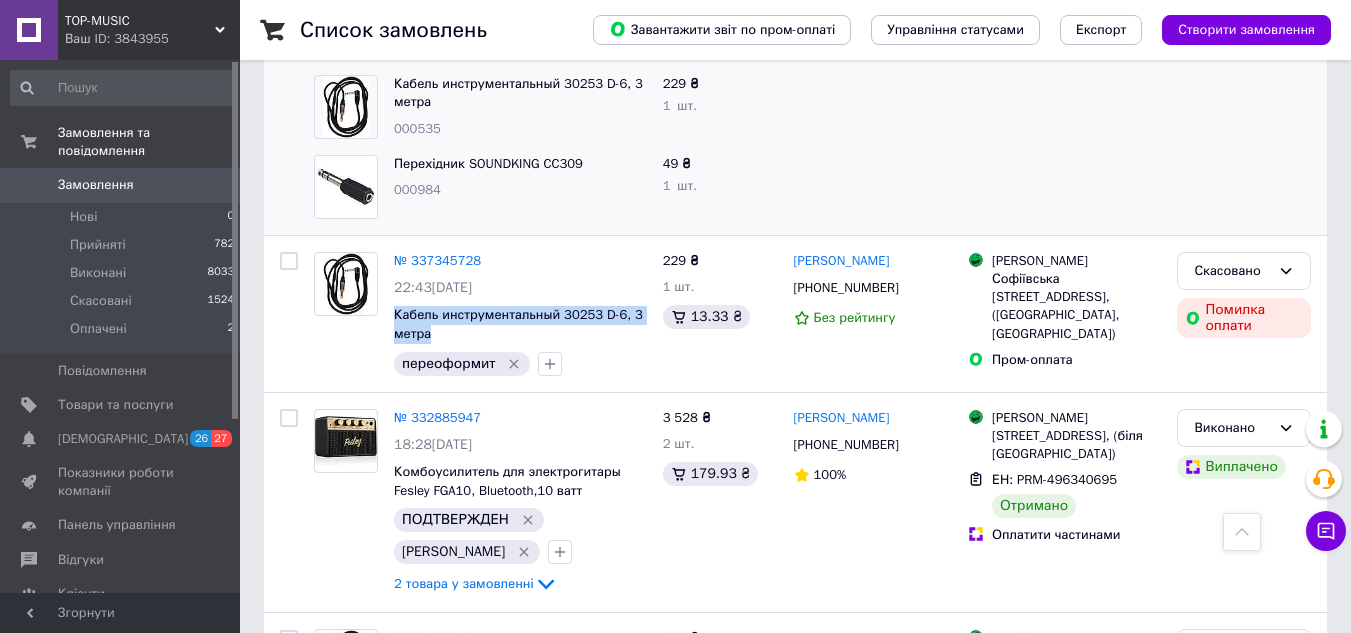 copy on "Кабель инструментальный 30253 D-6, 3 метра" 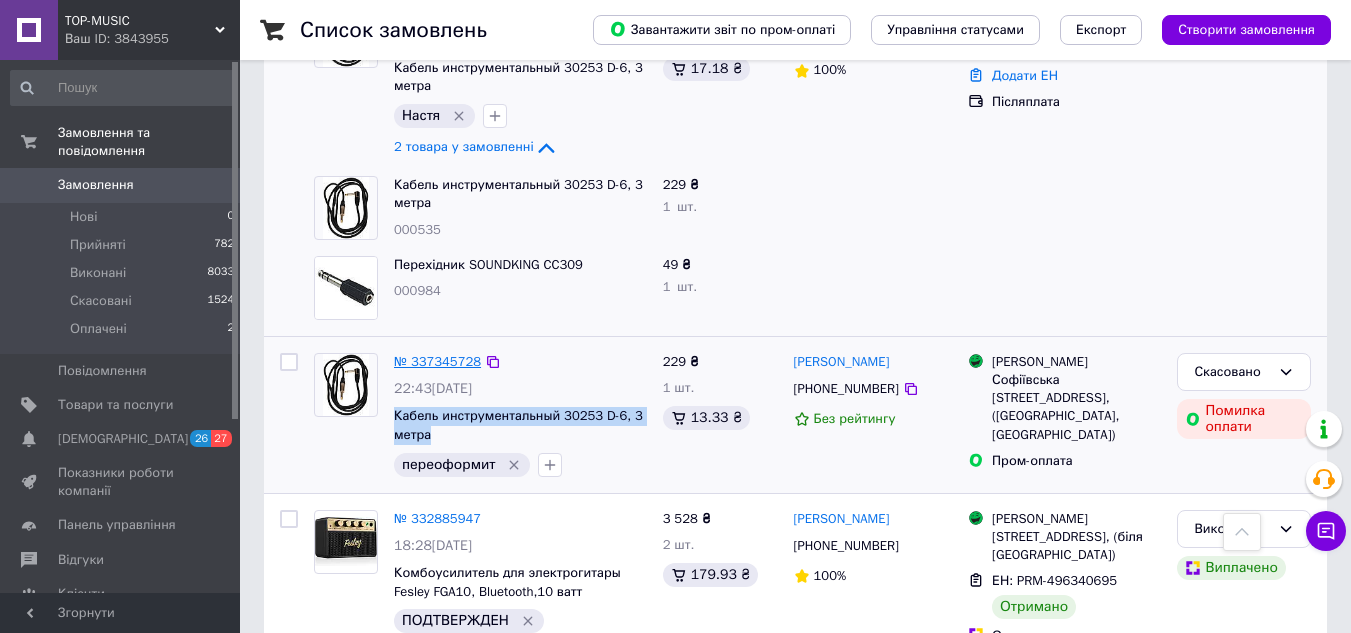 scroll, scrollTop: 100, scrollLeft: 0, axis: vertical 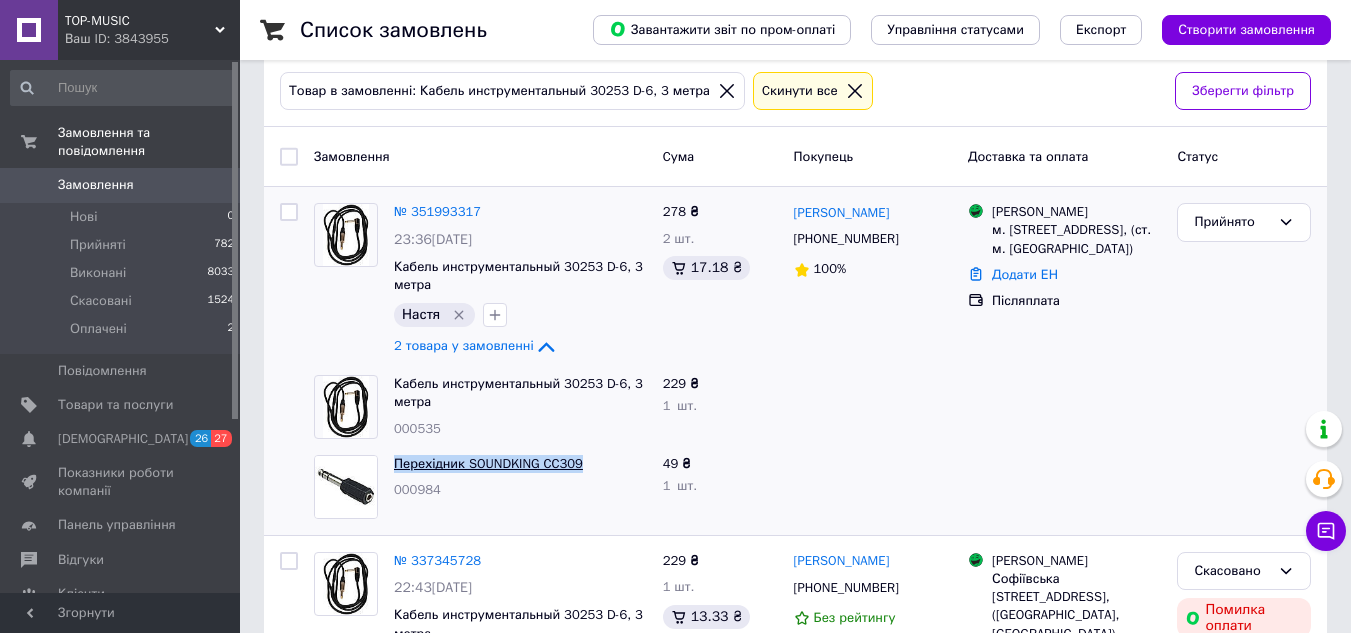 drag, startPoint x: 591, startPoint y: 457, endPoint x: 396, endPoint y: 461, distance: 195.04102 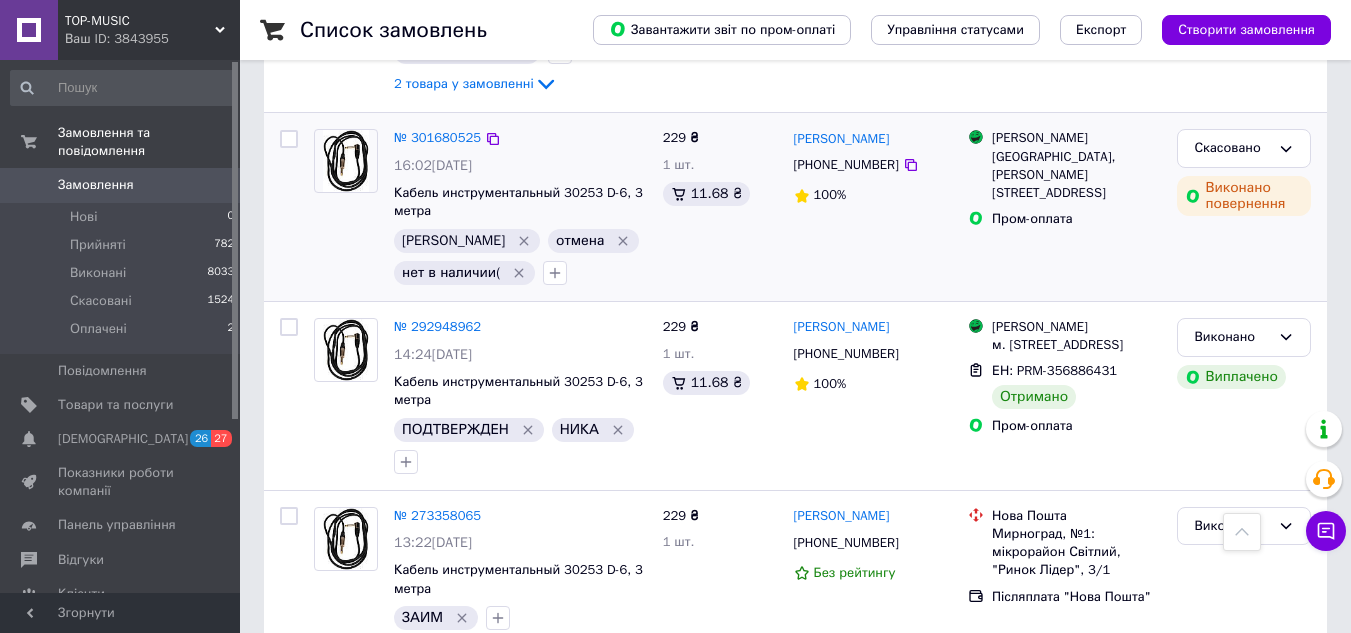 scroll, scrollTop: 600, scrollLeft: 0, axis: vertical 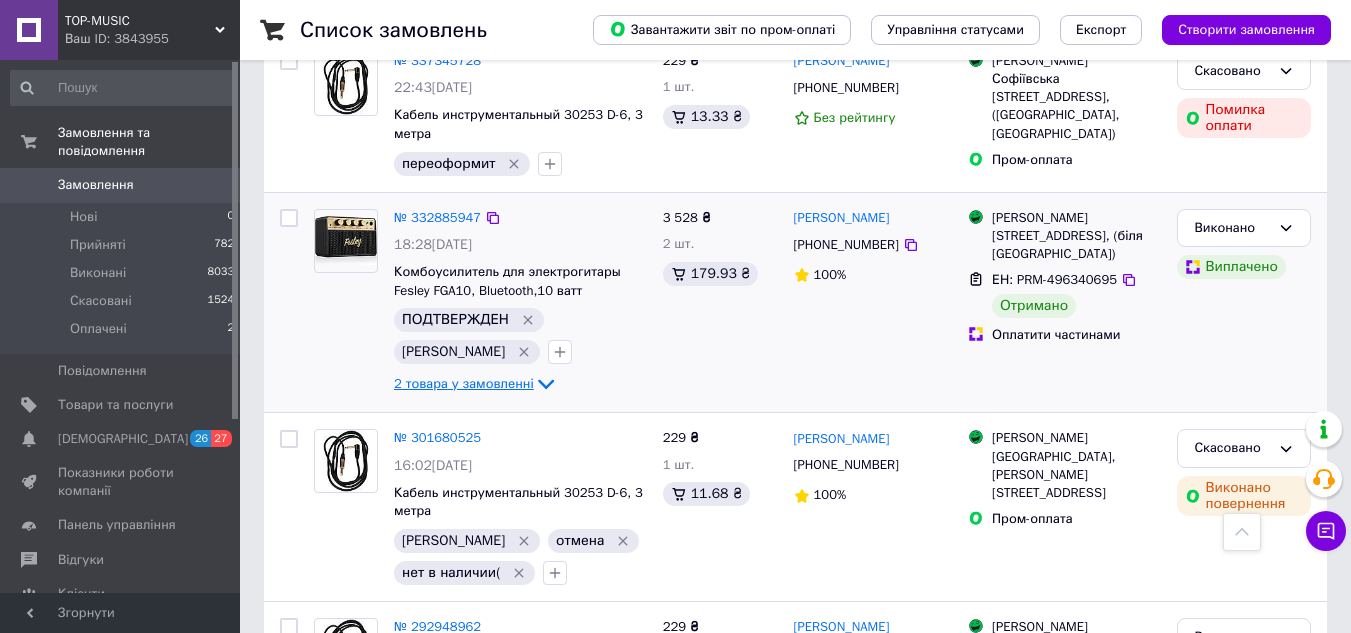 click 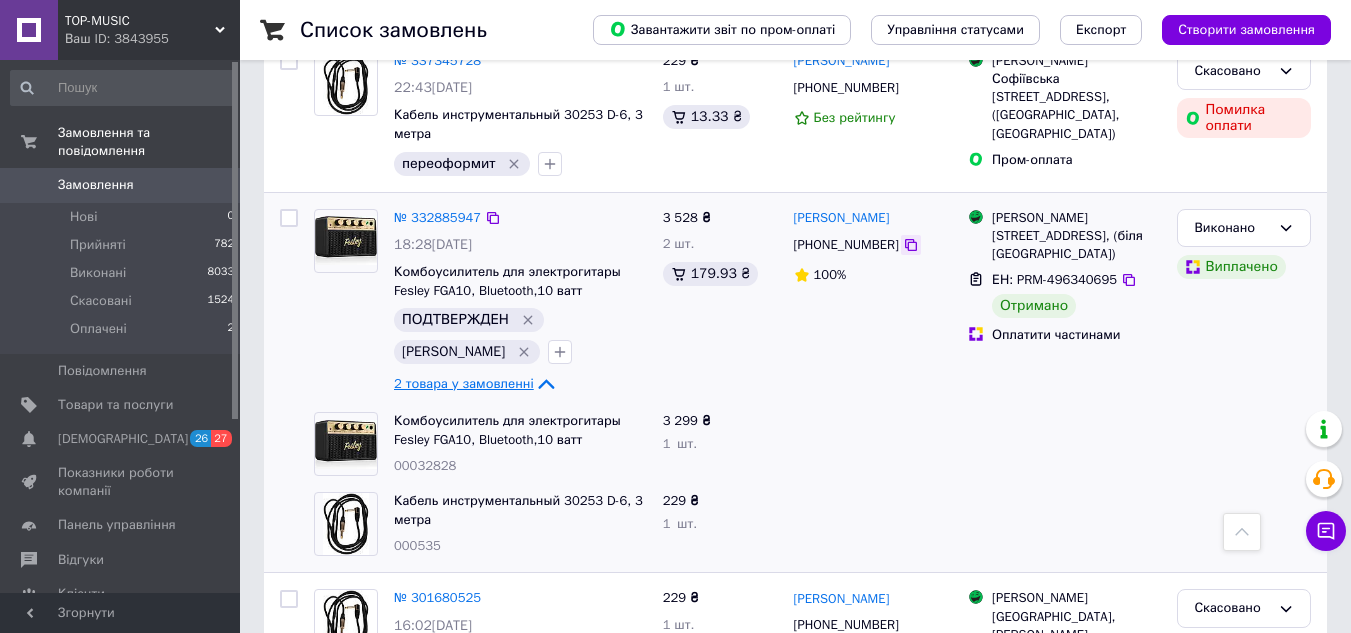 click 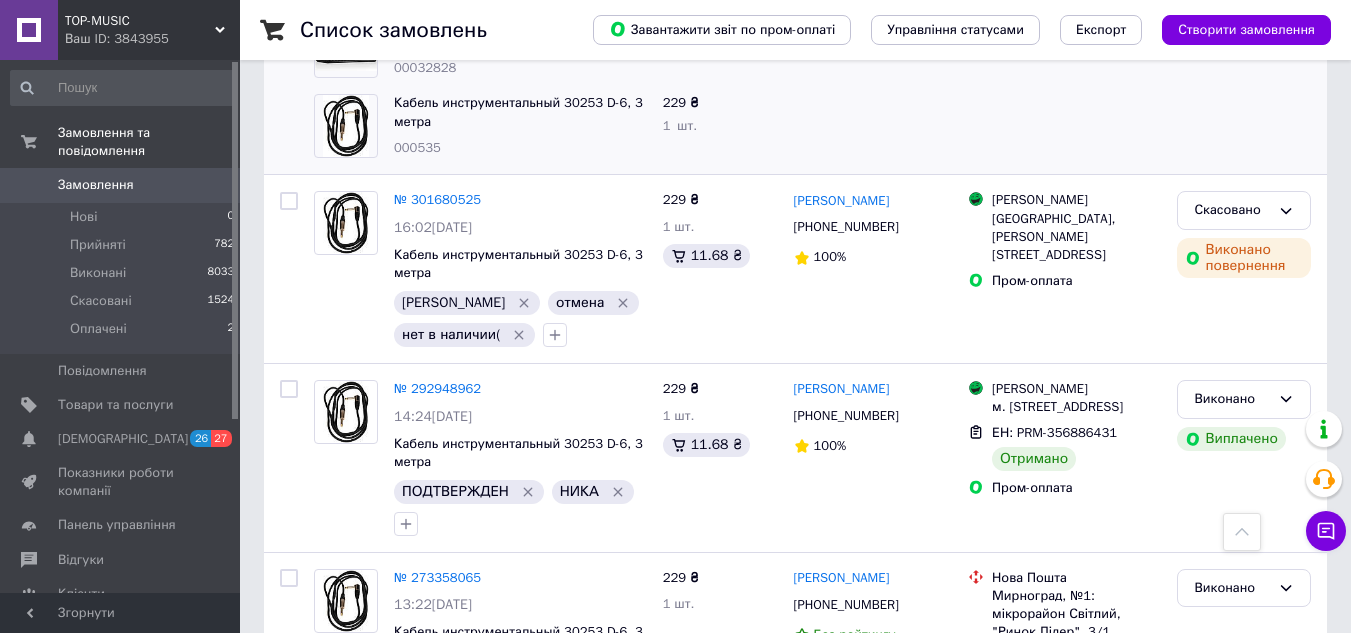 scroll, scrollTop: 1000, scrollLeft: 0, axis: vertical 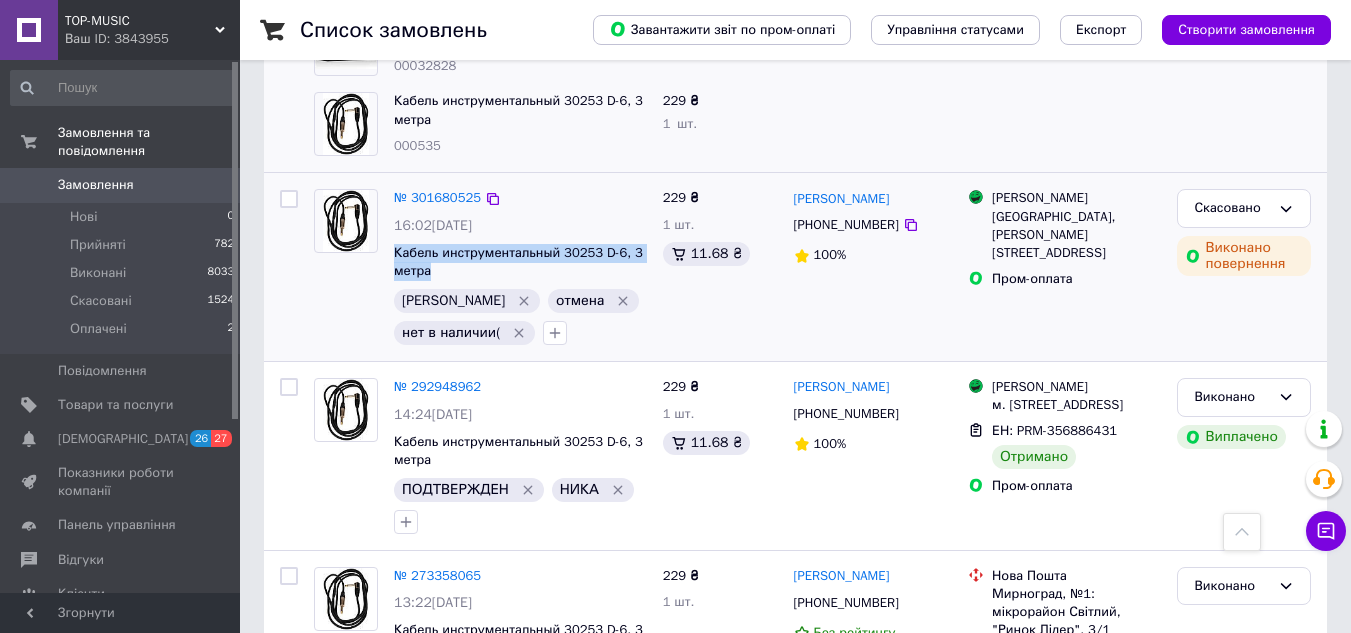 drag, startPoint x: 440, startPoint y: 268, endPoint x: 386, endPoint y: 259, distance: 54.74486 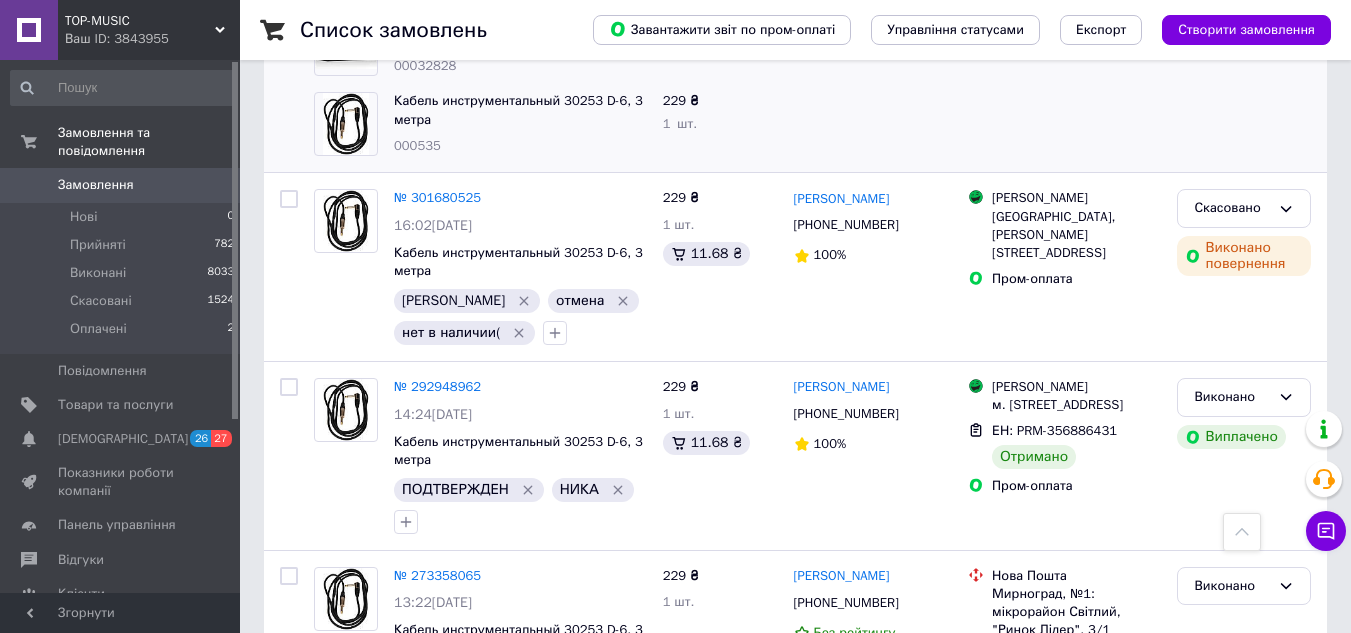click on "TOP-MUSIC Ваш ID: 3843955" at bounding box center (149, 30) 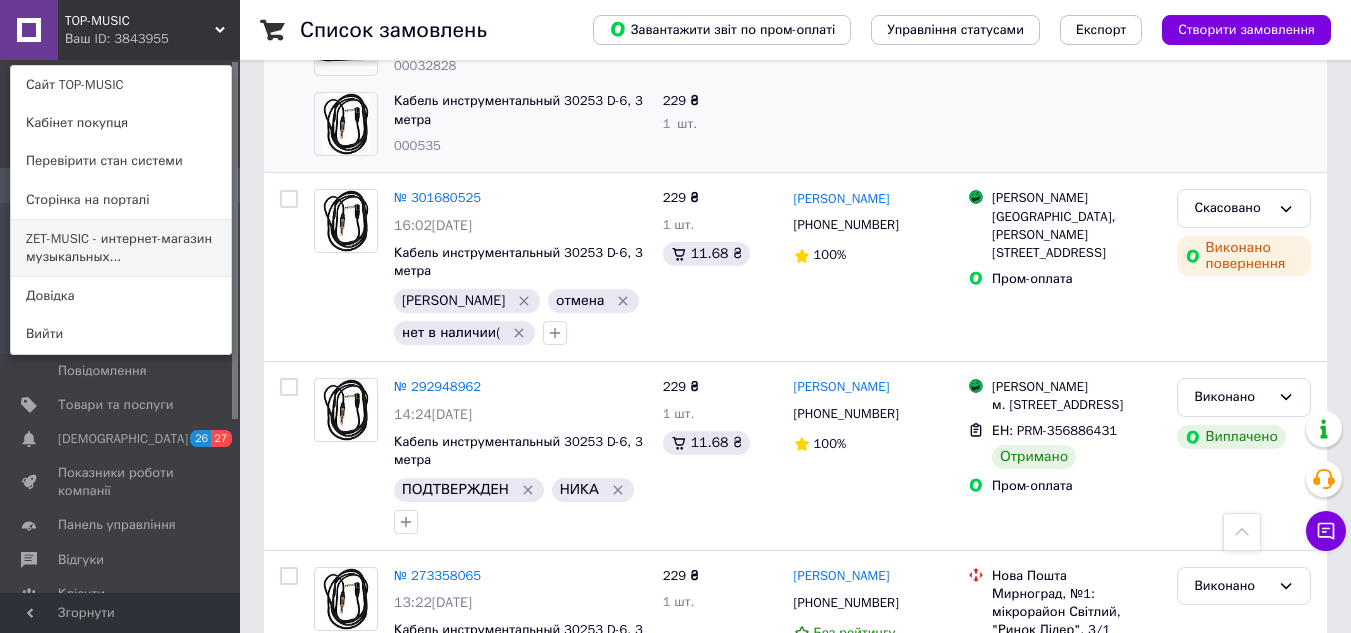 click on "ZET-MUSIC - интернет-магазин музыкальных..." at bounding box center [121, 248] 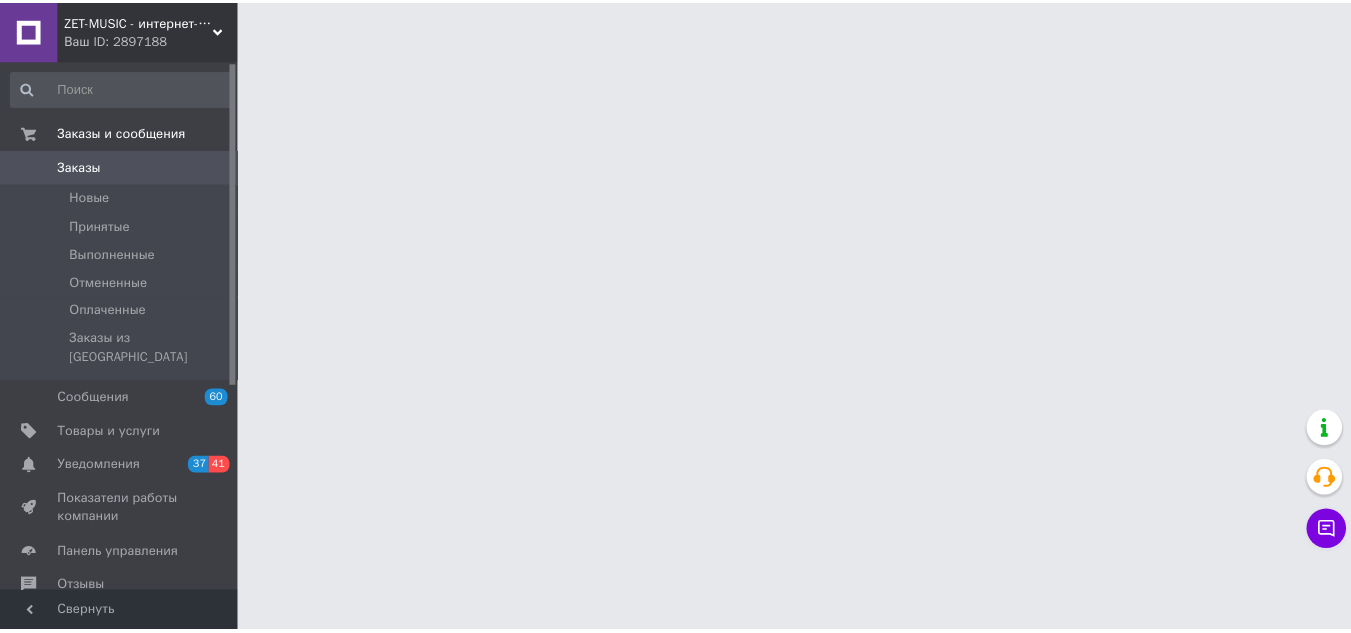 scroll, scrollTop: 0, scrollLeft: 0, axis: both 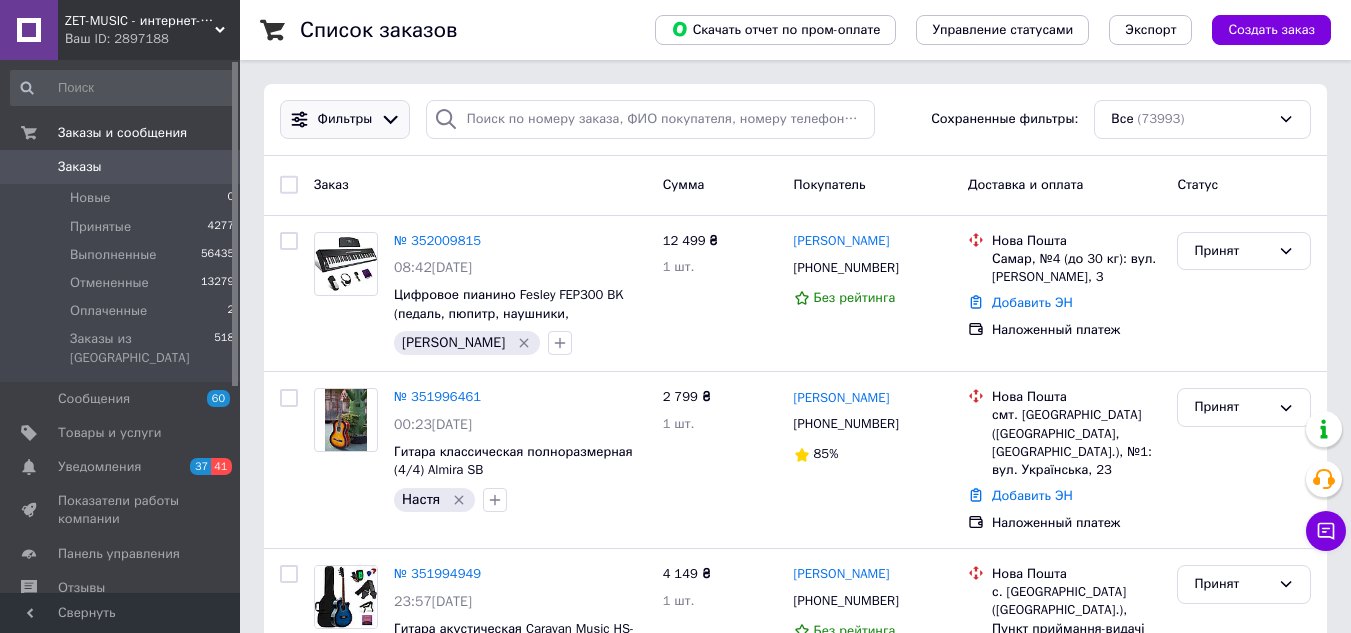 click on "Фильтры" at bounding box center (345, 119) 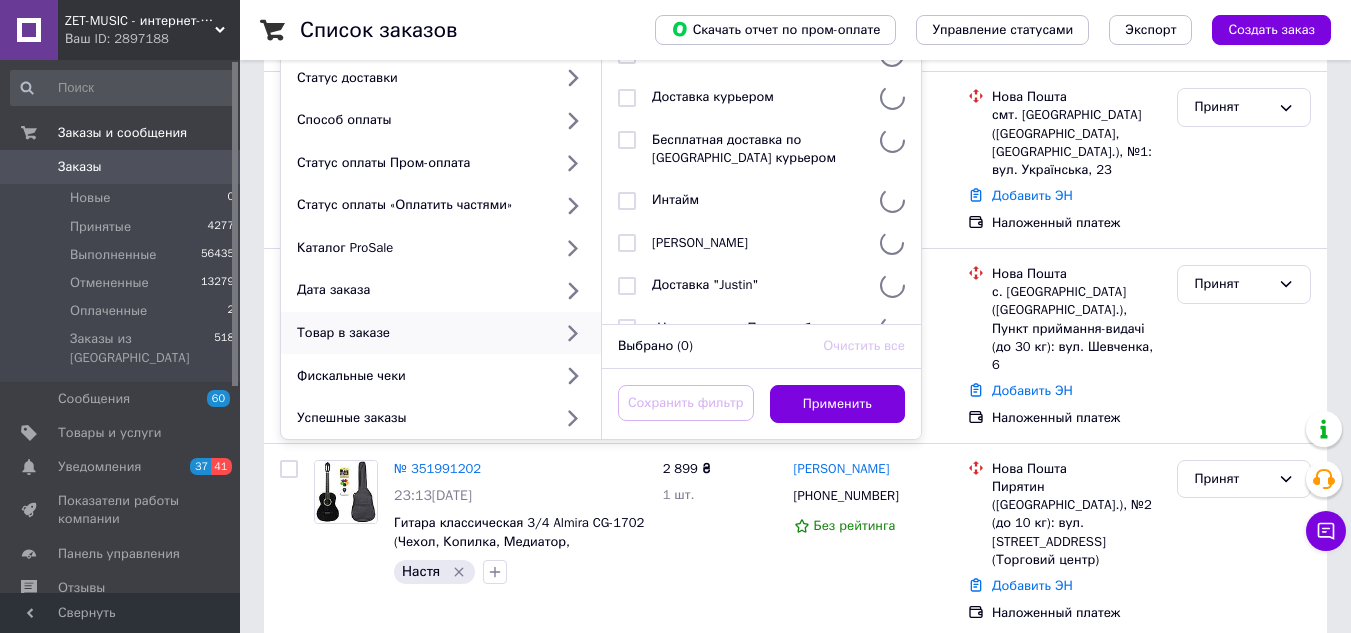 click on "Товар в заказе" at bounding box center (420, 333) 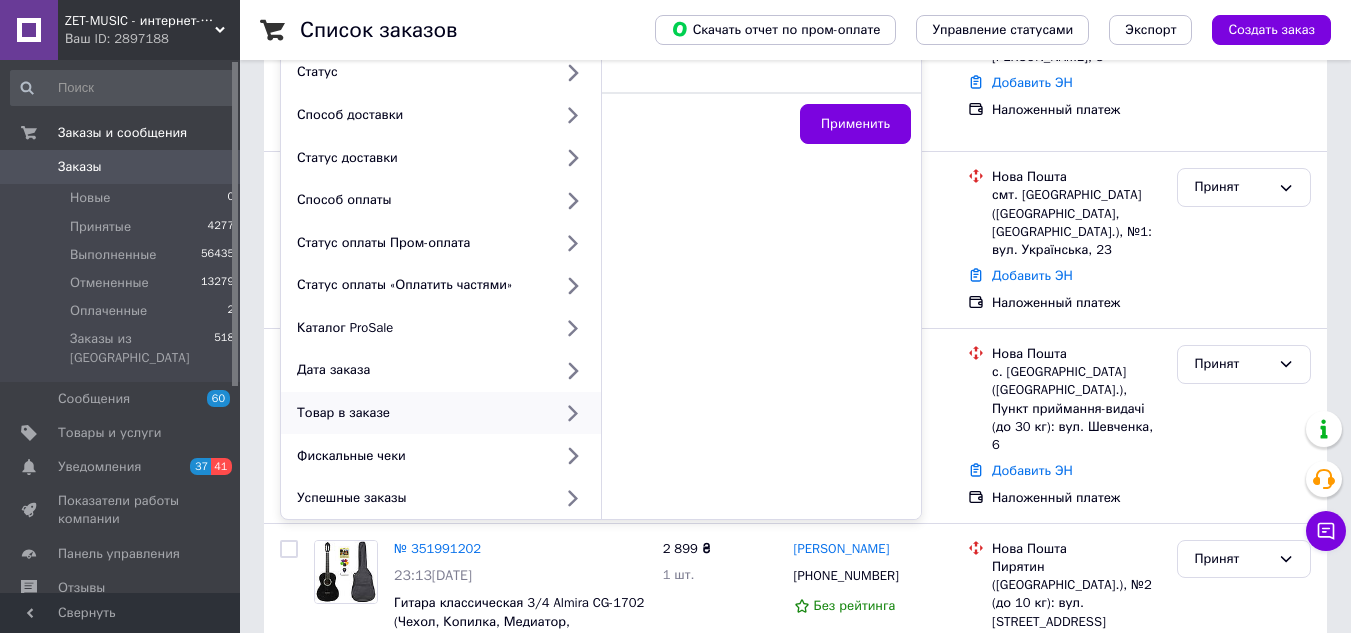 scroll, scrollTop: 0, scrollLeft: 0, axis: both 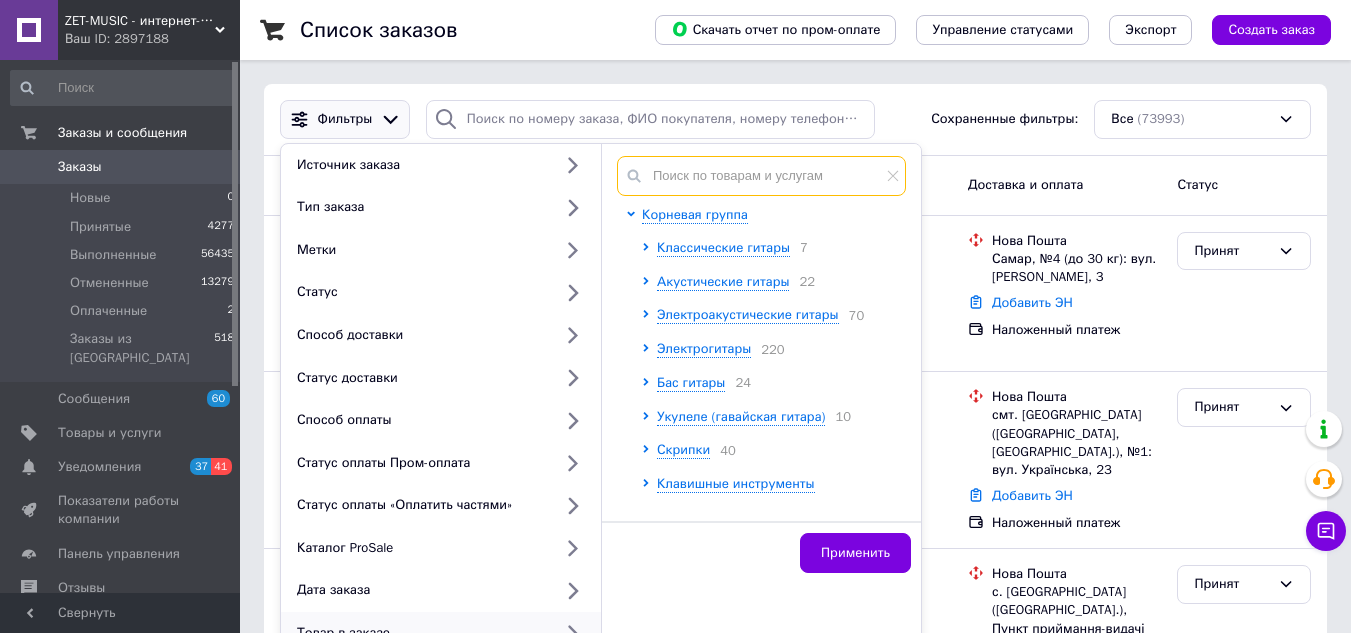 click at bounding box center [761, 176] 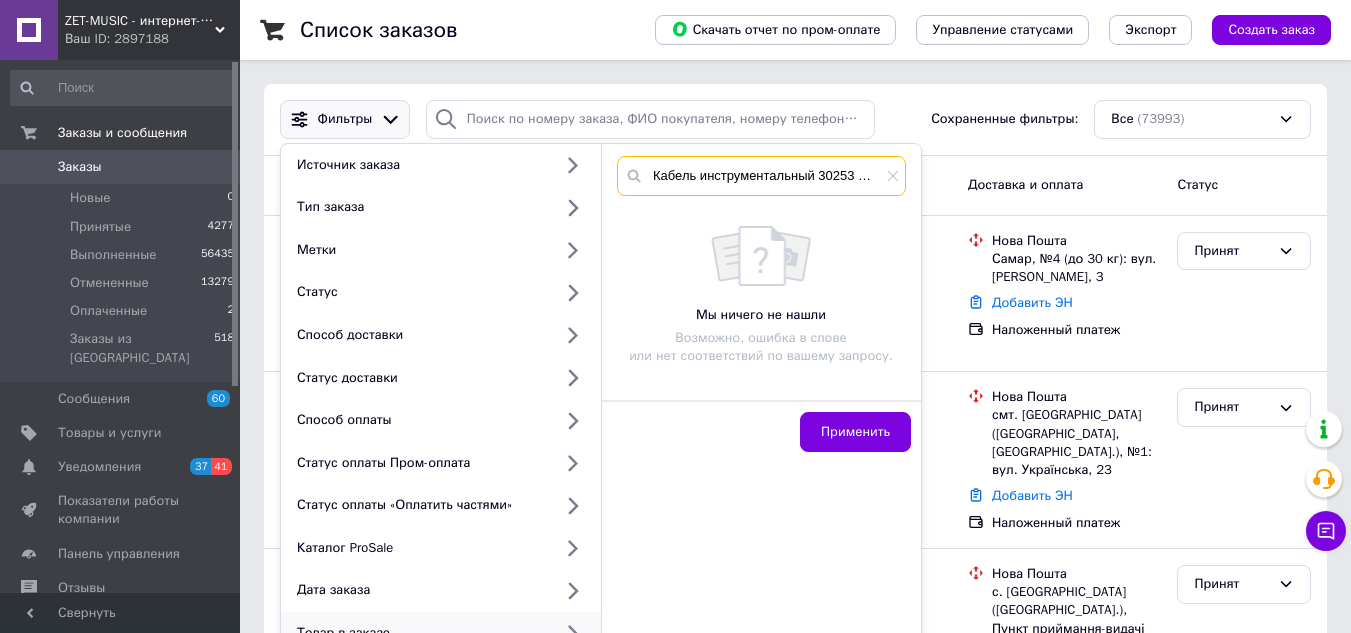 scroll, scrollTop: 0, scrollLeft: 53, axis: horizontal 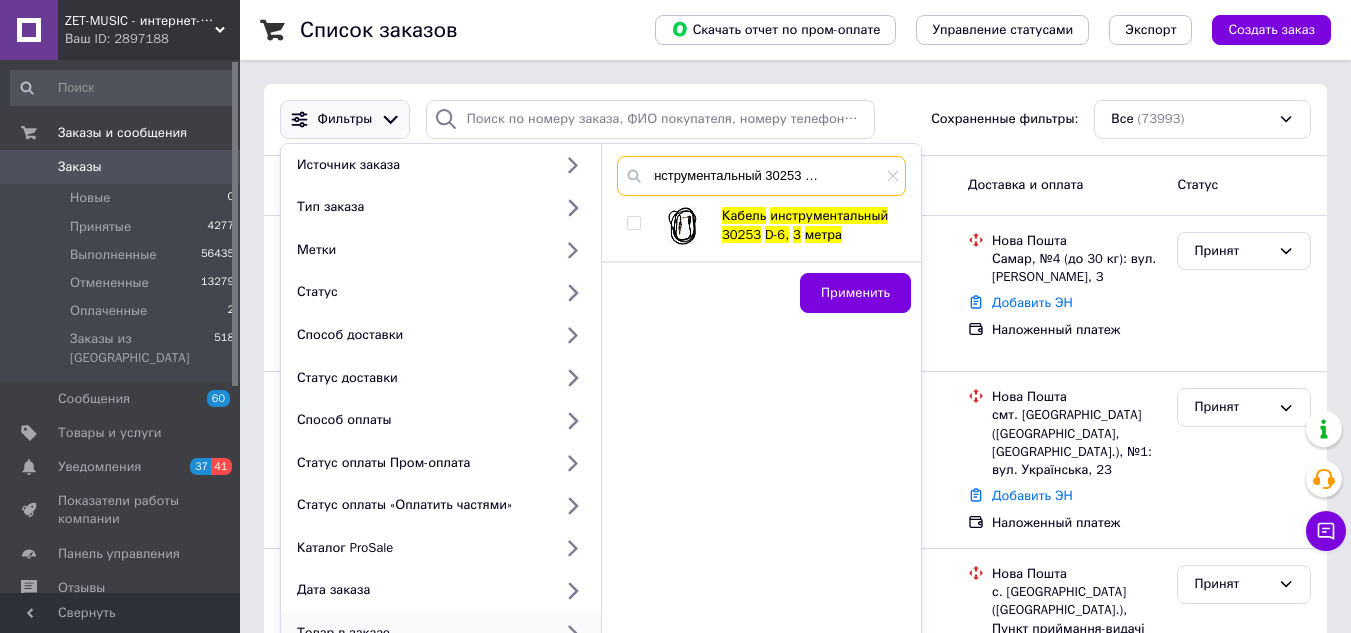 type on "Кабель инструментальный 30253 D-6, 3 метра" 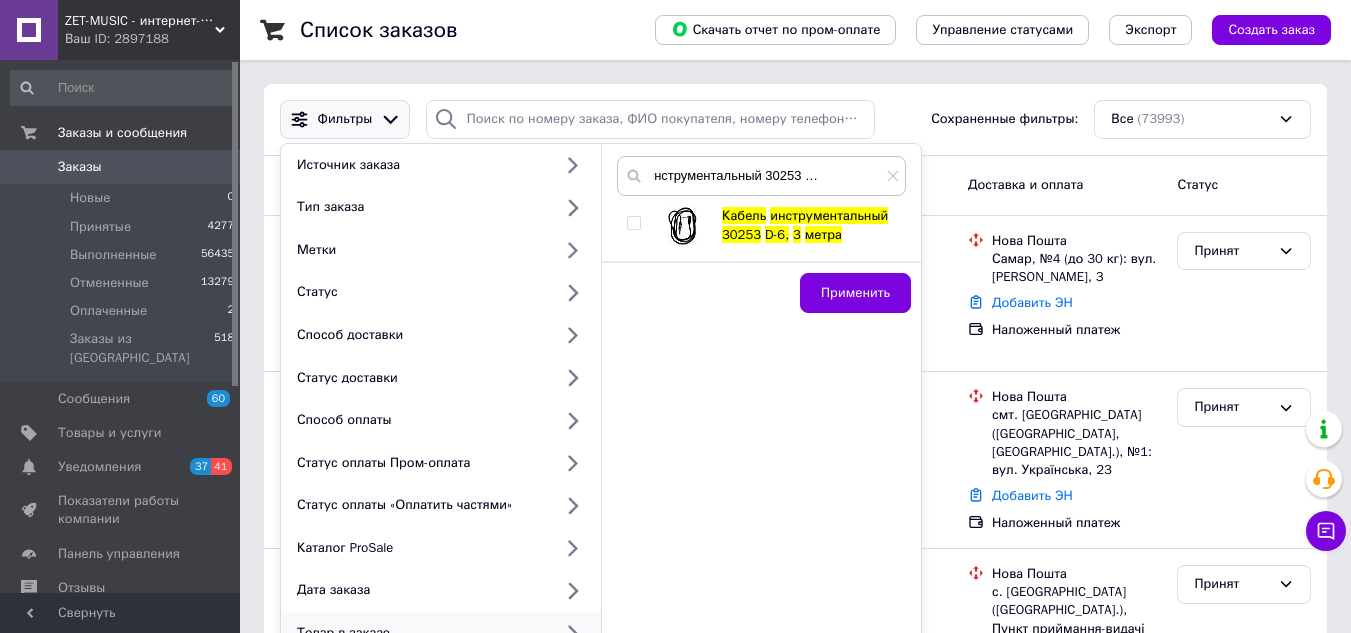 click at bounding box center [637, 226] 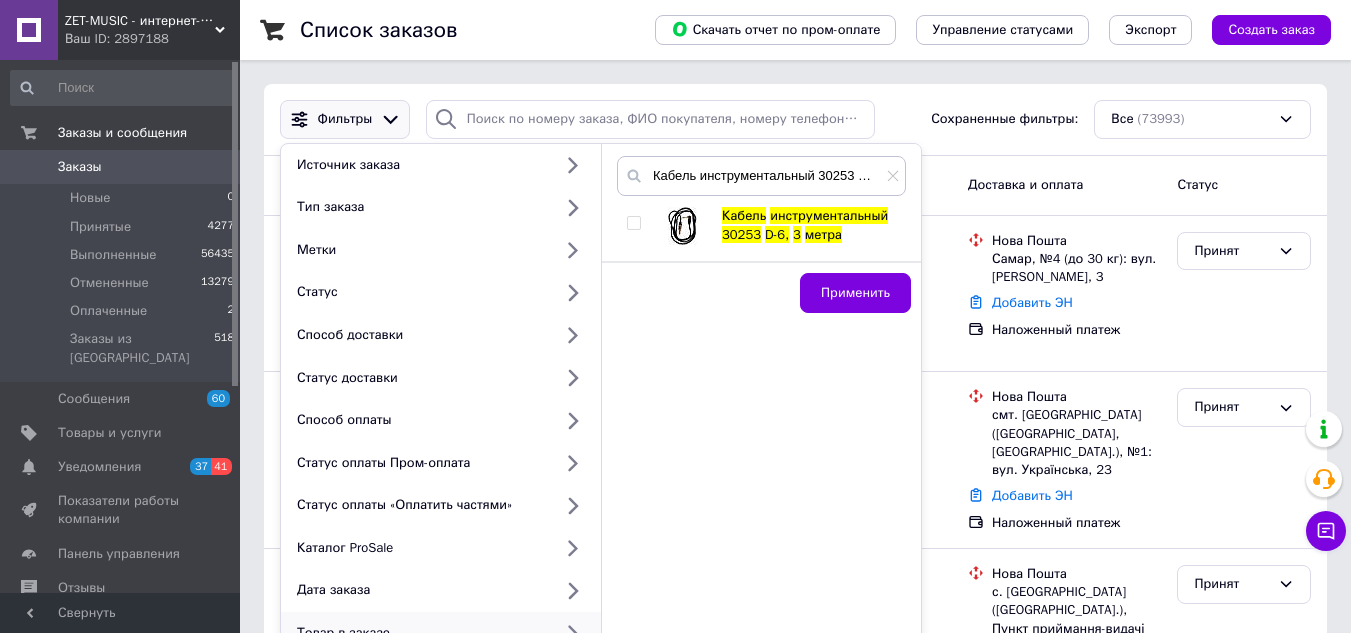 click at bounding box center [633, 223] 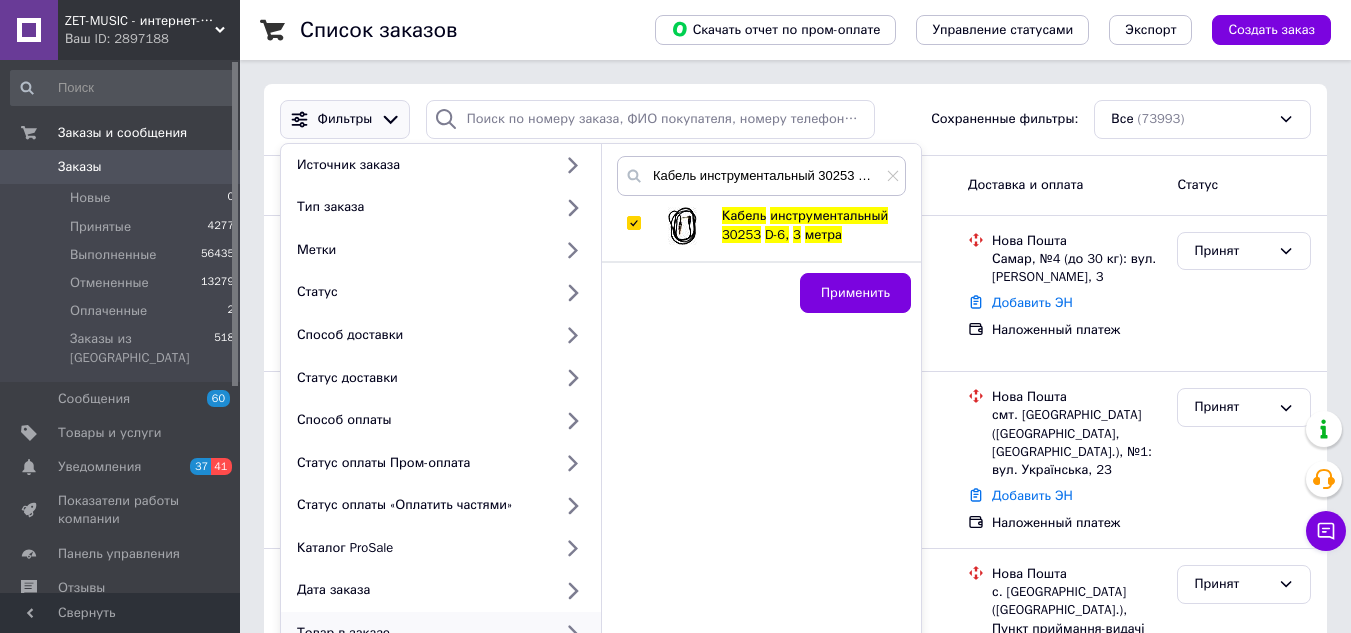 checkbox on "true" 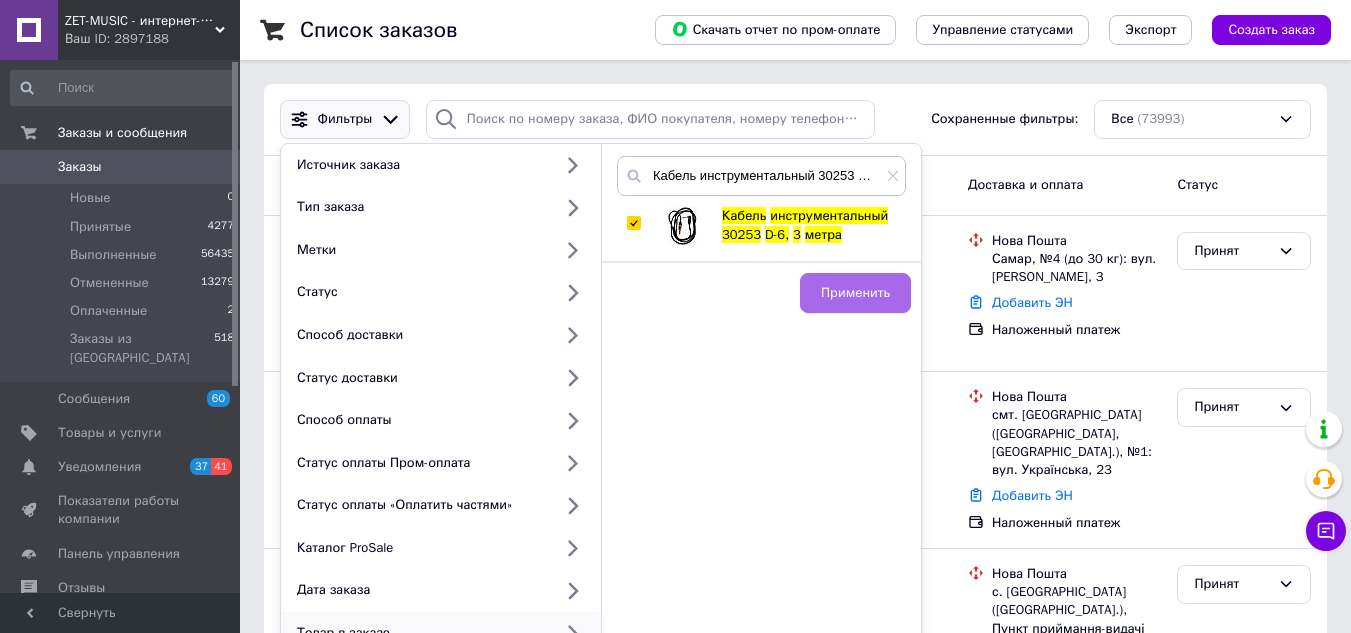 click on "Применить" at bounding box center (855, 293) 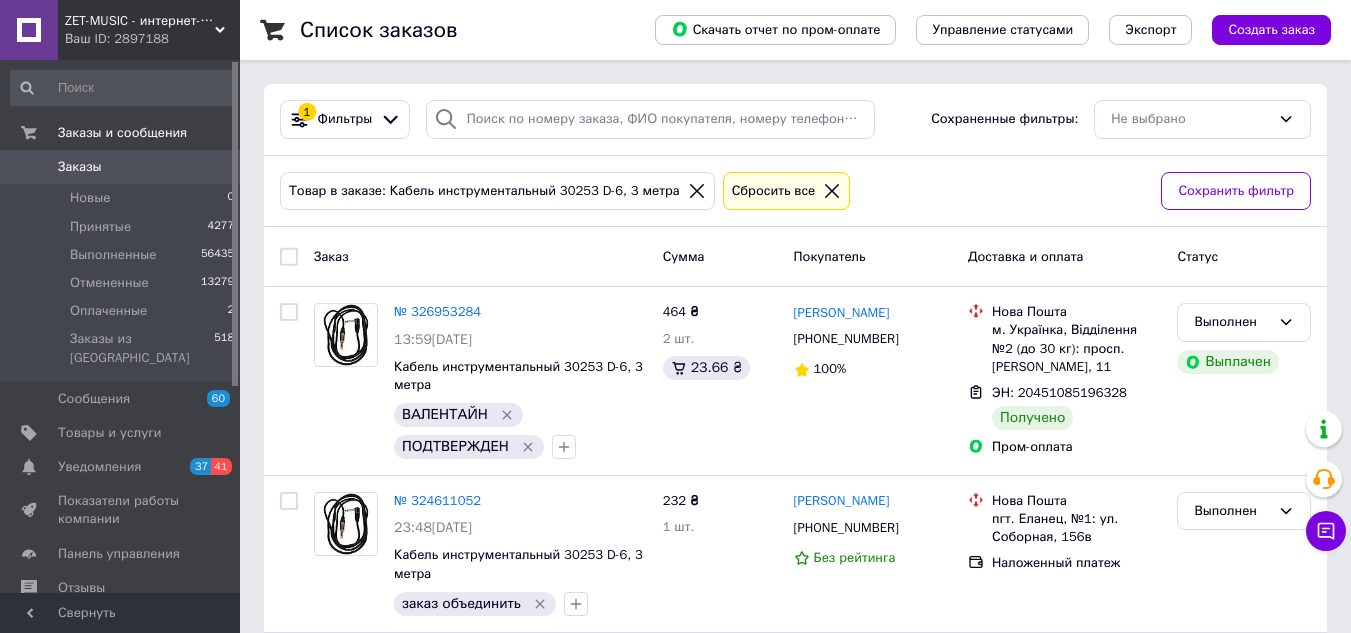 scroll, scrollTop: 100, scrollLeft: 0, axis: vertical 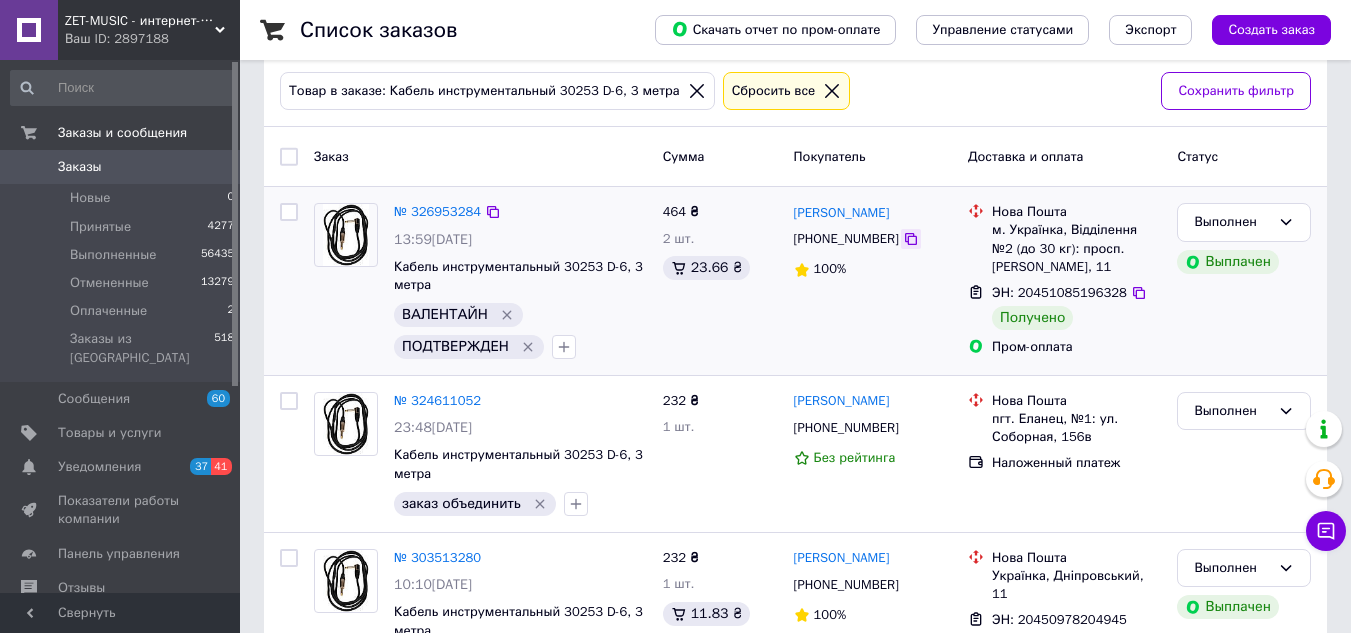 click 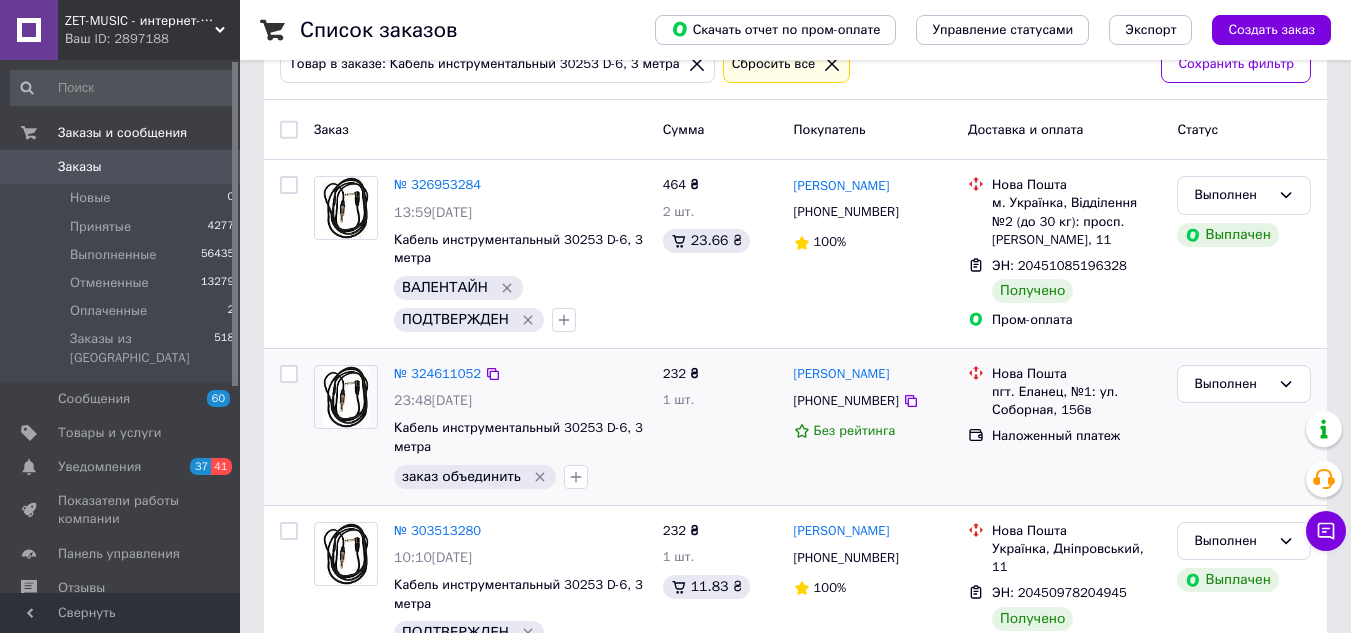 scroll, scrollTop: 0, scrollLeft: 0, axis: both 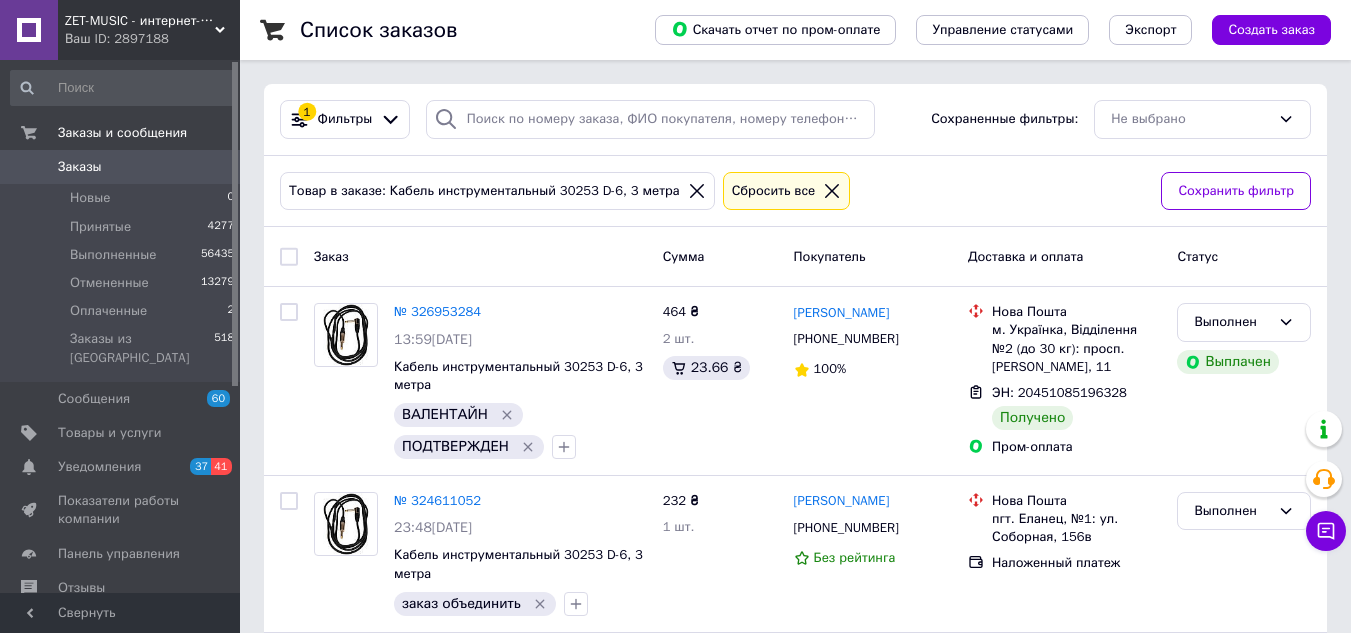click 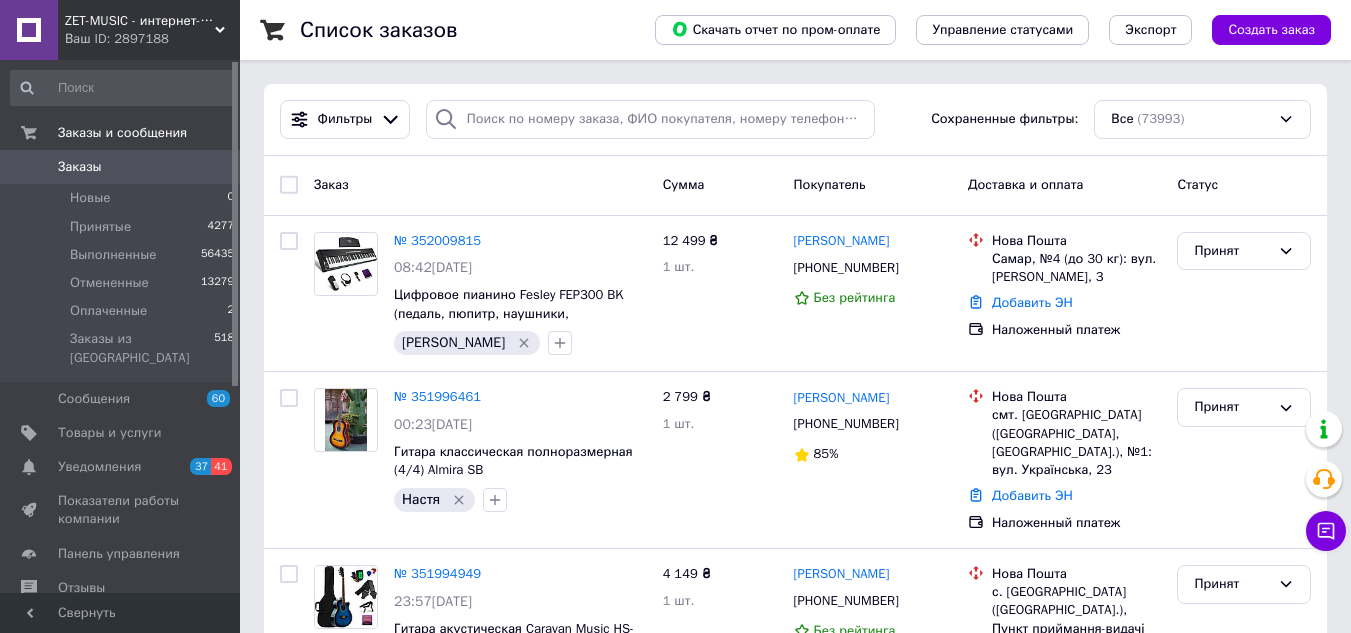 click on "Ваш ID: 2897188" at bounding box center [152, 39] 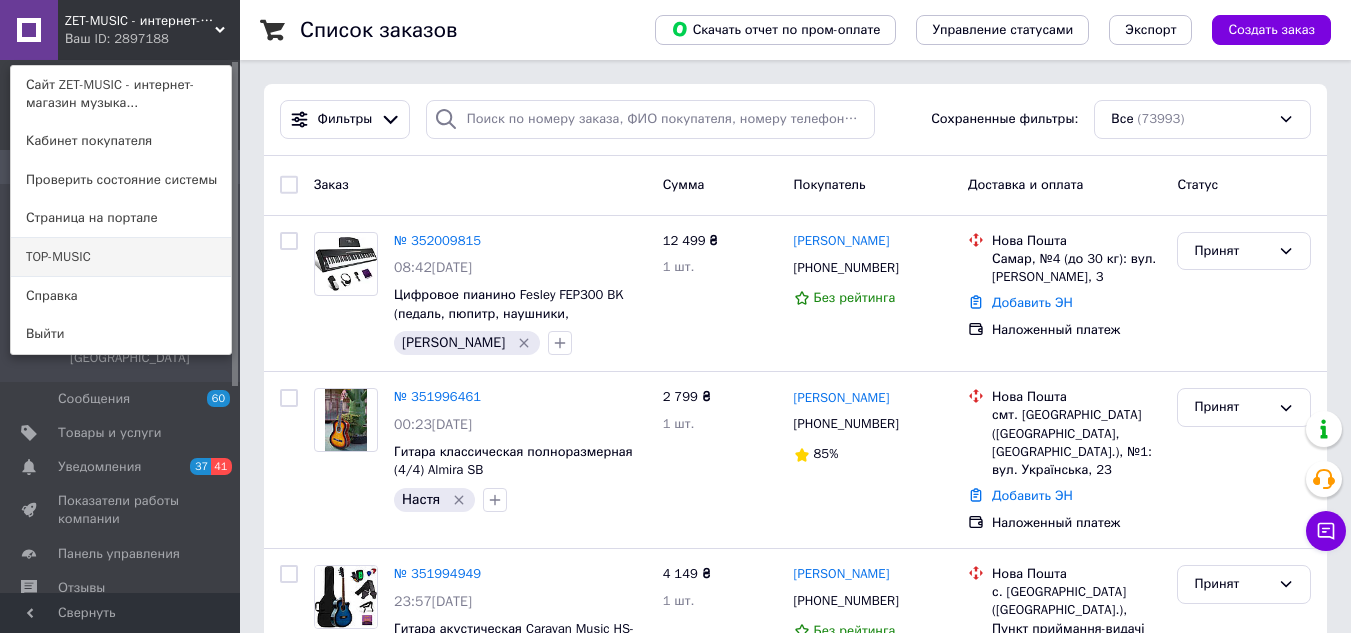 click on "TOP-MUSIC" at bounding box center (121, 257) 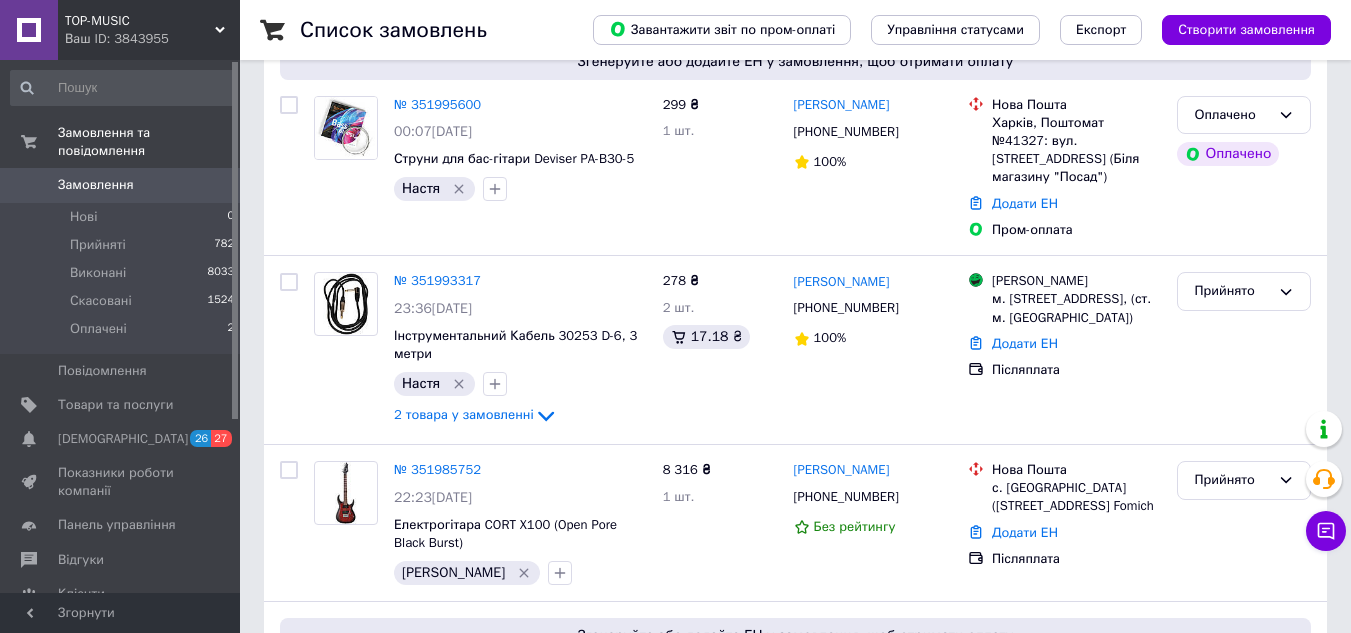 scroll, scrollTop: 200, scrollLeft: 0, axis: vertical 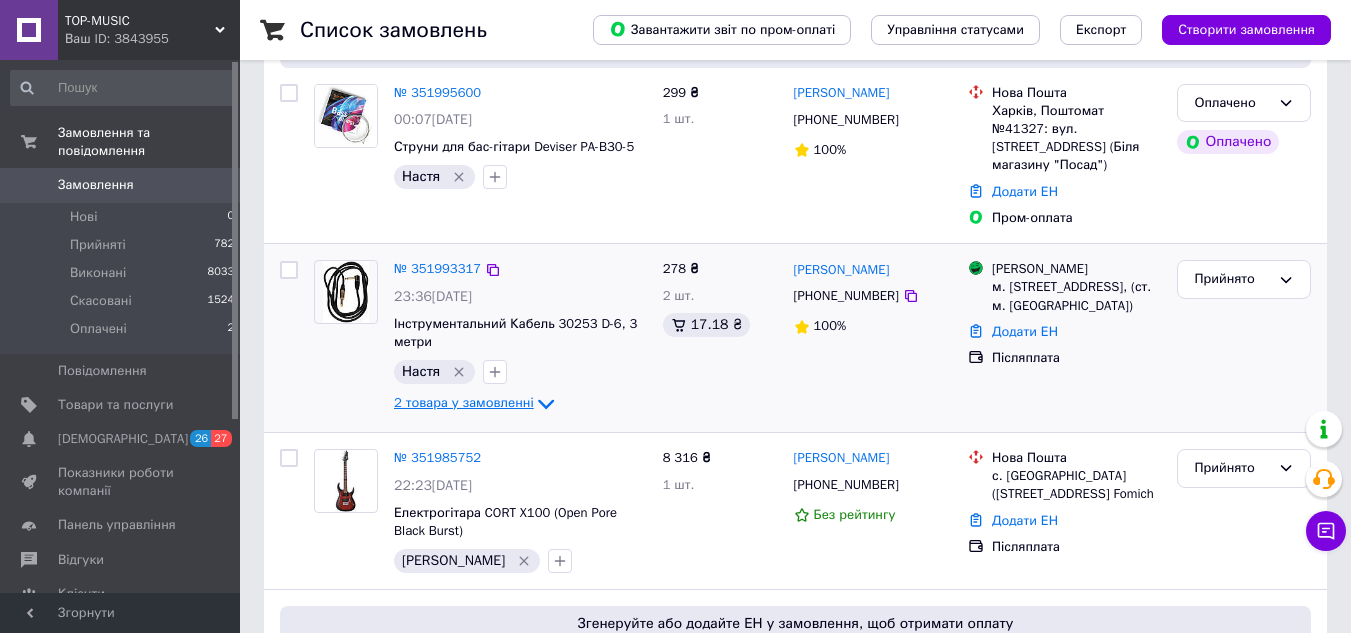 click on "2 товара у замовленні" at bounding box center [464, 403] 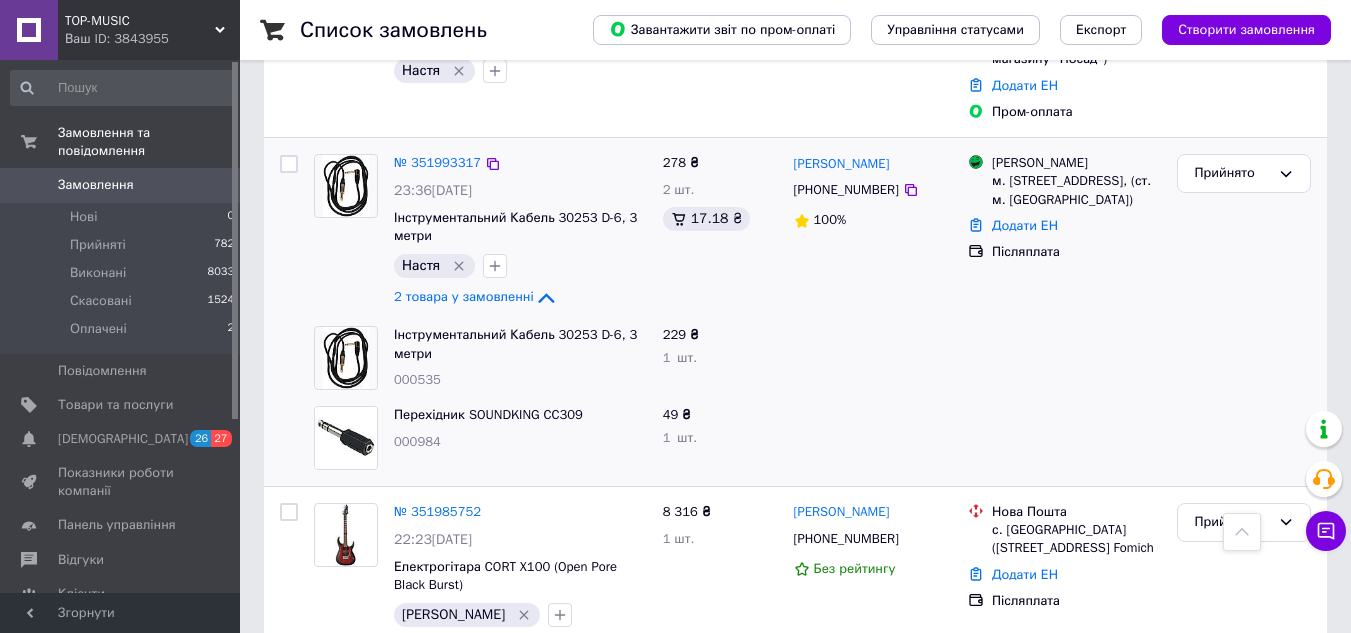 scroll, scrollTop: 300, scrollLeft: 0, axis: vertical 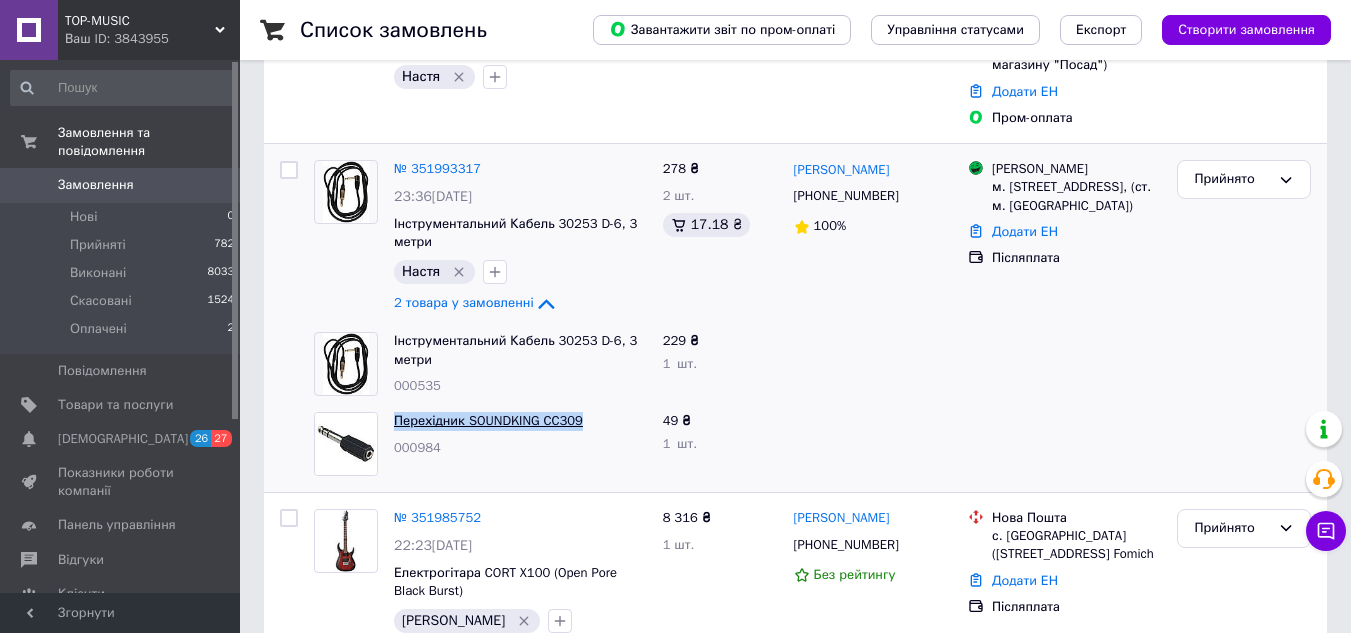 drag, startPoint x: 584, startPoint y: 399, endPoint x: 397, endPoint y: 393, distance: 187.09624 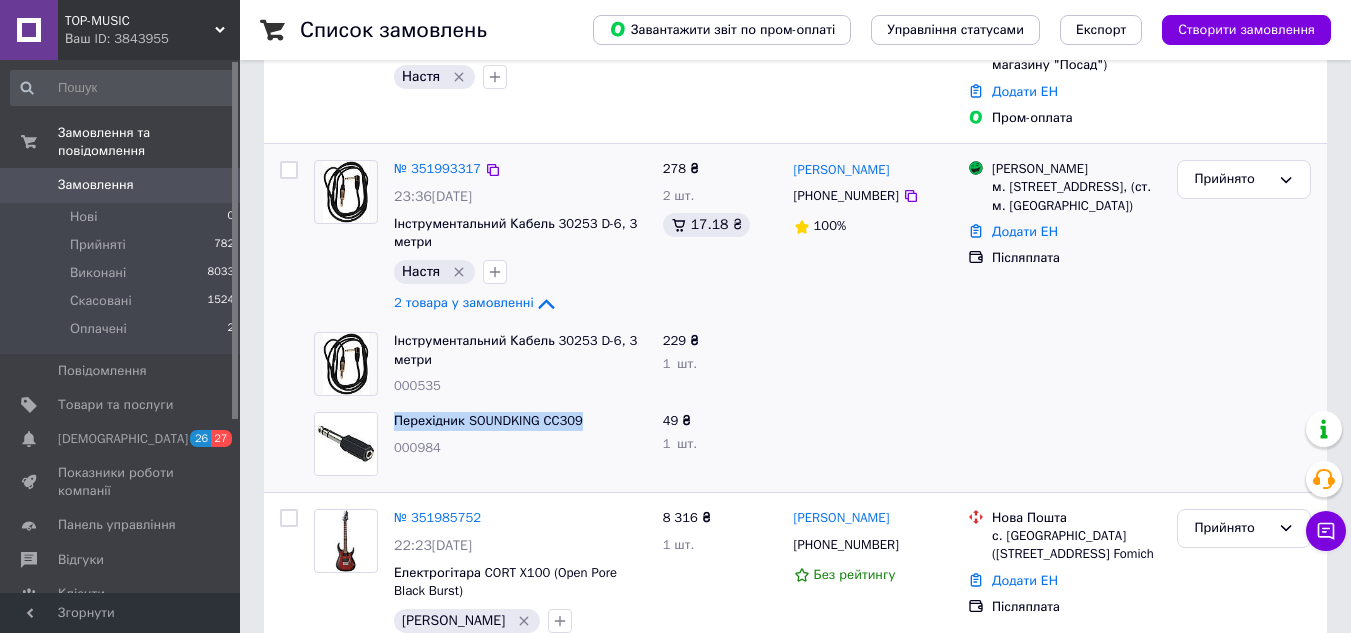 copy on "Перехідник SOUNDKING CC309" 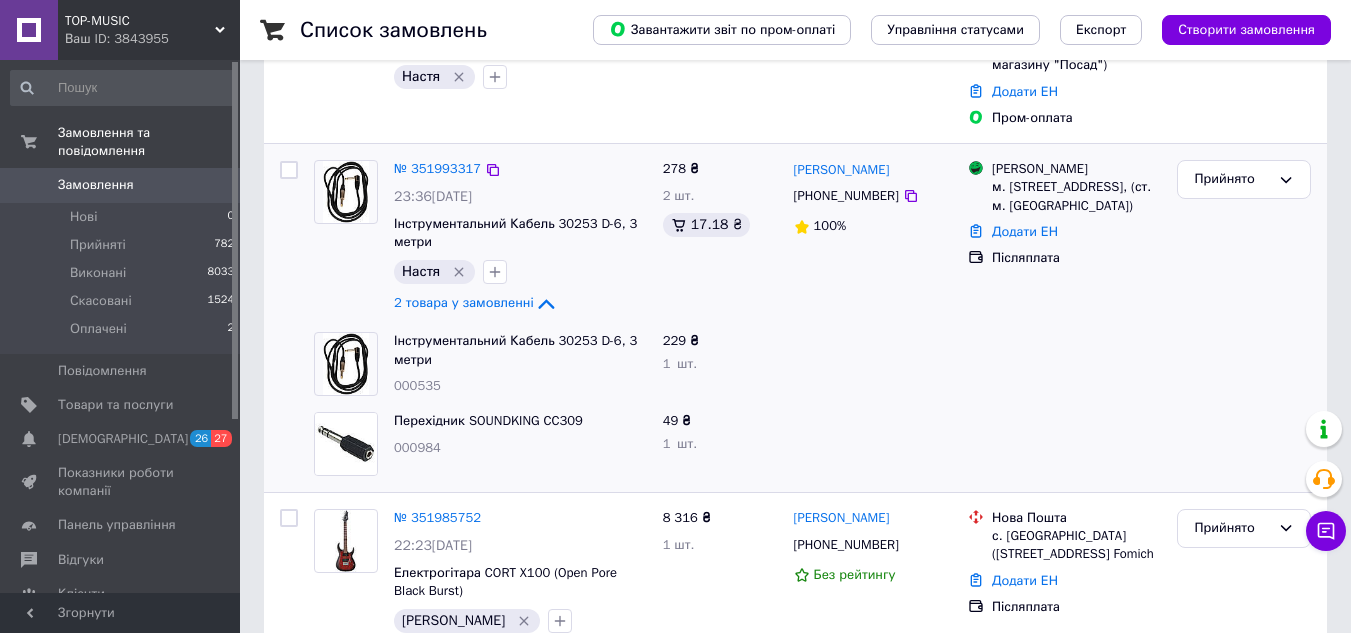 click on "Настя" at bounding box center (520, 272) 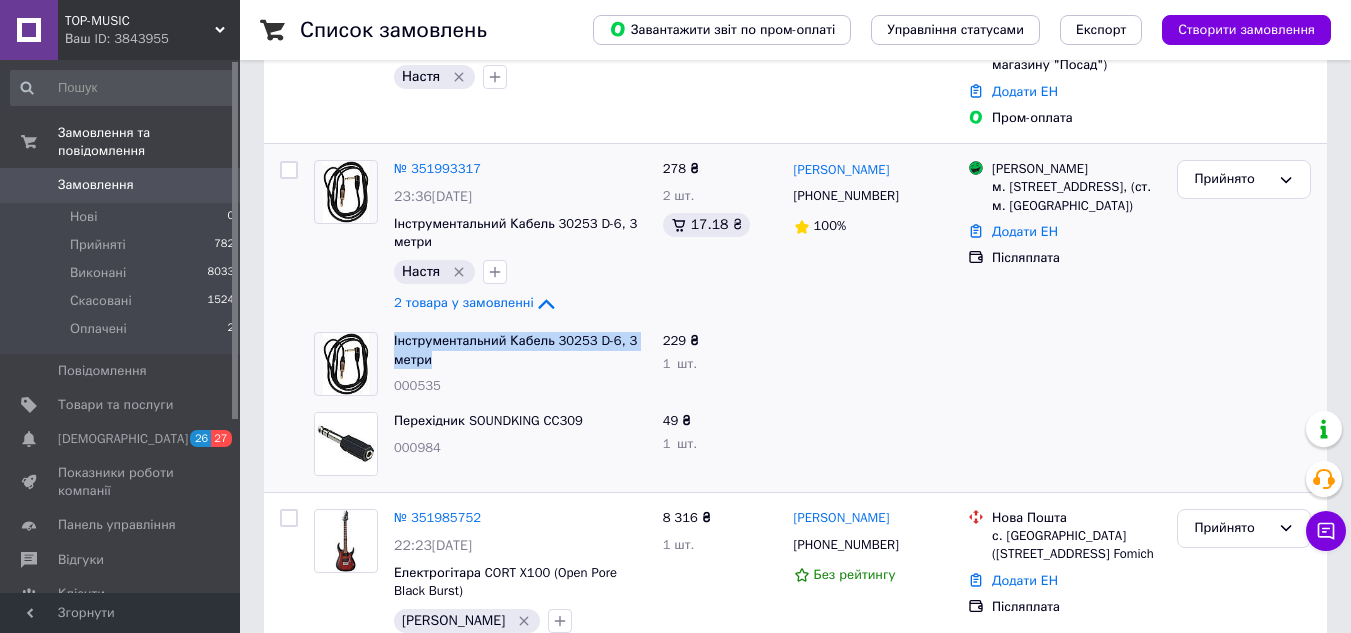 drag, startPoint x: 440, startPoint y: 339, endPoint x: 377, endPoint y: 327, distance: 64.132675 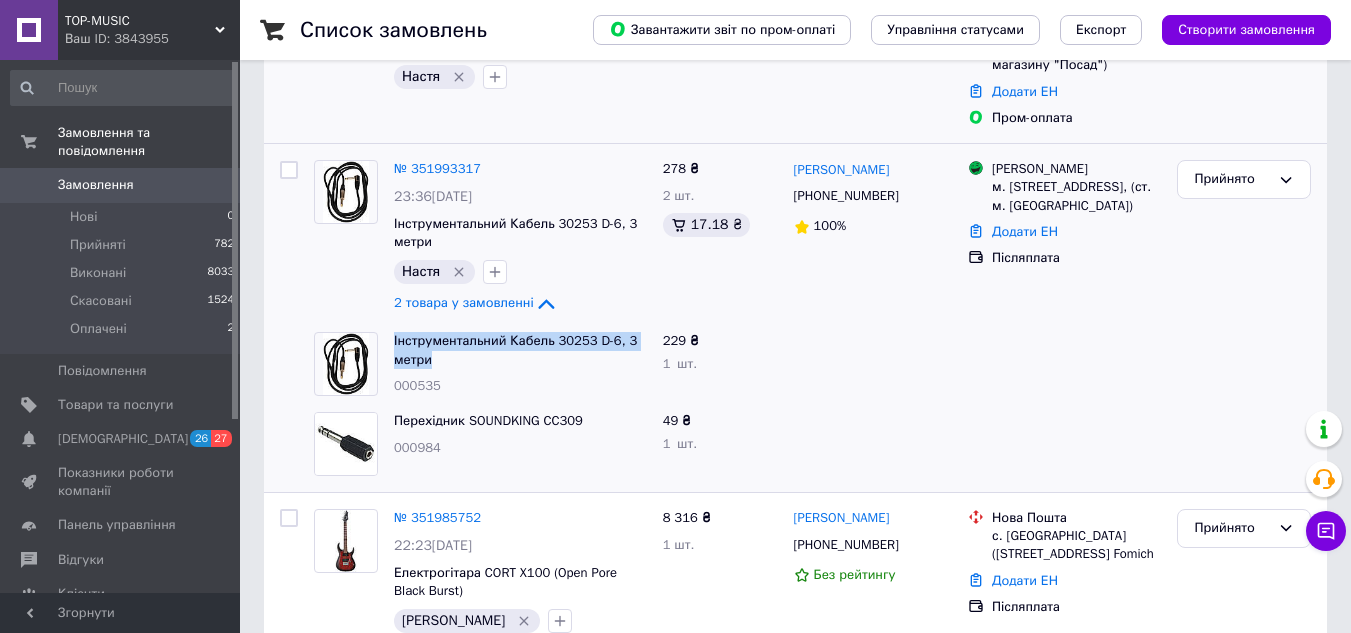 copy on "Інструментальний Кабель 30253 D-6, 3 метри" 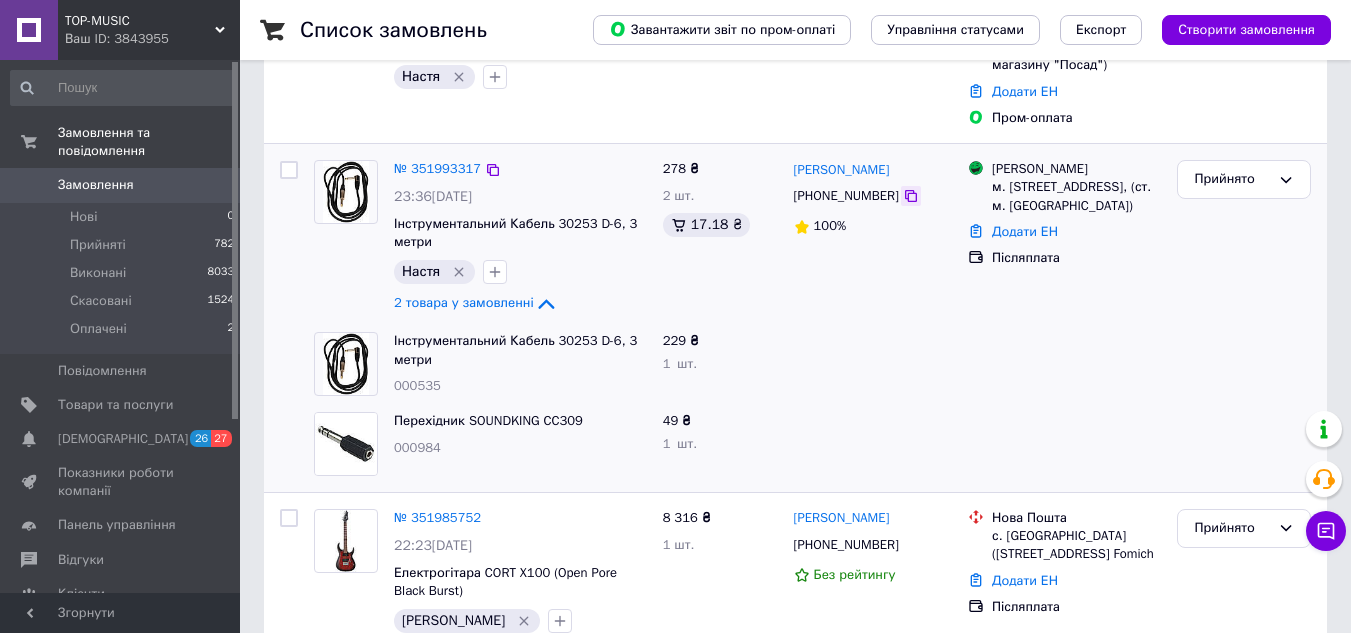 click 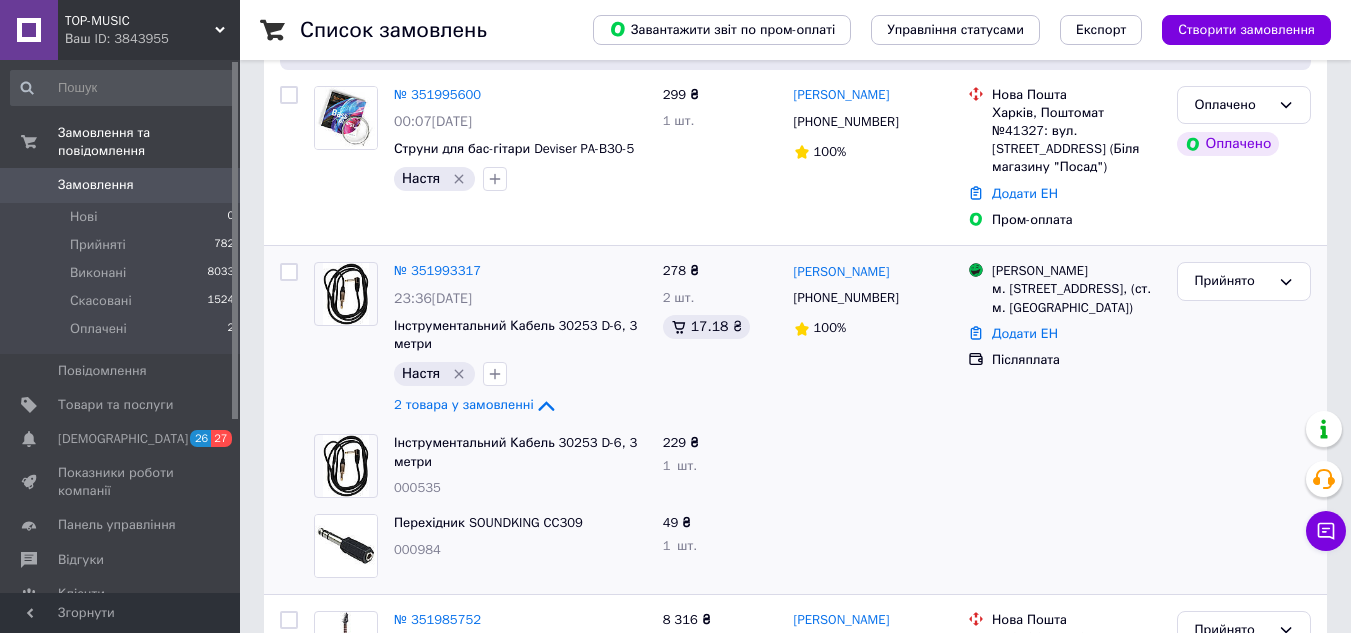 scroll, scrollTop: 200, scrollLeft: 0, axis: vertical 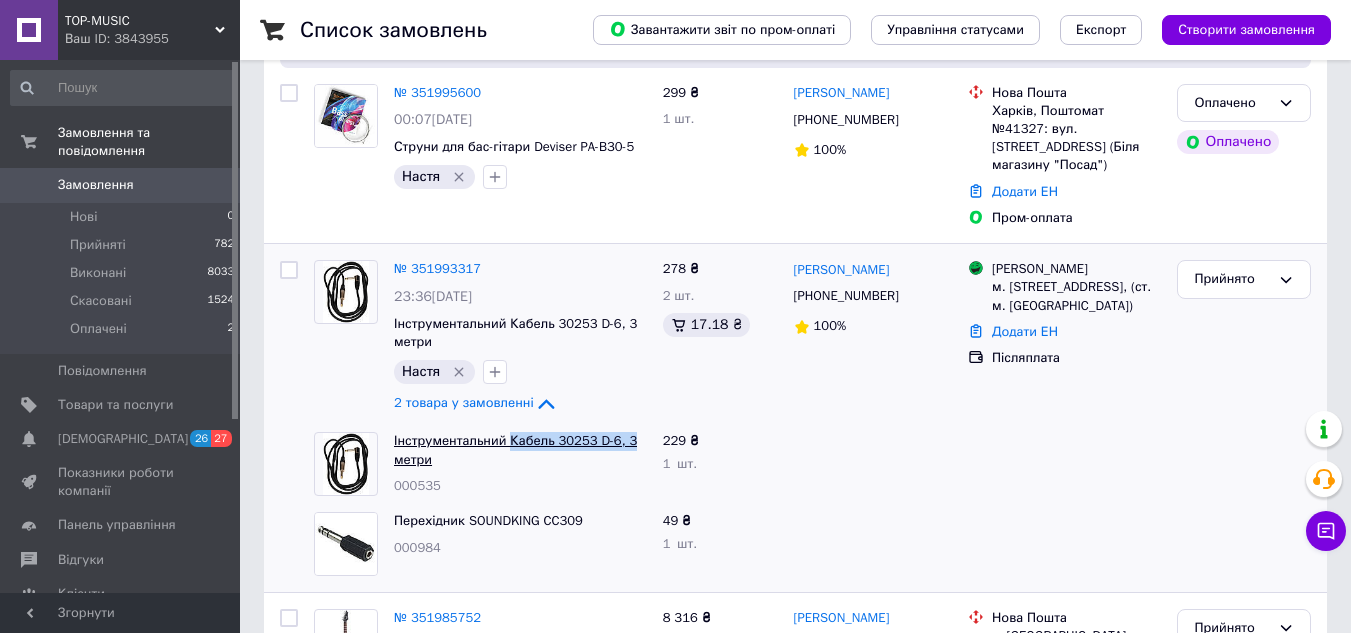 drag, startPoint x: 636, startPoint y: 421, endPoint x: 505, endPoint y: 425, distance: 131.06105 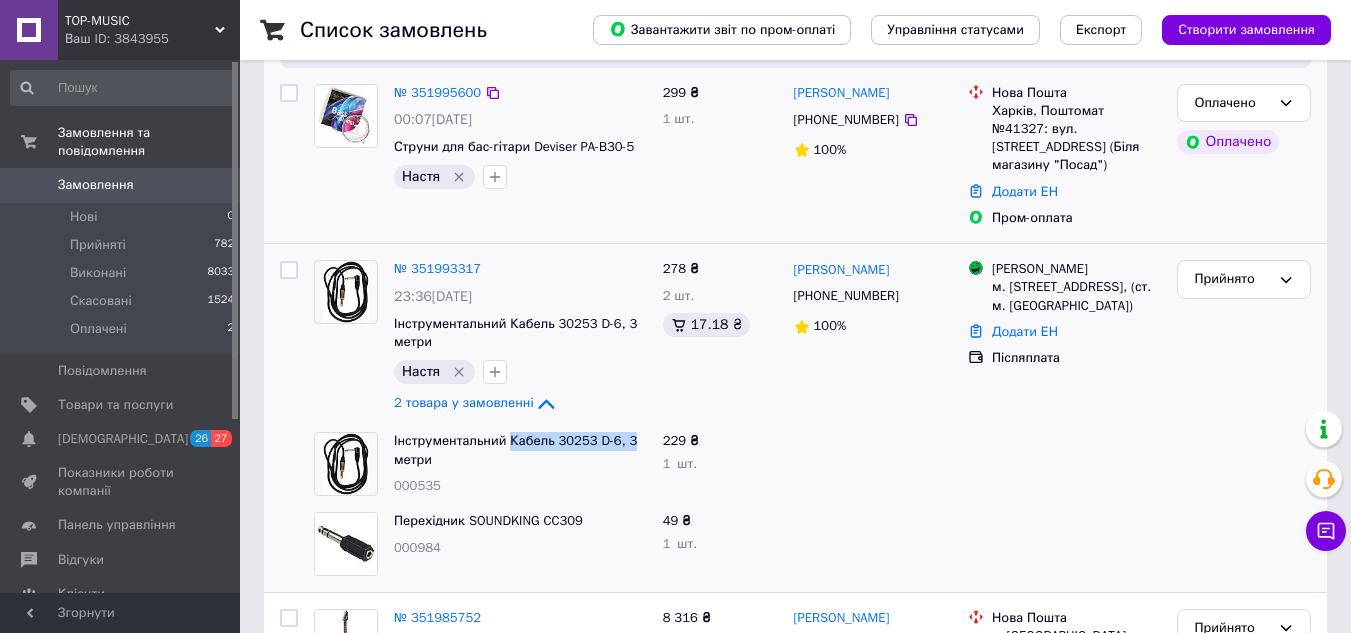 copy on "Кабель 30253 D-6, 3" 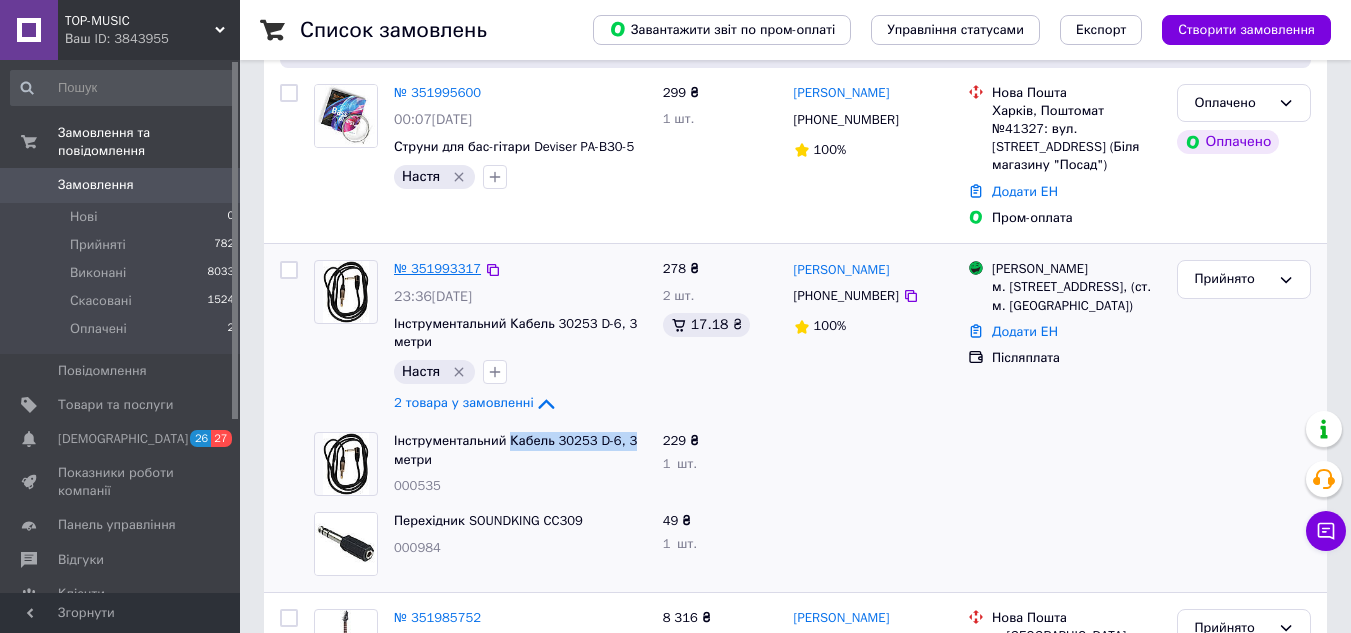 click on "№ 351993317" at bounding box center [437, 268] 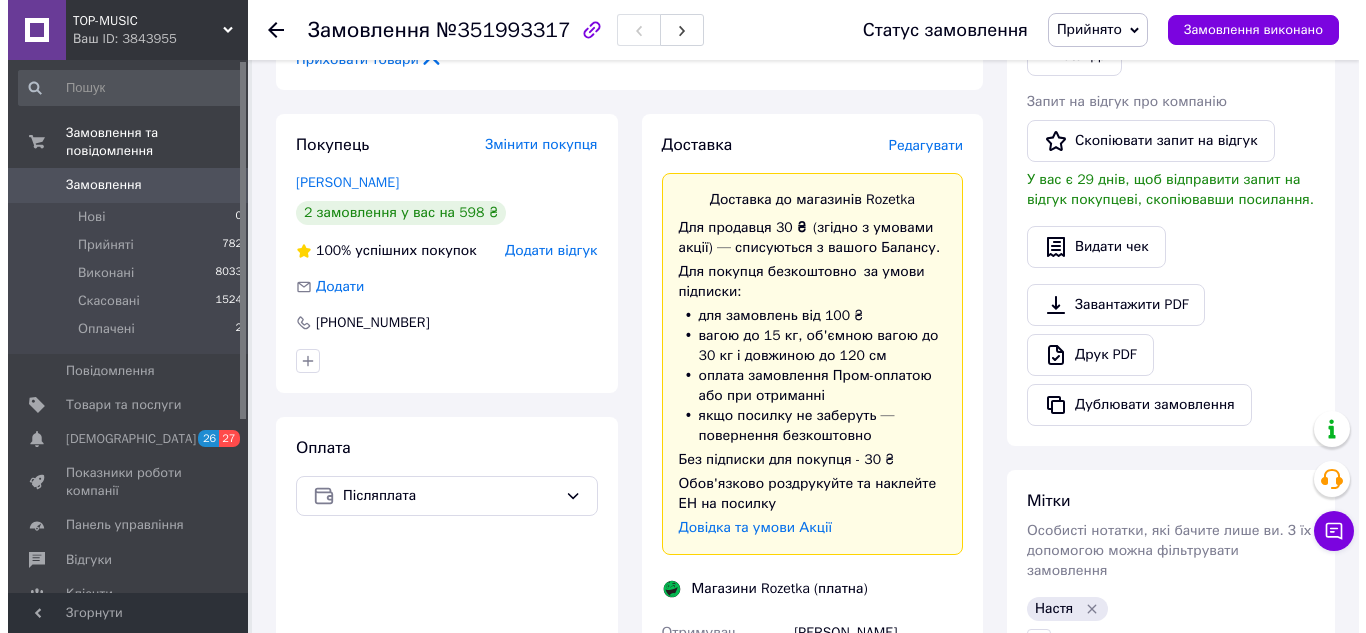 scroll, scrollTop: 475, scrollLeft: 0, axis: vertical 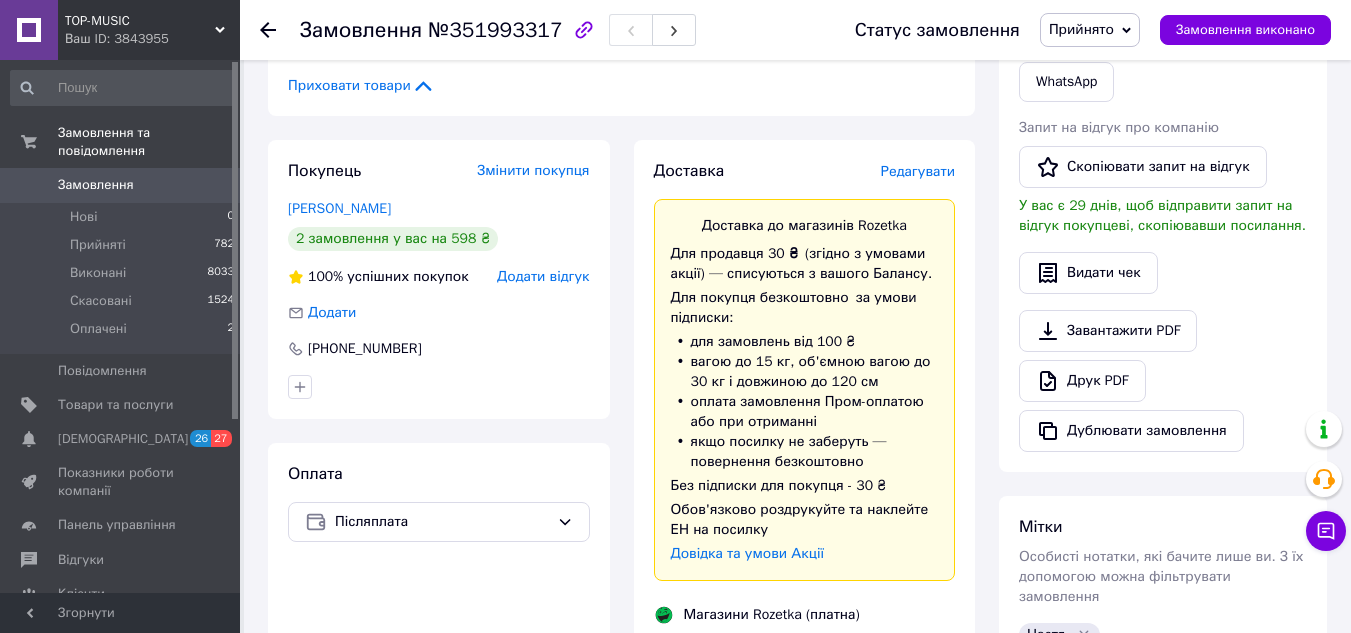 click on "Редагувати" at bounding box center [918, 171] 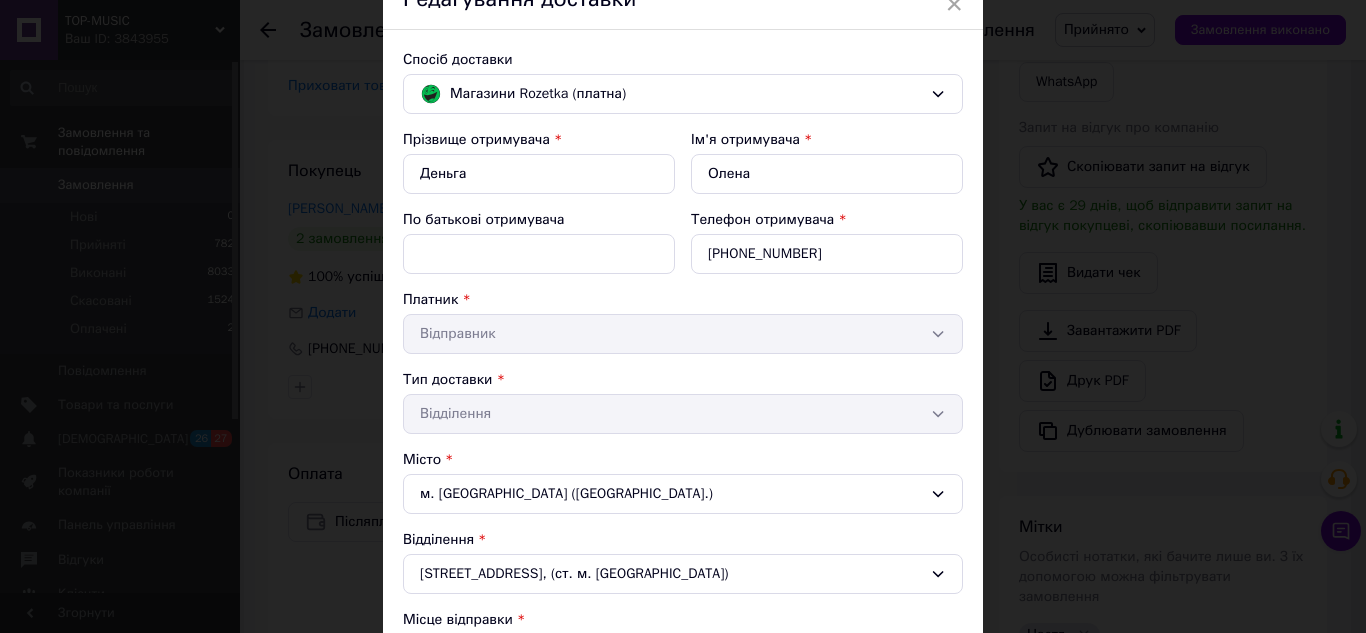 scroll, scrollTop: 100, scrollLeft: 0, axis: vertical 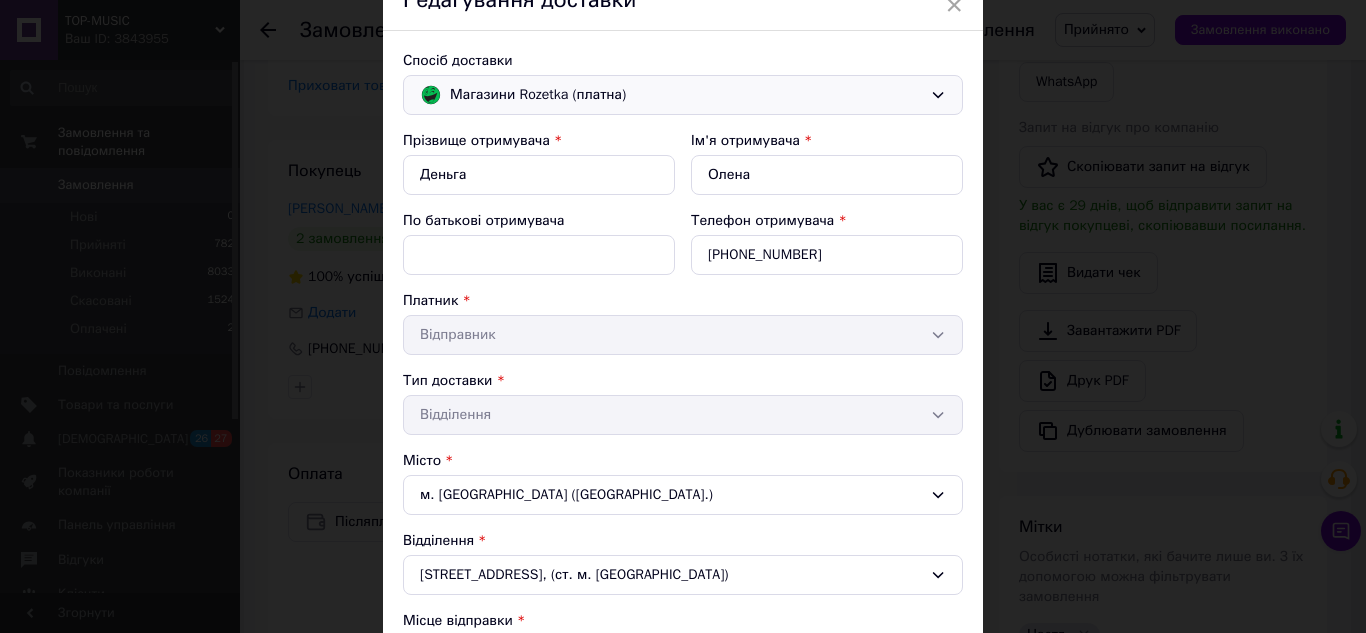 click on "Магазини Rozetka (платна)" at bounding box center [683, 95] 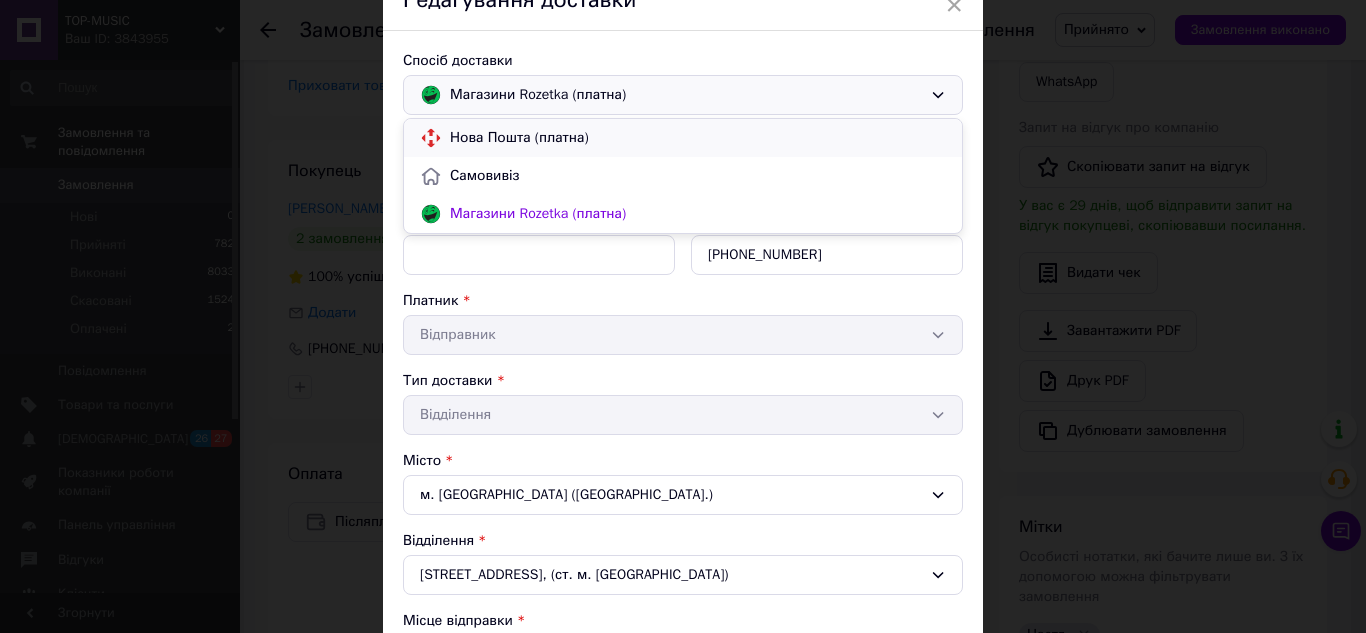 click on "Нова Пошта (платна)" at bounding box center (698, 138) 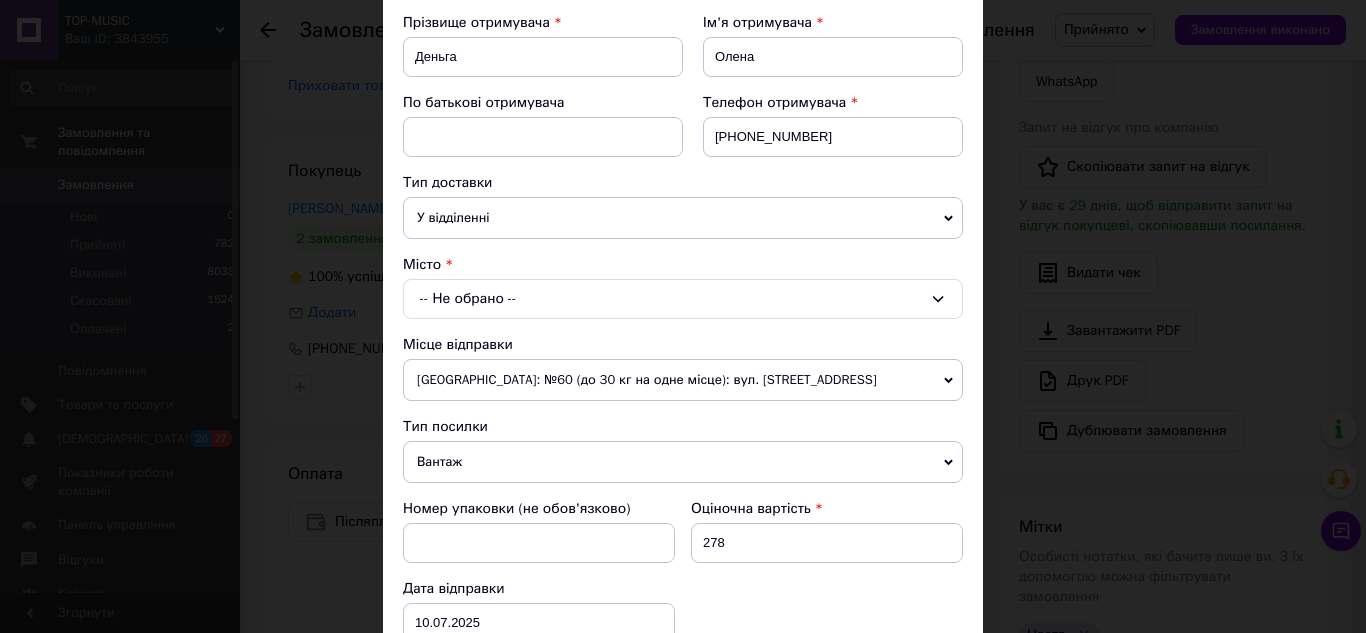 scroll, scrollTop: 400, scrollLeft: 0, axis: vertical 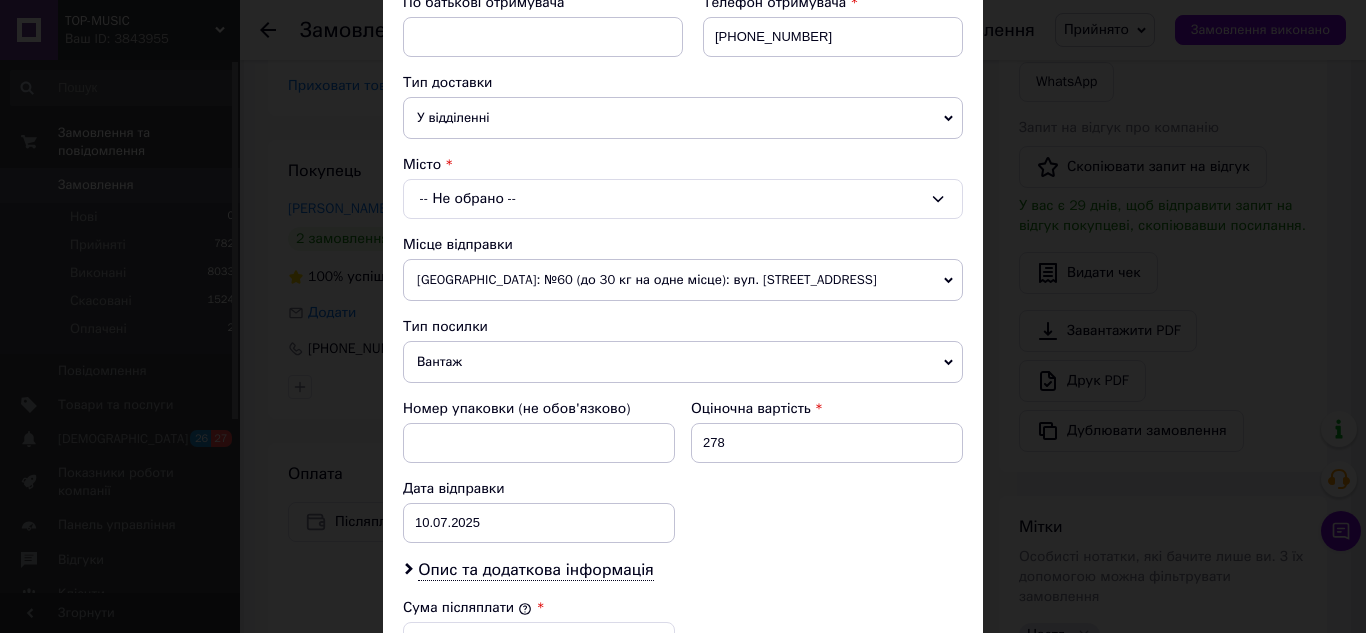 click on "-- Не обрано --" at bounding box center [683, 199] 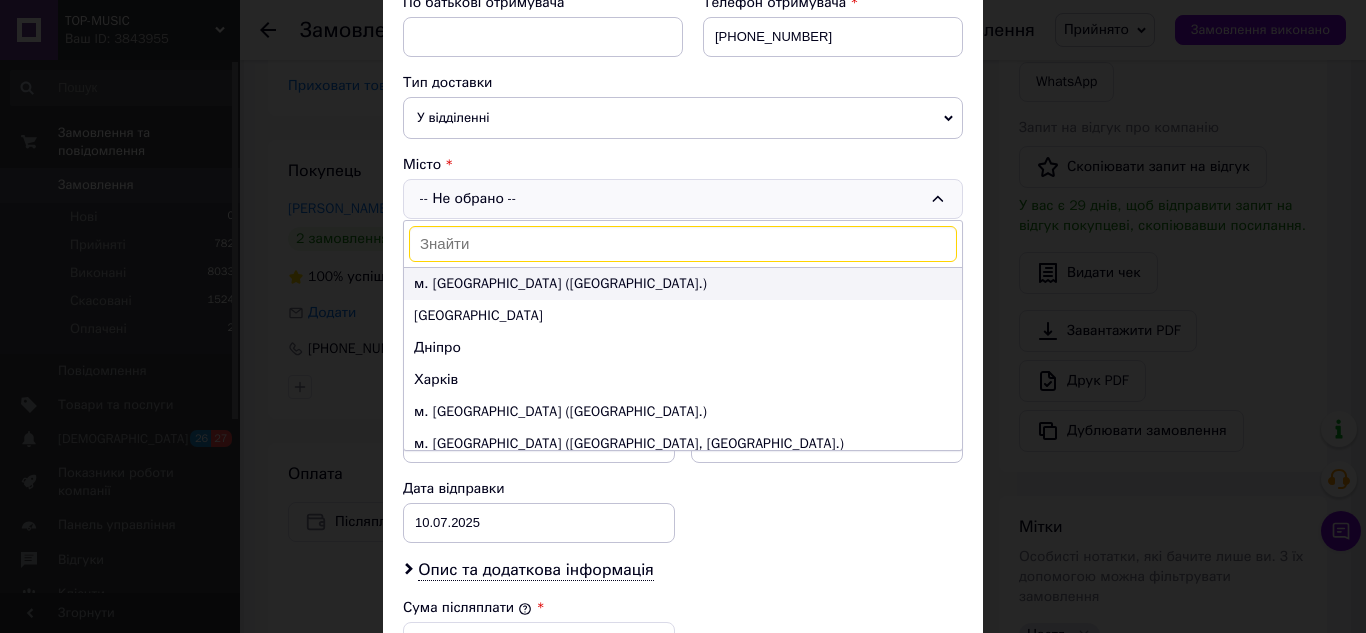 click on "м. Київ (Київська обл.)" at bounding box center [683, 284] 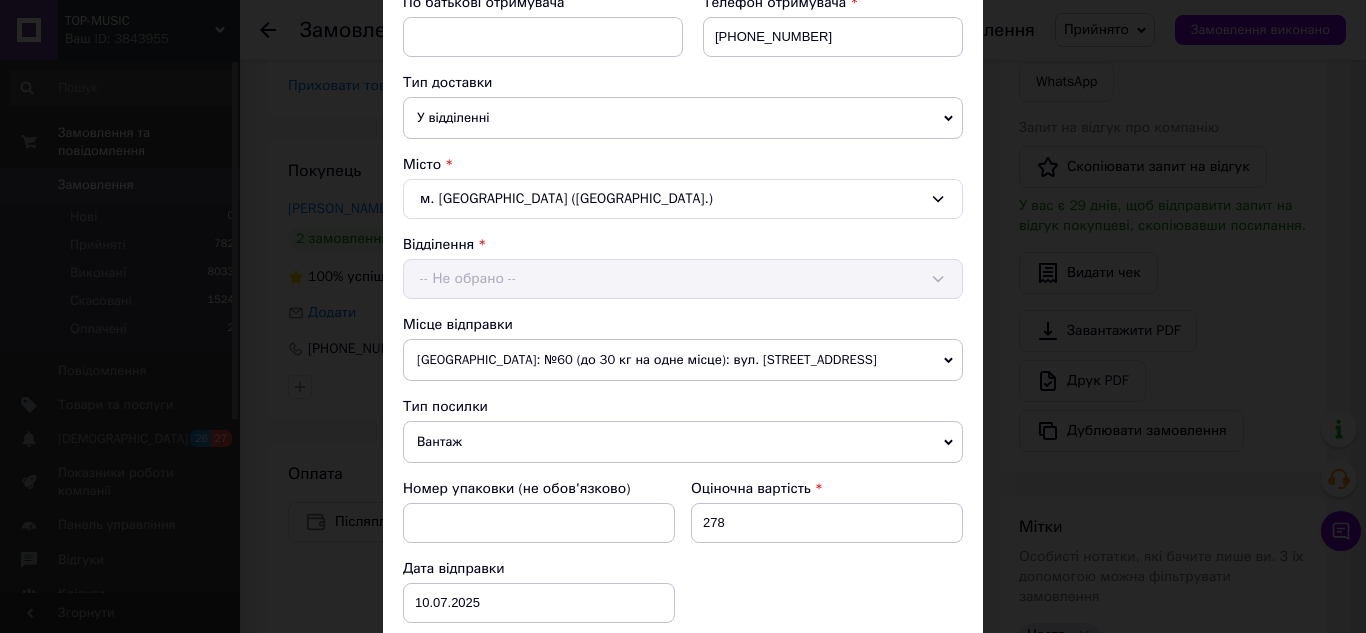 click on "У відділенні" at bounding box center [683, 118] 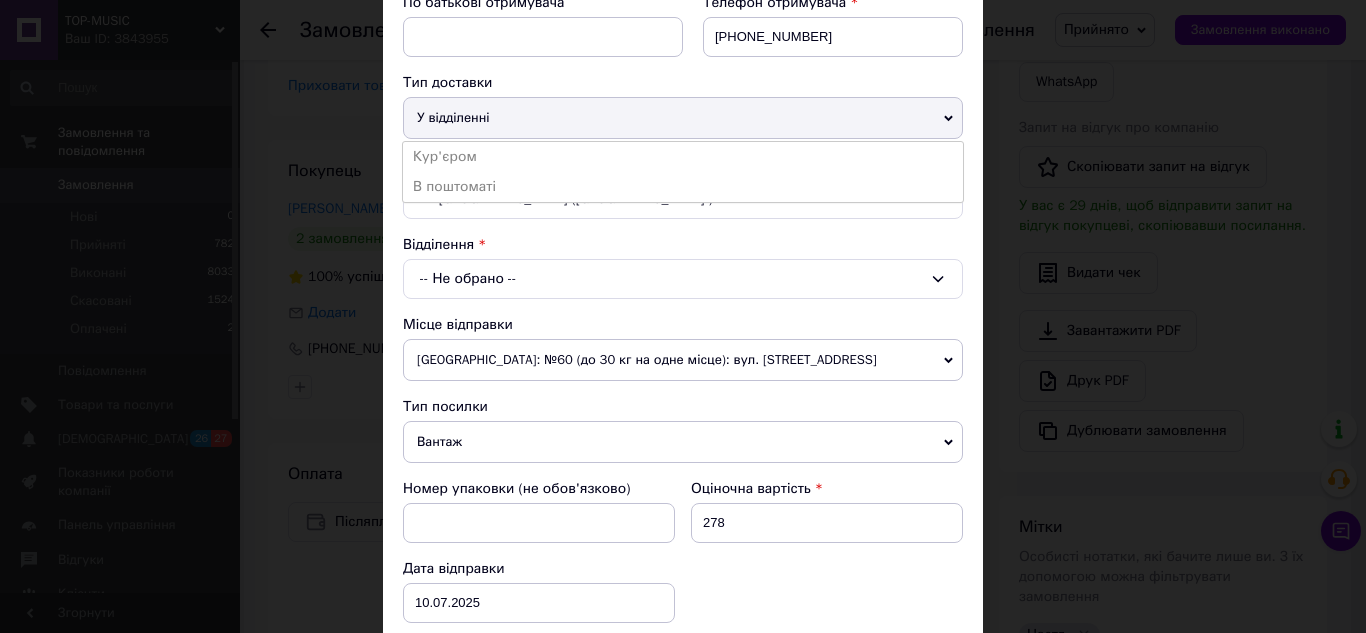 click on "У відділенні" at bounding box center (683, 118) 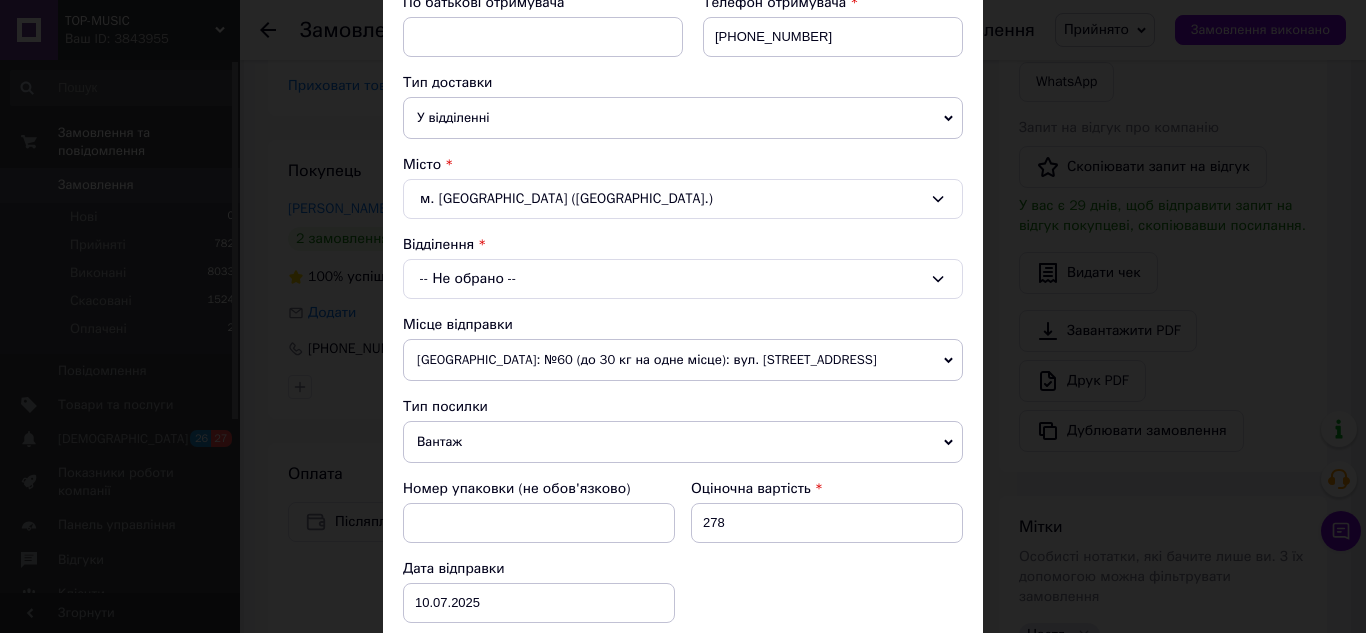 click on "-- Не обрано --" at bounding box center [683, 279] 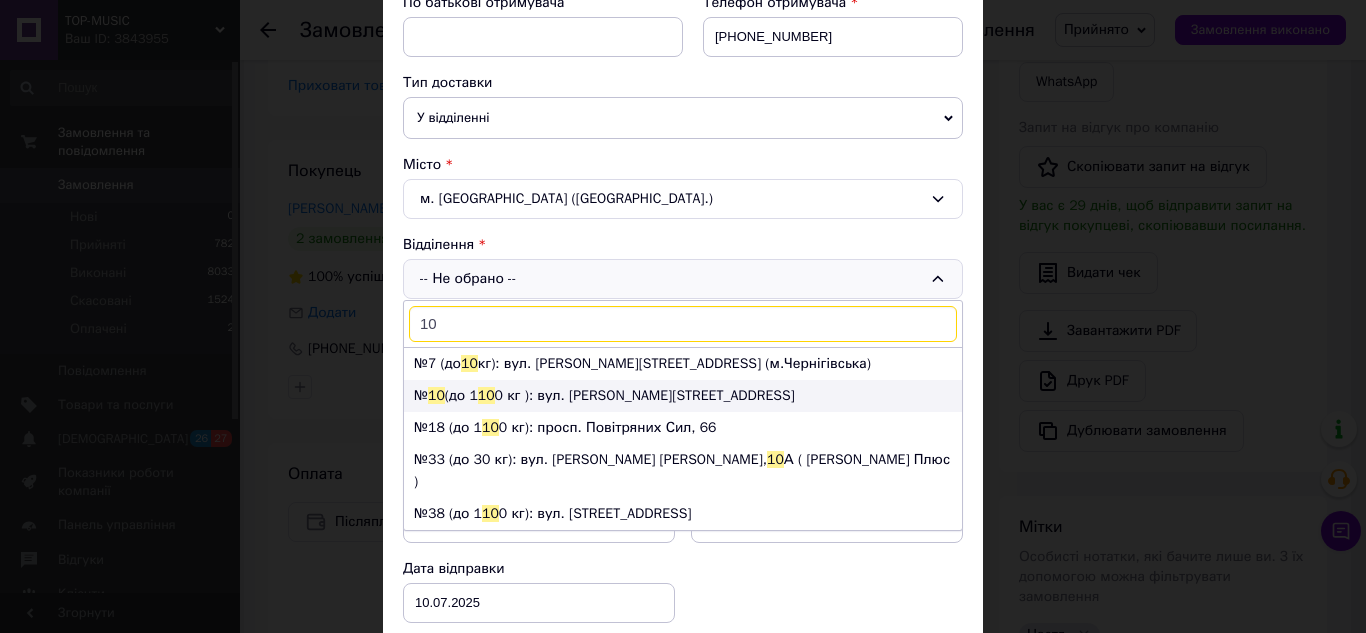 type on "10" 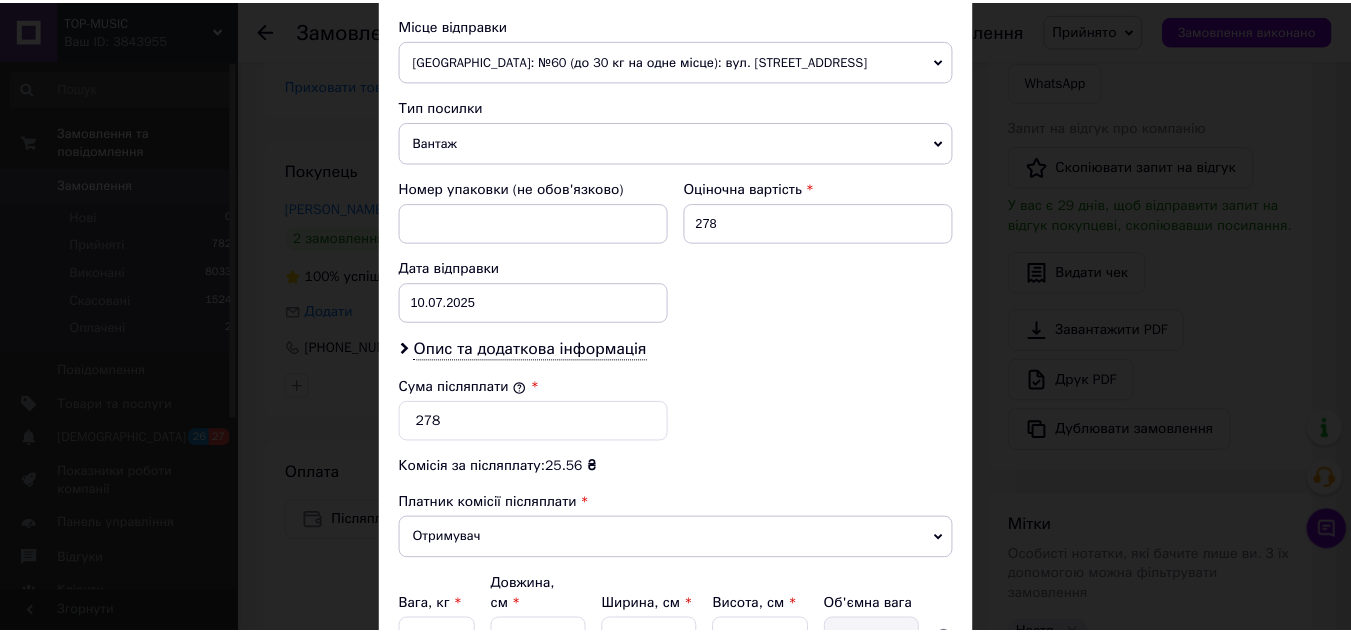 scroll, scrollTop: 893, scrollLeft: 0, axis: vertical 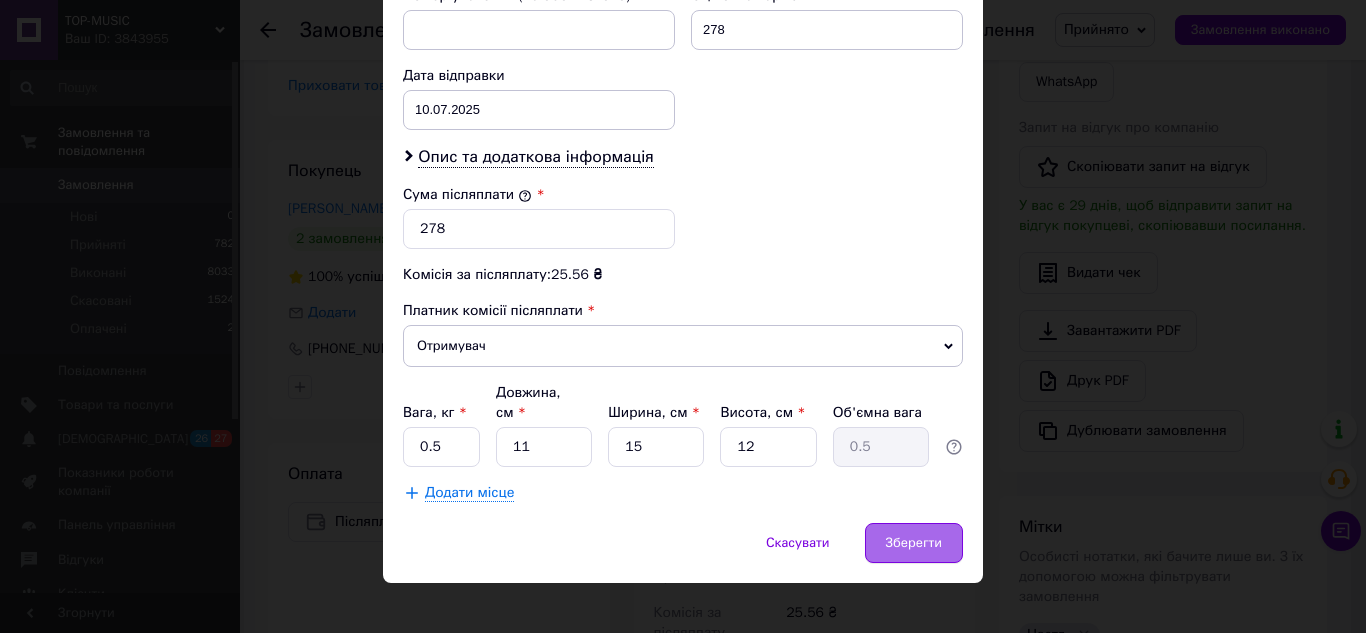 click on "Зберегти" at bounding box center (914, 543) 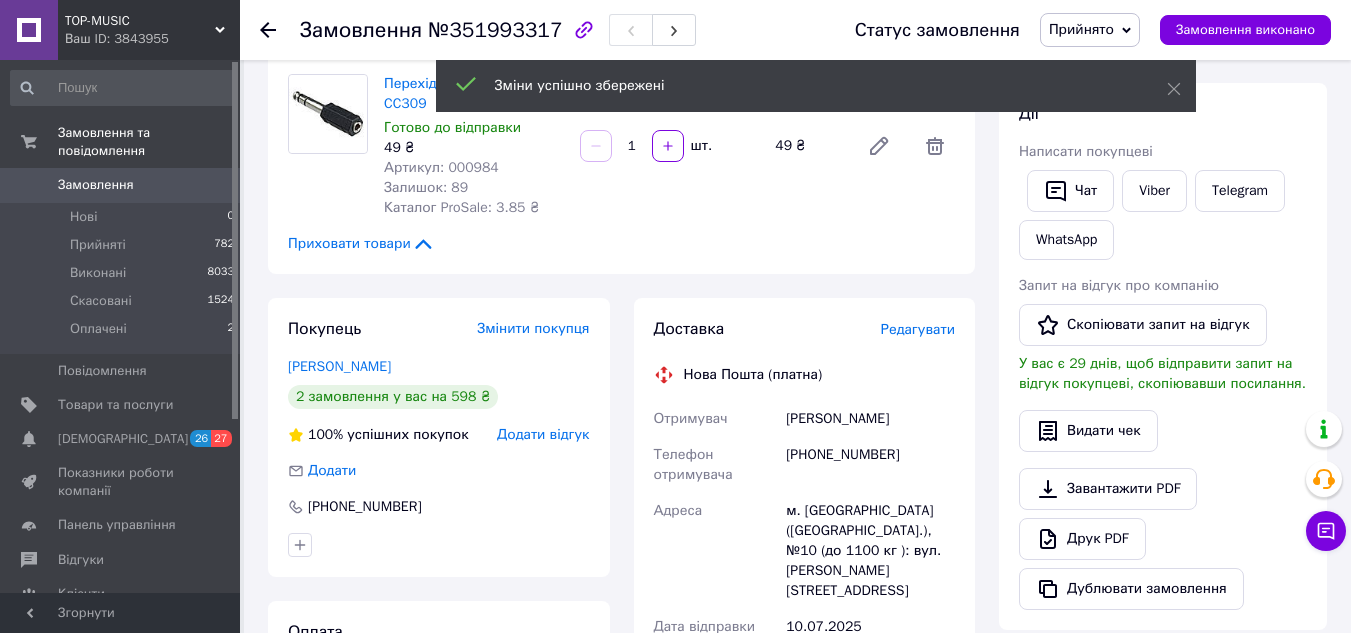 scroll, scrollTop: 175, scrollLeft: 0, axis: vertical 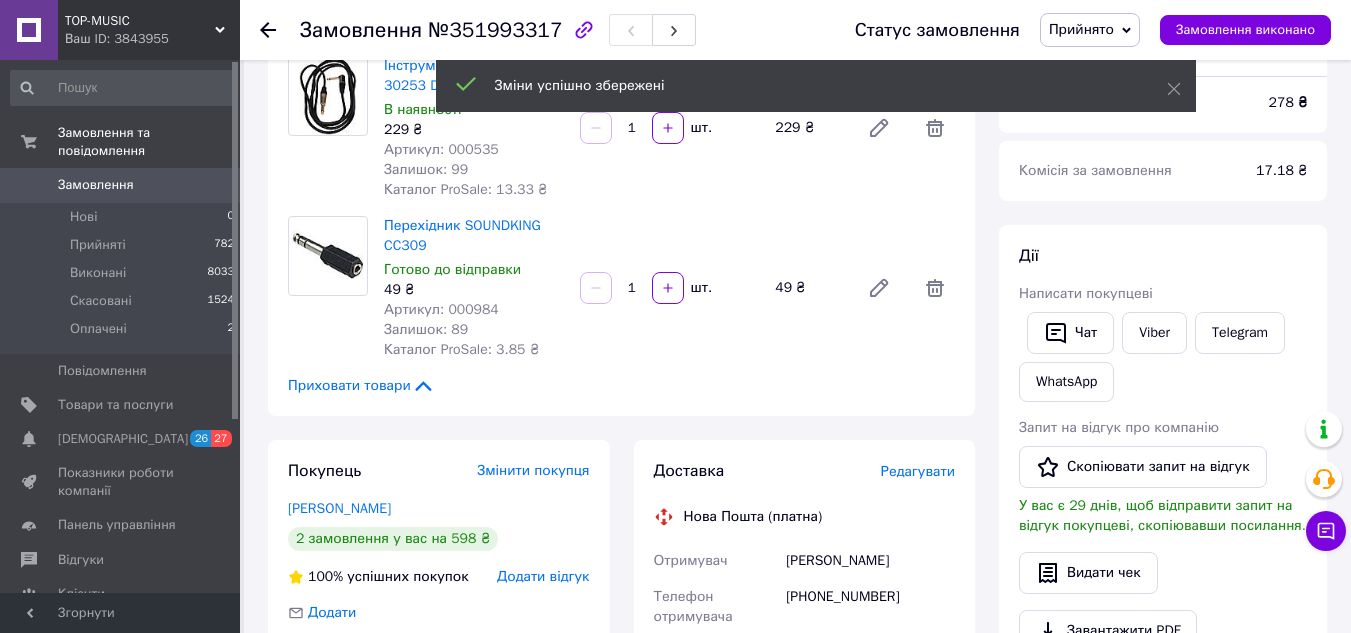 click 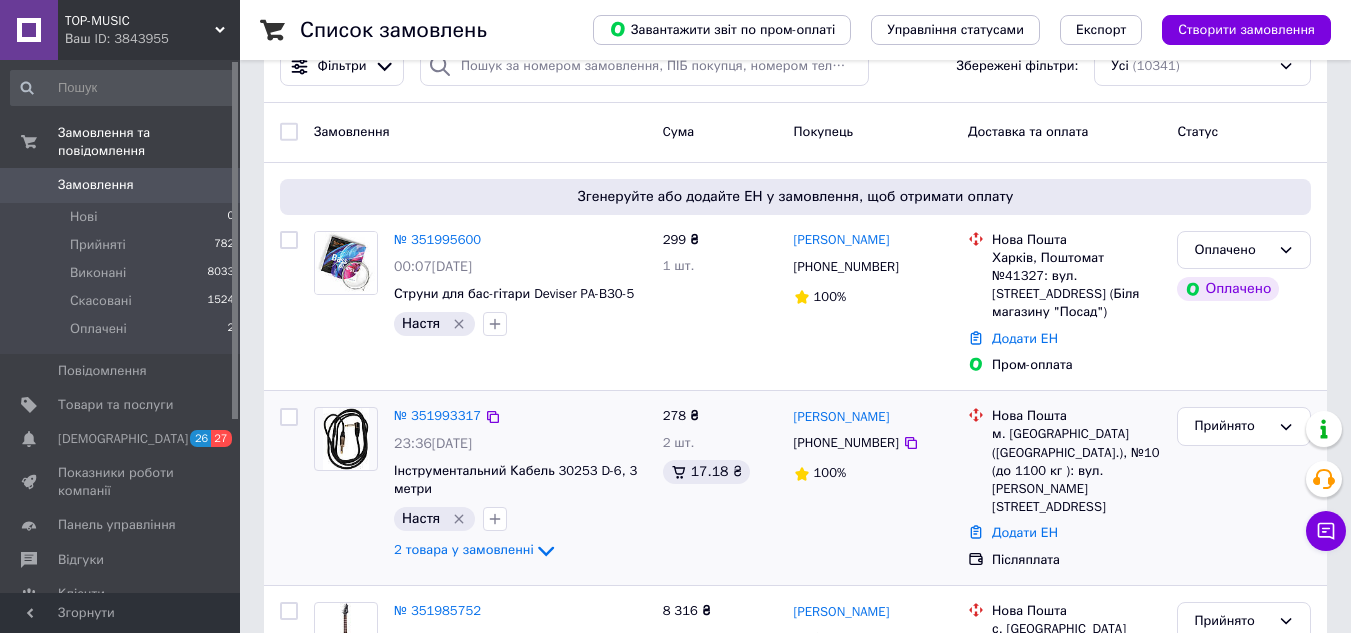 scroll, scrollTop: 100, scrollLeft: 0, axis: vertical 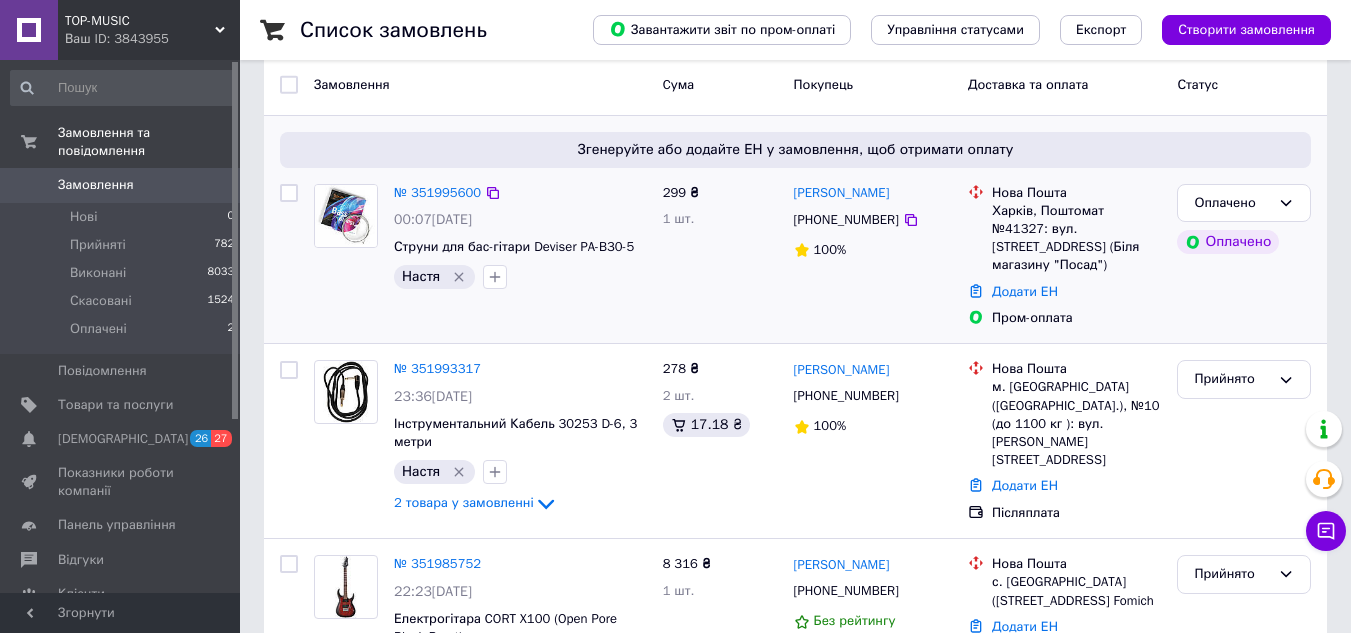 click on "299 ₴ 1 шт." at bounding box center (720, 256) 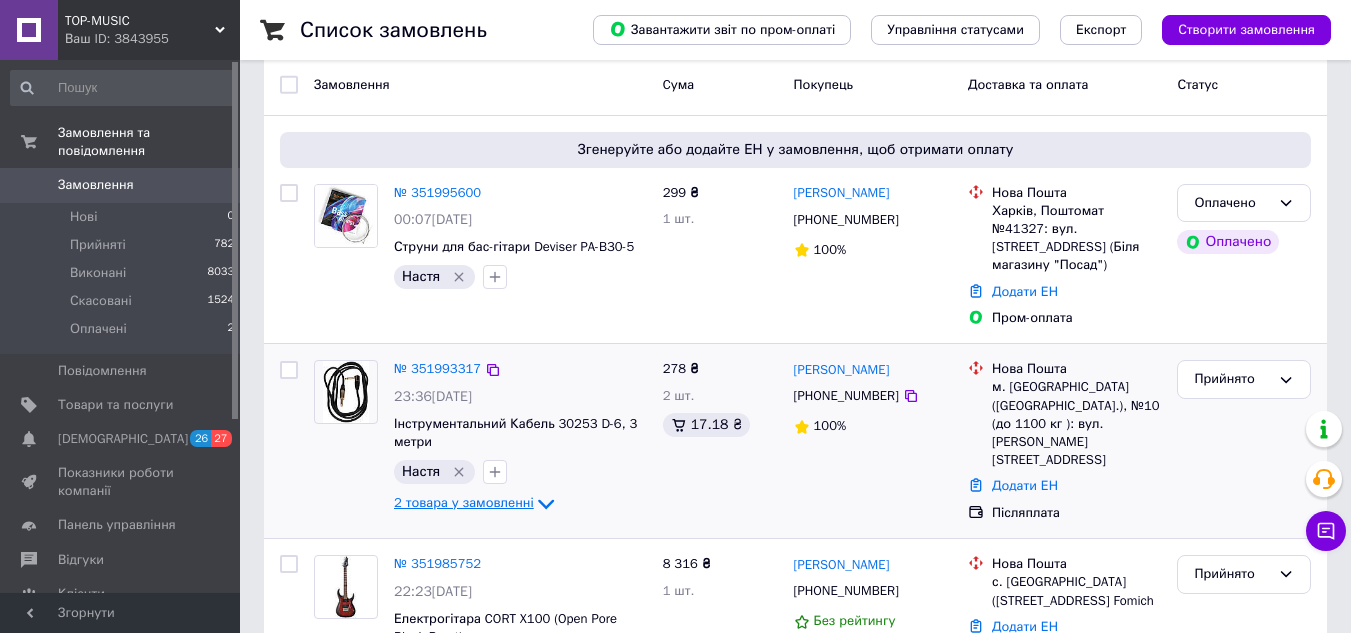 click on "2 товара у замовленні" at bounding box center (464, 503) 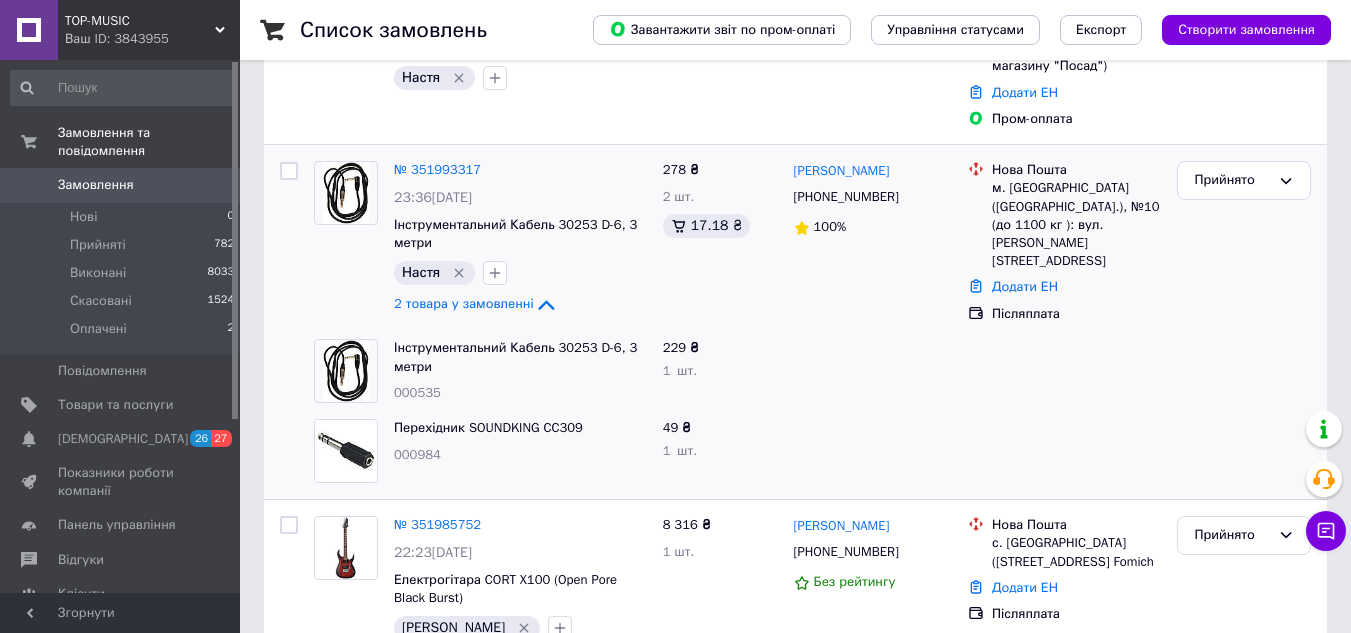scroll, scrollTop: 300, scrollLeft: 0, axis: vertical 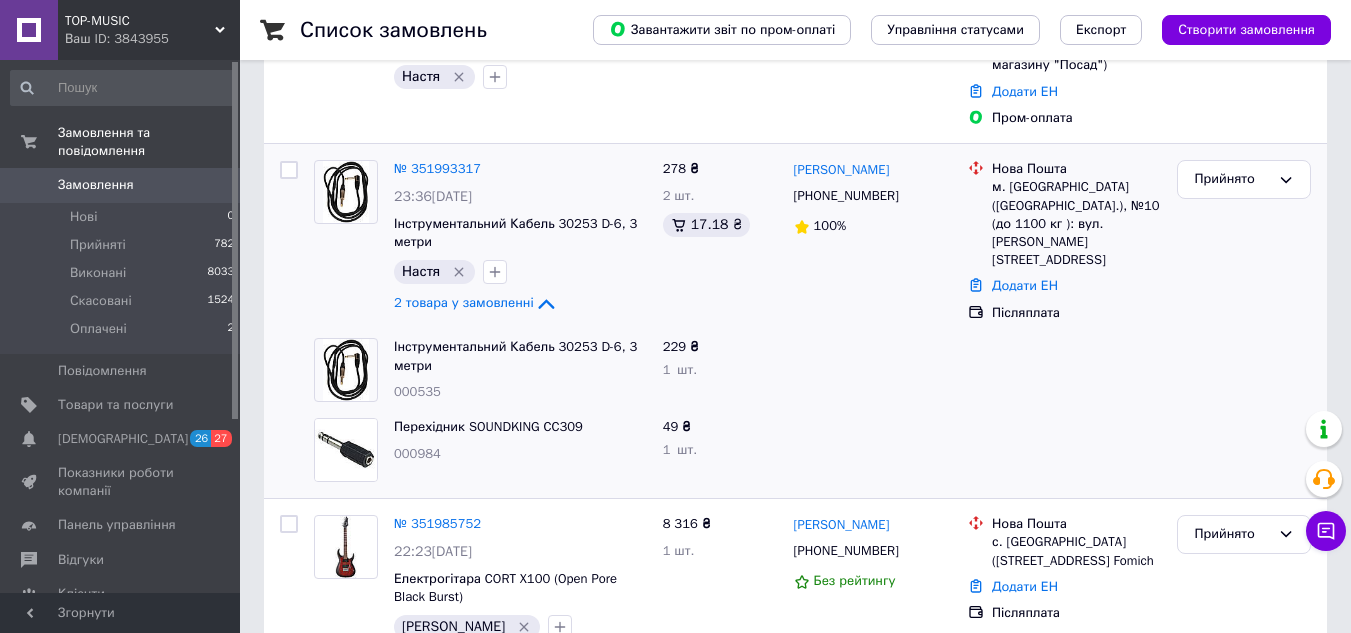 click at bounding box center [873, 370] 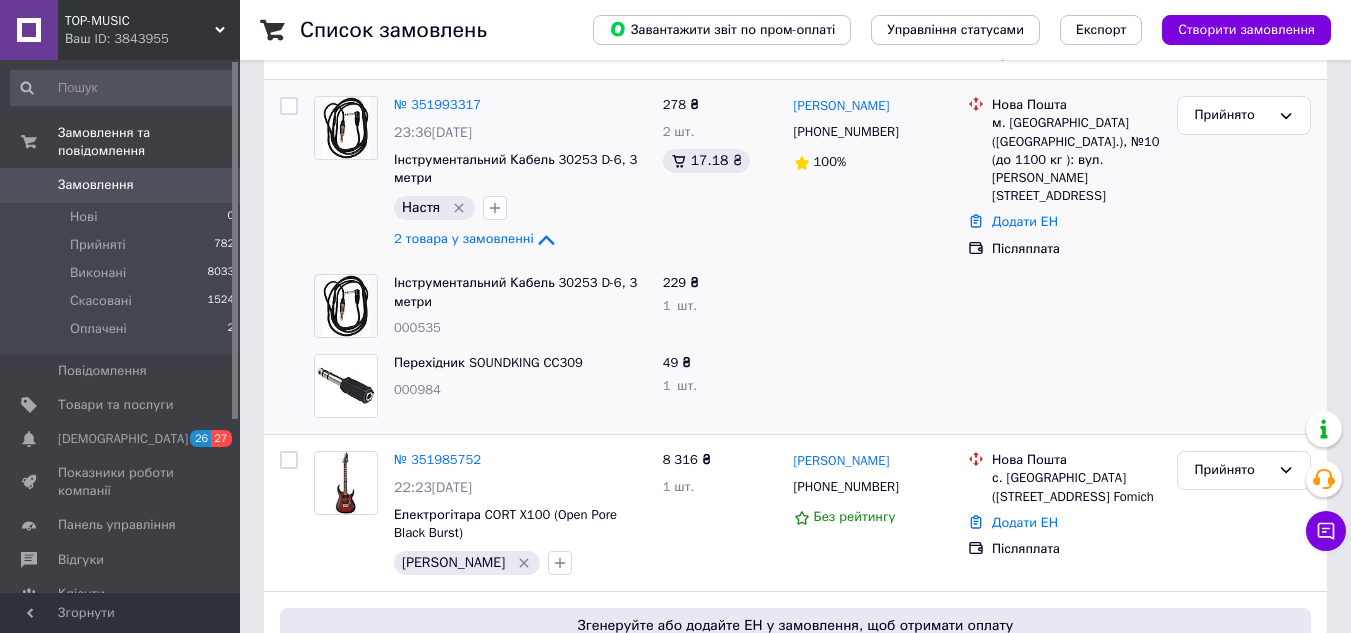 scroll, scrollTop: 400, scrollLeft: 0, axis: vertical 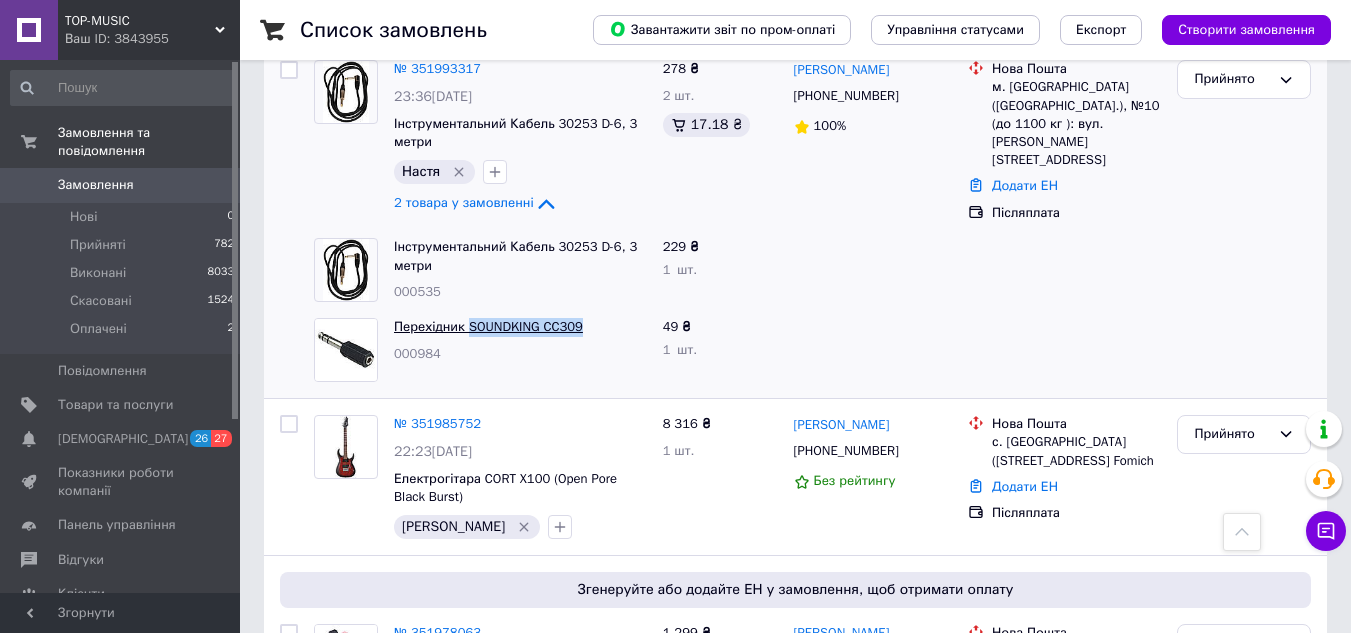 drag, startPoint x: 600, startPoint y: 297, endPoint x: 465, endPoint y: 302, distance: 135.09256 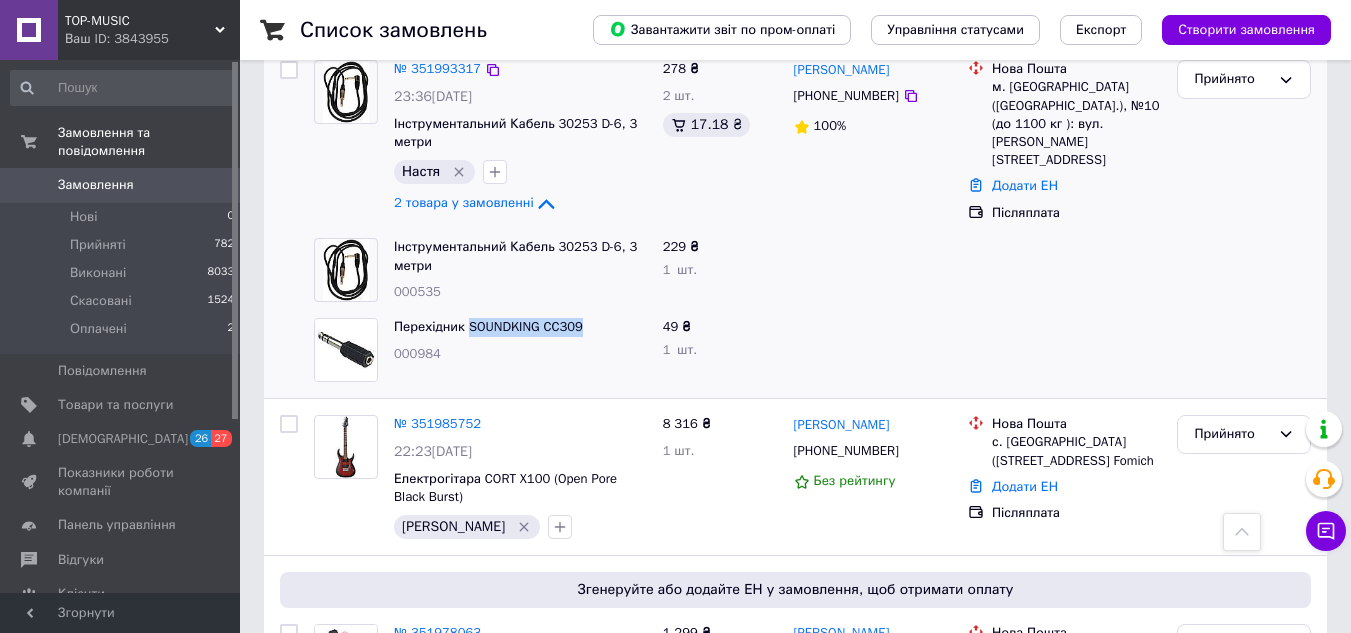 copy on "SOUNDKING CC309" 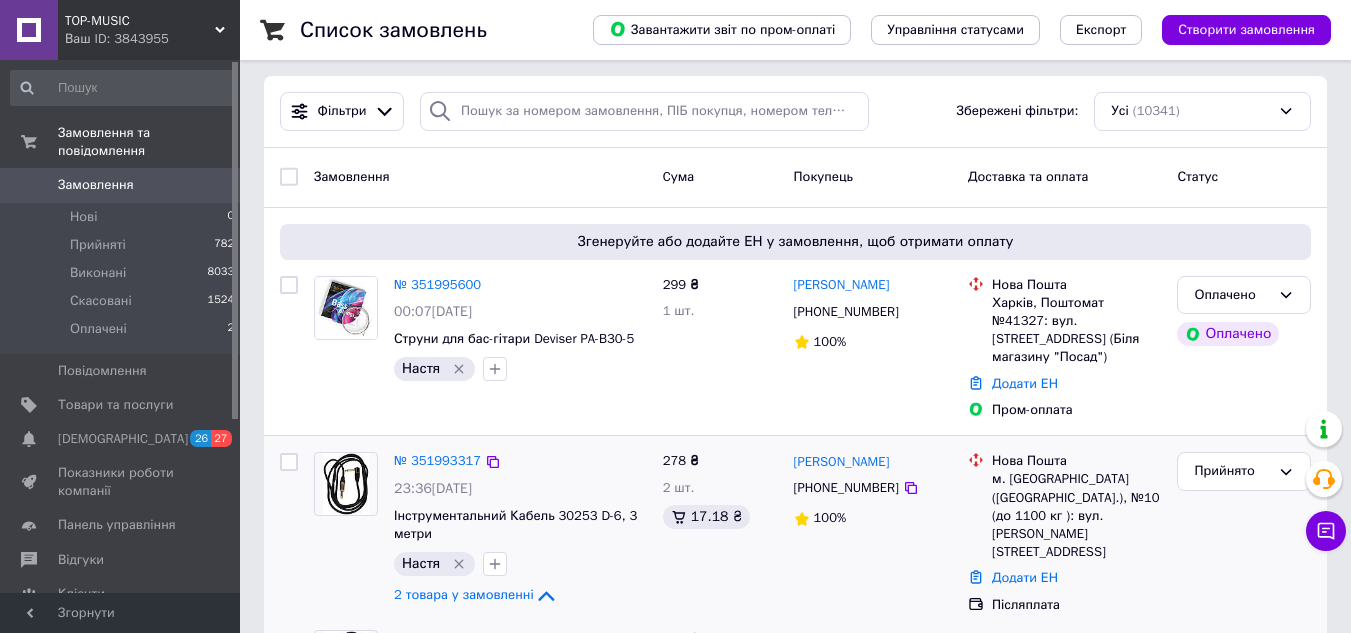 scroll, scrollTop: 0, scrollLeft: 0, axis: both 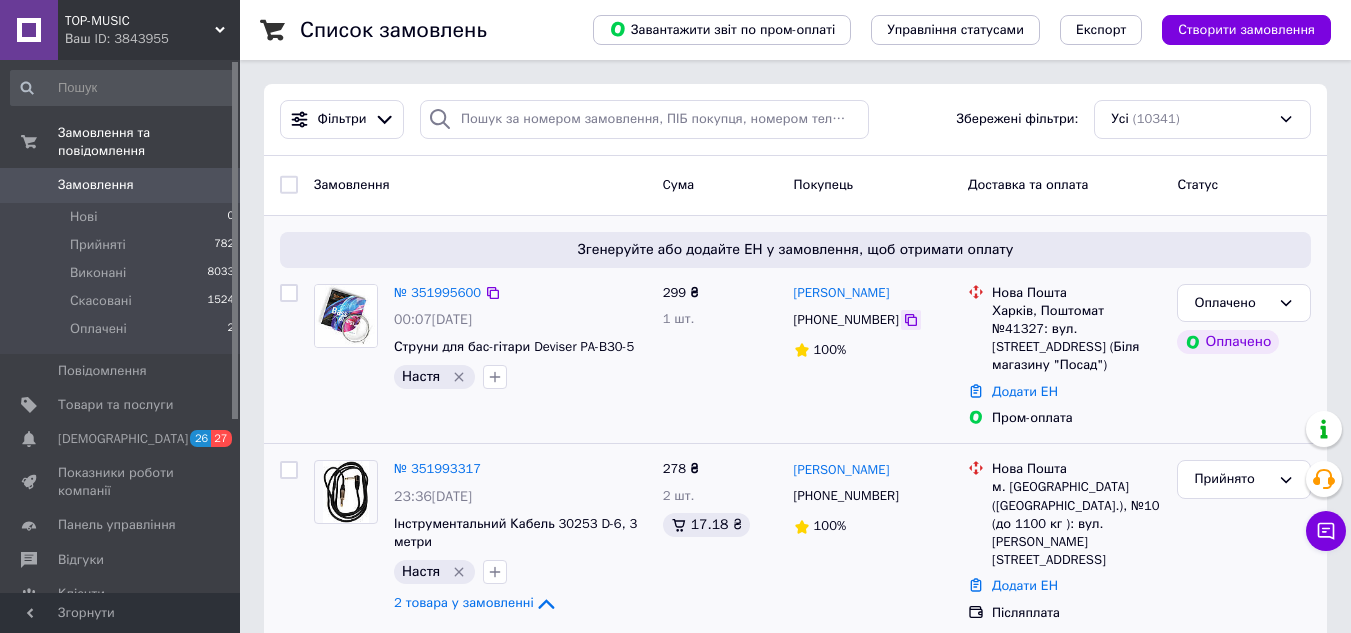 click 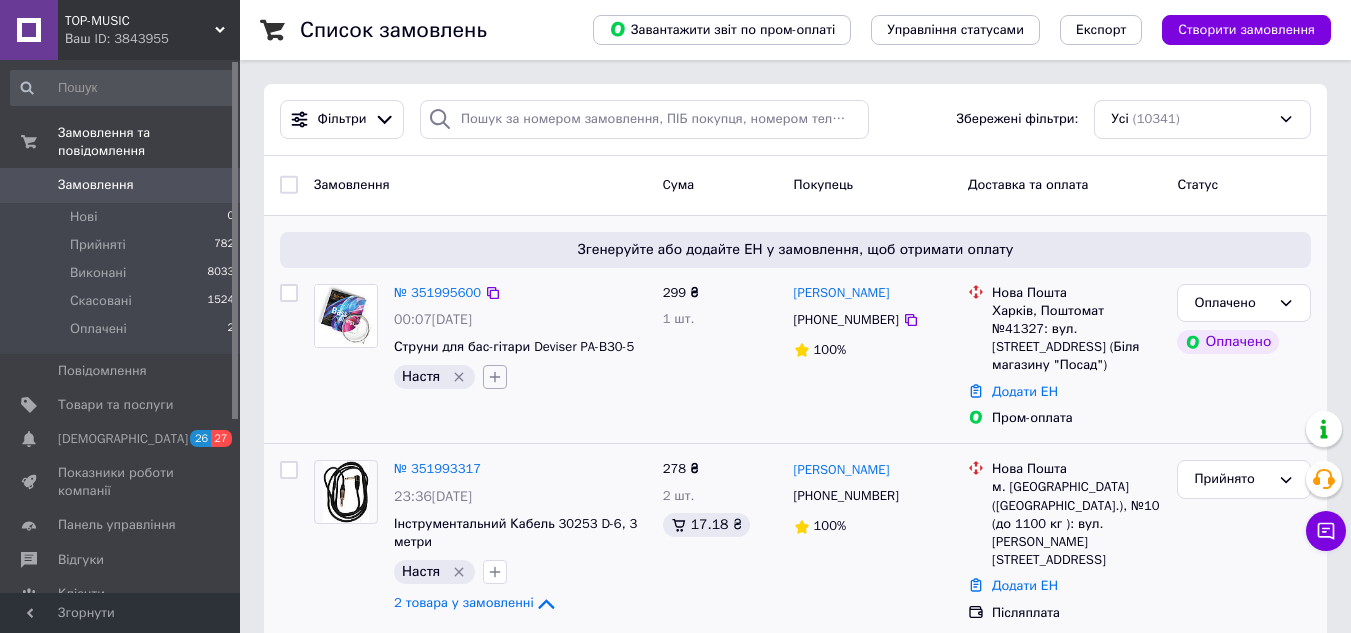 click 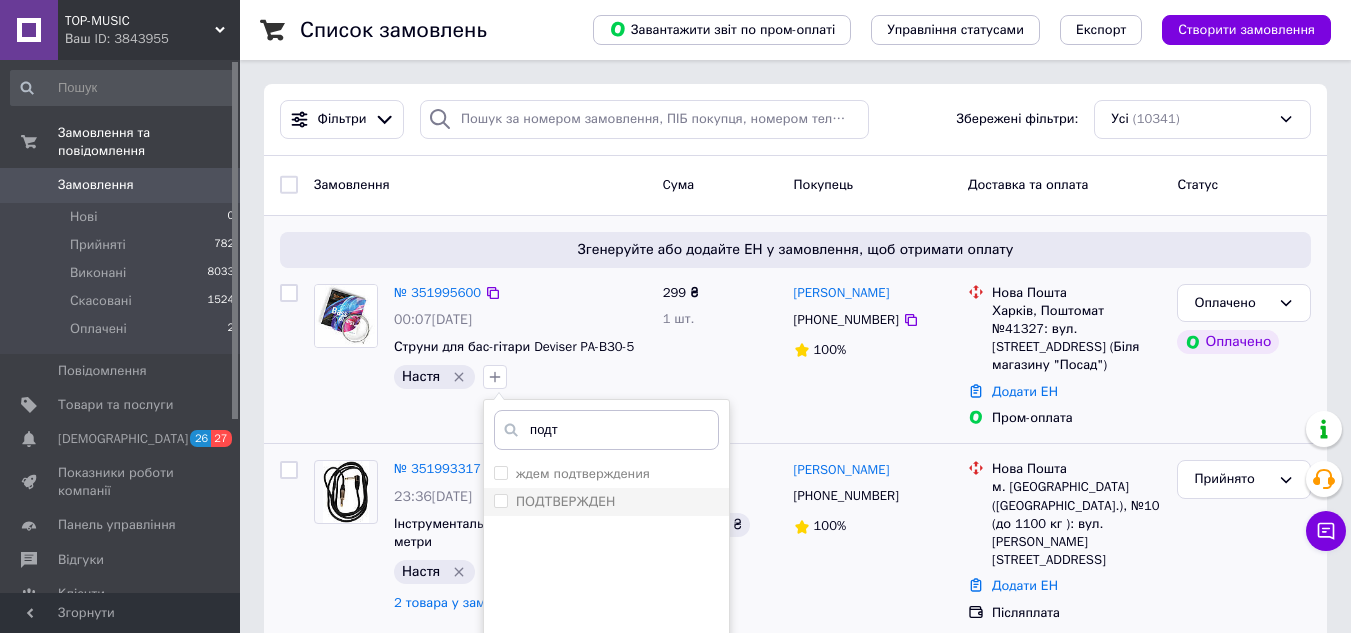 type on "подт" 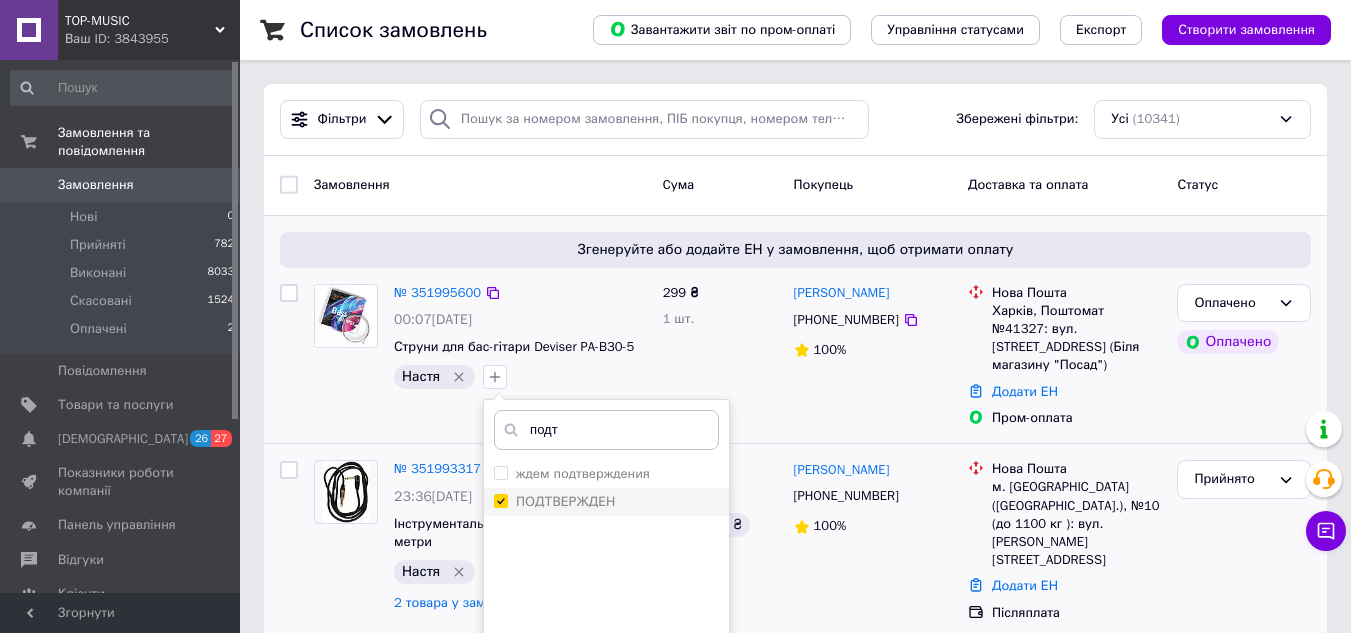 checkbox on "true" 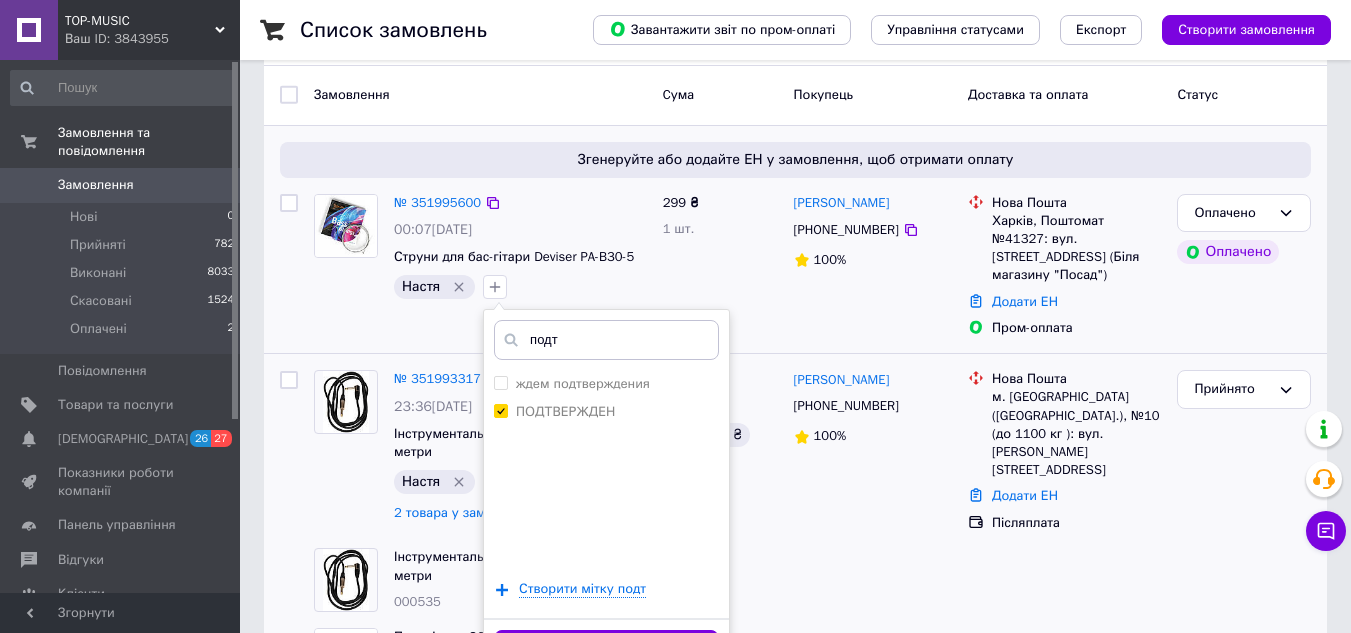 scroll, scrollTop: 200, scrollLeft: 0, axis: vertical 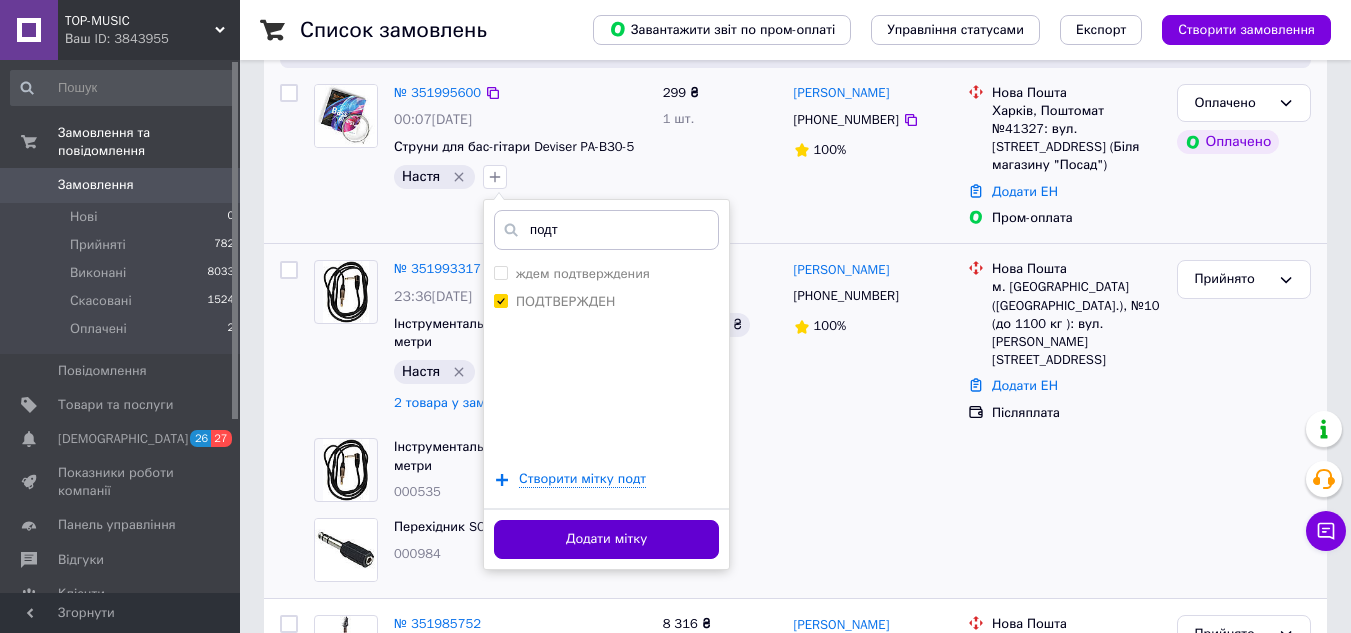 click on "Додати мітку" at bounding box center (606, 539) 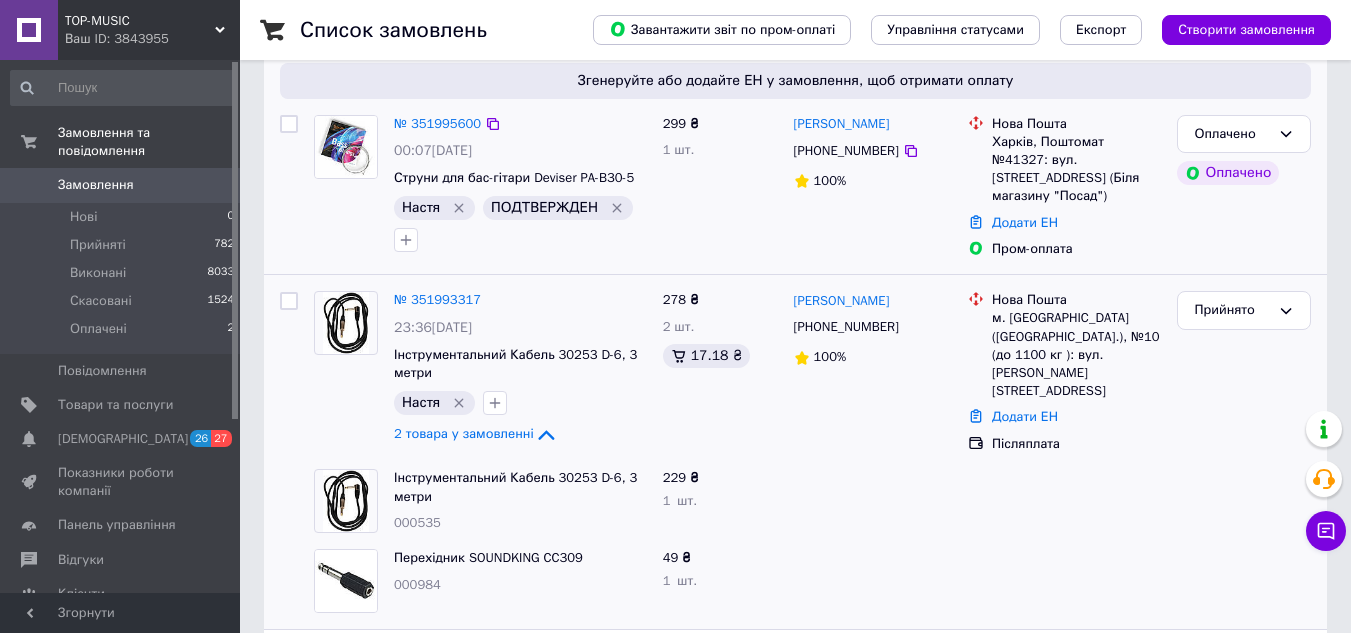 scroll, scrollTop: 300, scrollLeft: 0, axis: vertical 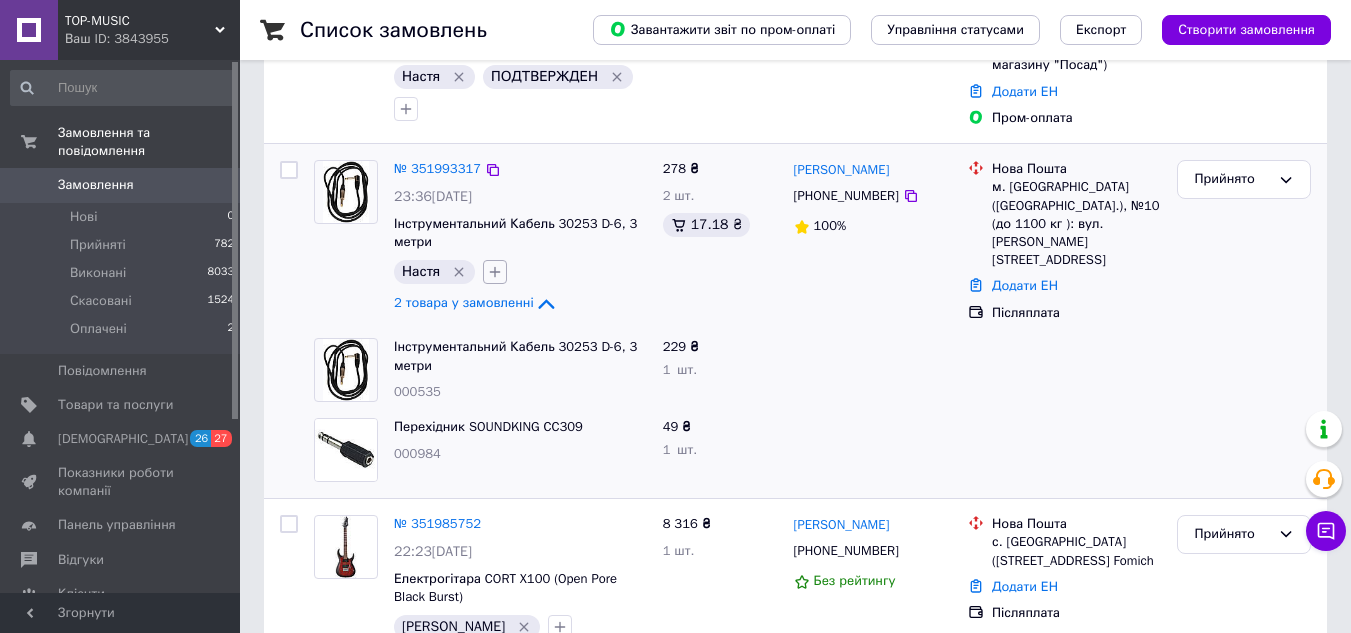 click 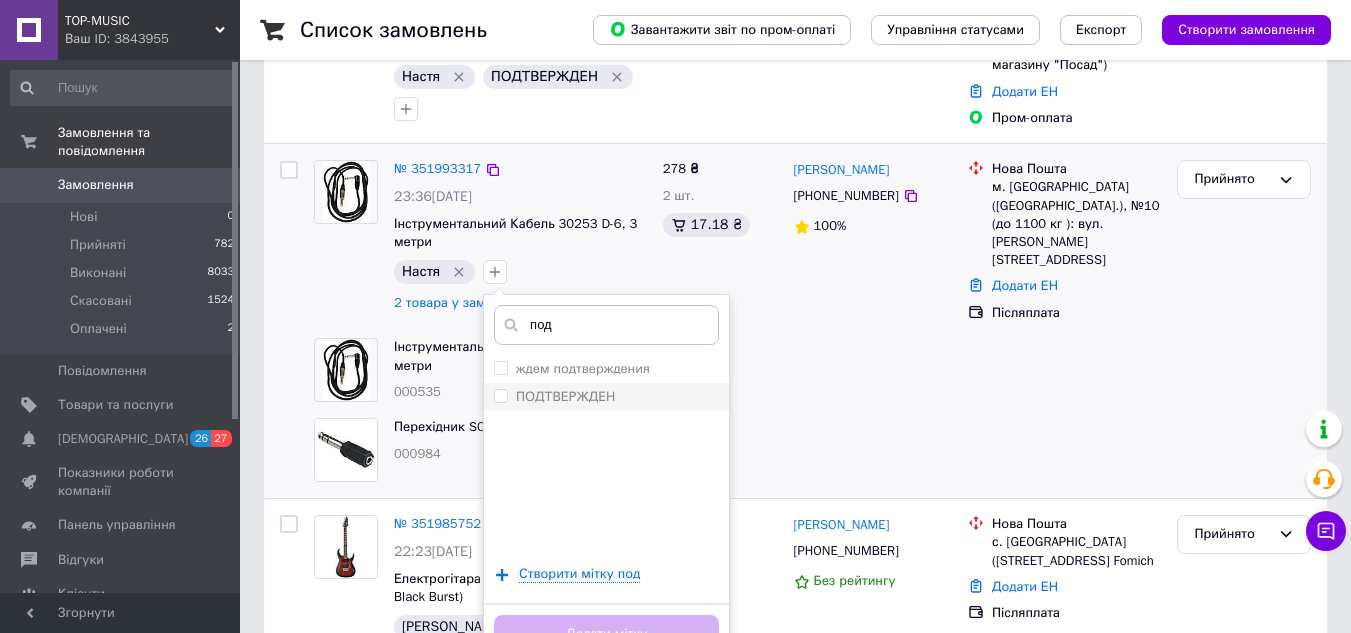 type on "под" 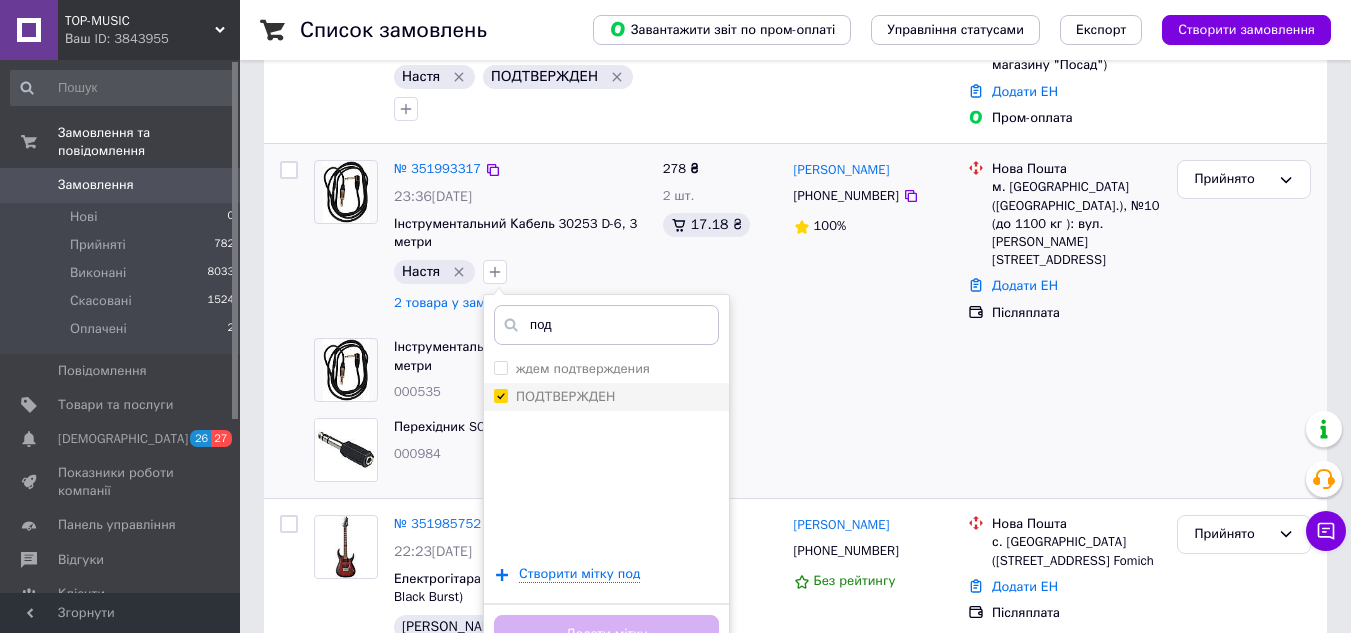 checkbox on "true" 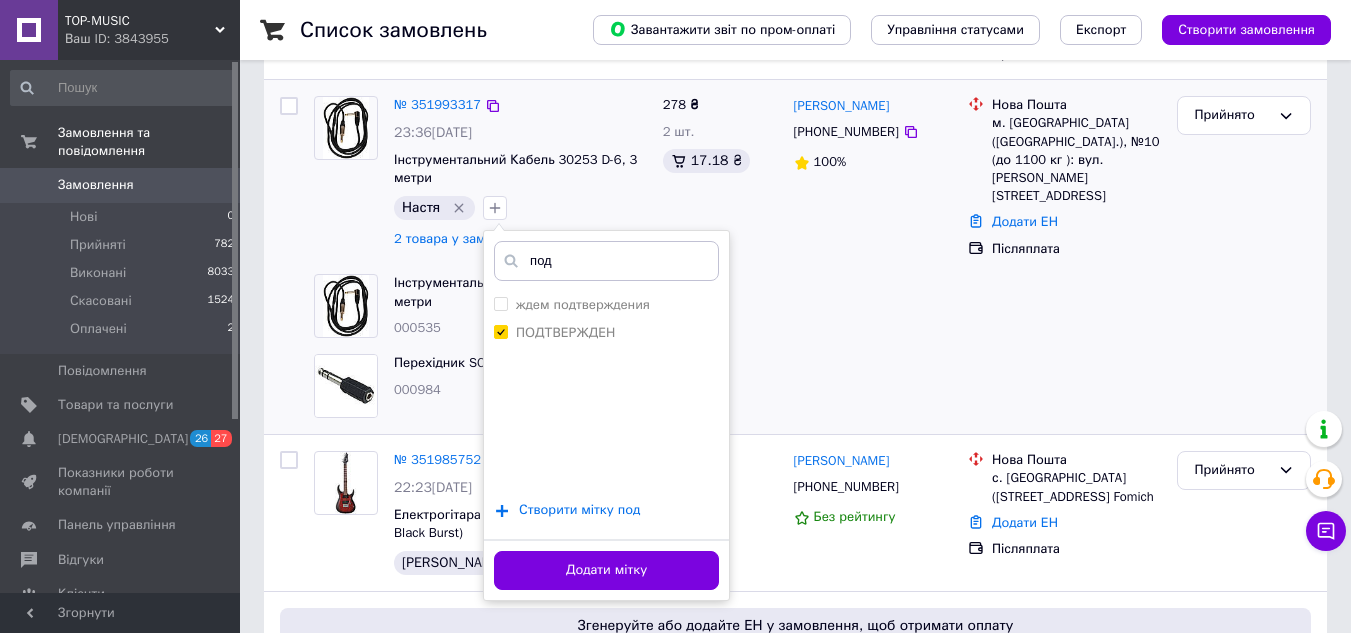 scroll, scrollTop: 400, scrollLeft: 0, axis: vertical 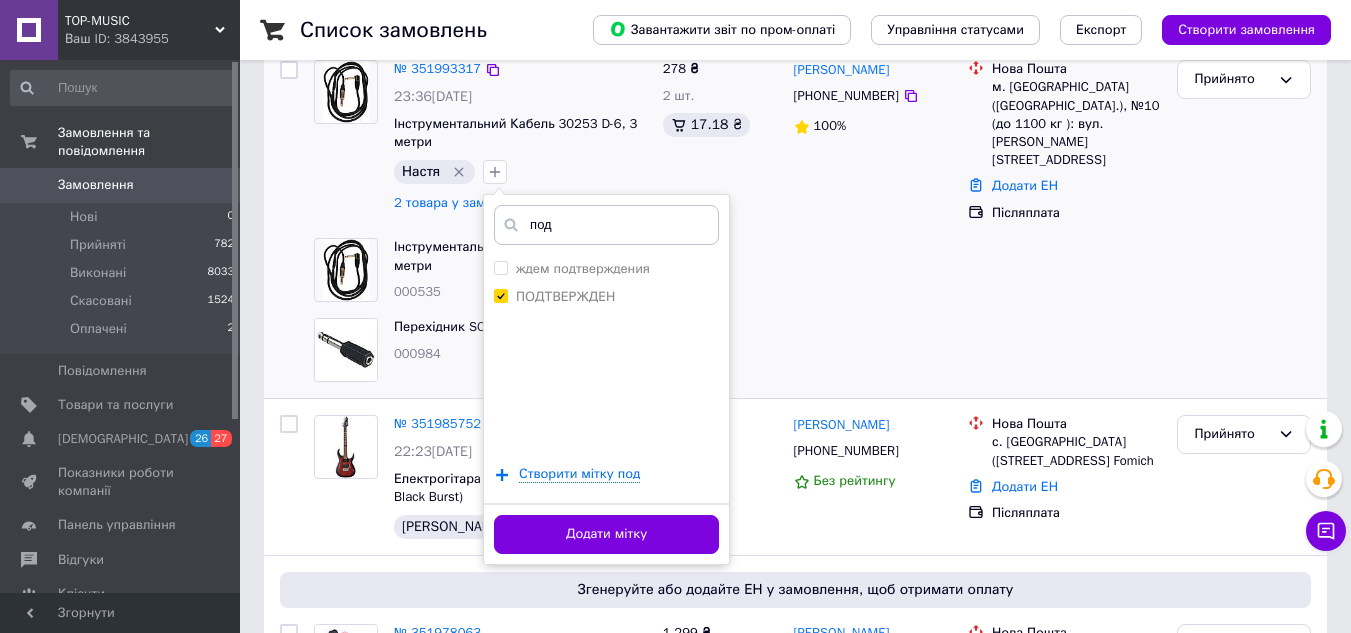 click on "Додати мітку" at bounding box center [606, 533] 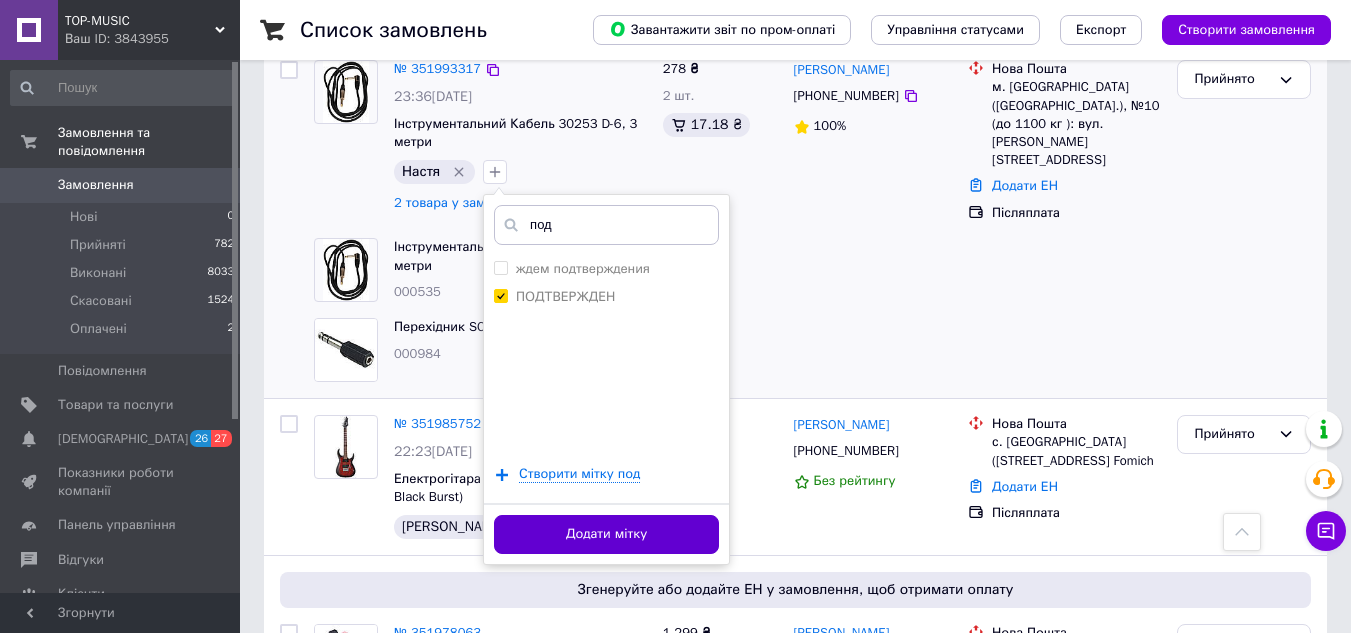 click on "Додати мітку" at bounding box center [606, 534] 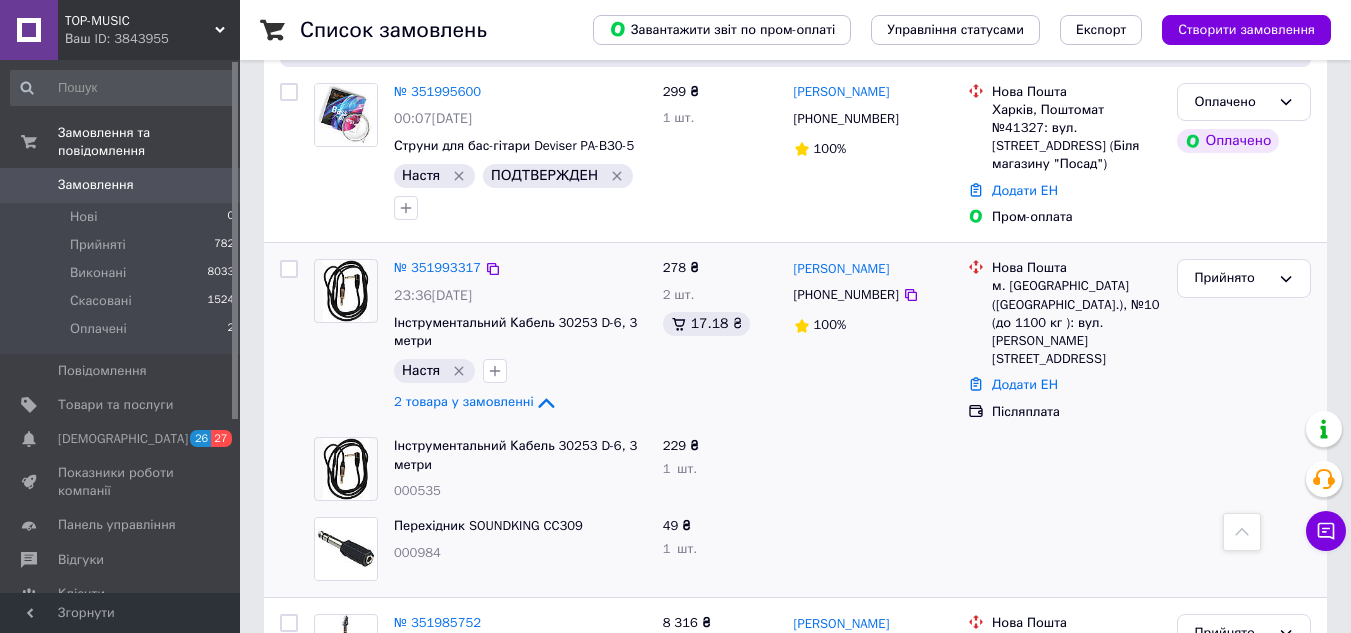 scroll, scrollTop: 200, scrollLeft: 0, axis: vertical 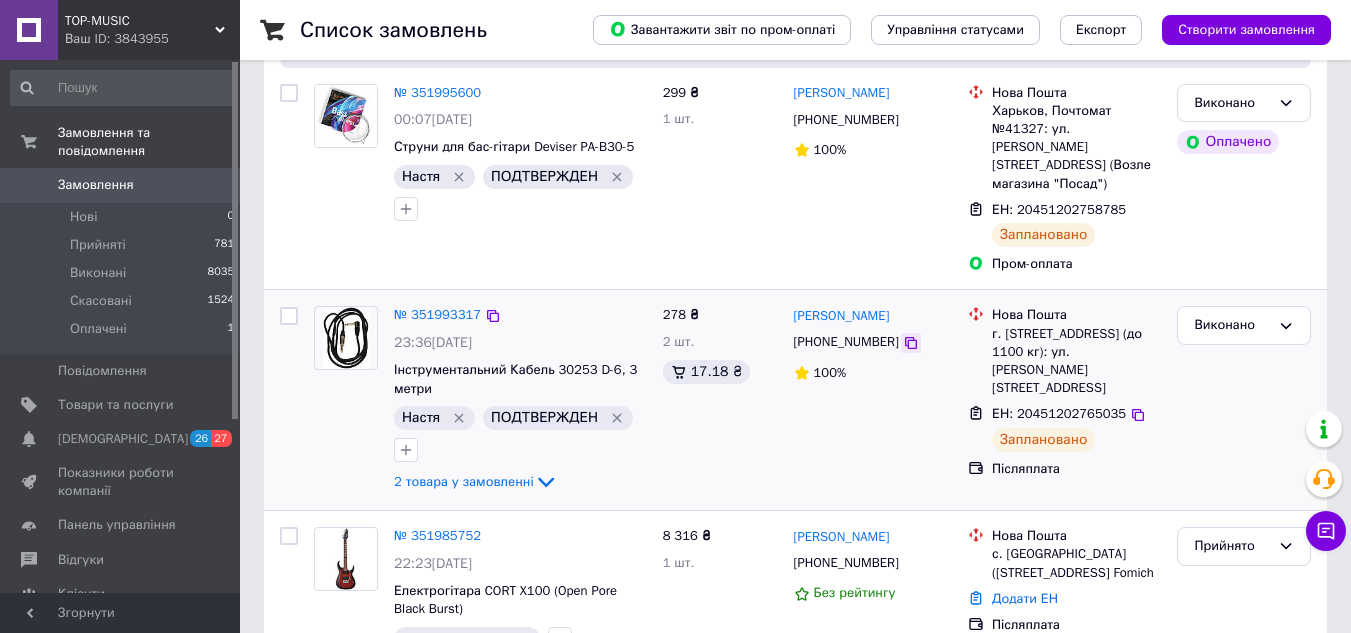 click 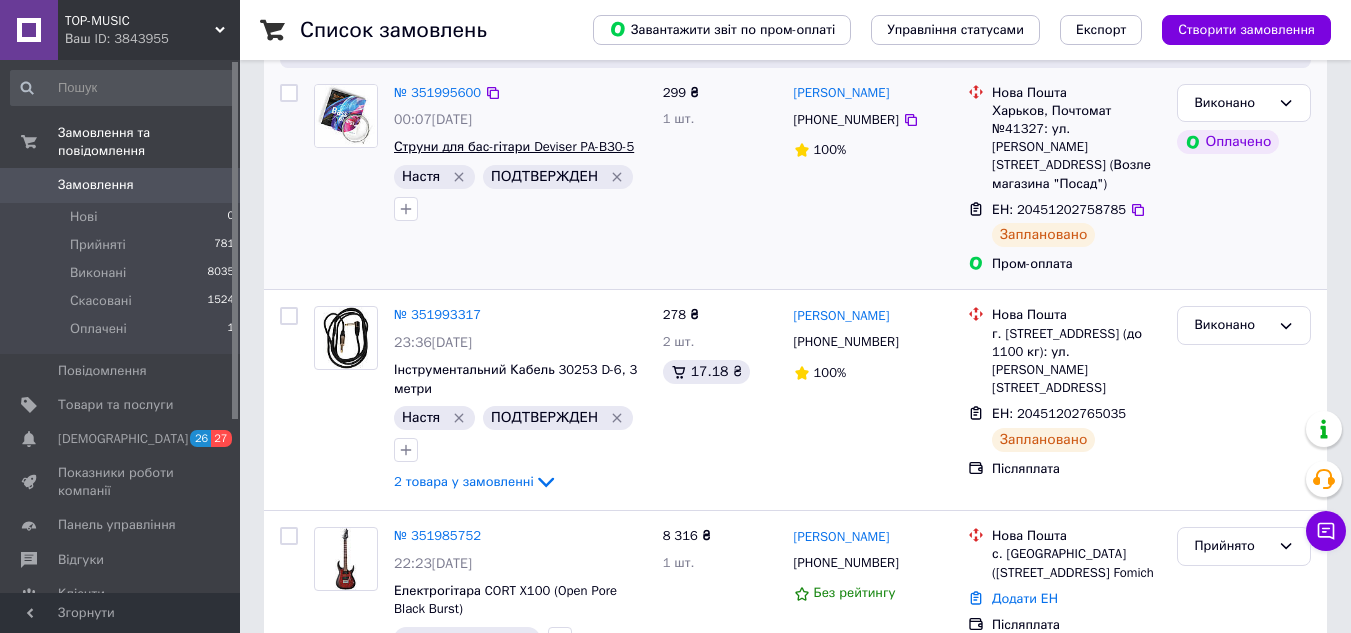 scroll, scrollTop: 0, scrollLeft: 0, axis: both 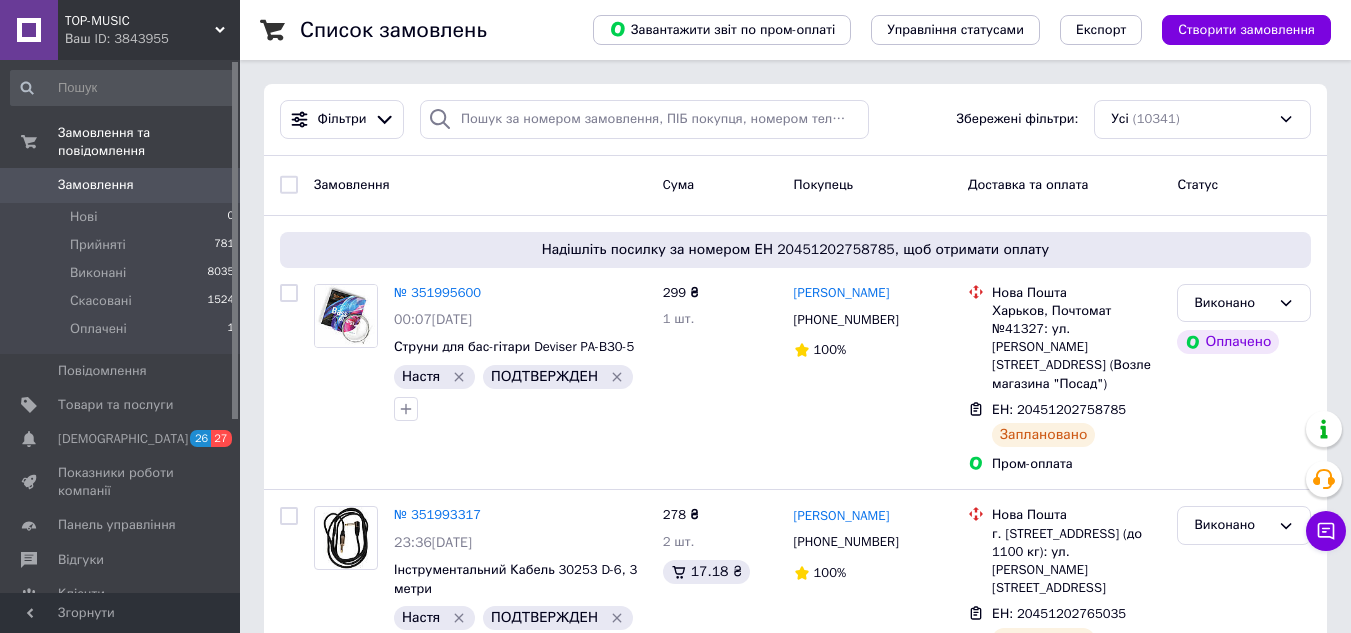 drag, startPoint x: 175, startPoint y: 30, endPoint x: 174, endPoint y: 127, distance: 97.00516 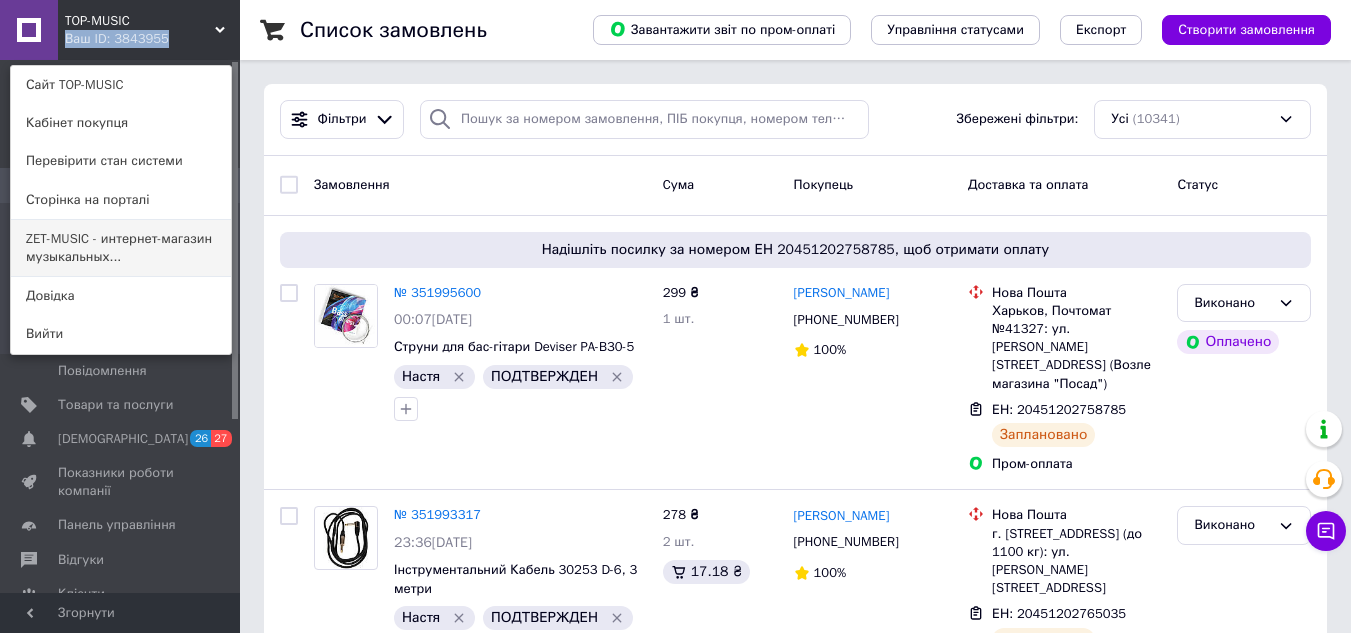 click on "ZET-MUSIC - интернет-магазин музыкальных..." at bounding box center [121, 248] 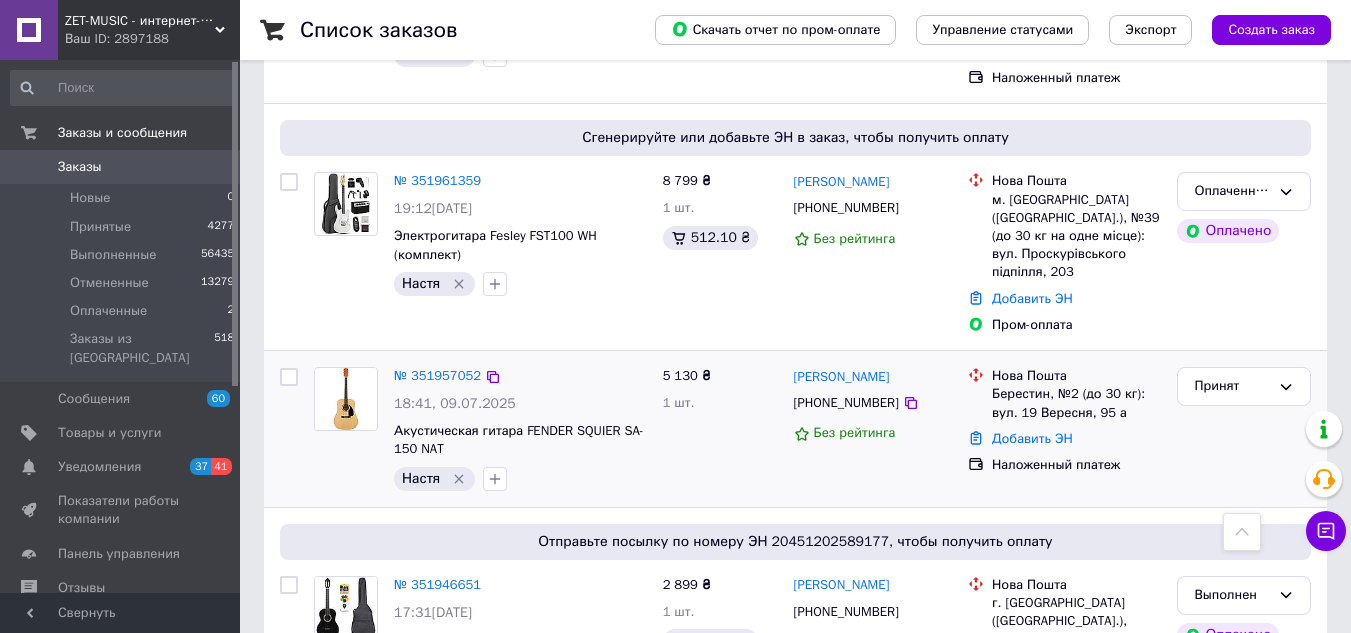 scroll, scrollTop: 1900, scrollLeft: 0, axis: vertical 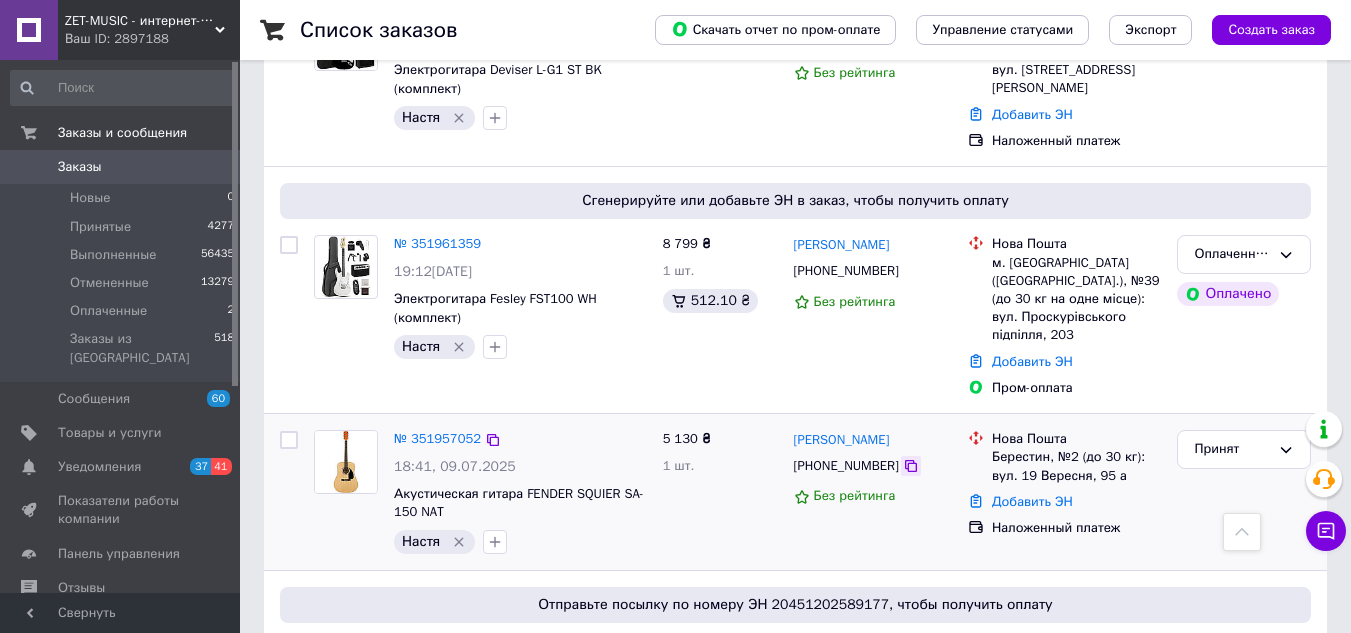 click 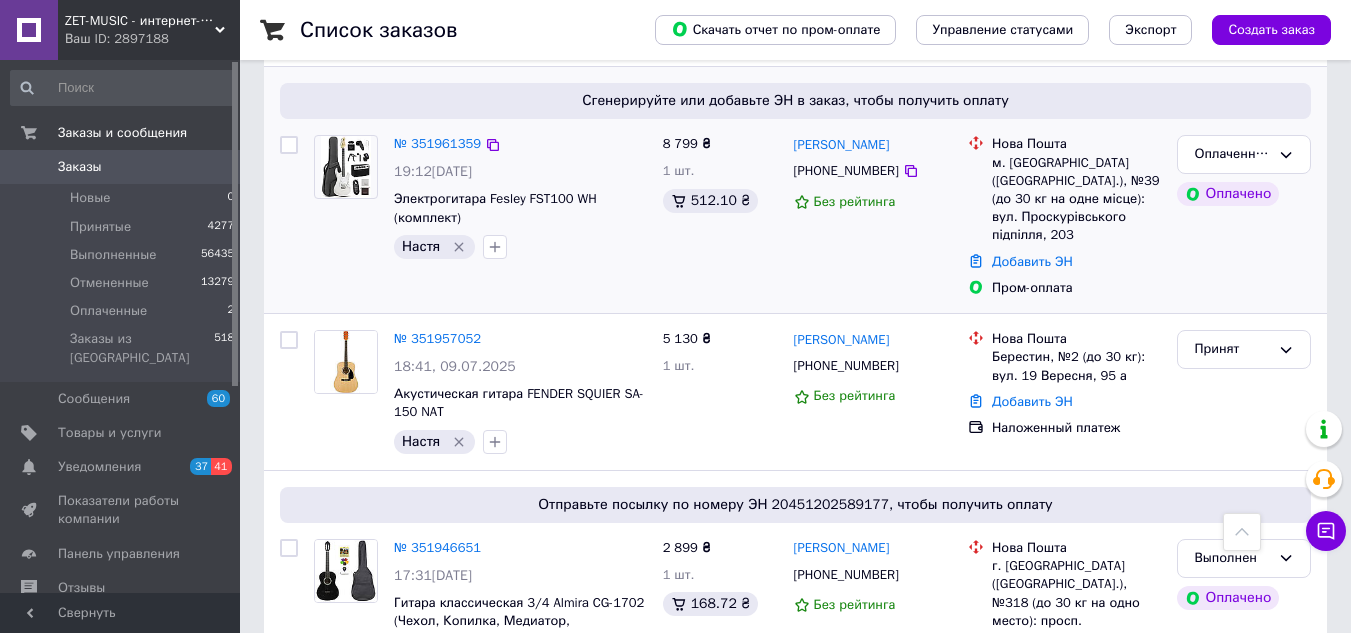 scroll, scrollTop: 1900, scrollLeft: 0, axis: vertical 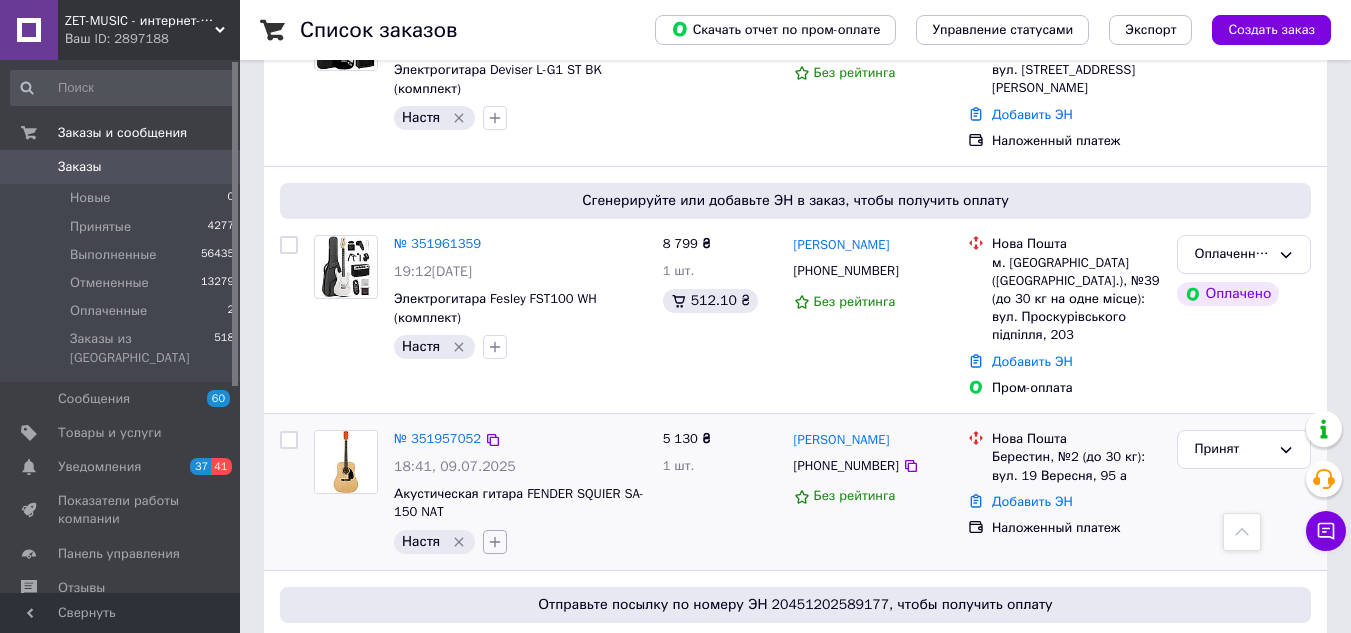click 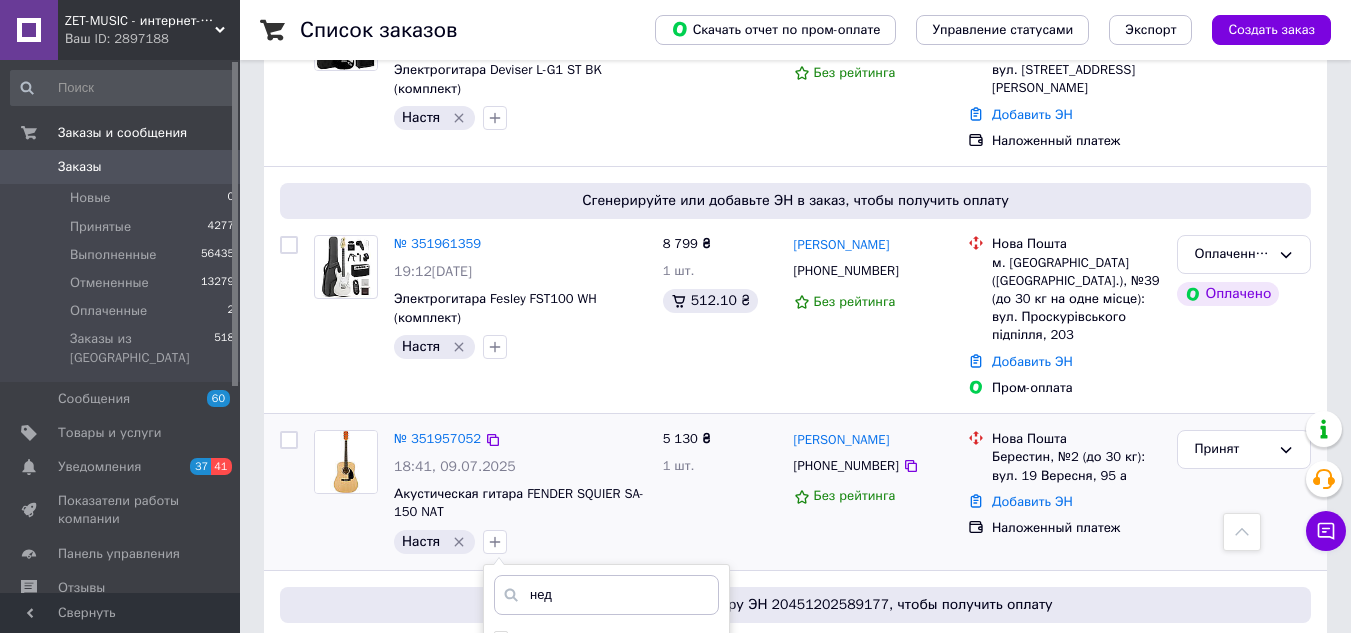 type on "нед" 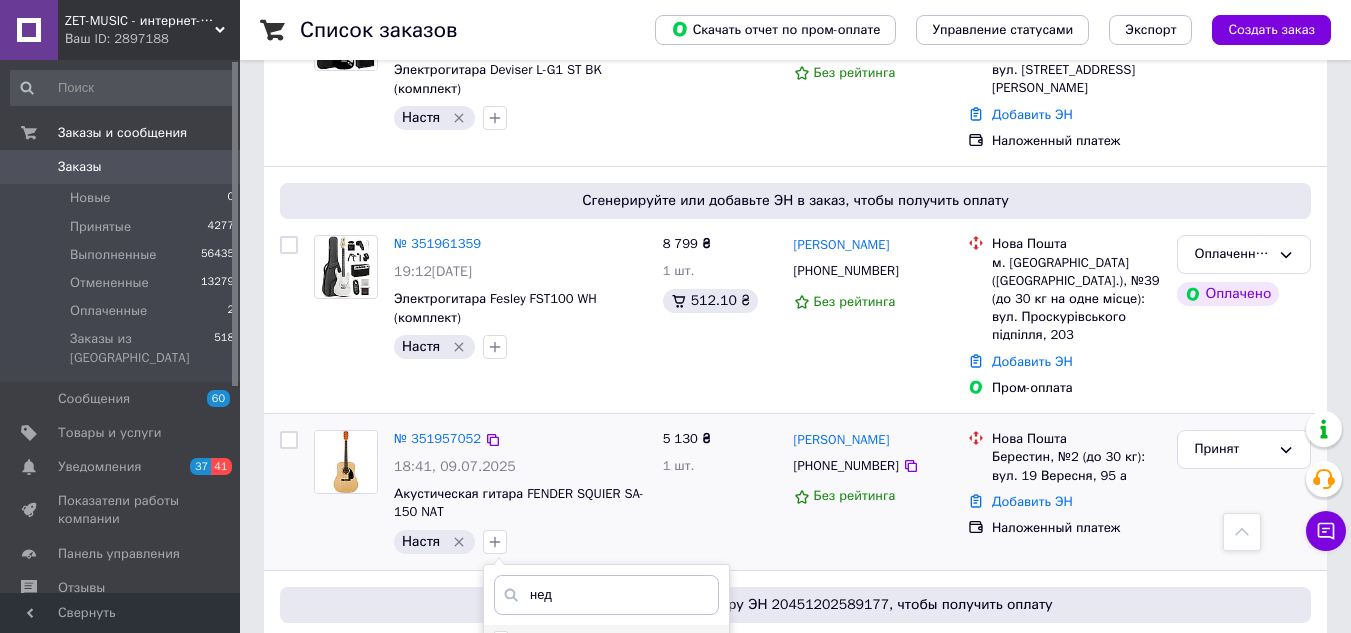 scroll, scrollTop: 2100, scrollLeft: 0, axis: vertical 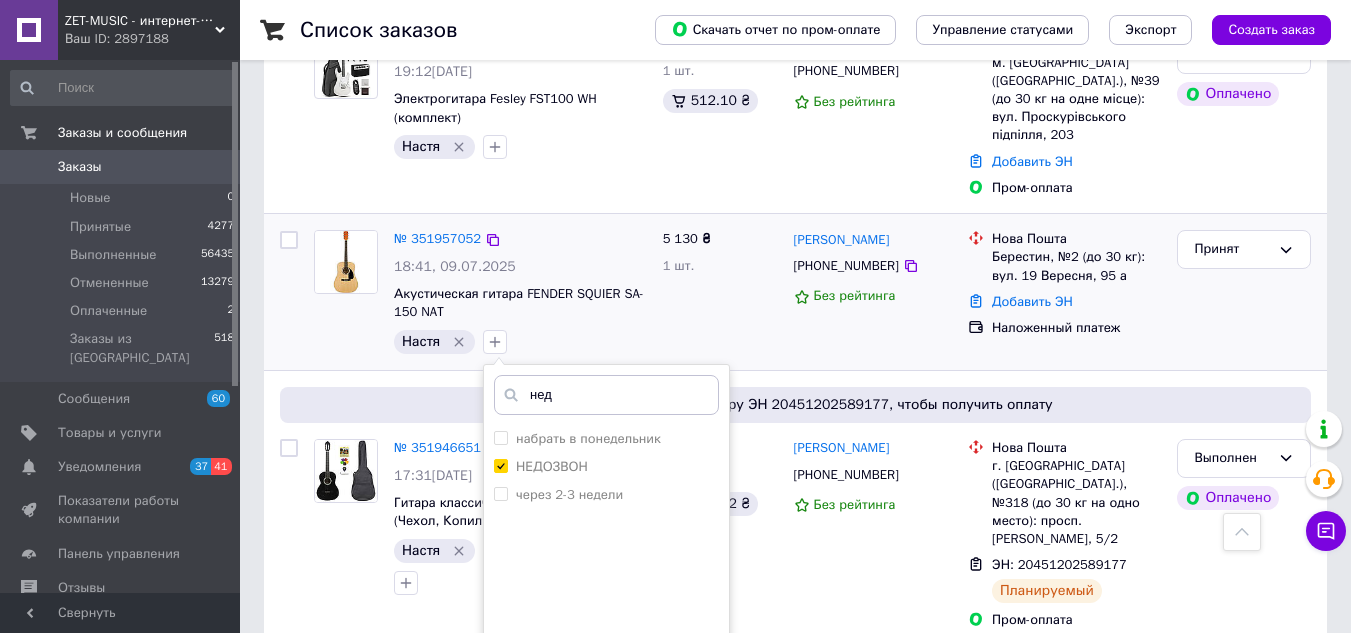 click on "Добавить метку" at bounding box center [606, 704] 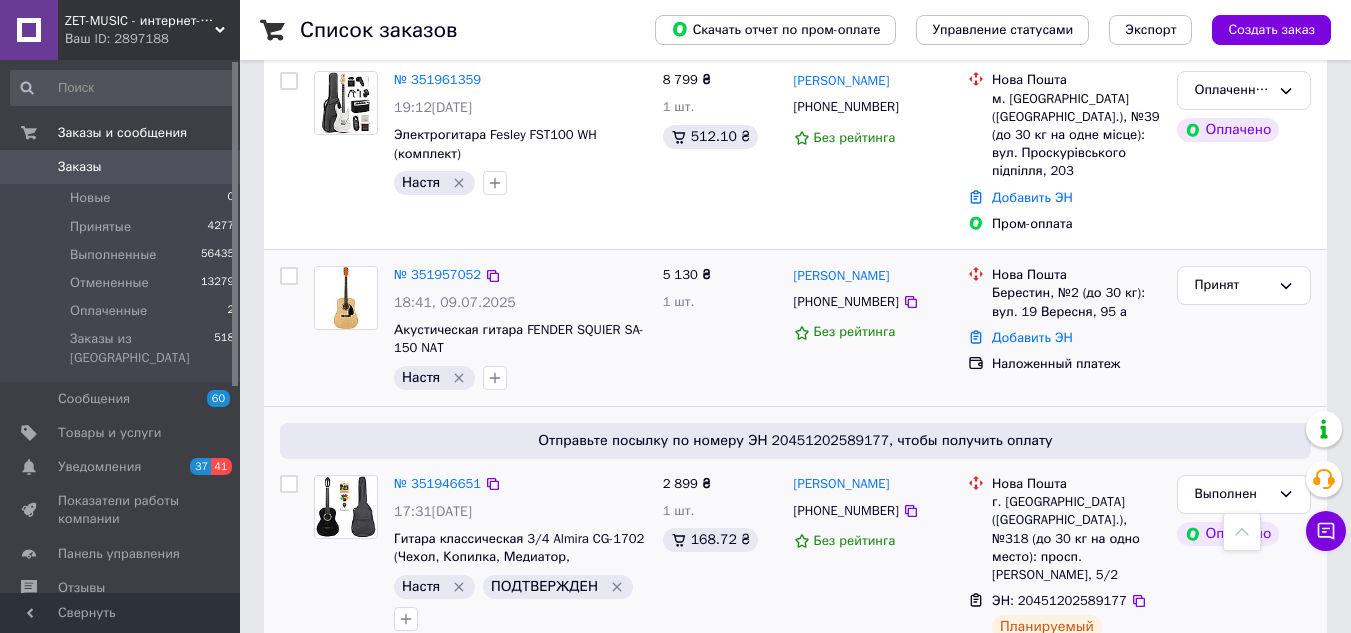 scroll, scrollTop: 2000, scrollLeft: 0, axis: vertical 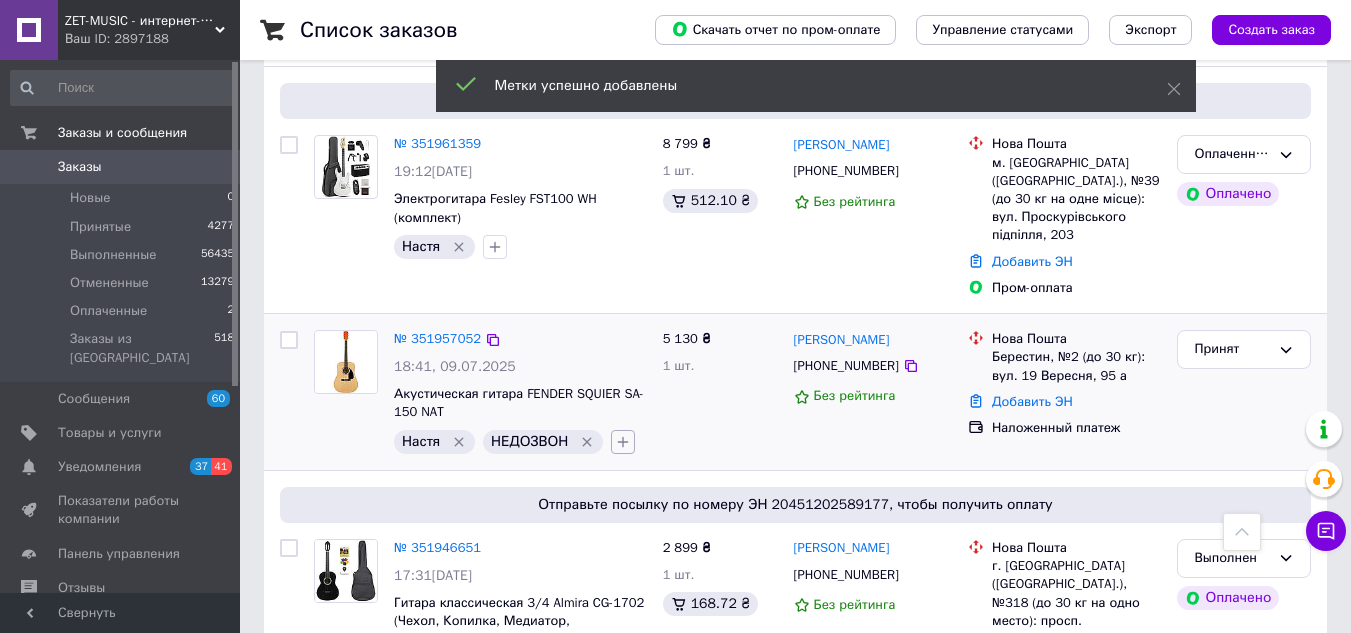 click 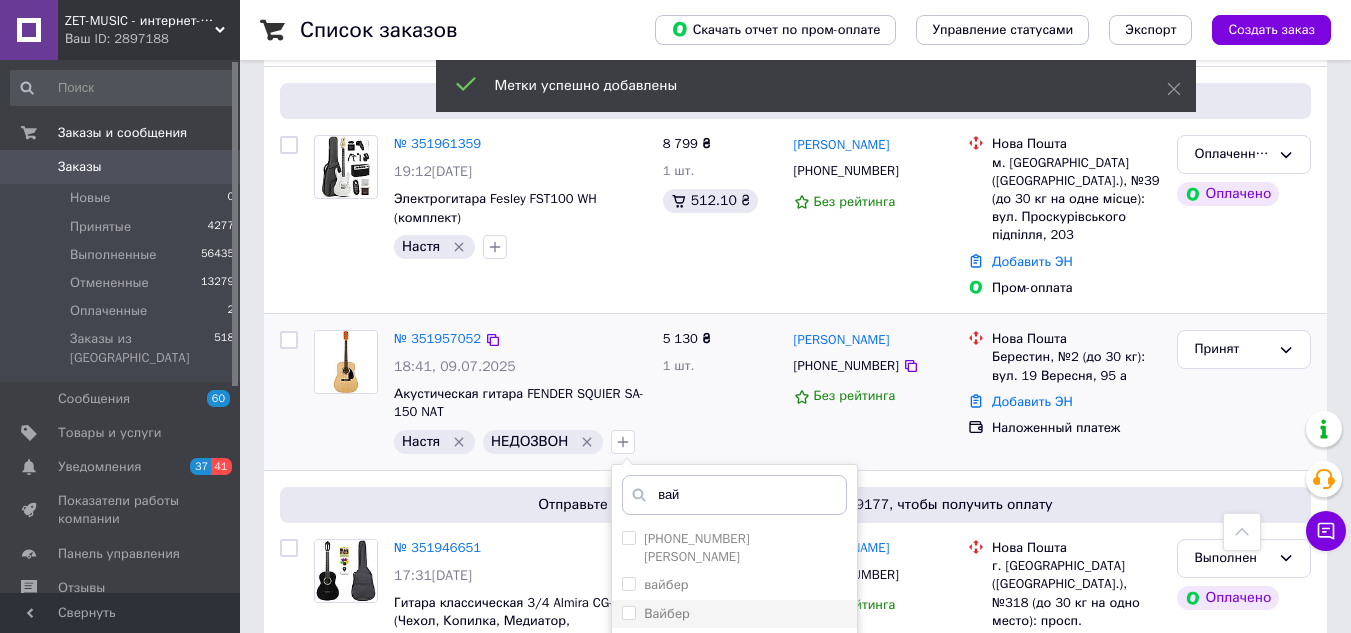 type on "вай" 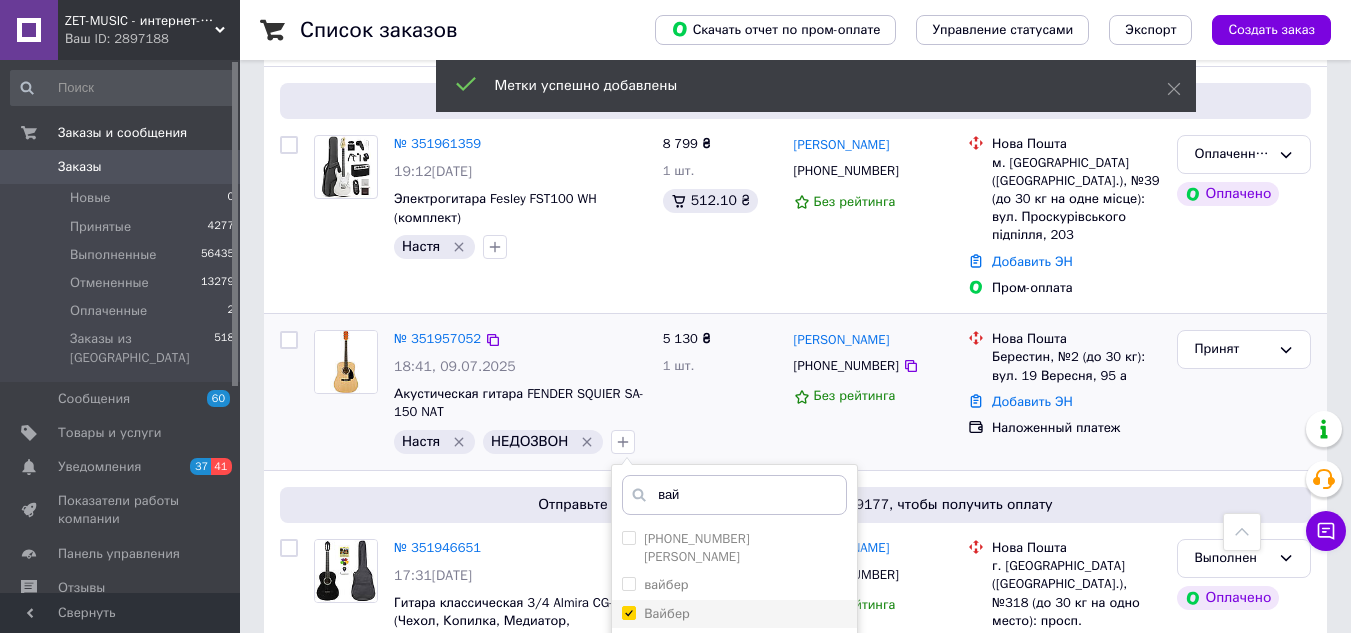 checkbox on "true" 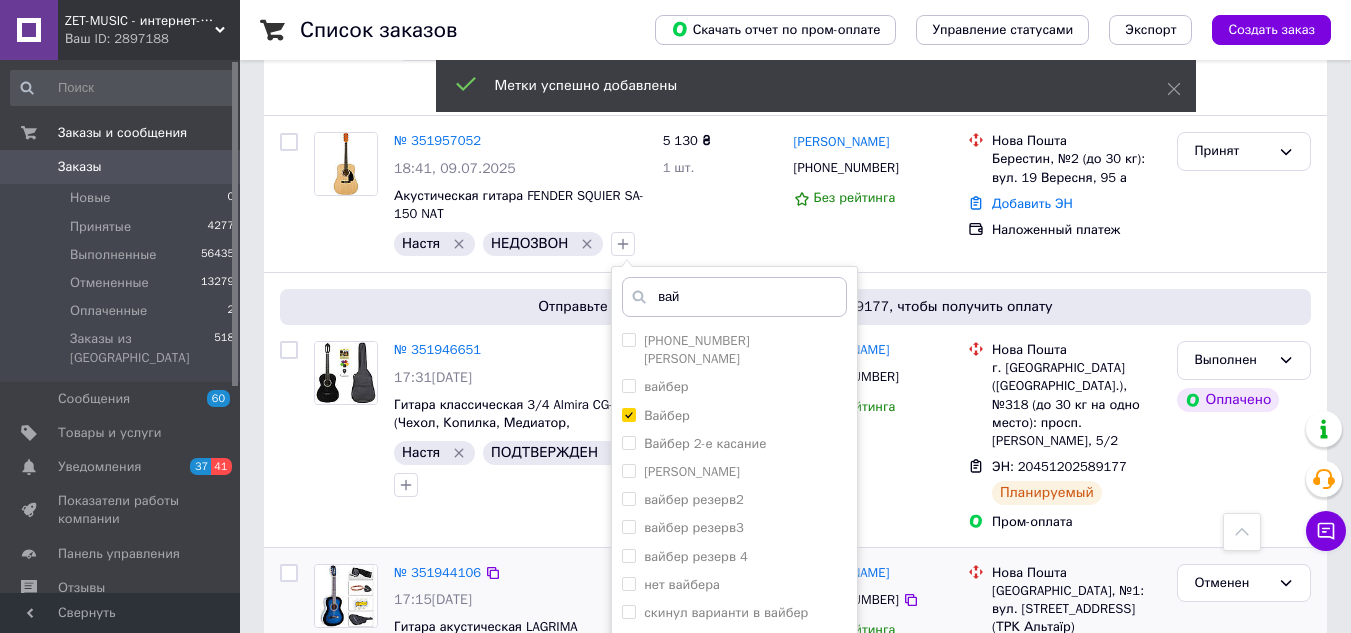 scroll, scrollTop: 2200, scrollLeft: 0, axis: vertical 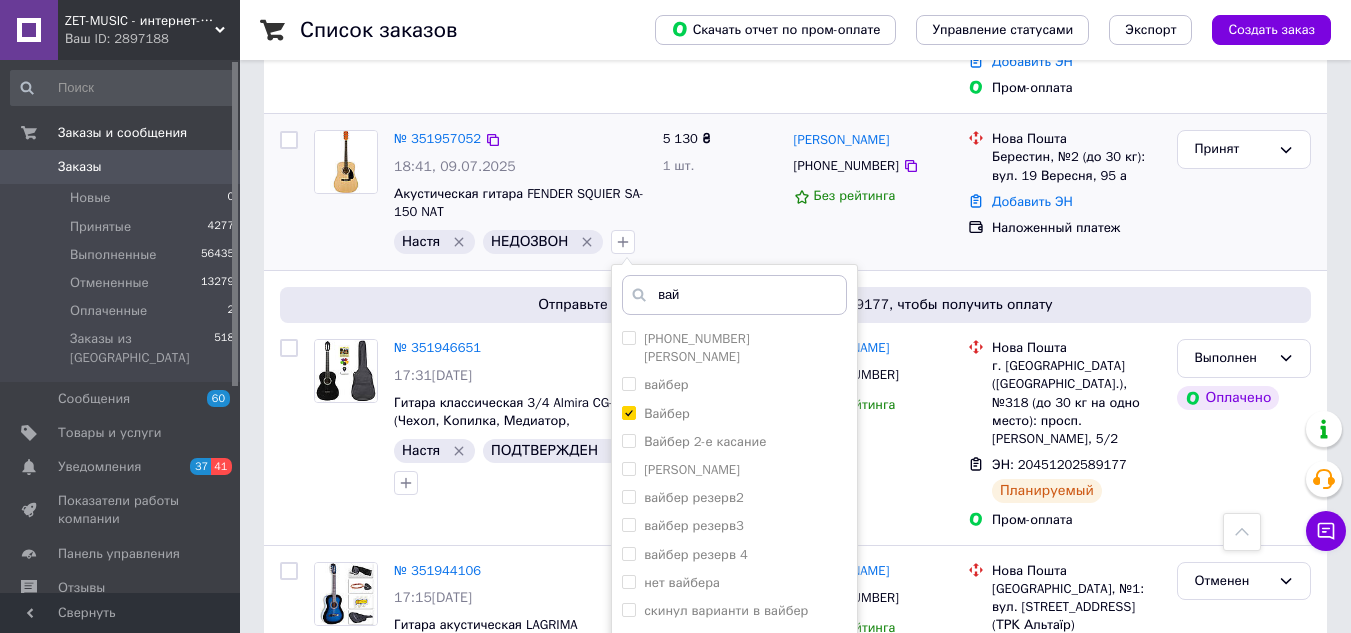 click on "Добавить метку" at bounding box center [734, 704] 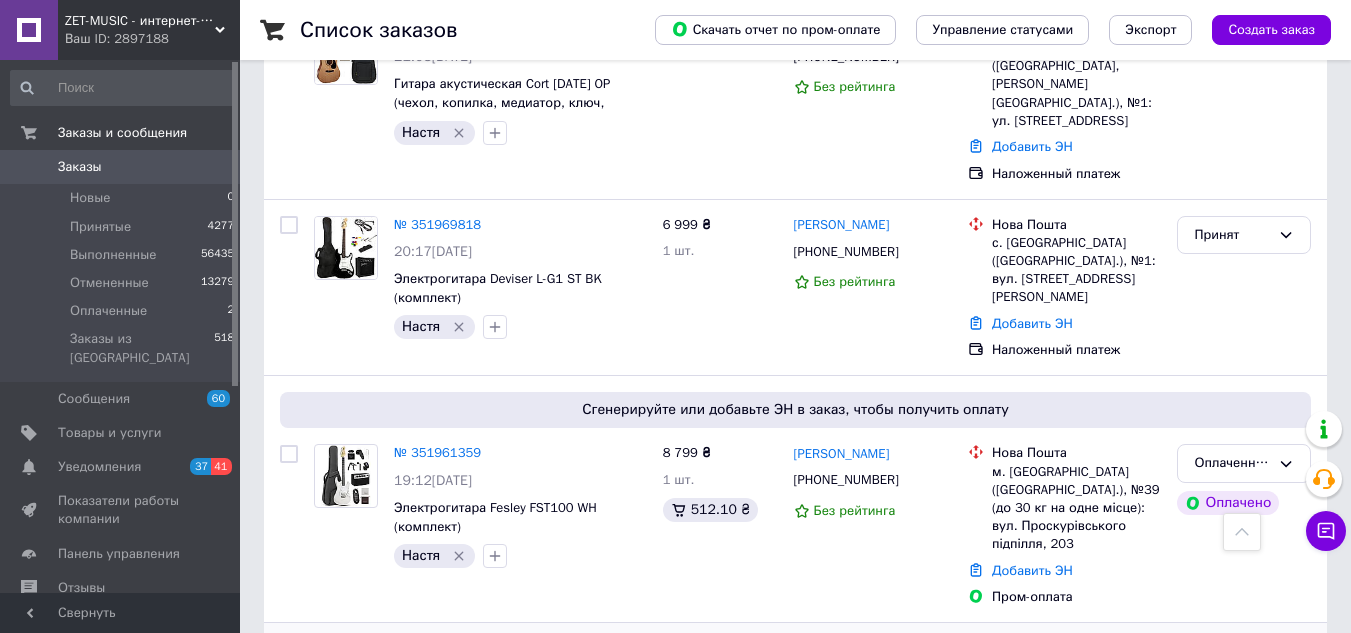 scroll, scrollTop: 1600, scrollLeft: 0, axis: vertical 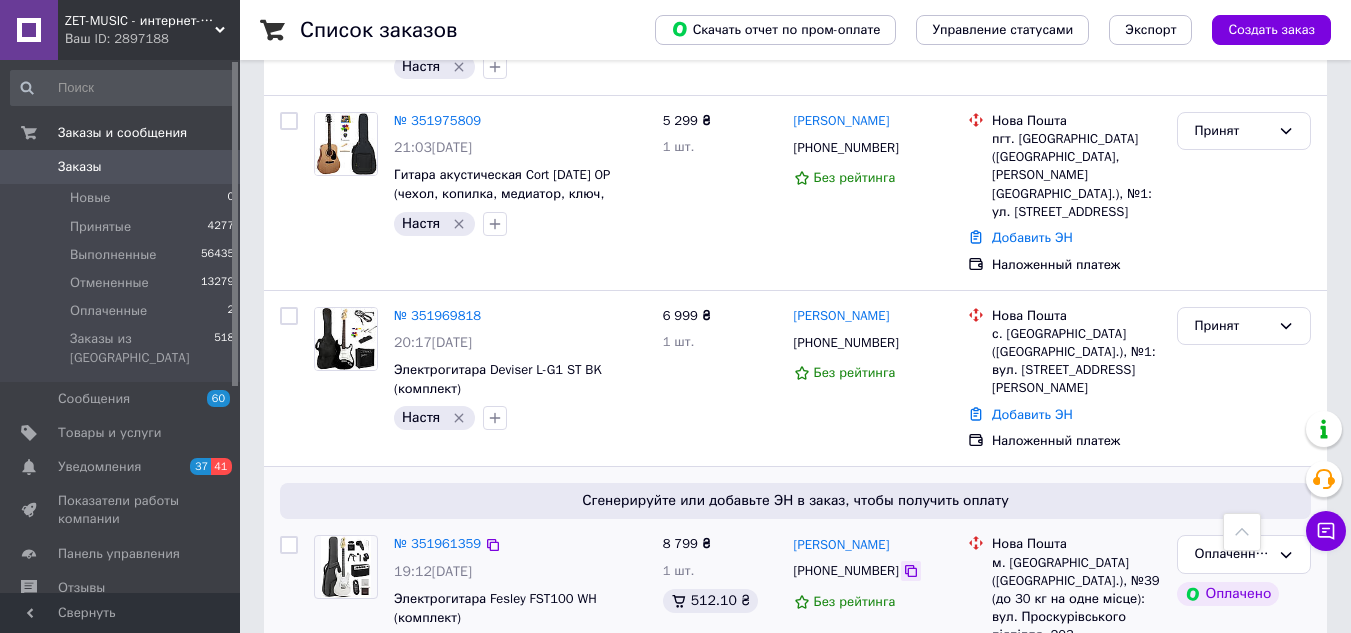 click 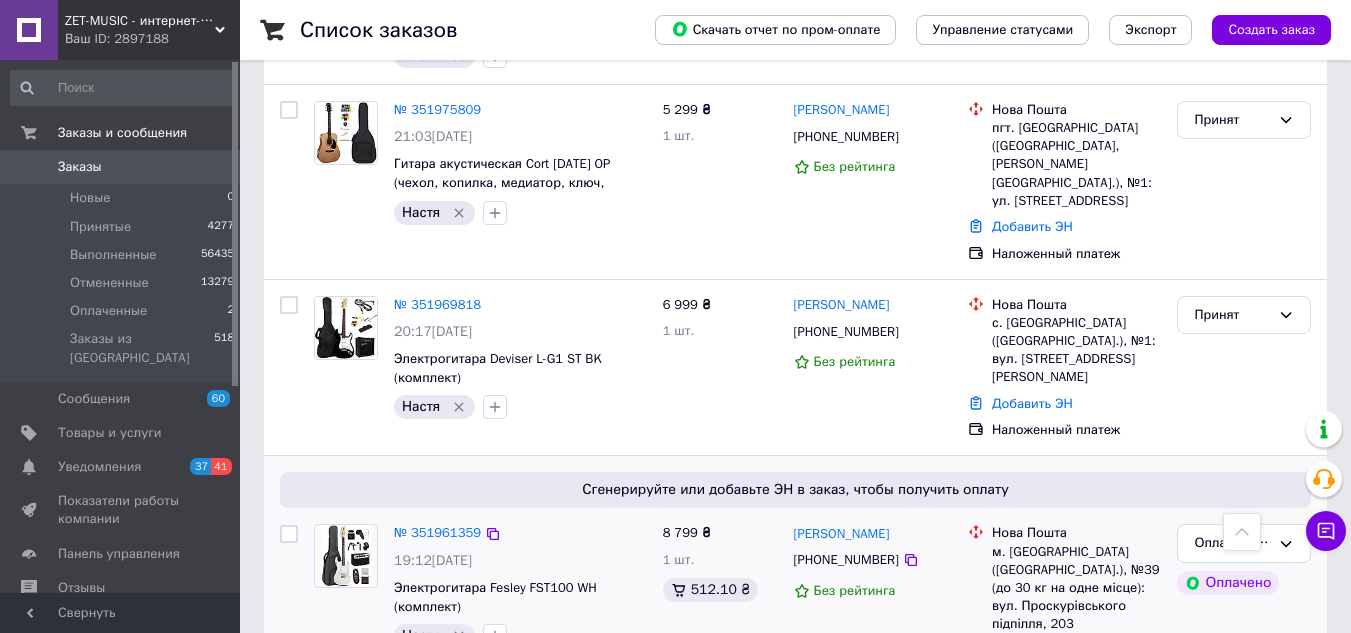 scroll, scrollTop: 1700, scrollLeft: 0, axis: vertical 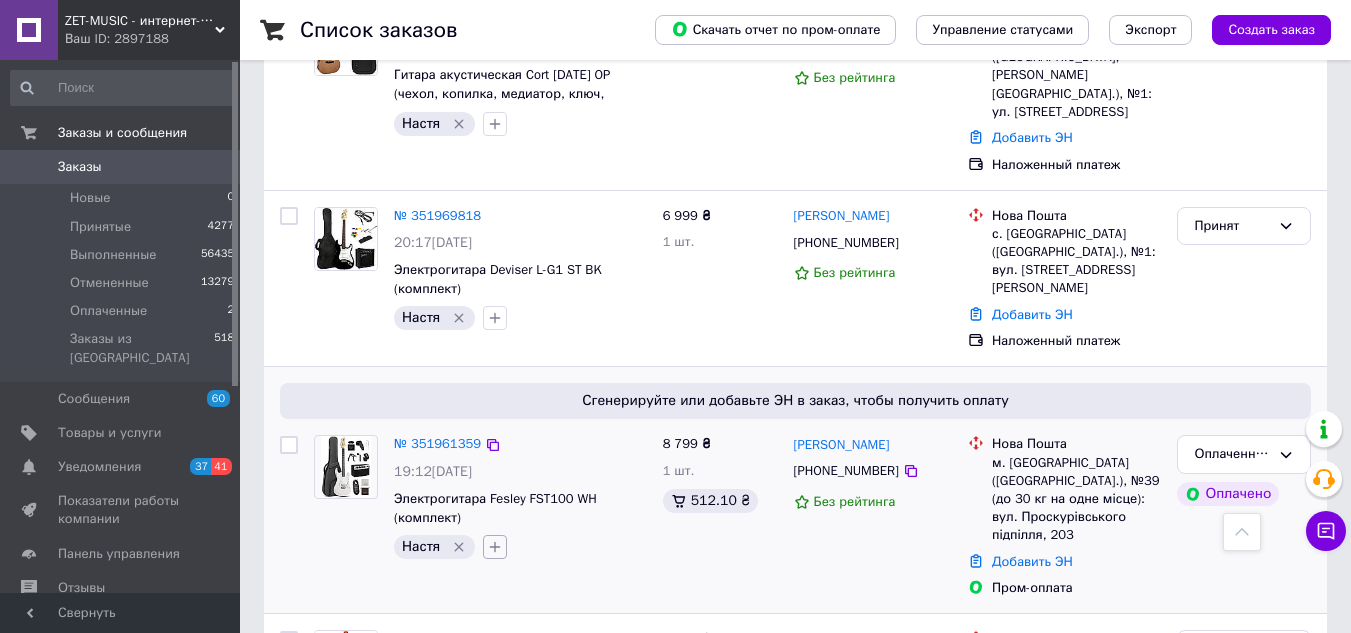 click 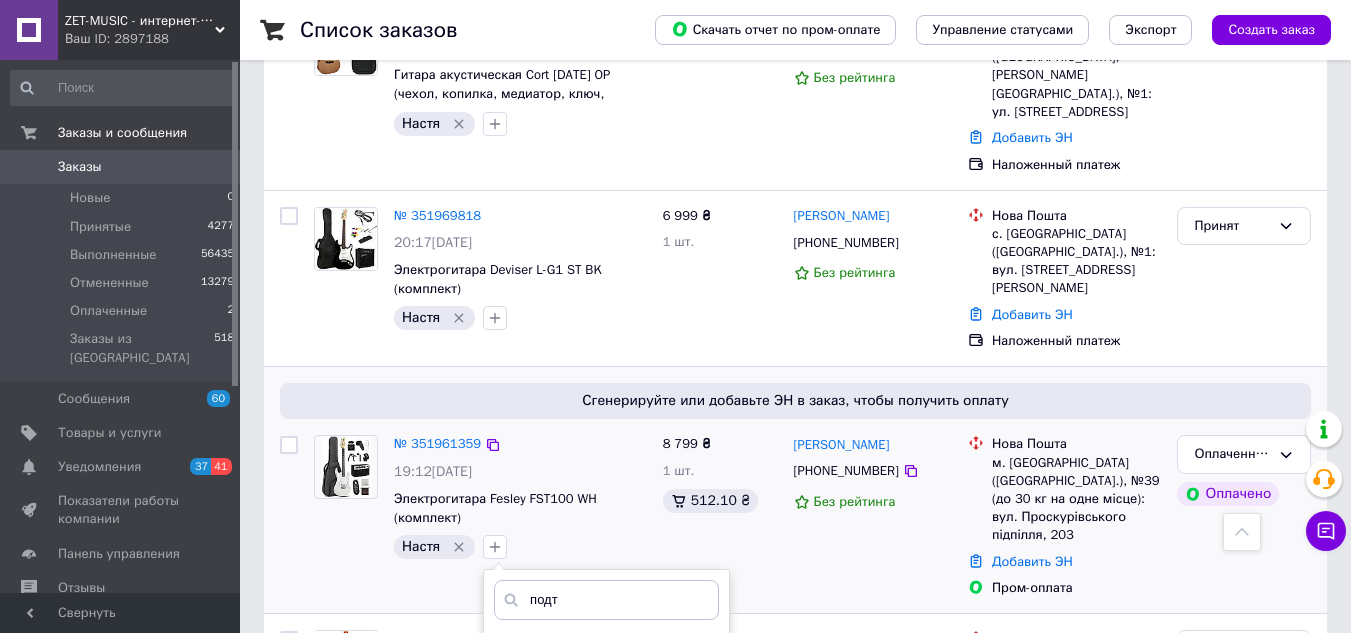 type on "подт" 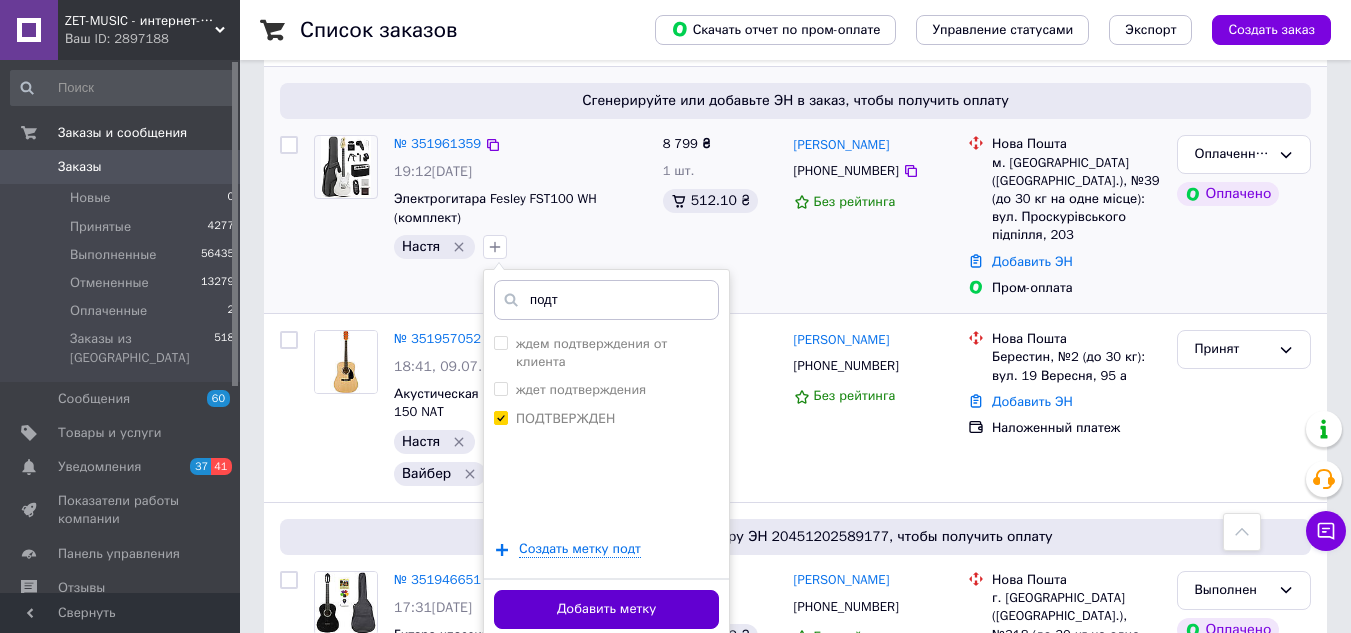 click on "Добавить метку" at bounding box center [606, 609] 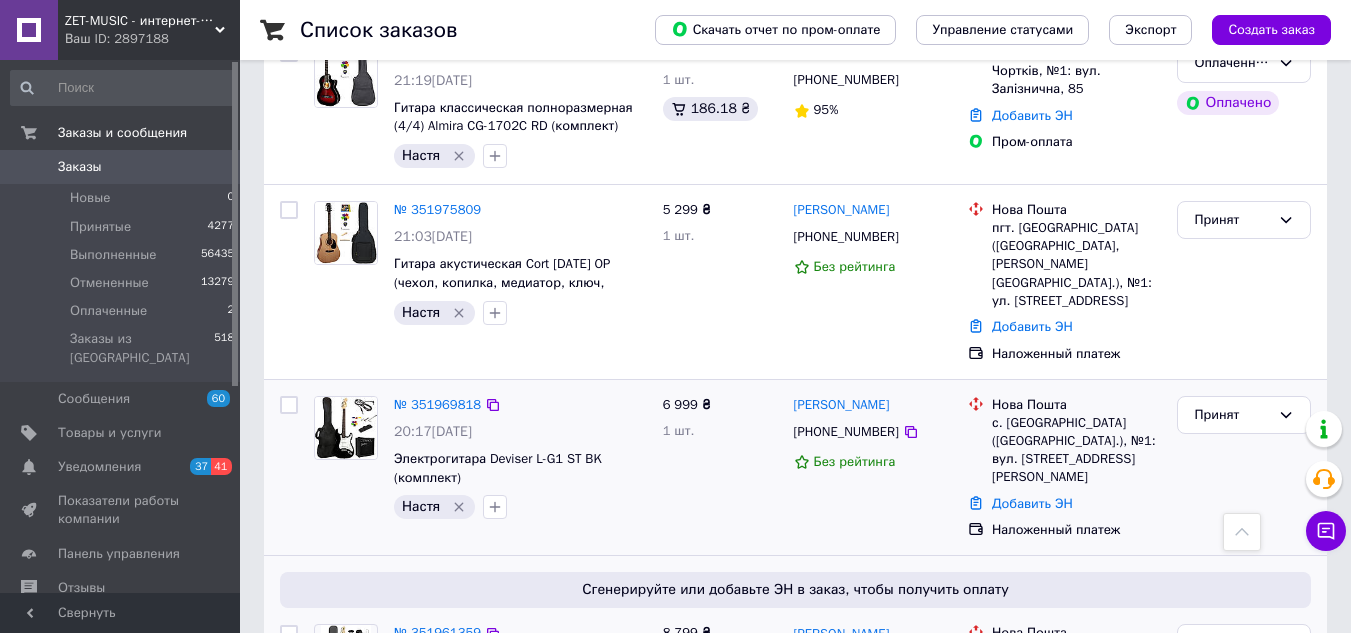 scroll, scrollTop: 1500, scrollLeft: 0, axis: vertical 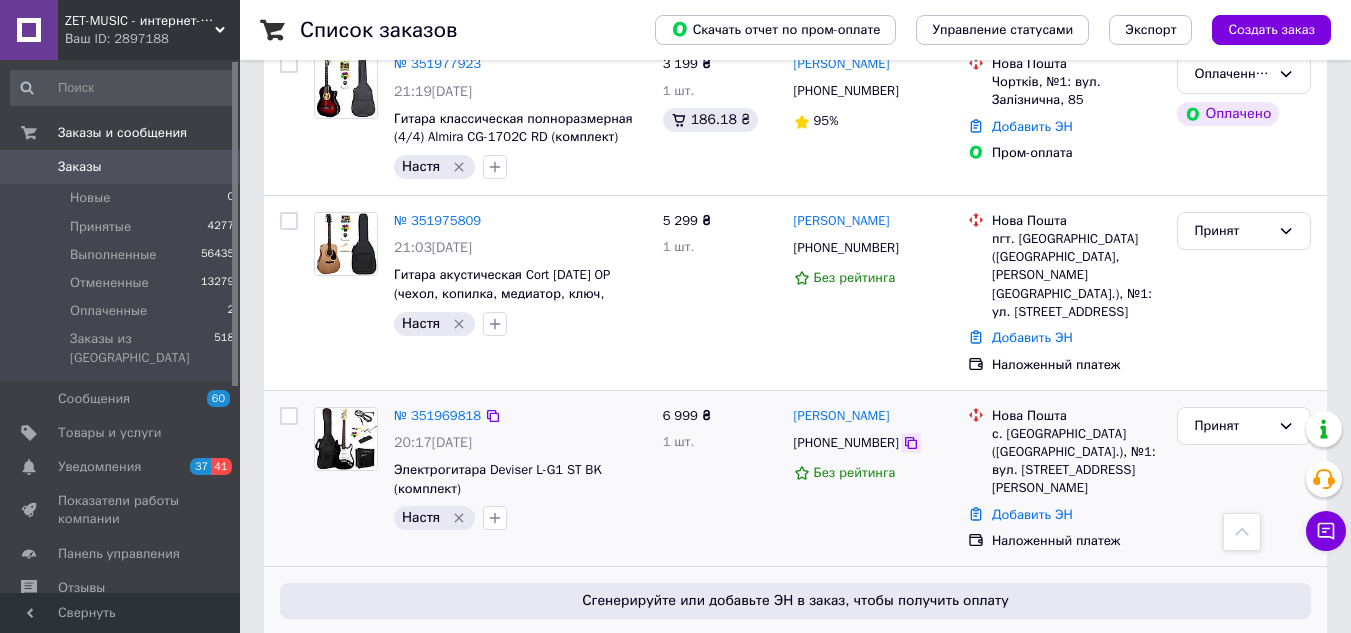 click 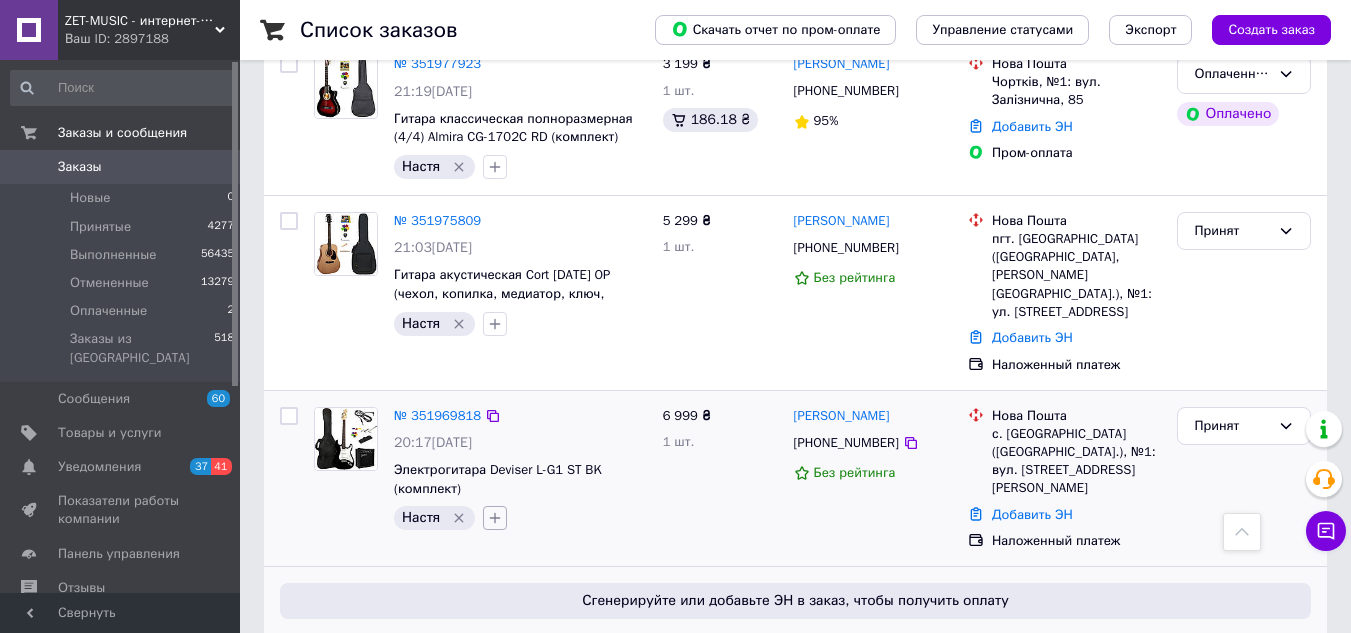 click at bounding box center (495, 518) 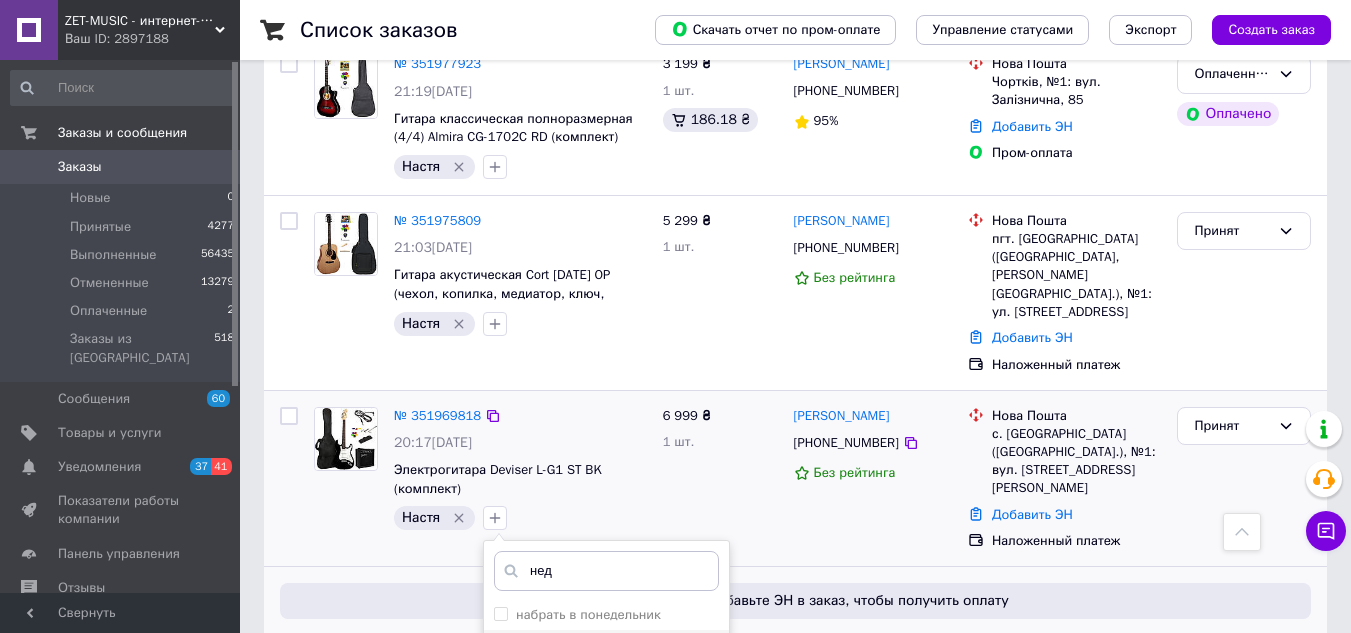 type on "нед" 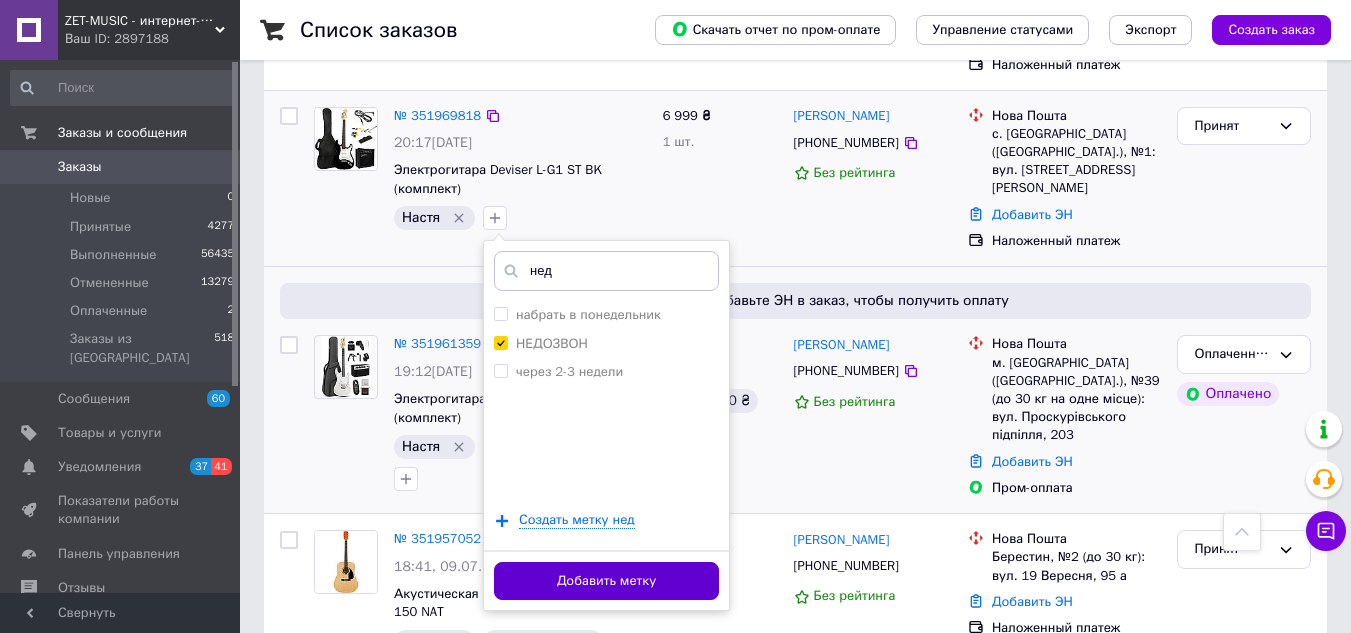 click on "Добавить метку" at bounding box center (606, 581) 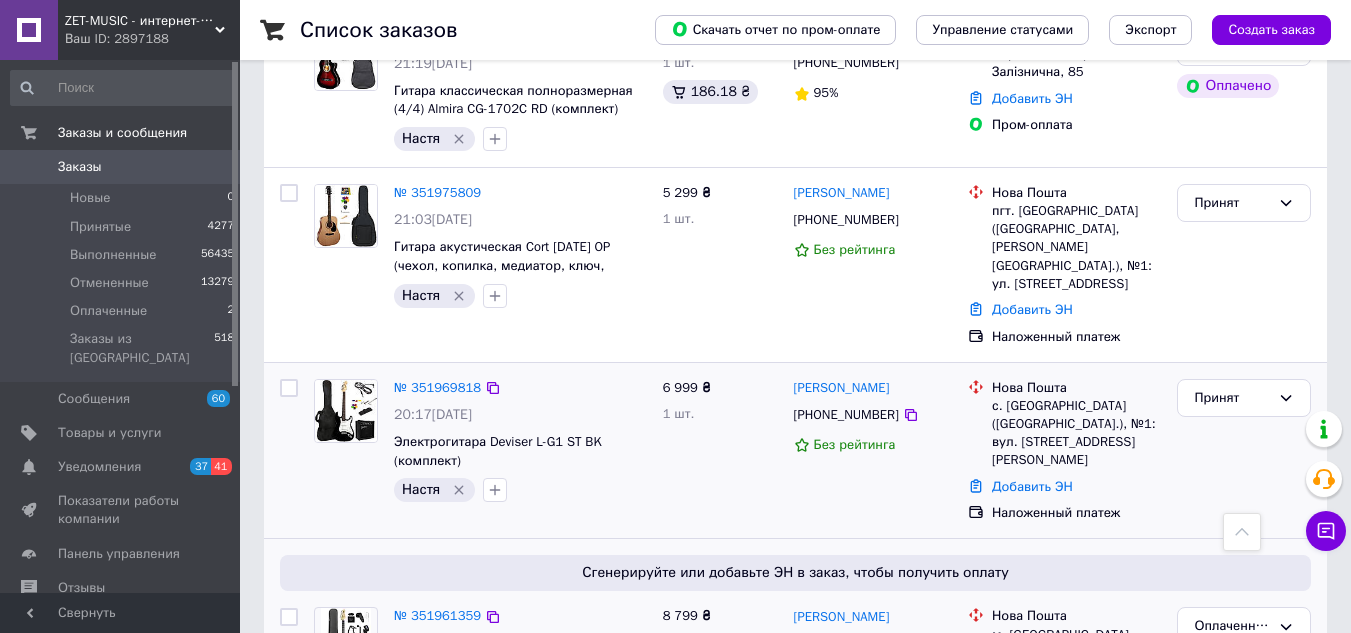 scroll, scrollTop: 1500, scrollLeft: 0, axis: vertical 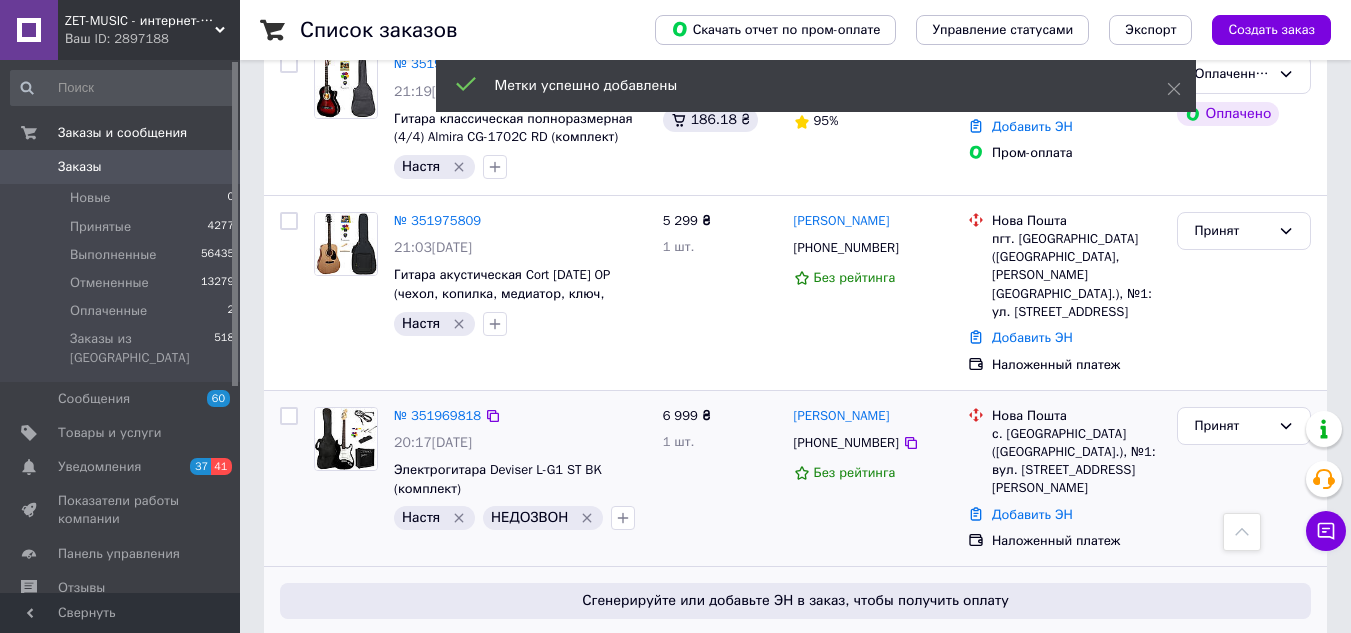 click 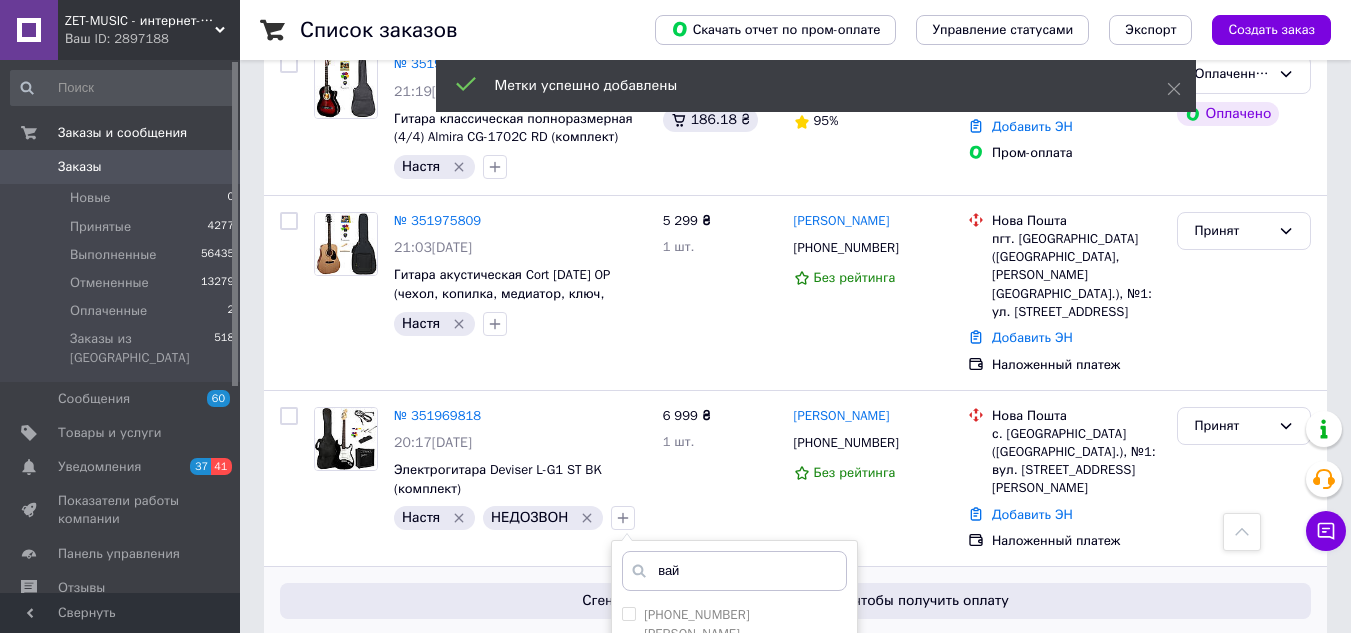type on "вай" 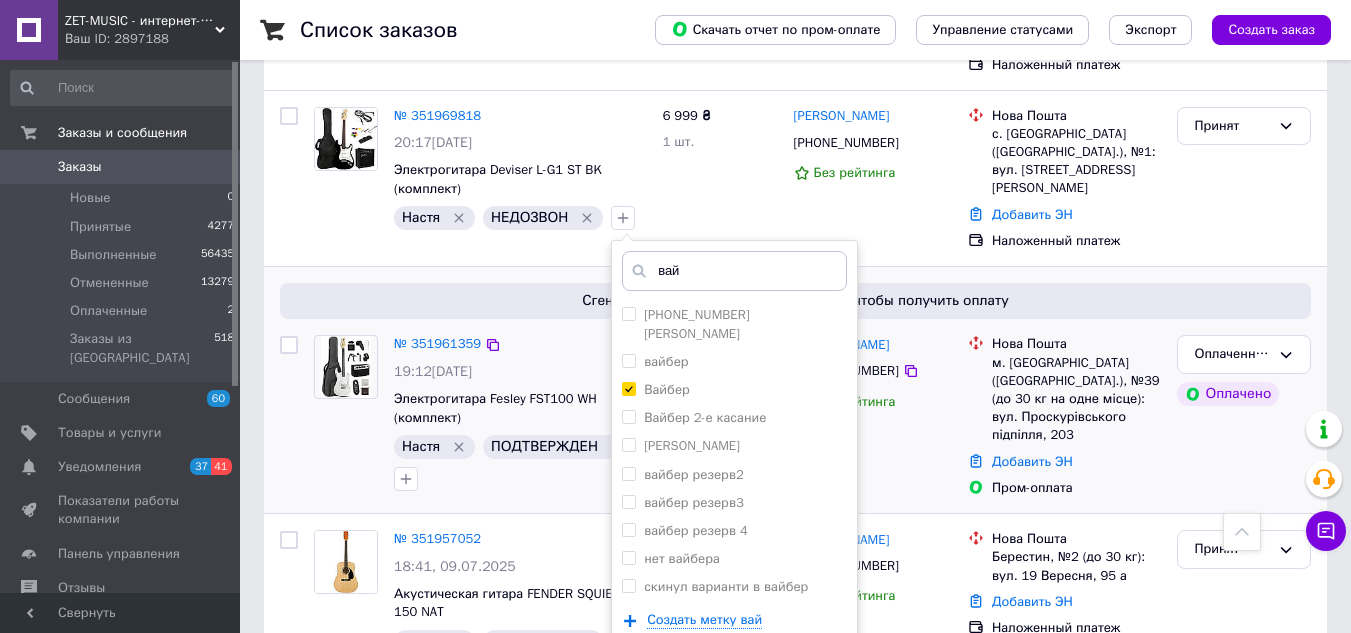 click on "Добавить метку" at bounding box center [734, 681] 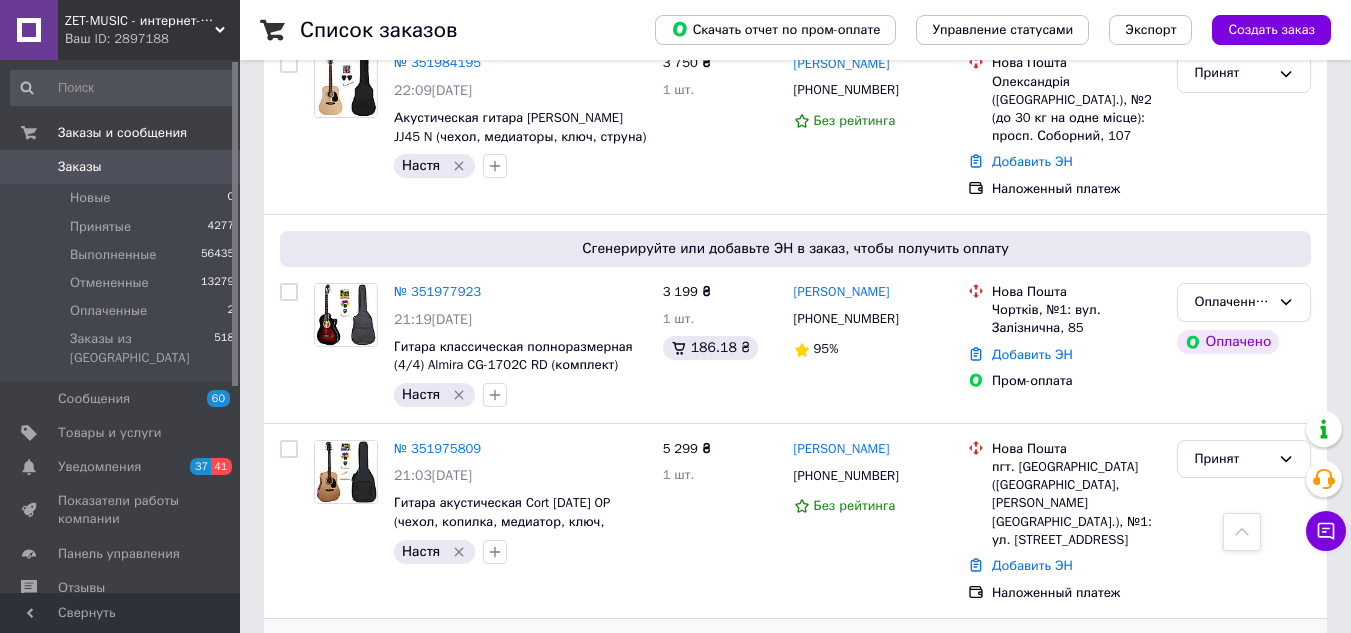 scroll, scrollTop: 1200, scrollLeft: 0, axis: vertical 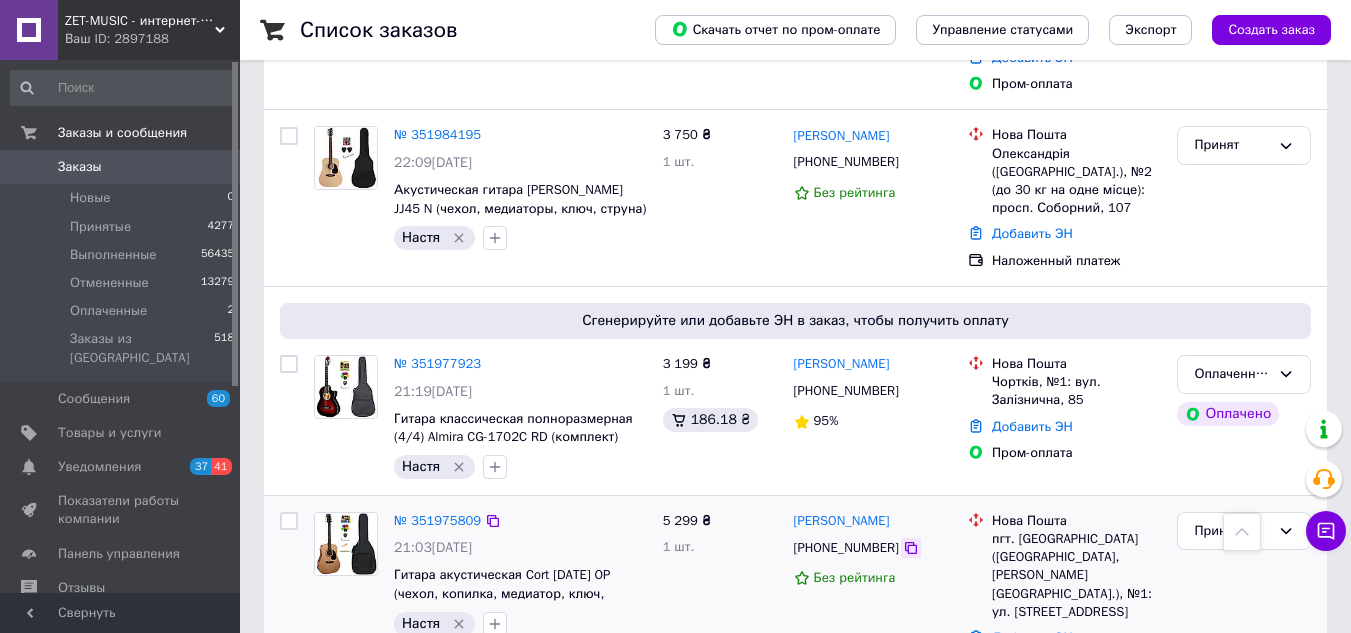 click 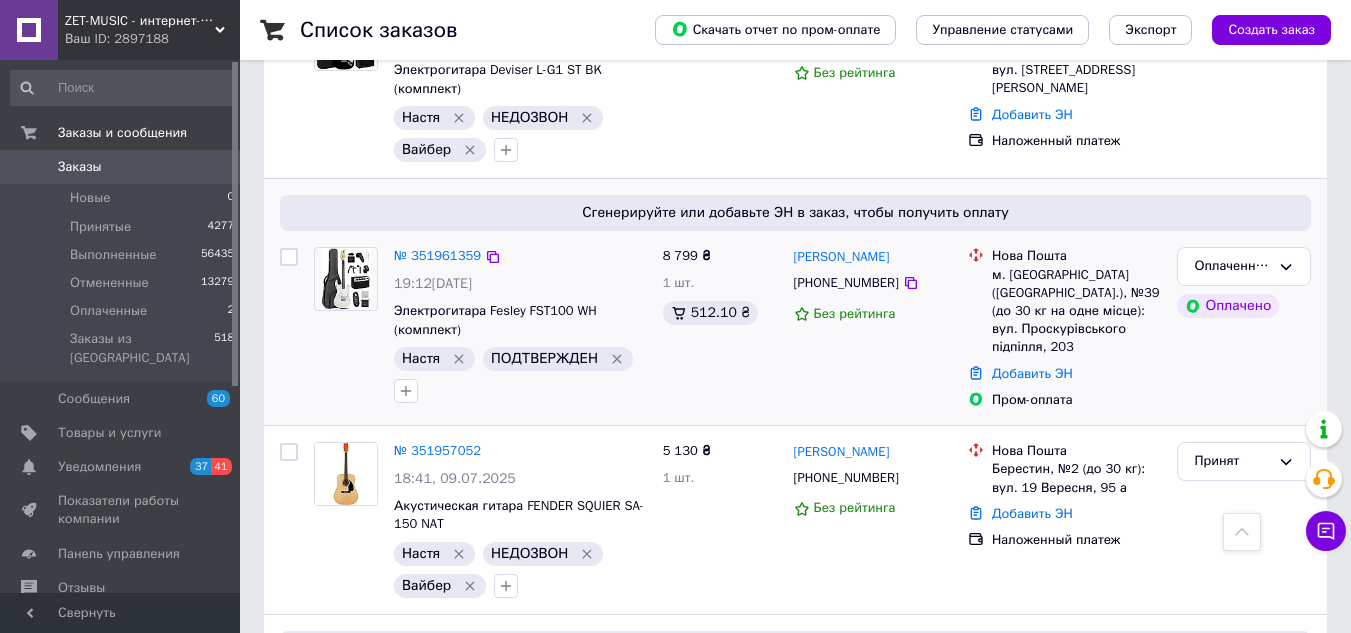 scroll, scrollTop: 1500, scrollLeft: 0, axis: vertical 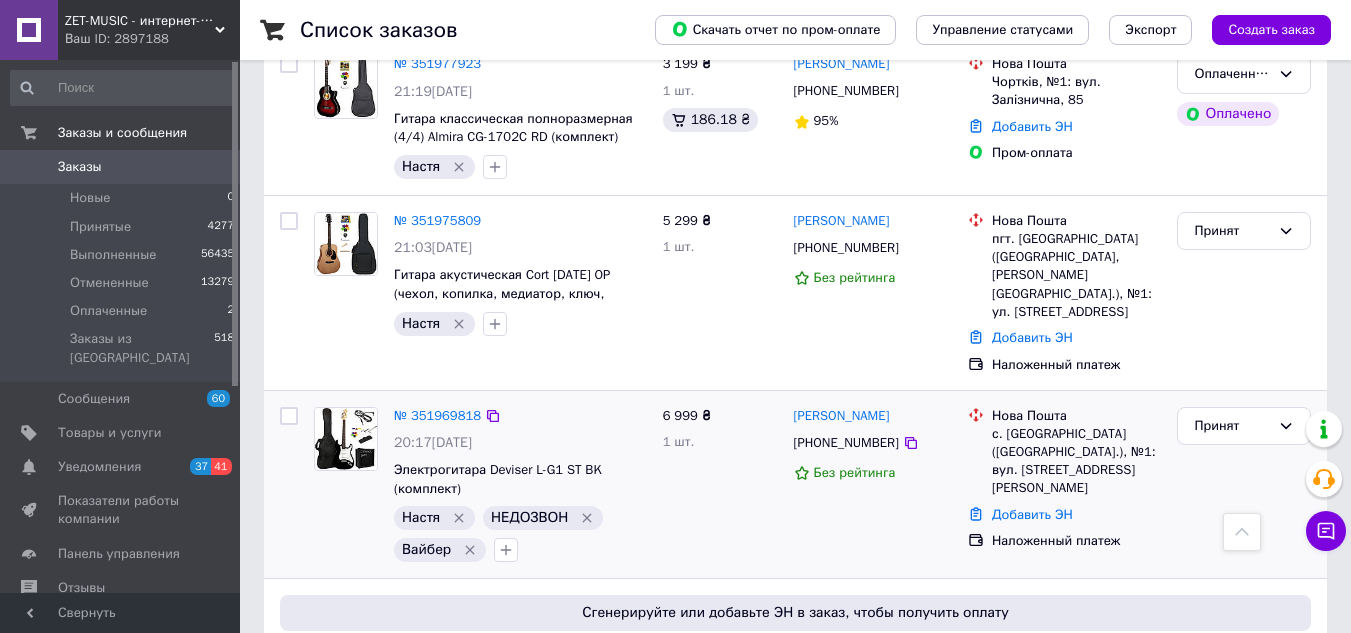 click 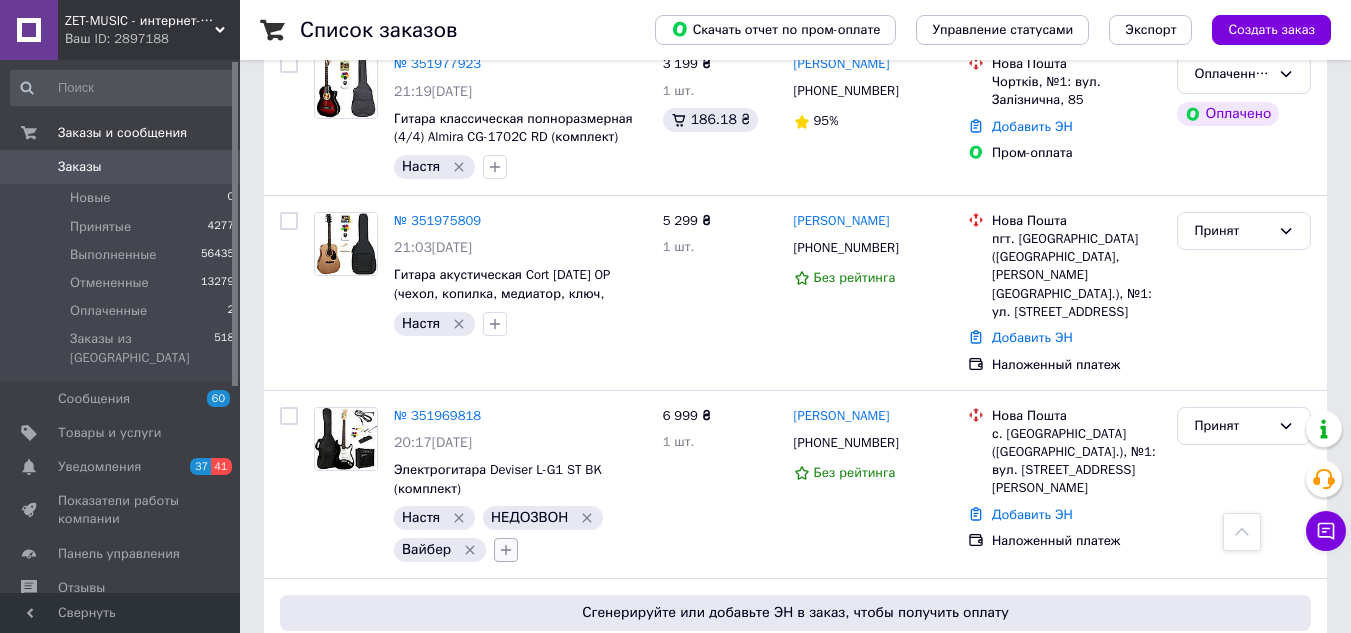 click 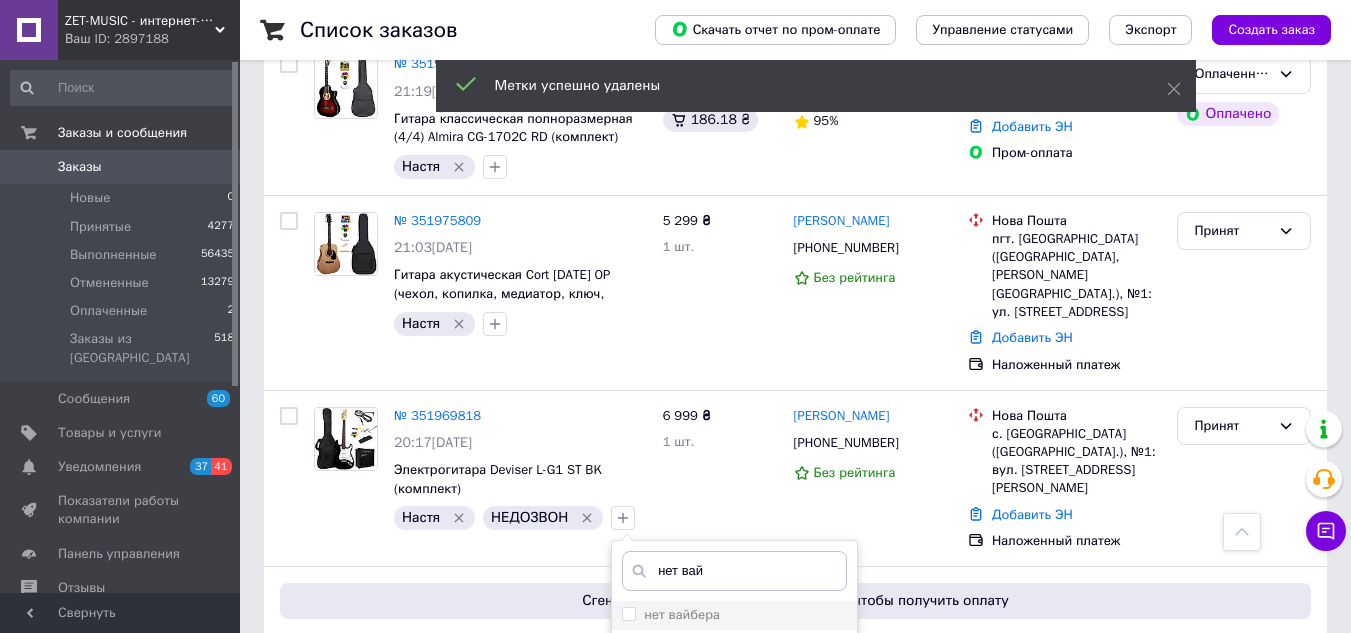 type on "нет вай" 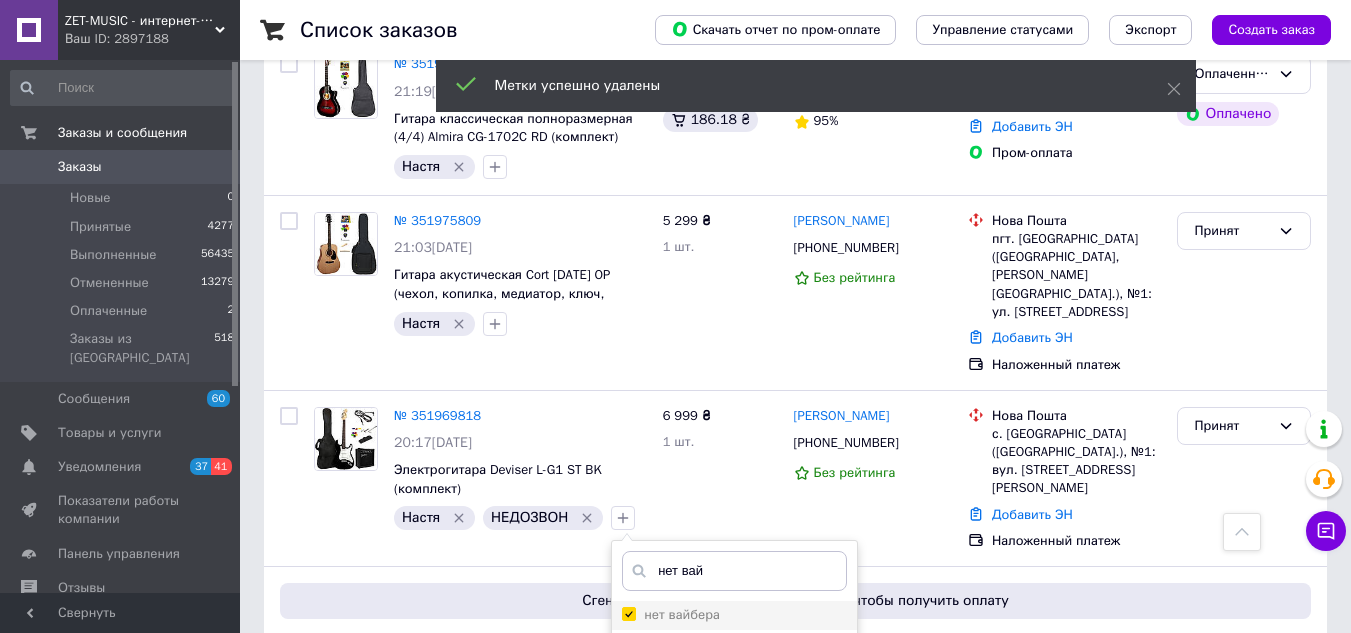 checkbox on "true" 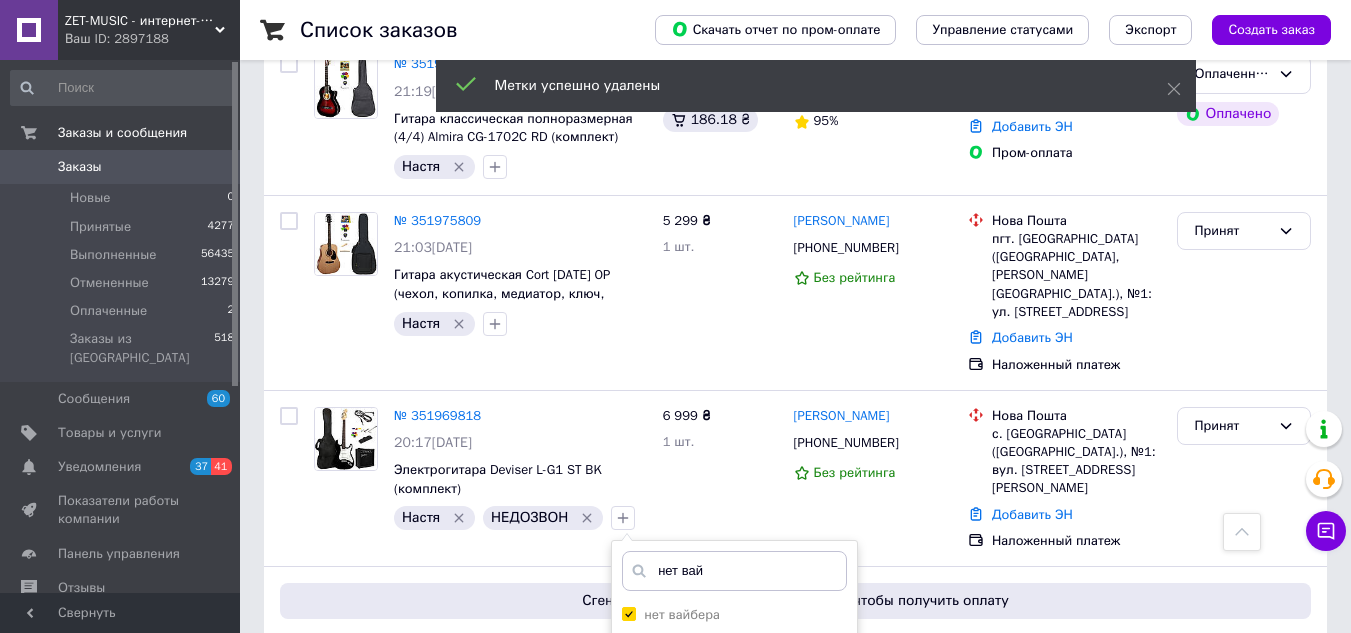 scroll, scrollTop: 1700, scrollLeft: 0, axis: vertical 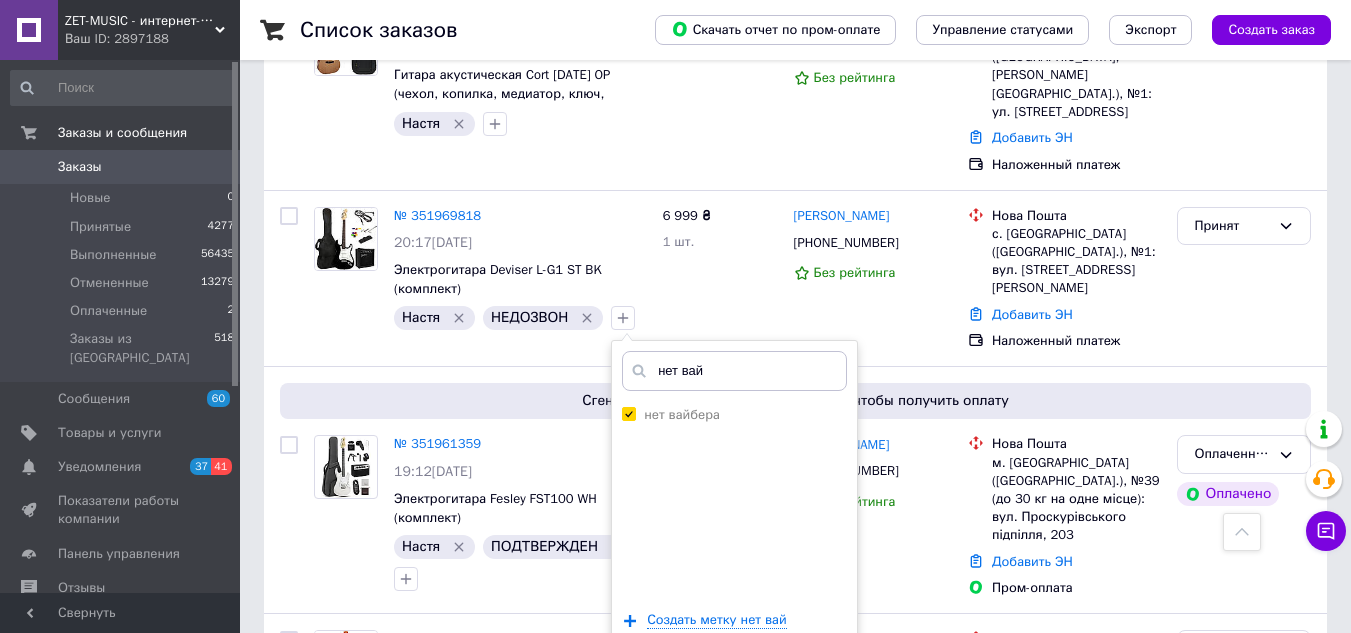 click on "Добавить метку" at bounding box center [734, 681] 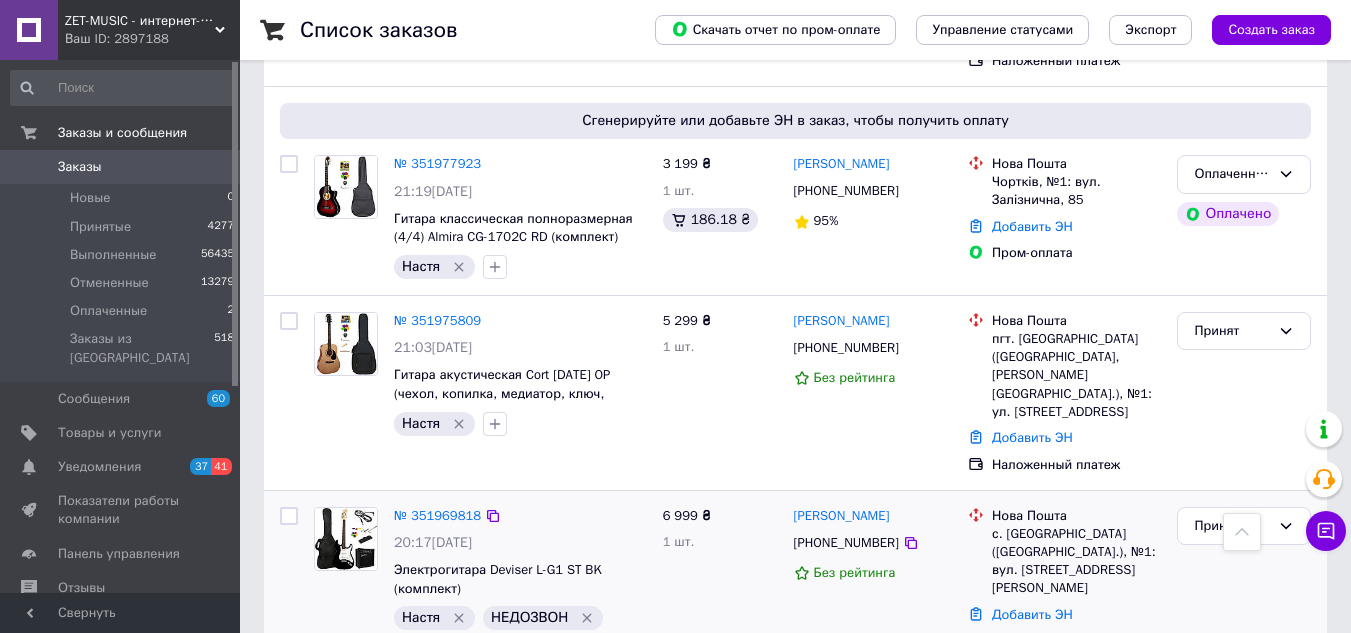 scroll, scrollTop: 1300, scrollLeft: 0, axis: vertical 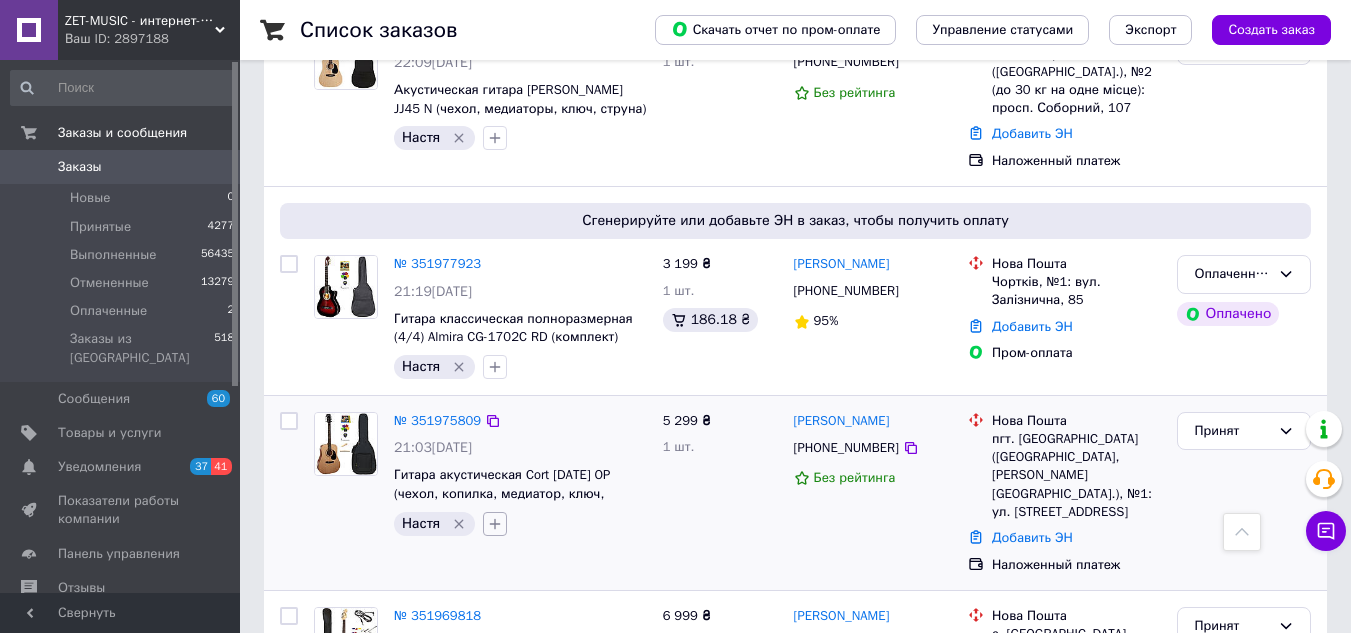 click 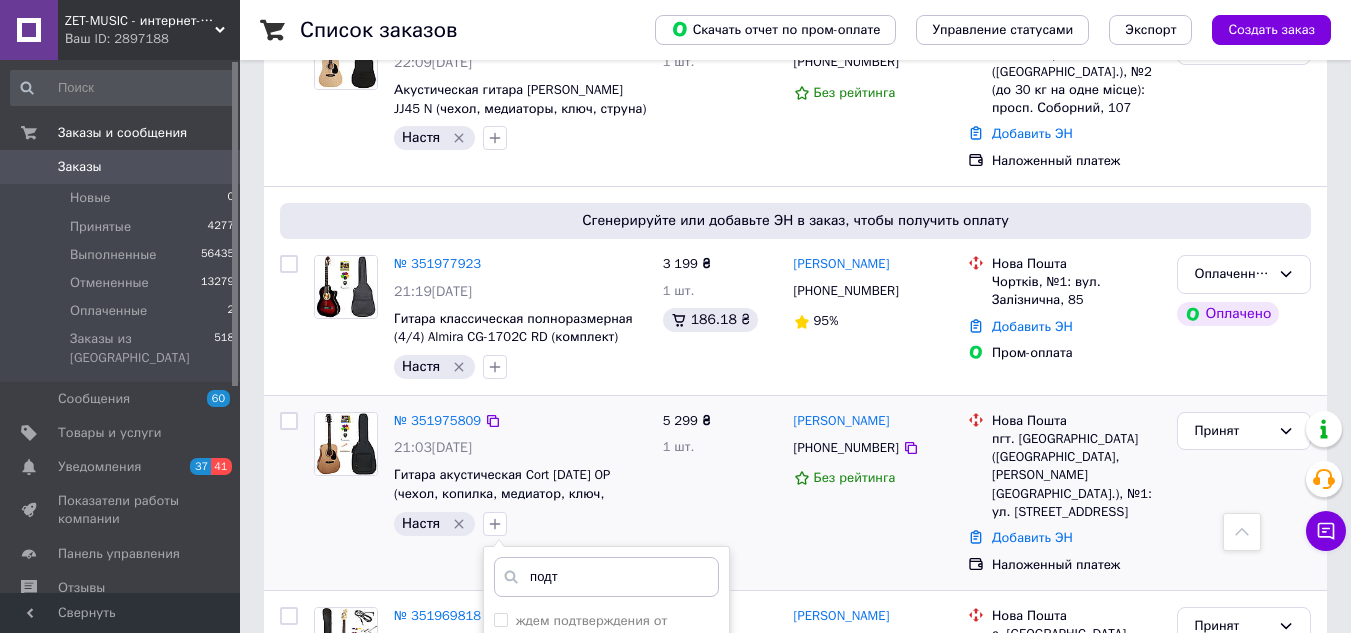 type on "подт" 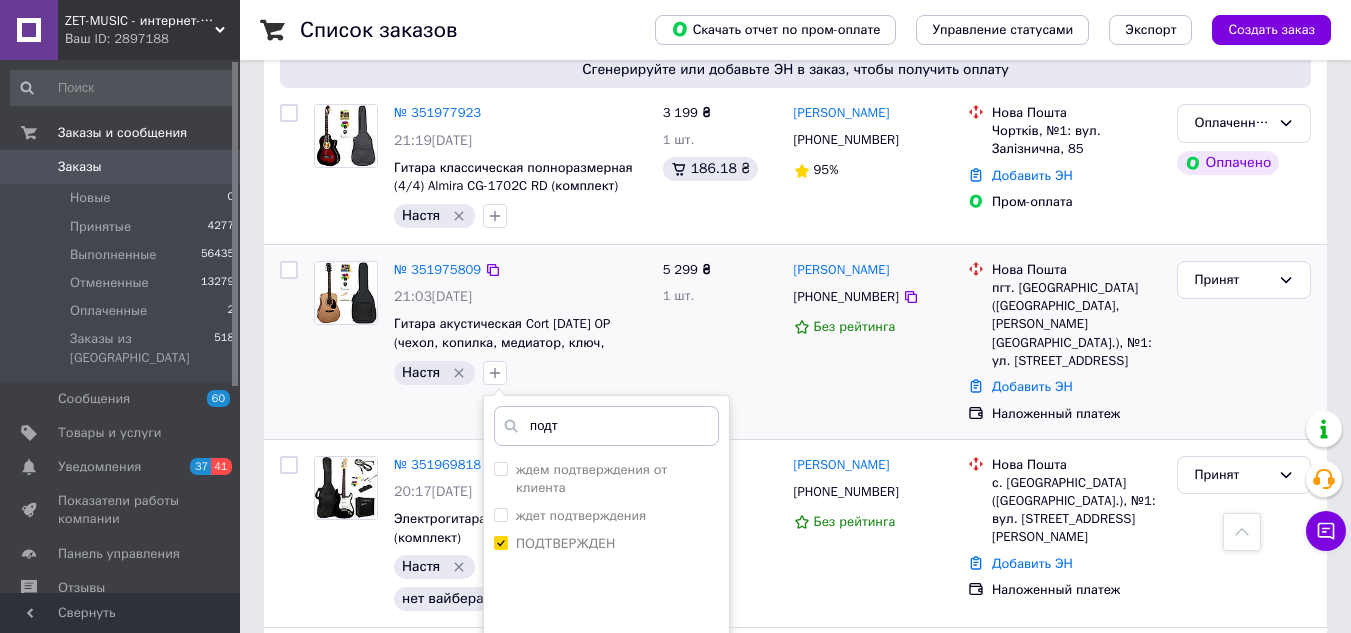 scroll, scrollTop: 1500, scrollLeft: 0, axis: vertical 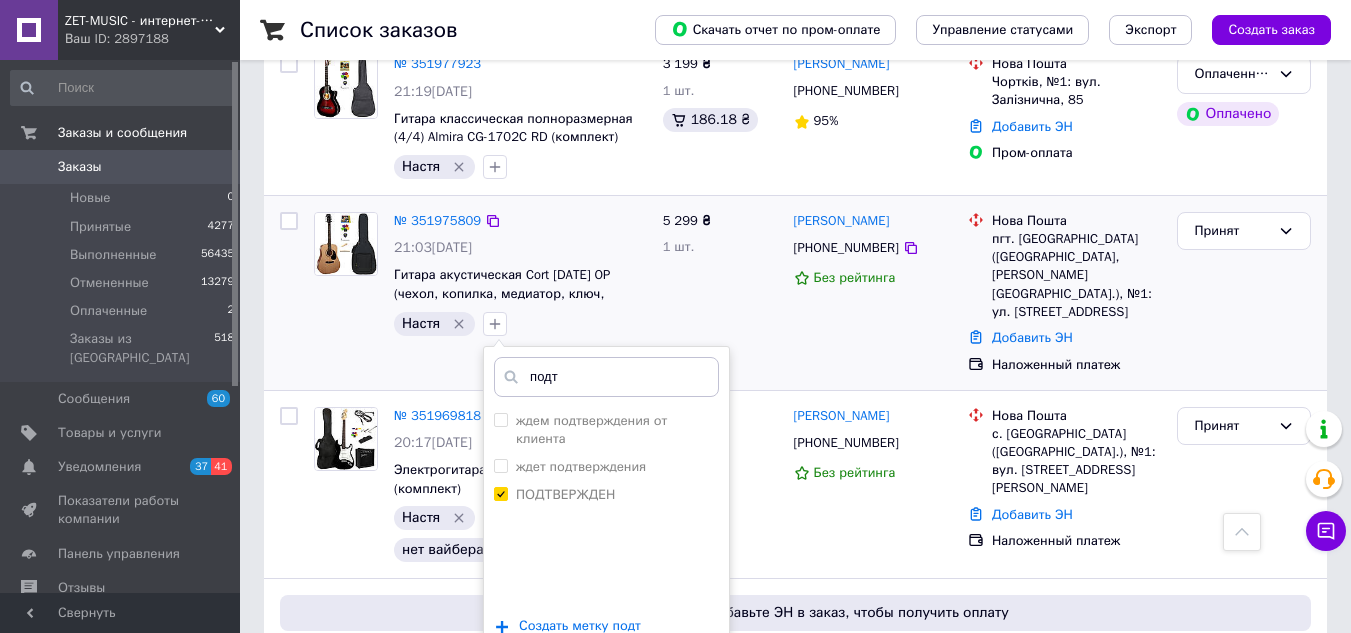click on "Добавить метку" at bounding box center (606, 686) 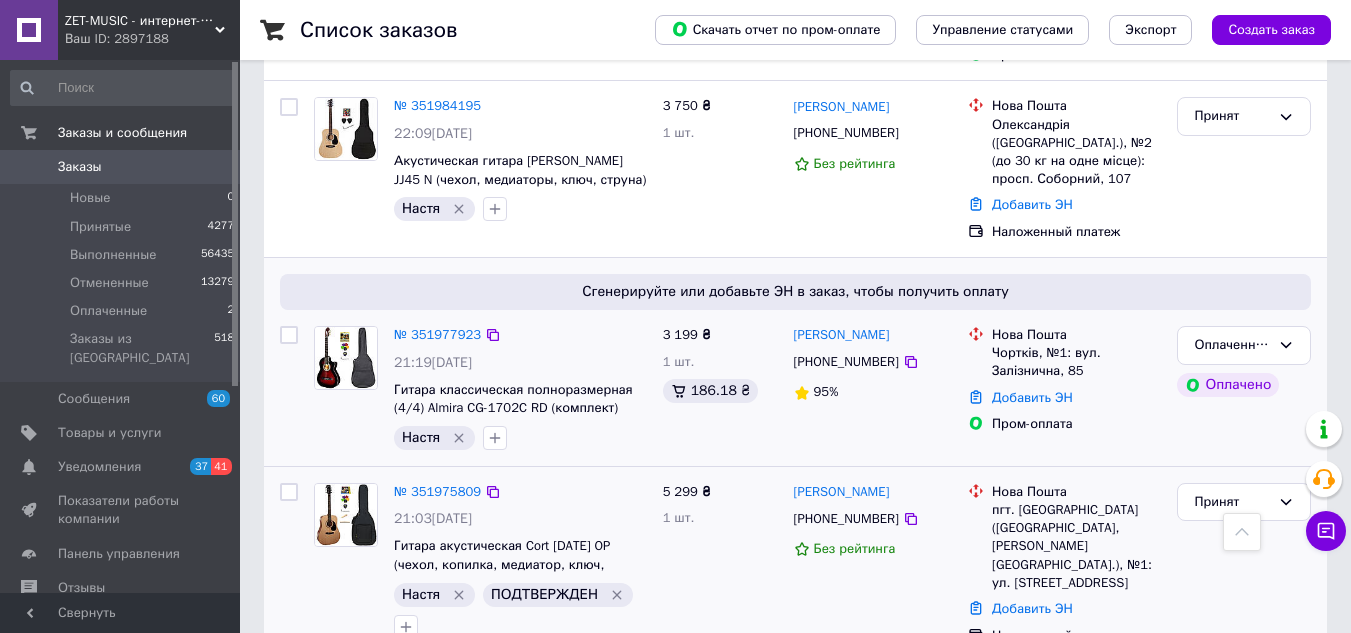 scroll, scrollTop: 1200, scrollLeft: 0, axis: vertical 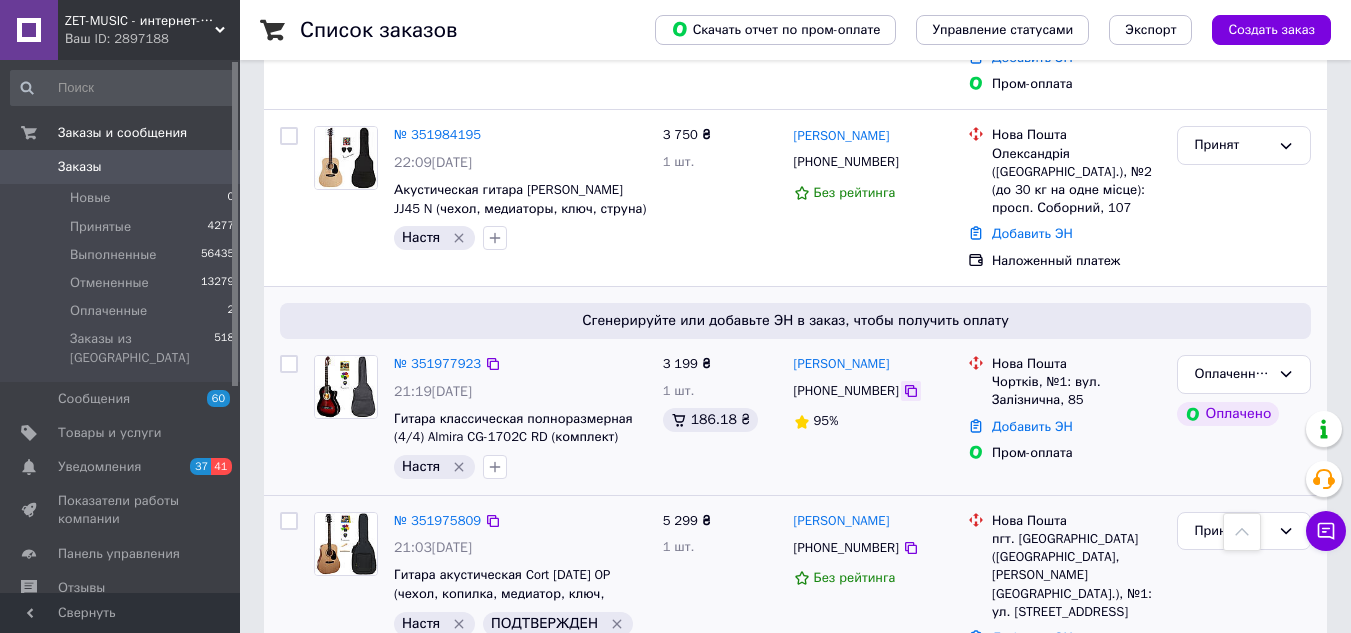 click 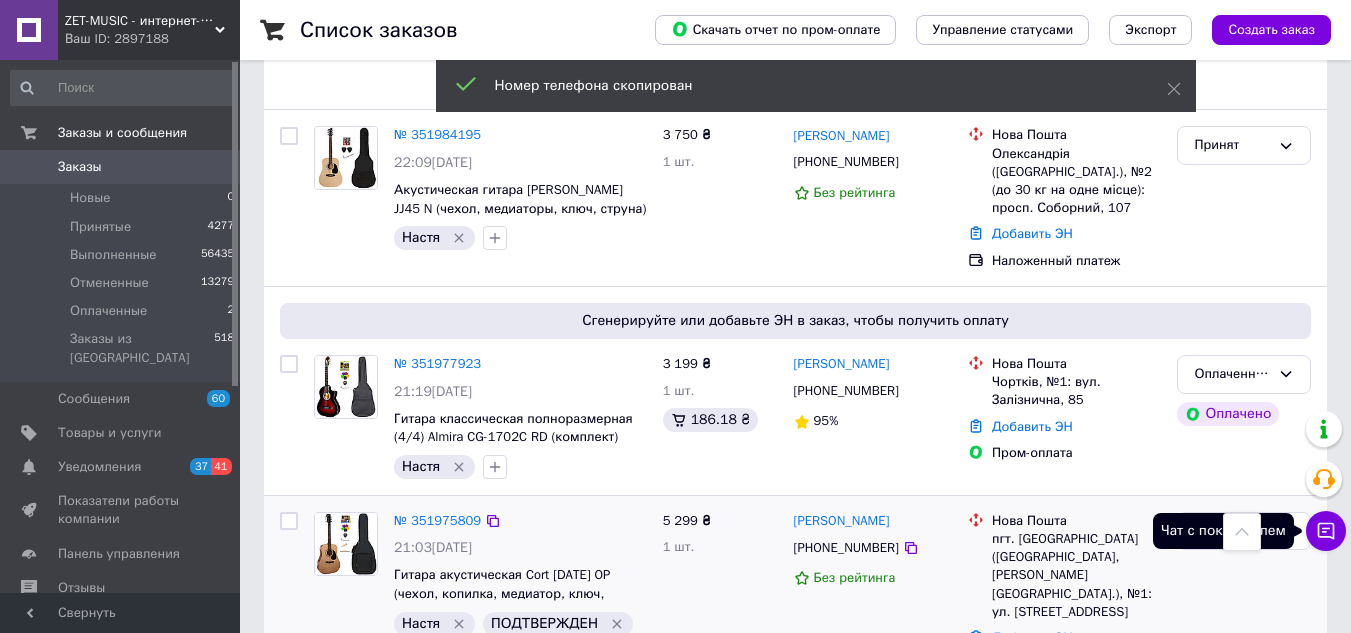 click 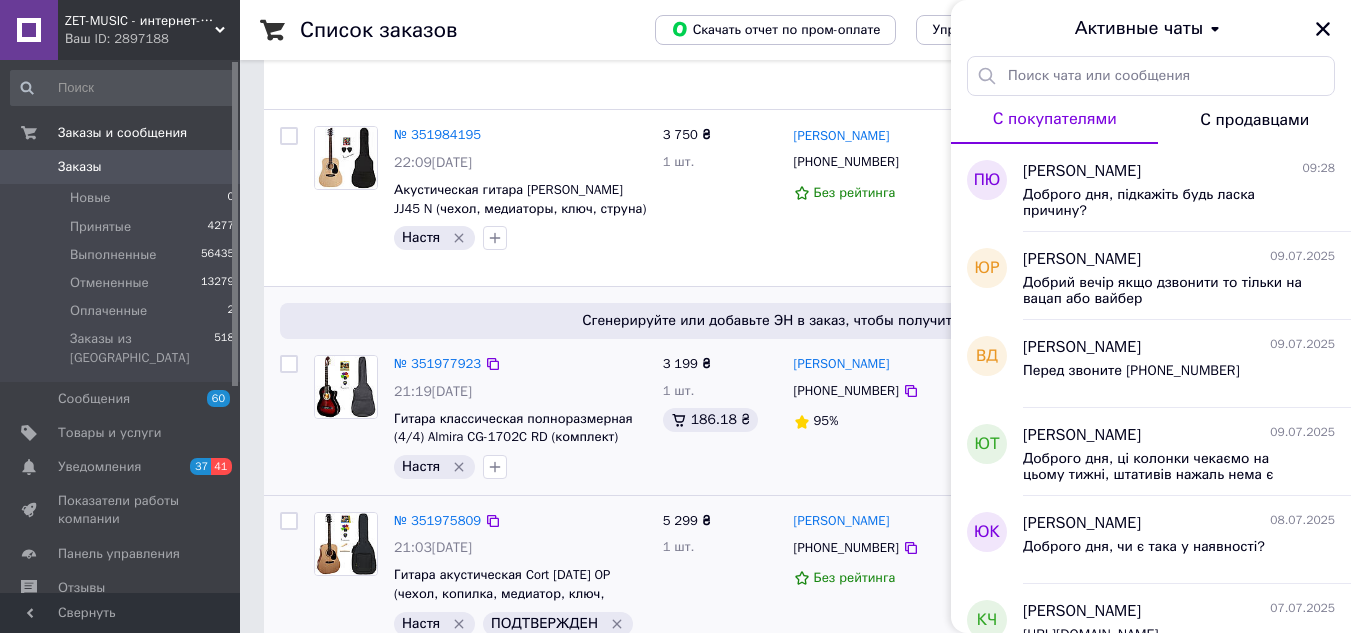 click on "Сгенерируйте или добавьте ЭН в заказ, чтобы получить оплату" at bounding box center (795, 321) 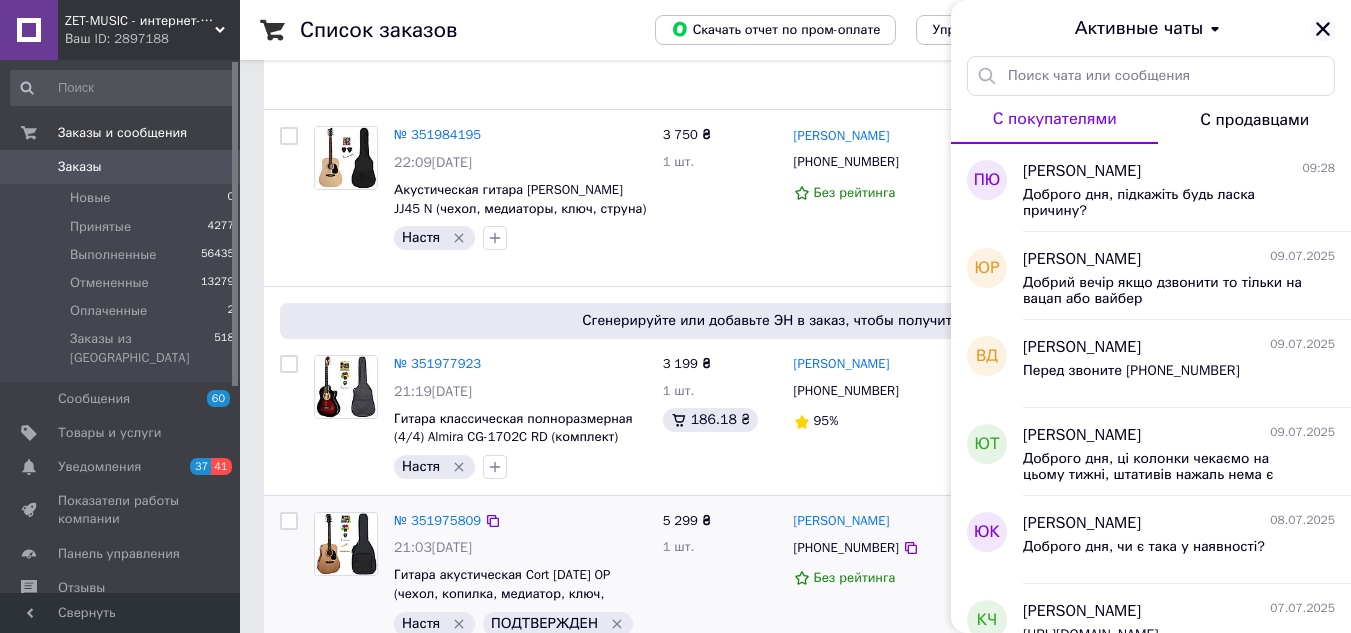 click 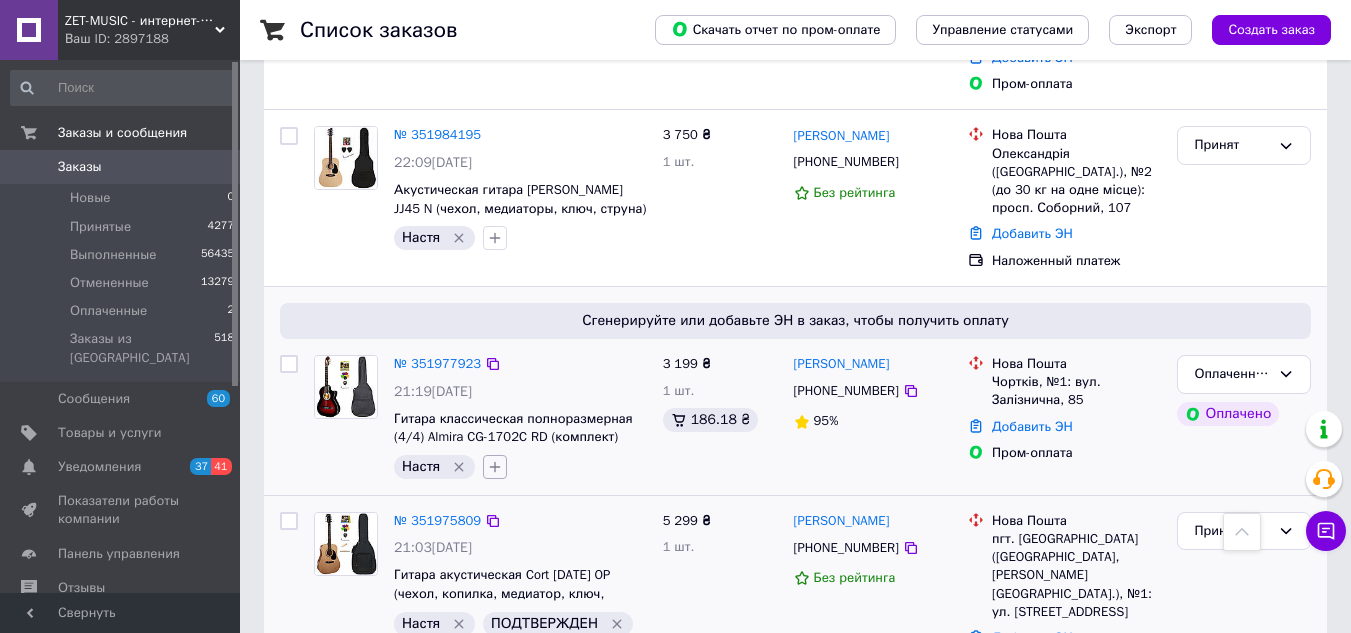click 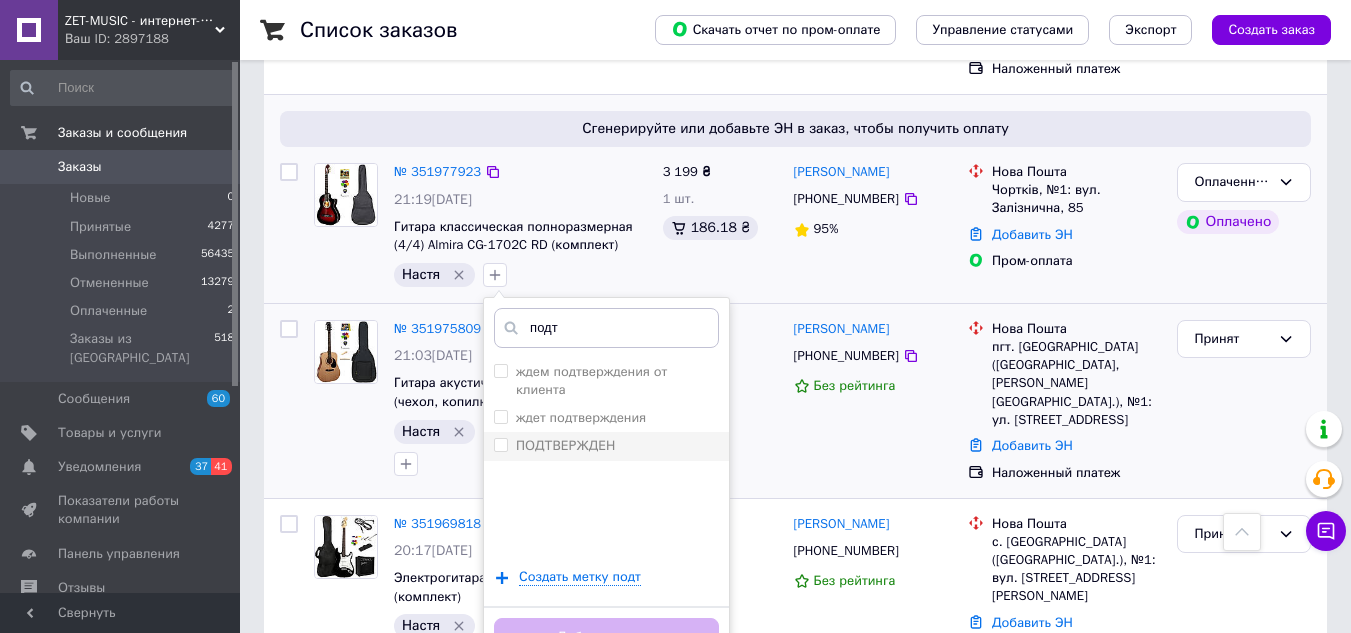 scroll, scrollTop: 1400, scrollLeft: 0, axis: vertical 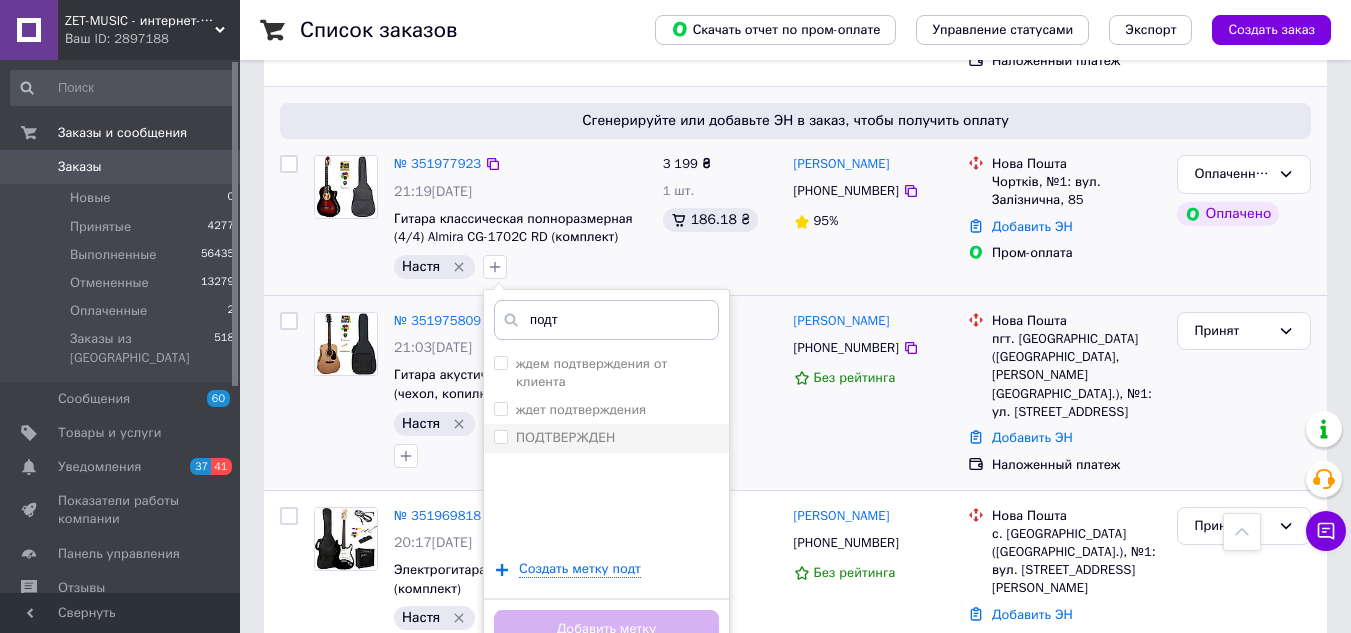 type on "подт" 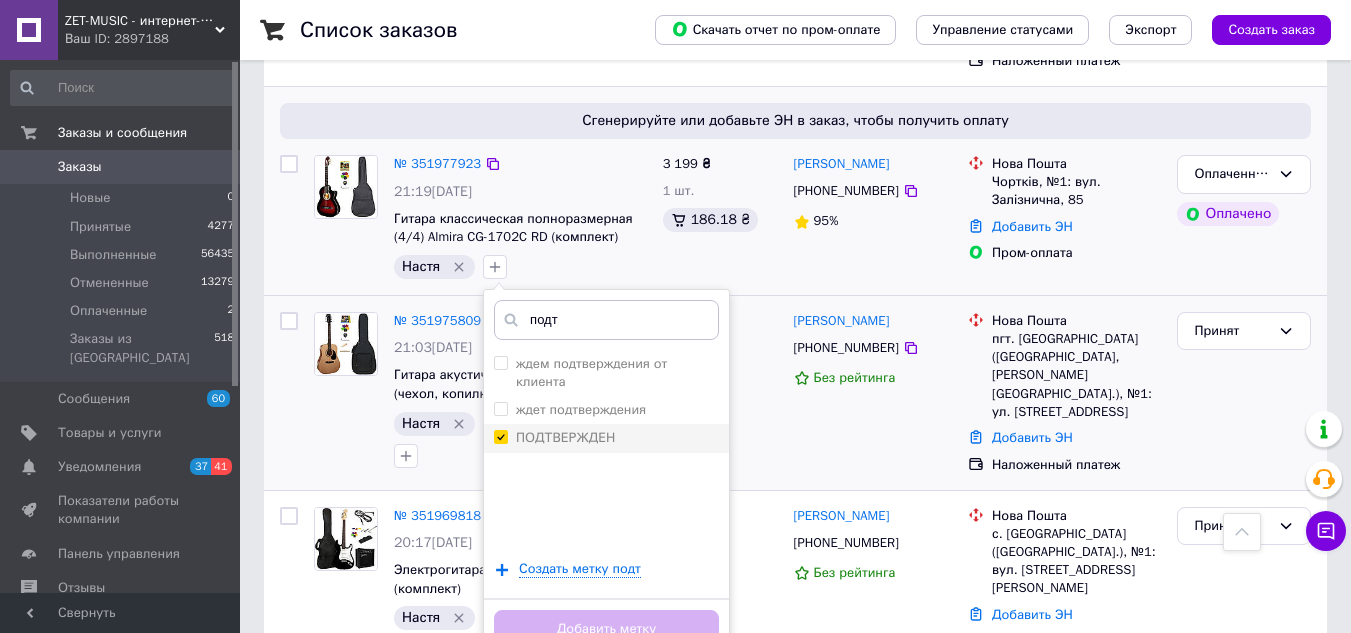 checkbox on "true" 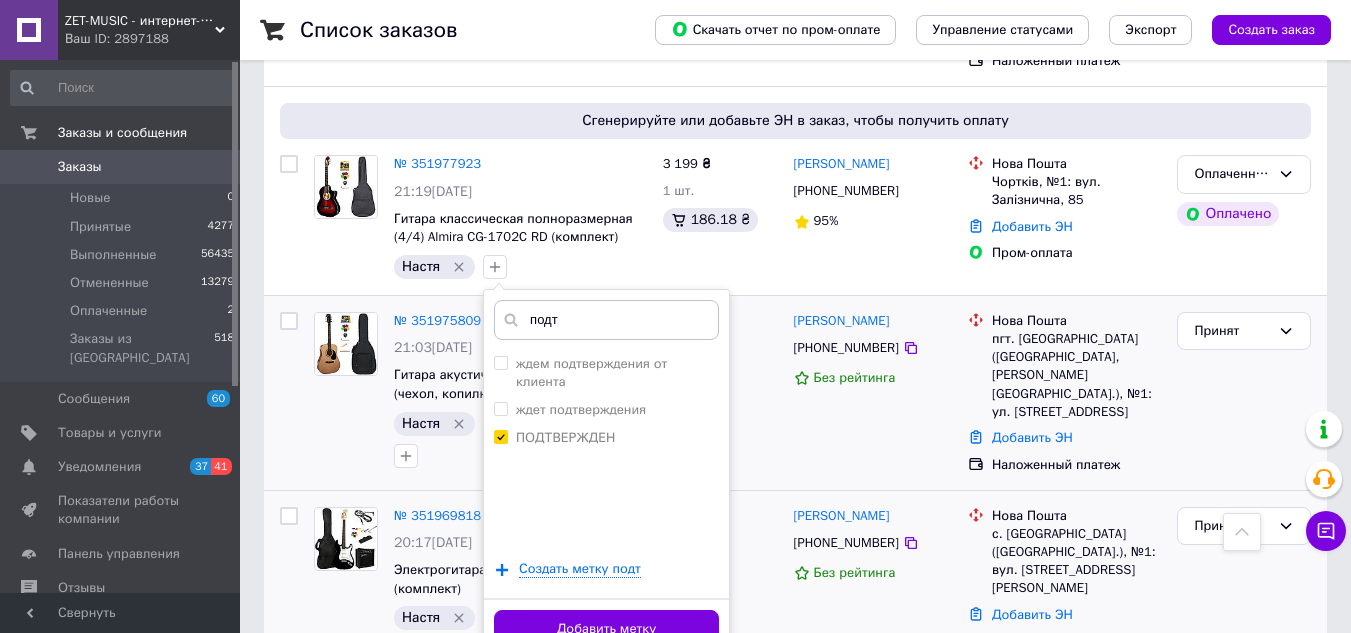 click on "Добавить метку" at bounding box center [606, 629] 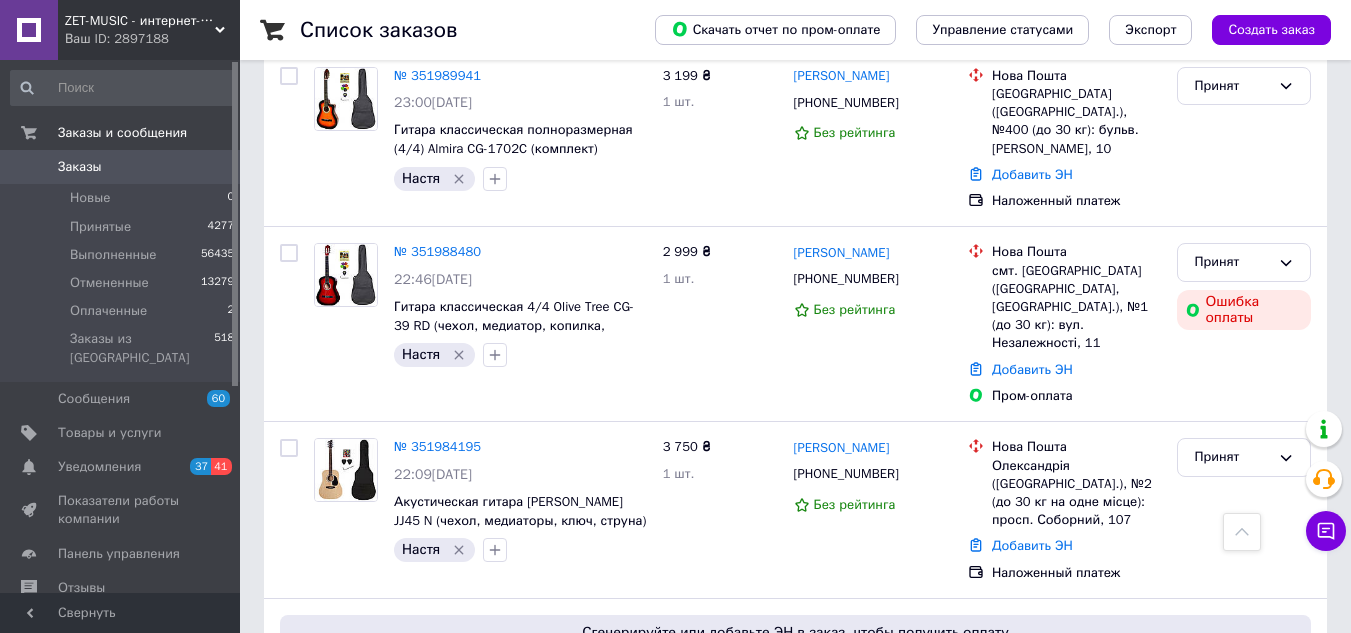 scroll, scrollTop: 1000, scrollLeft: 0, axis: vertical 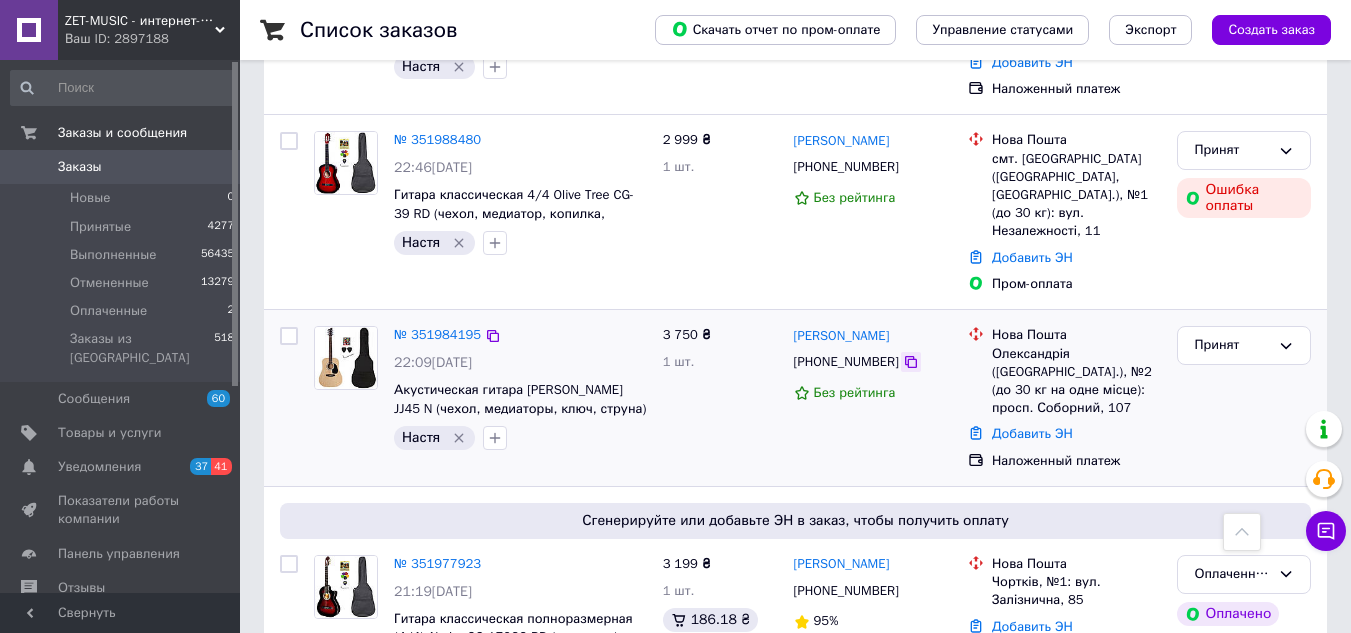 click 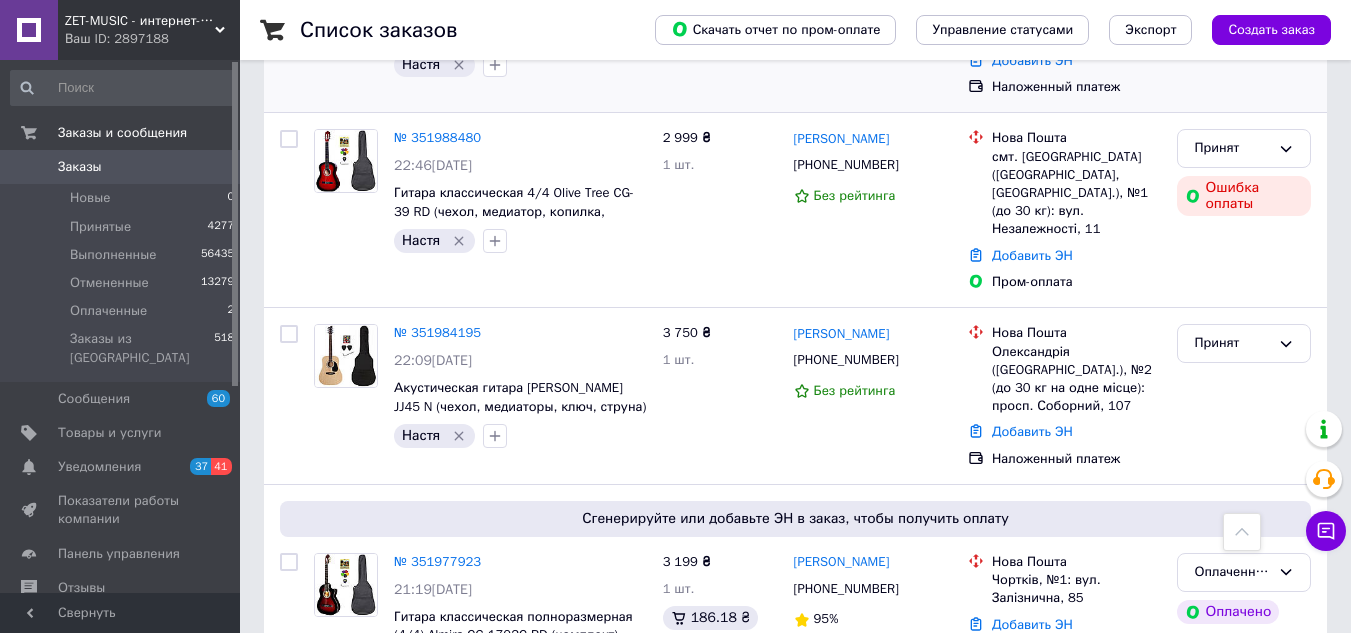 scroll, scrollTop: 1100, scrollLeft: 0, axis: vertical 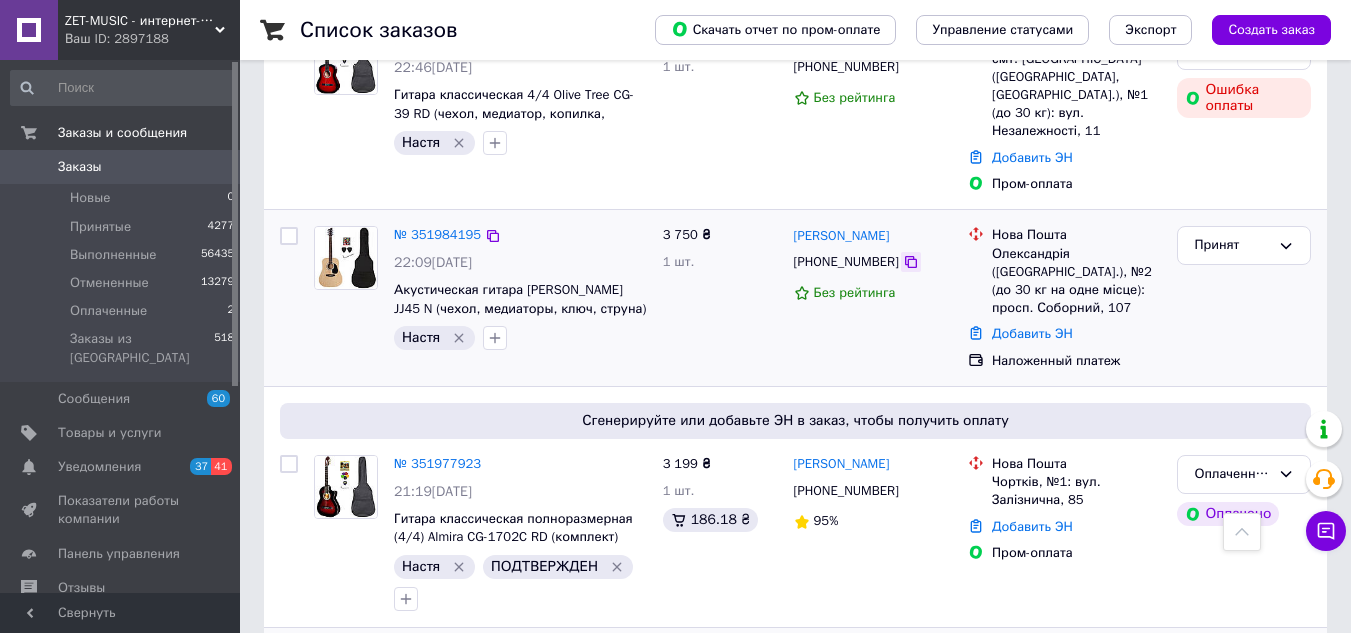 click 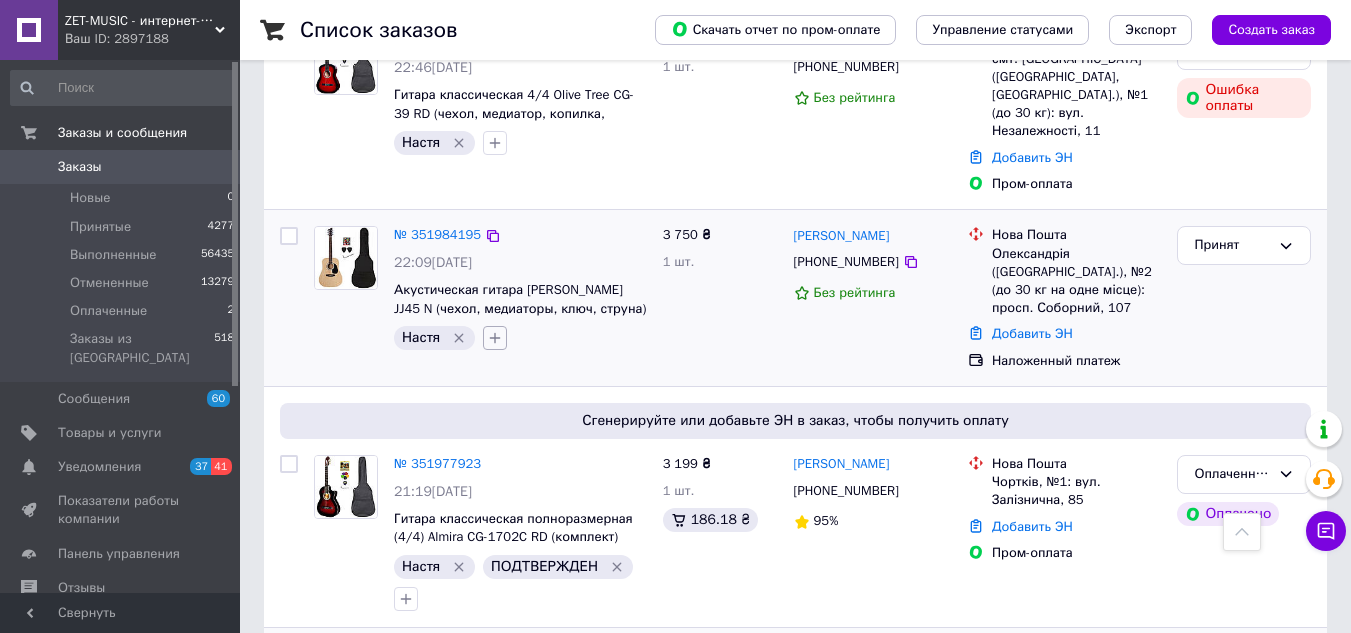 click at bounding box center [495, 338] 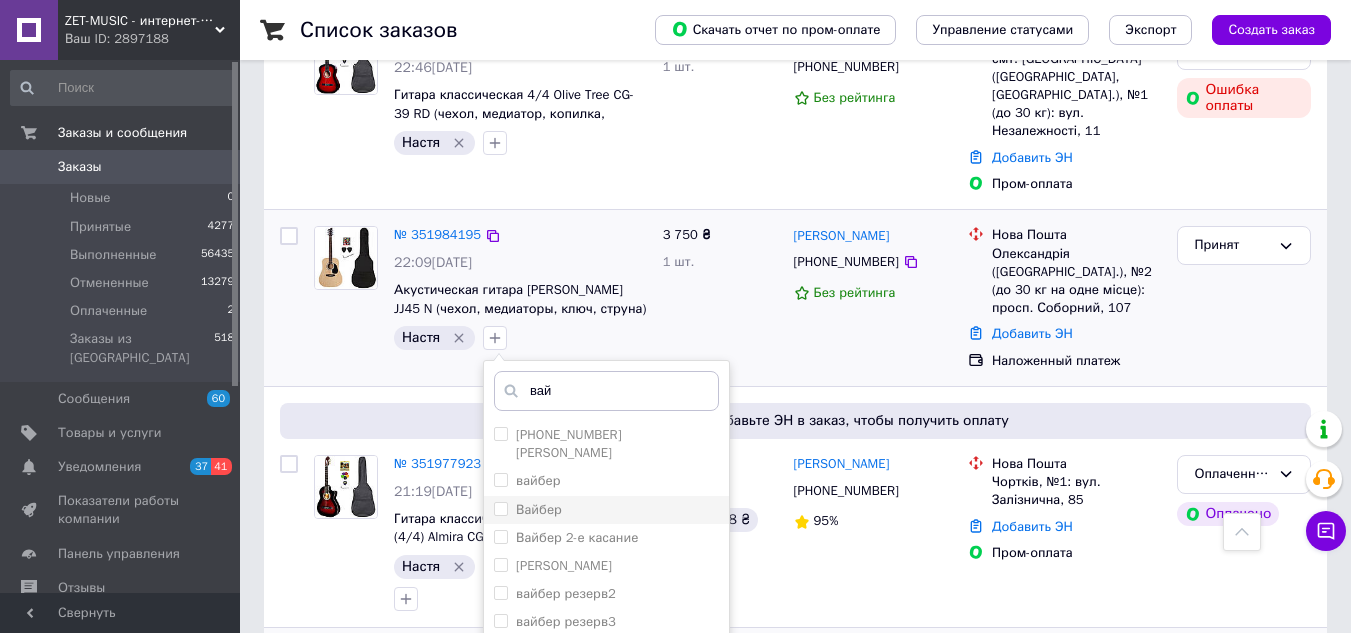 type on "вай" 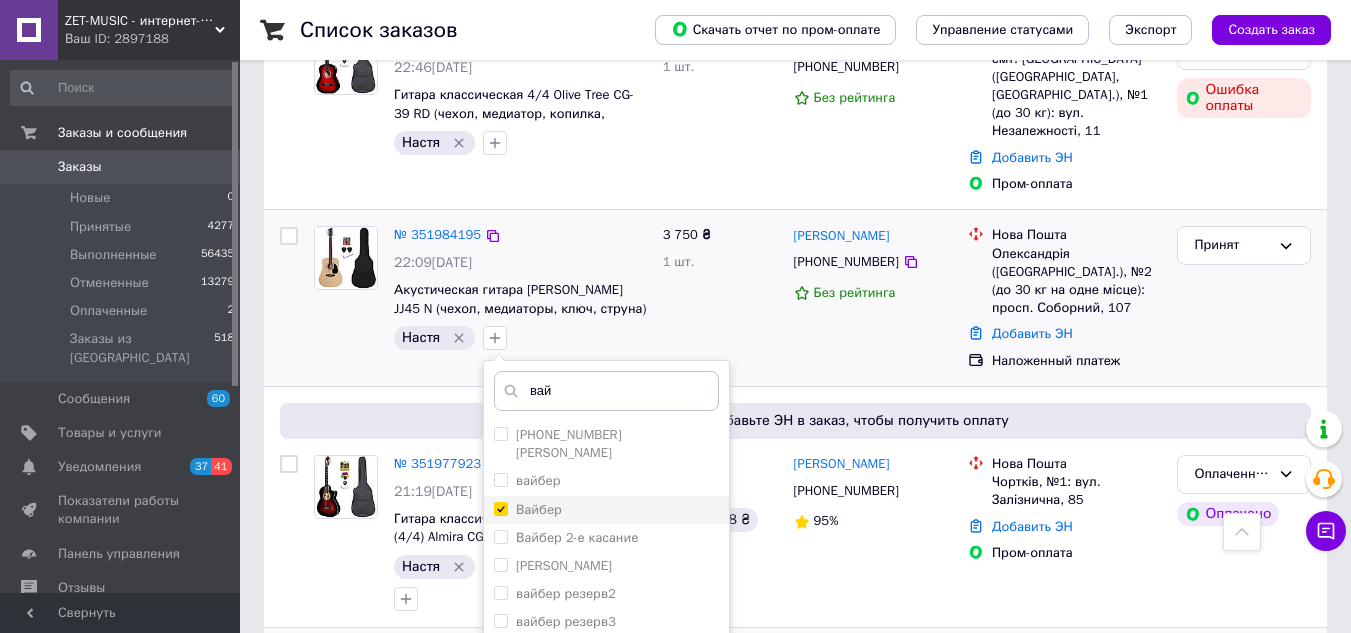 checkbox on "true" 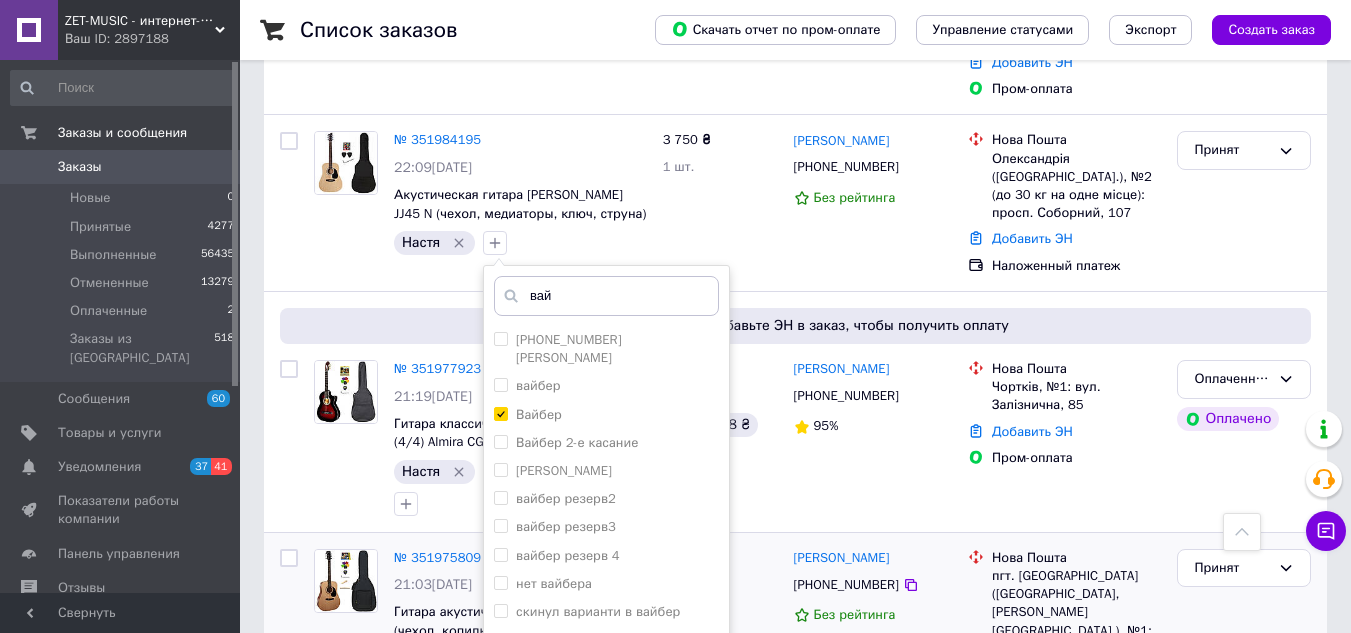 scroll, scrollTop: 1300, scrollLeft: 0, axis: vertical 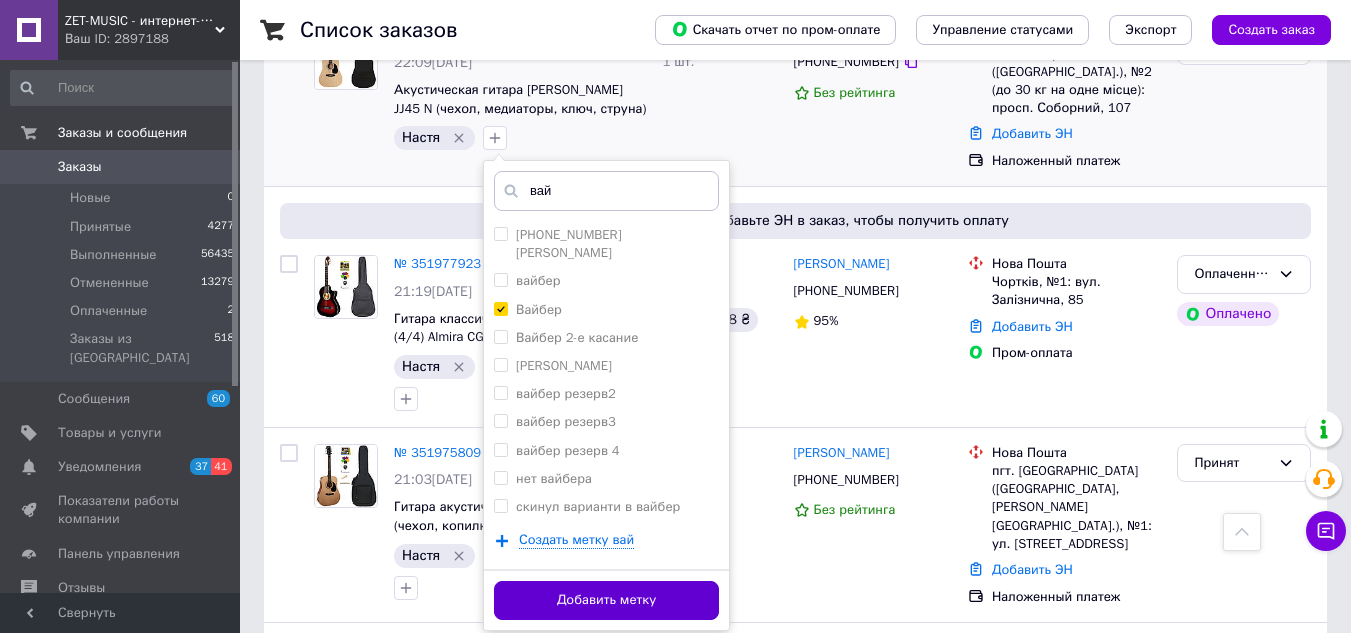 click on "Добавить метку" at bounding box center (606, 600) 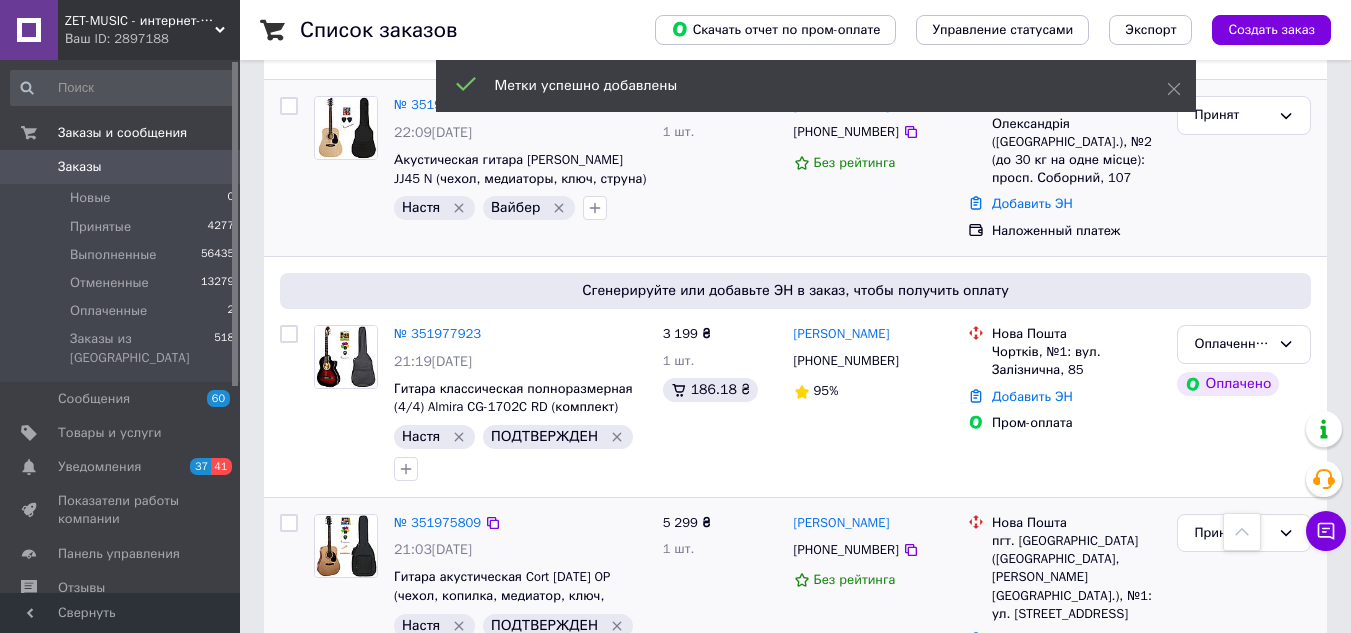 scroll, scrollTop: 1200, scrollLeft: 0, axis: vertical 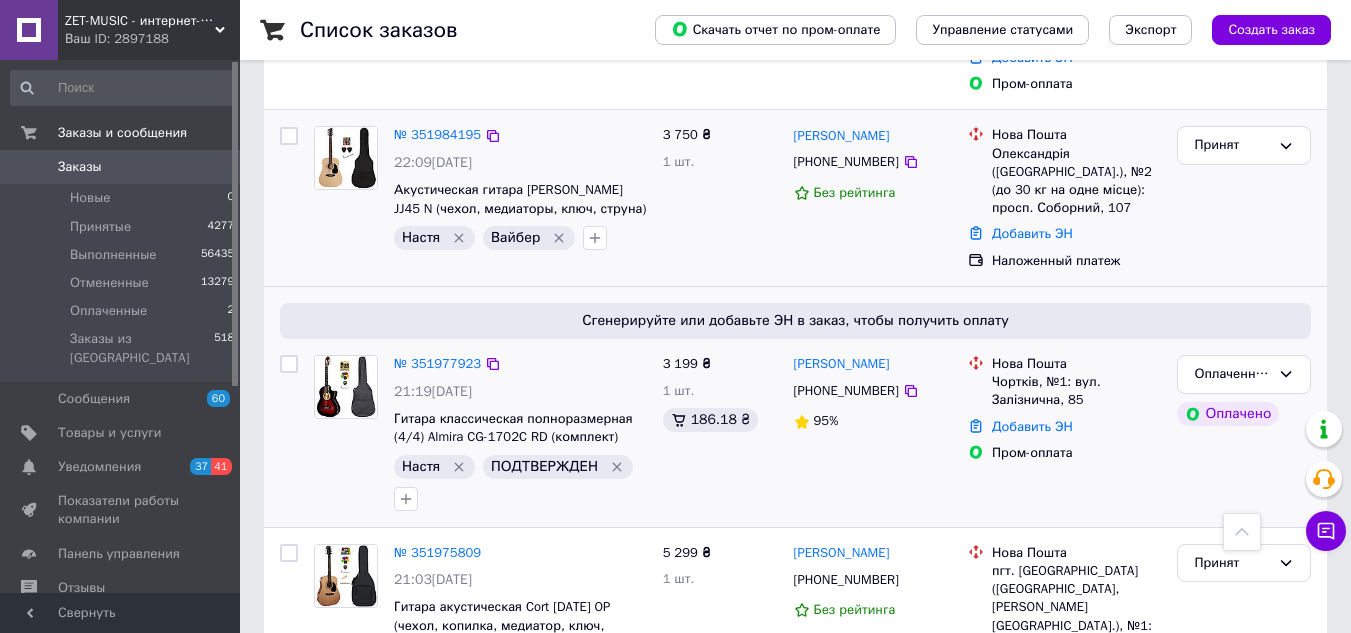 click on "3 199 ₴ 1 шт. 186.18 ₴" at bounding box center [720, 433] 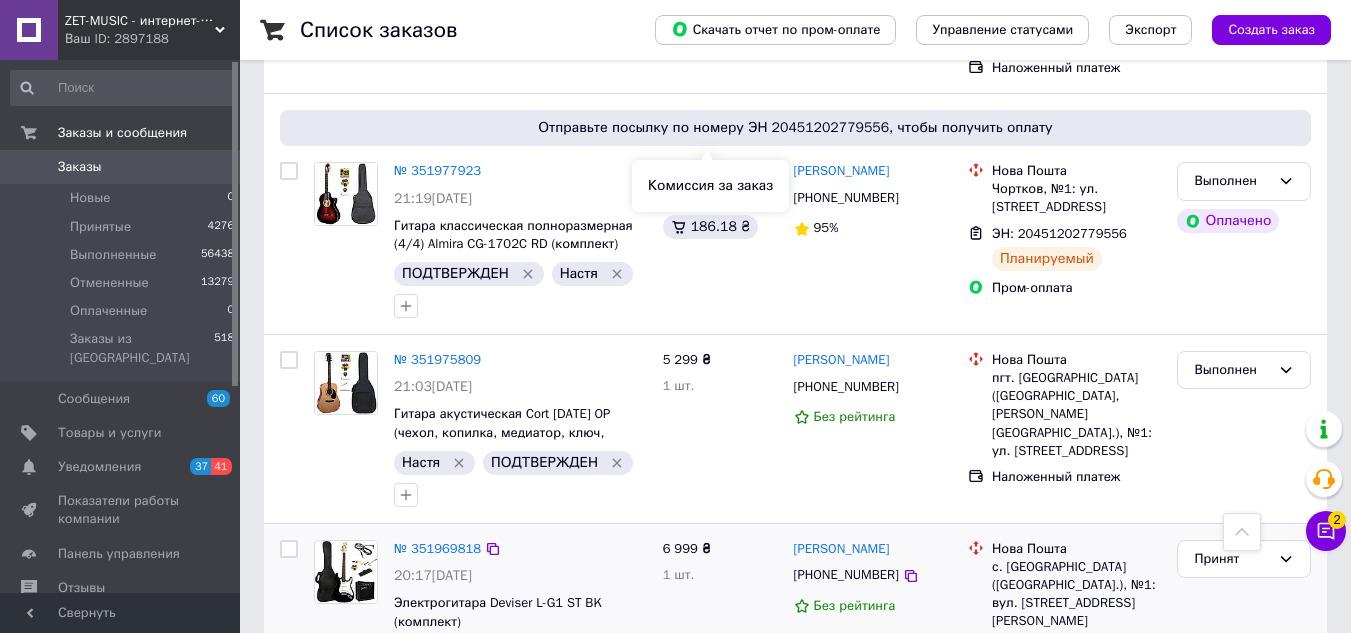 scroll, scrollTop: 1500, scrollLeft: 0, axis: vertical 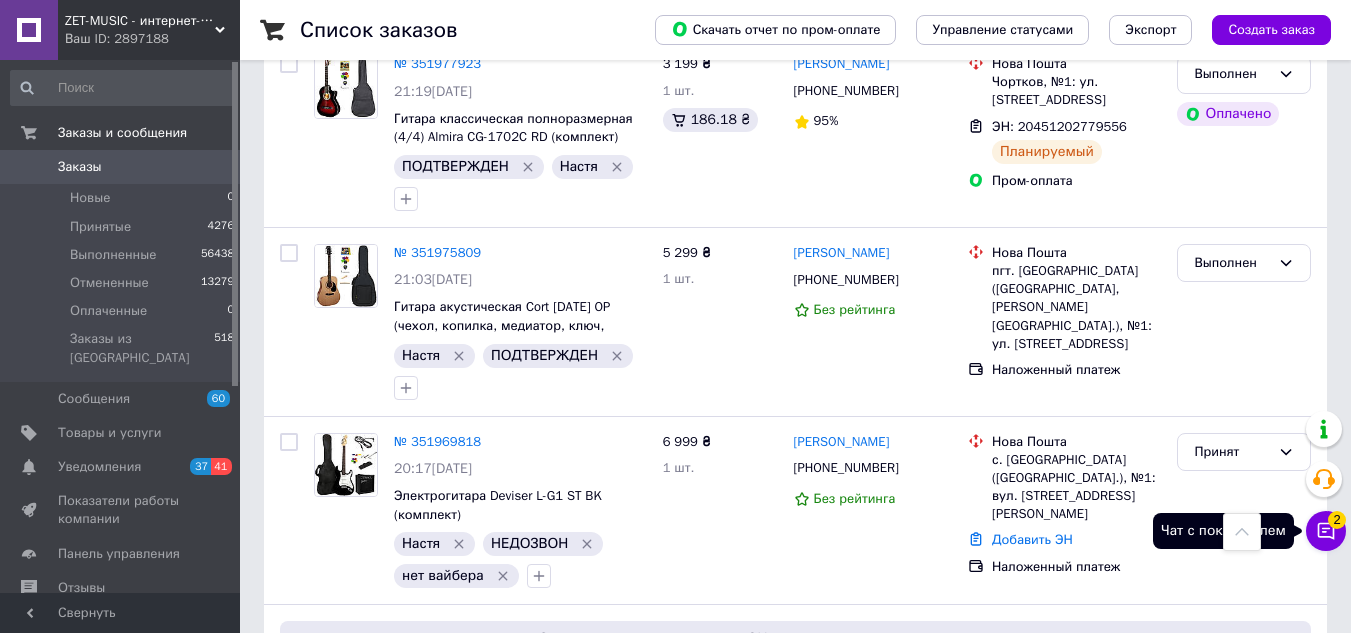 click on "Чат с покупателем 2" at bounding box center (1326, 531) 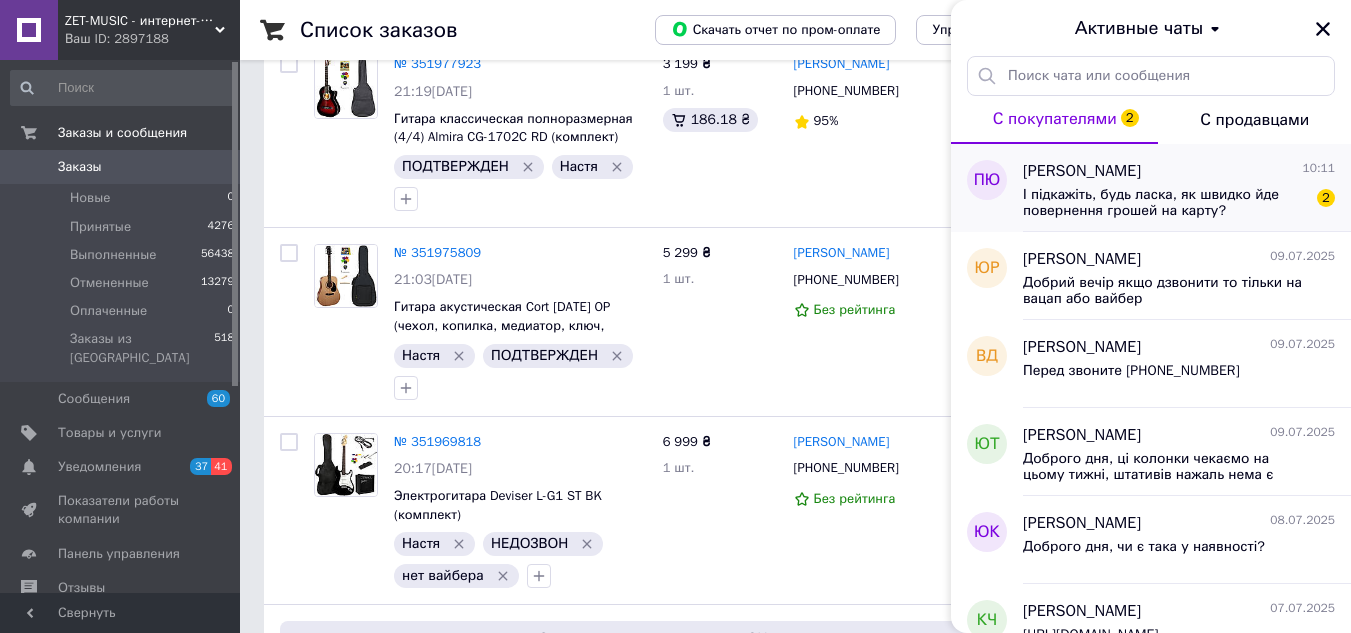 click on "Петр Юрженко 10:11 І підкажіть, будь ласка, як швидко йде повернення грошей на карту? 2" at bounding box center (1187, 188) 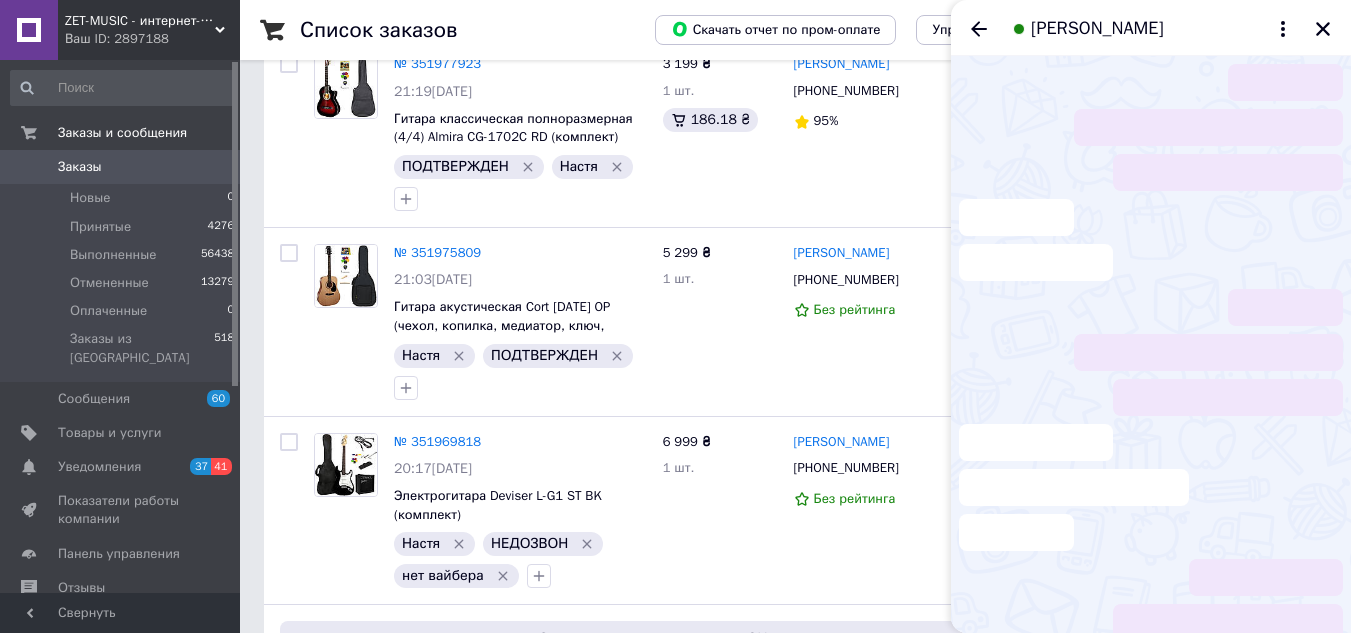 scroll, scrollTop: 319, scrollLeft: 0, axis: vertical 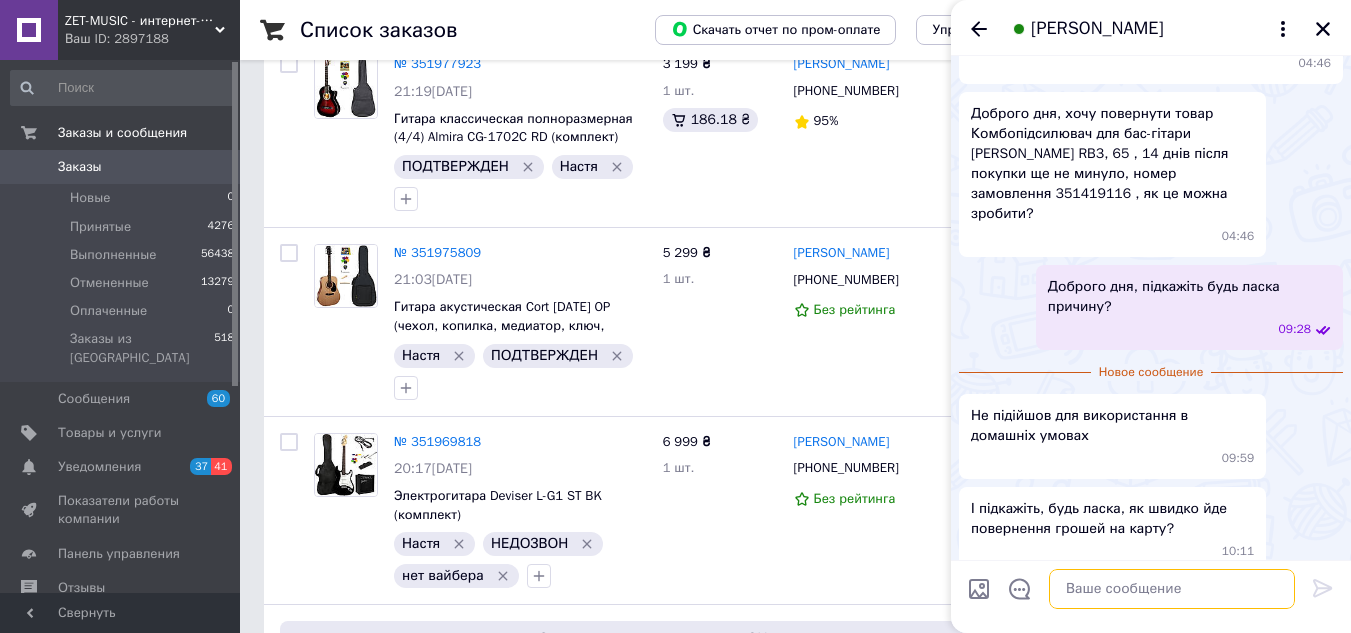 click at bounding box center [1172, 589] 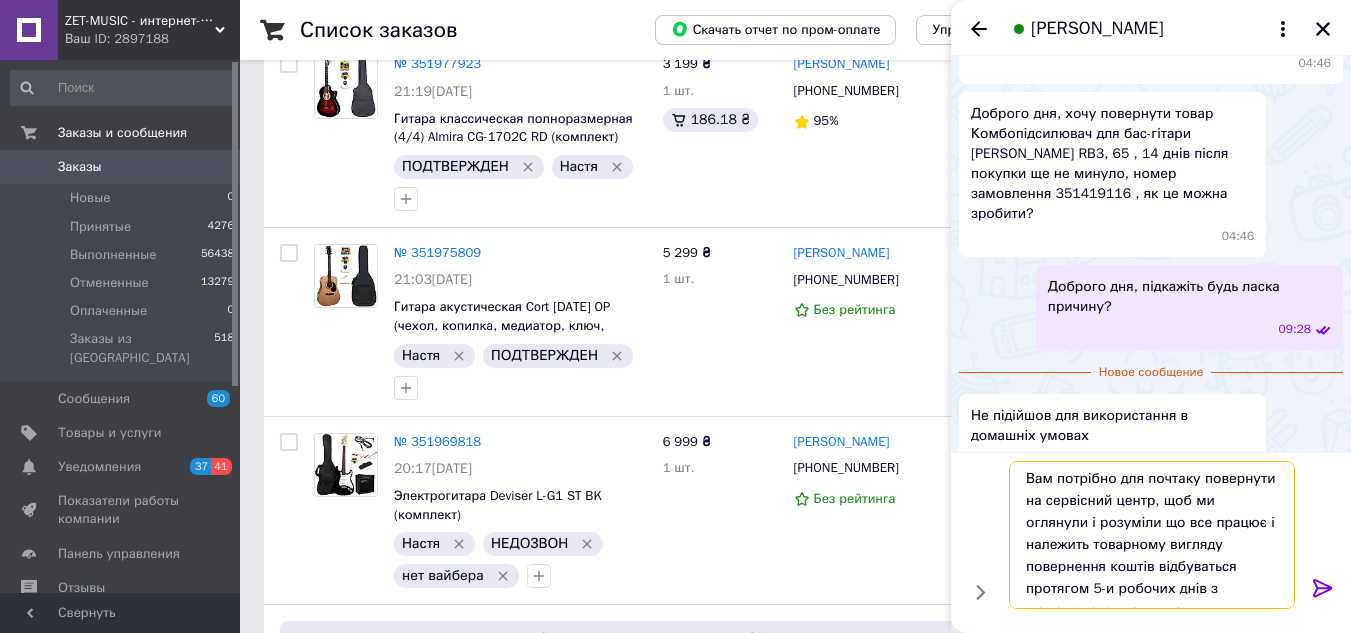 scroll, scrollTop: 14, scrollLeft: 0, axis: vertical 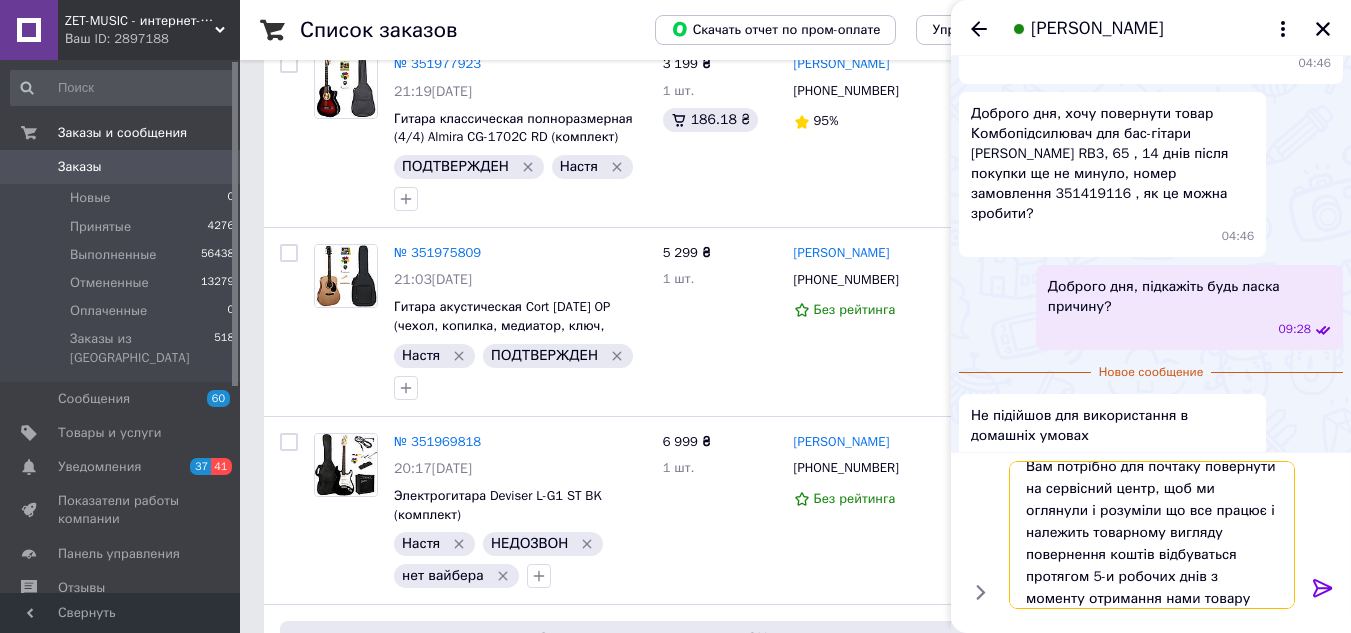 type on "Вам потрібно для почтаку повернути на сервісний центр, щоб ми оглянули і розуміли що все працює і належить товарному вигляду повернення коштів відбуваться протягом 5-и робочих днів з моменту отримання нами товару" 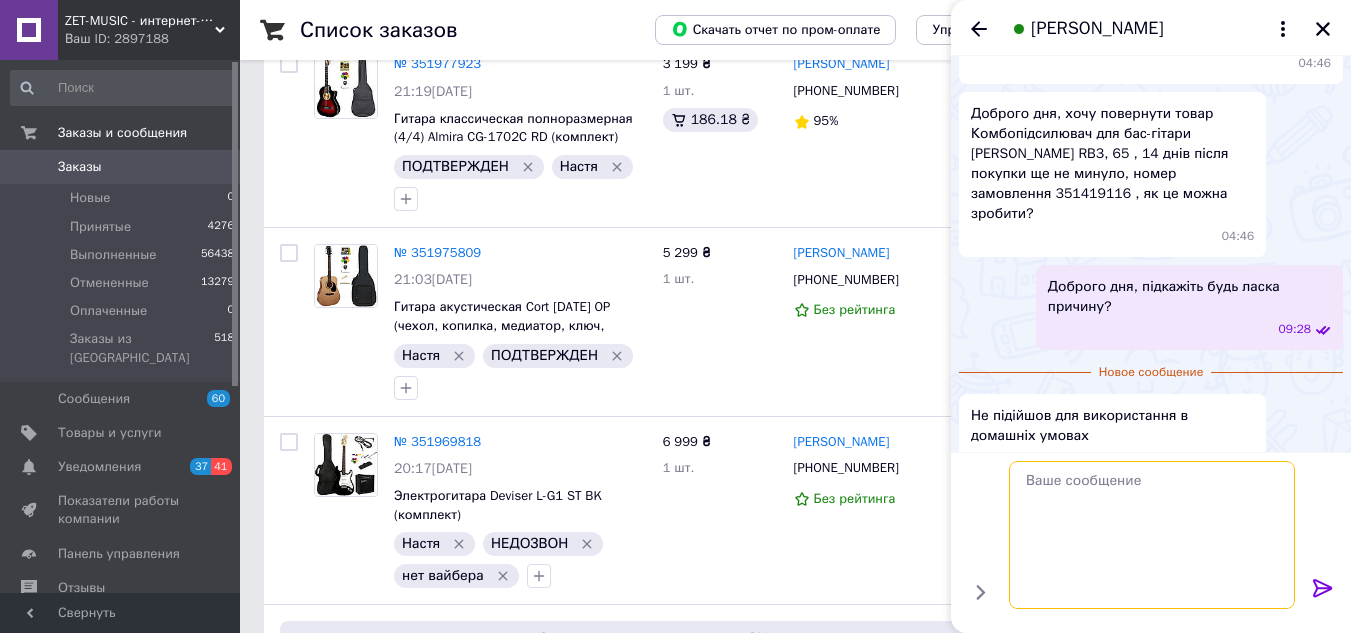scroll, scrollTop: 0, scrollLeft: 0, axis: both 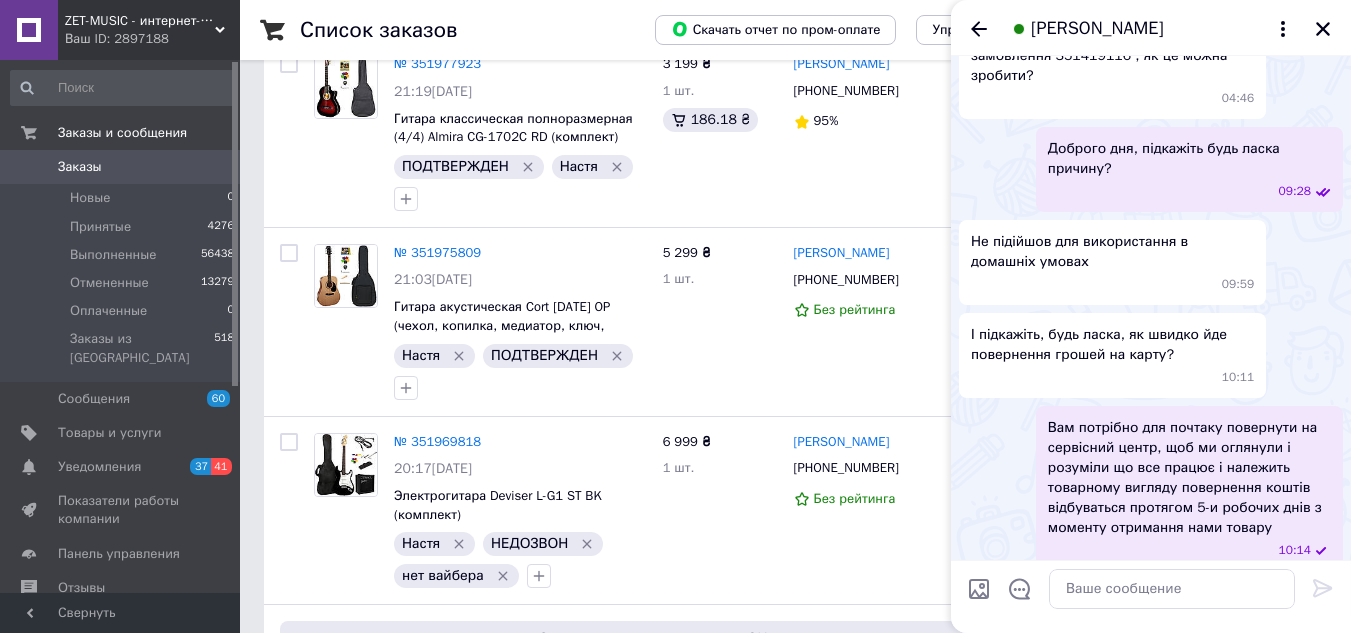 click on "[PERSON_NAME]" at bounding box center [1151, 28] 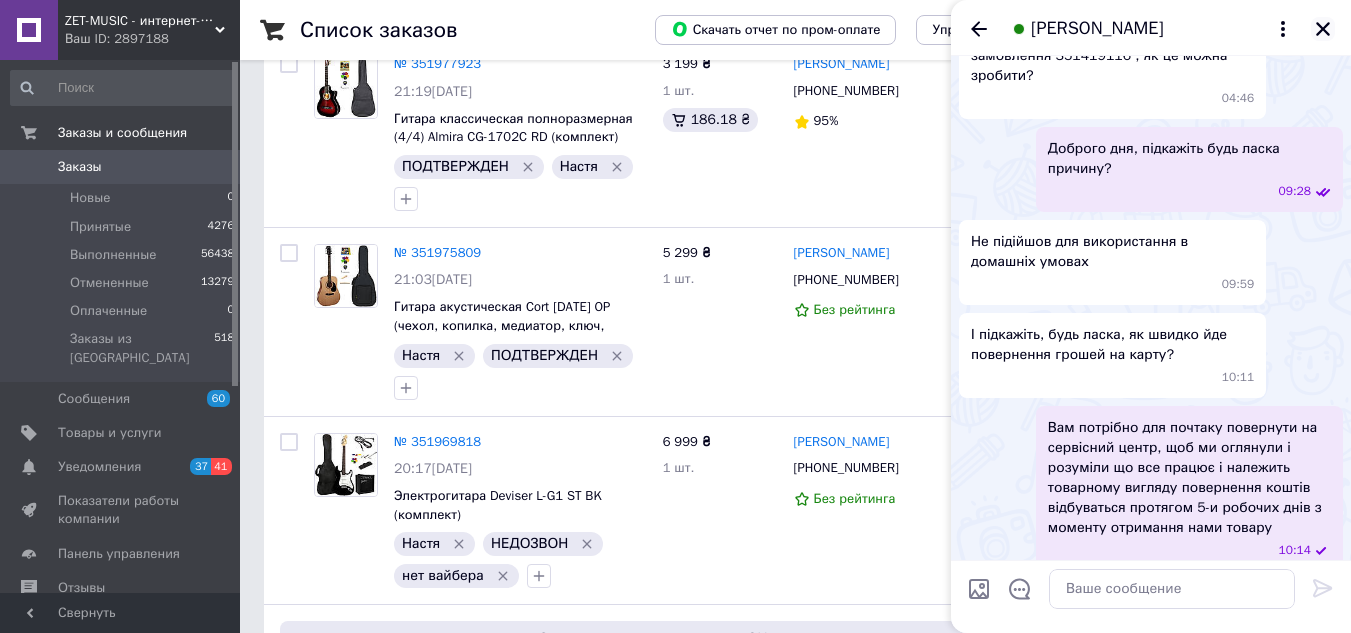 click 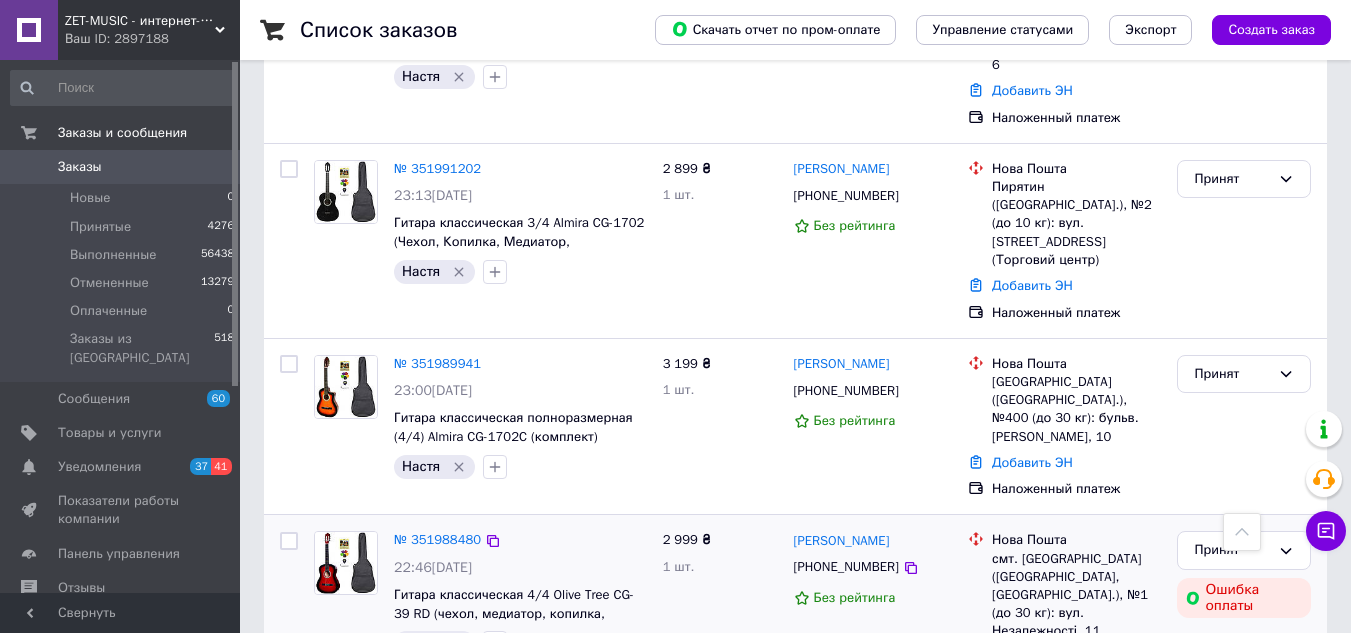 scroll, scrollTop: 800, scrollLeft: 0, axis: vertical 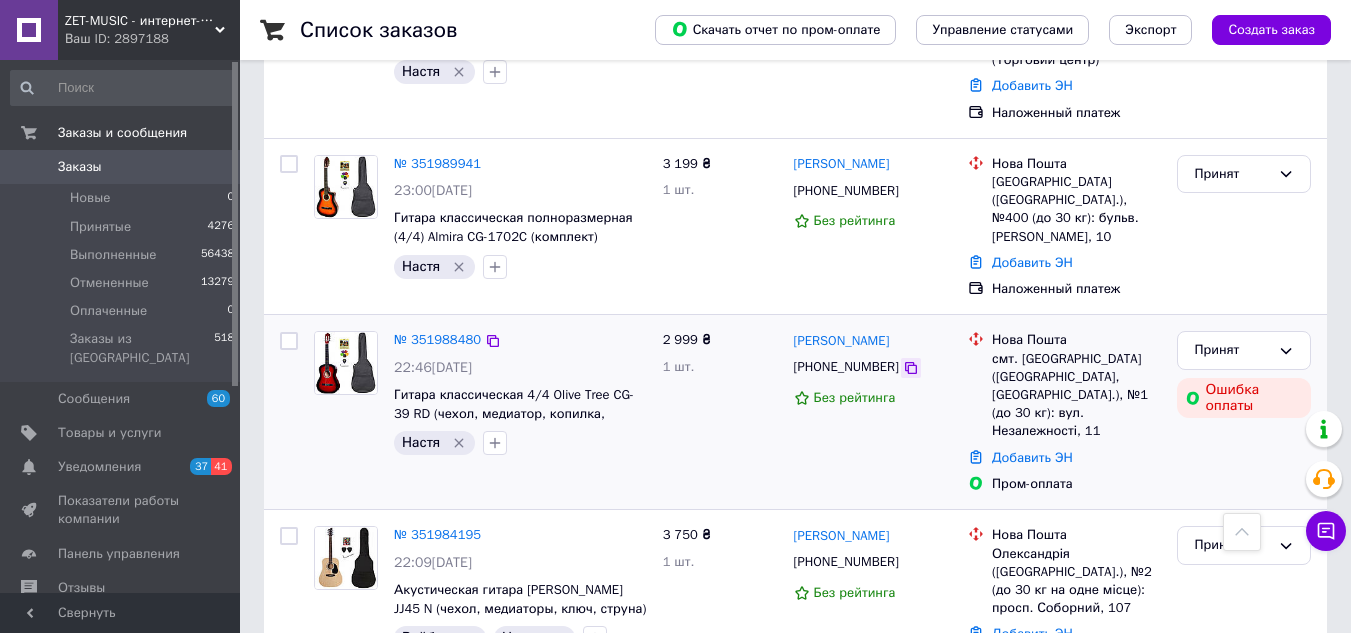 click 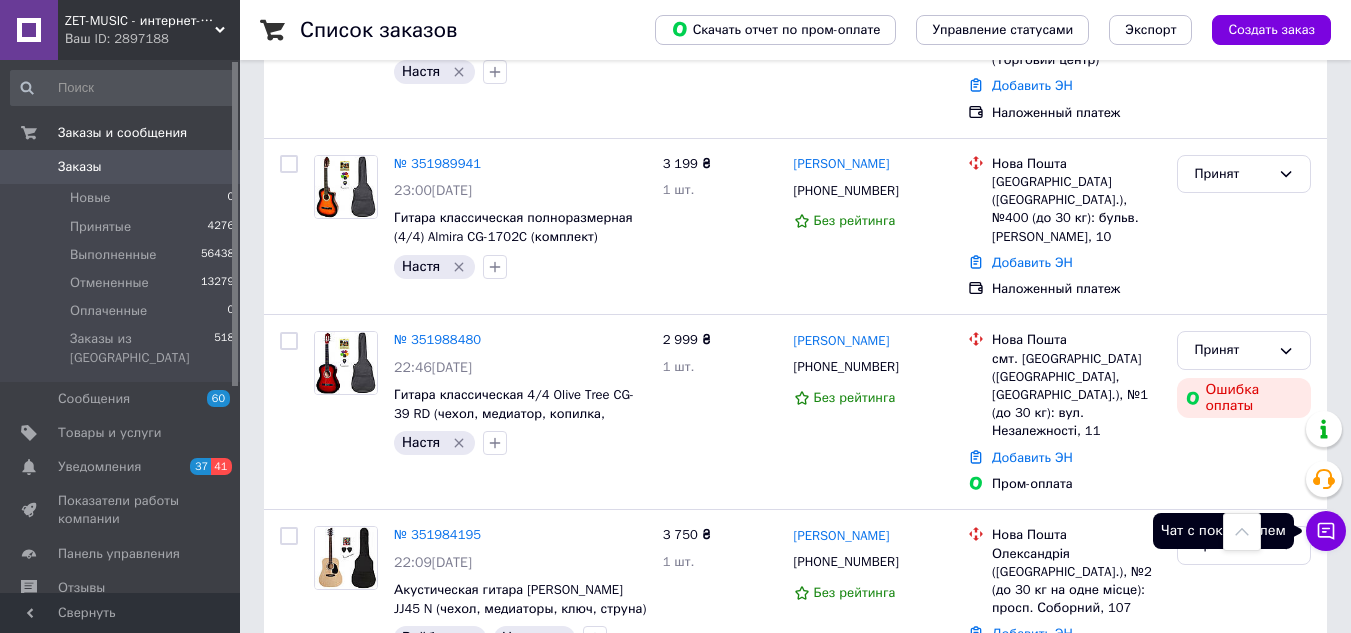 click on "Чат с покупателем" at bounding box center (1326, 531) 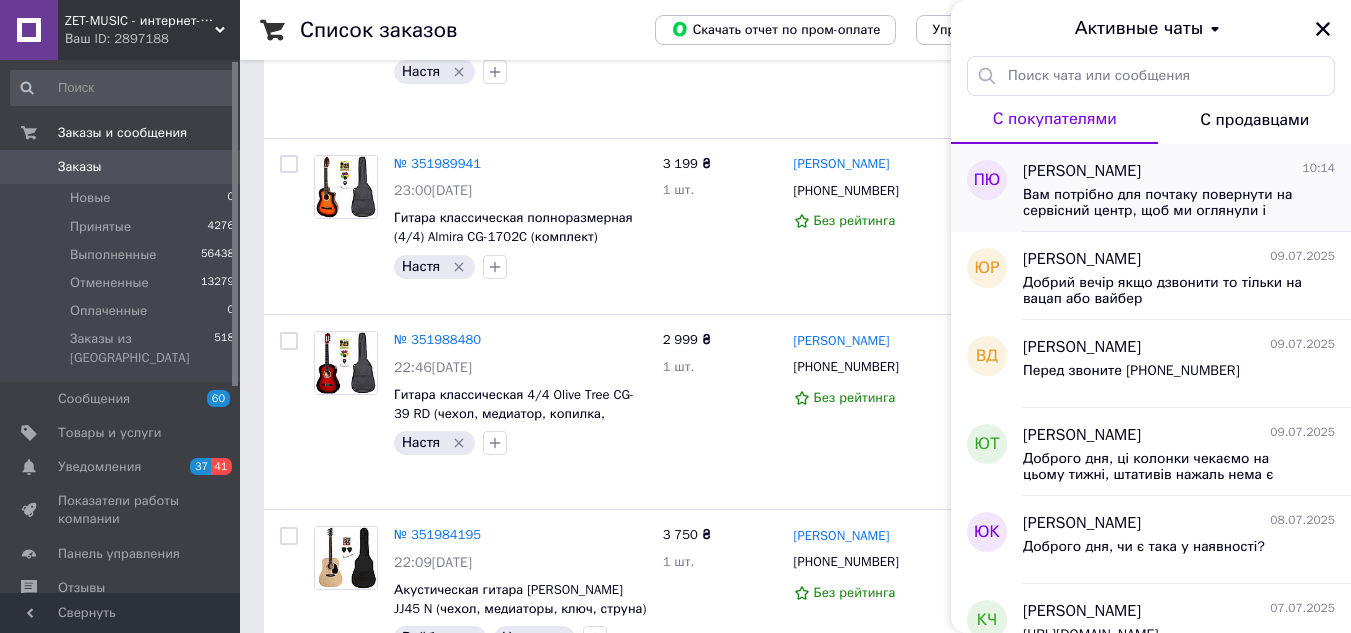 click on "Вам потрібно для почтаку повернути на сервісний центр, щоб ми оглянули і розуміли що все працює і належить товарному вигляду повернення коштів відбуваться протягом 5-и робочих днів з моменту отримання нами товару" at bounding box center (1165, 203) 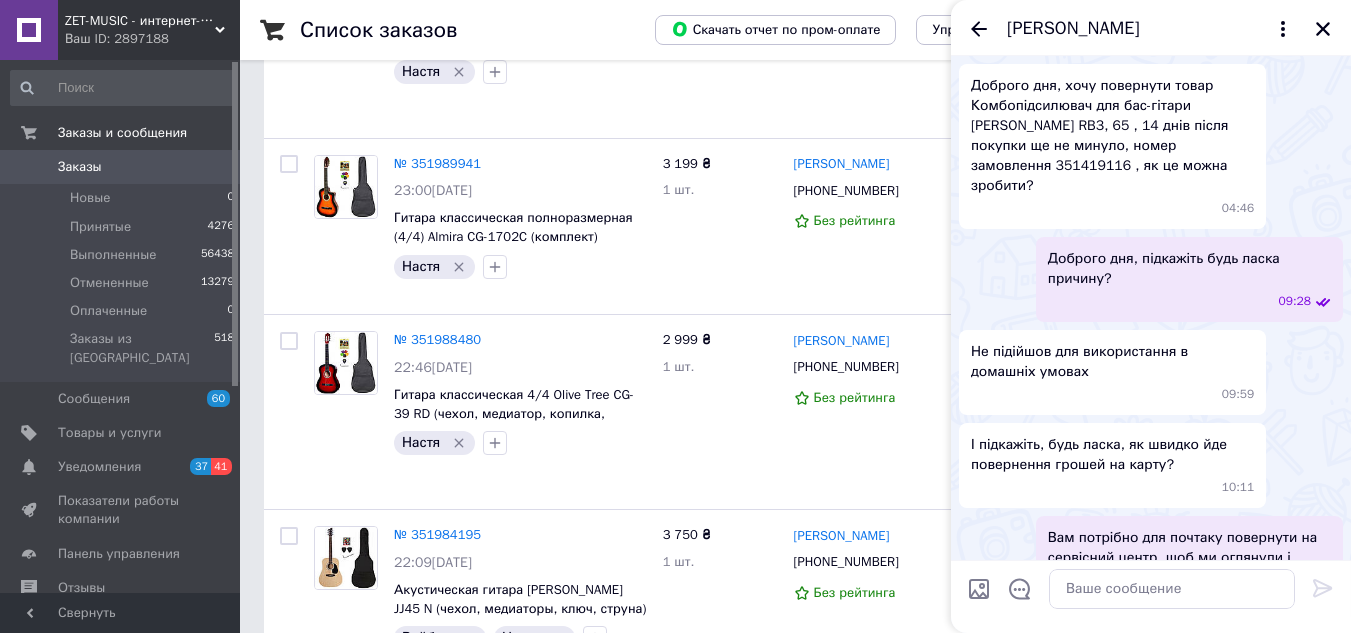 scroll, scrollTop: 457, scrollLeft: 0, axis: vertical 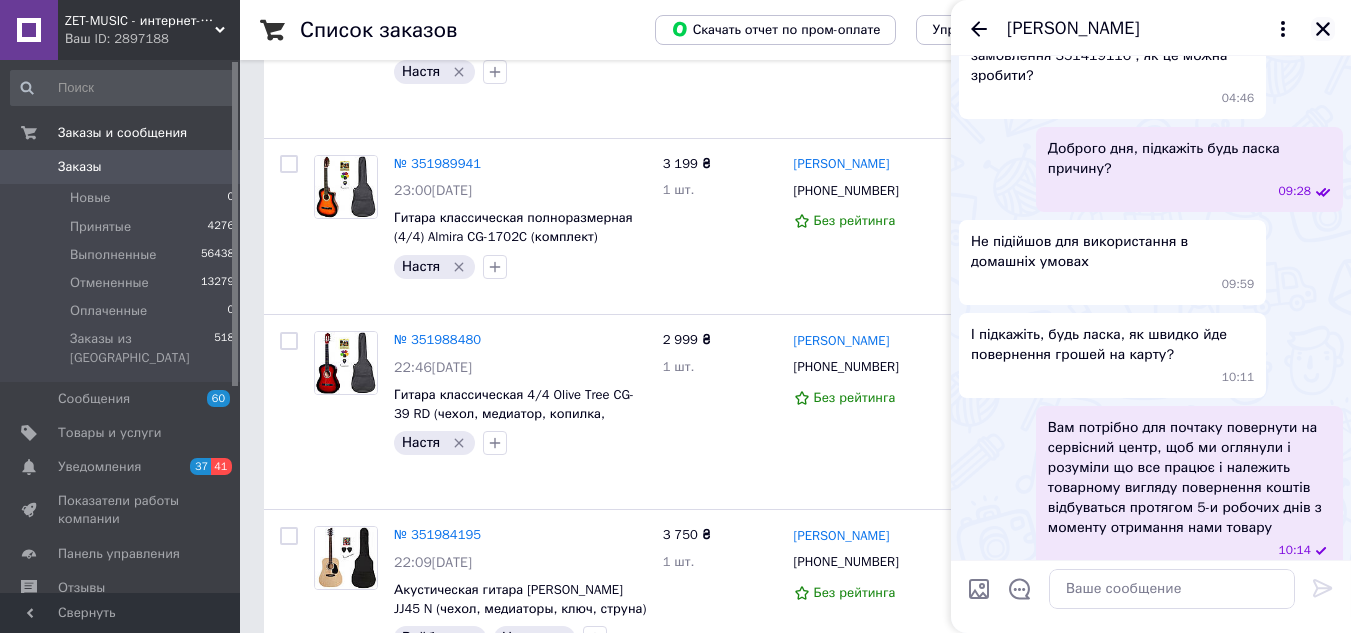 click 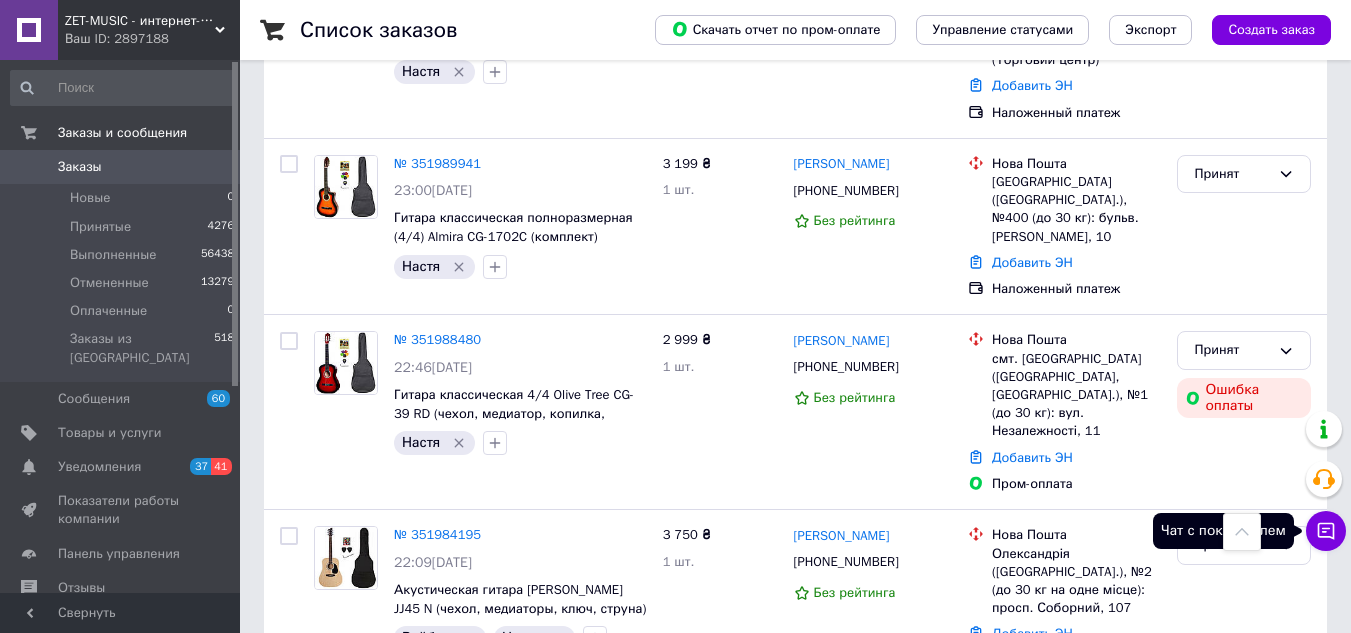 click on "Чат с покупателем" at bounding box center (1326, 531) 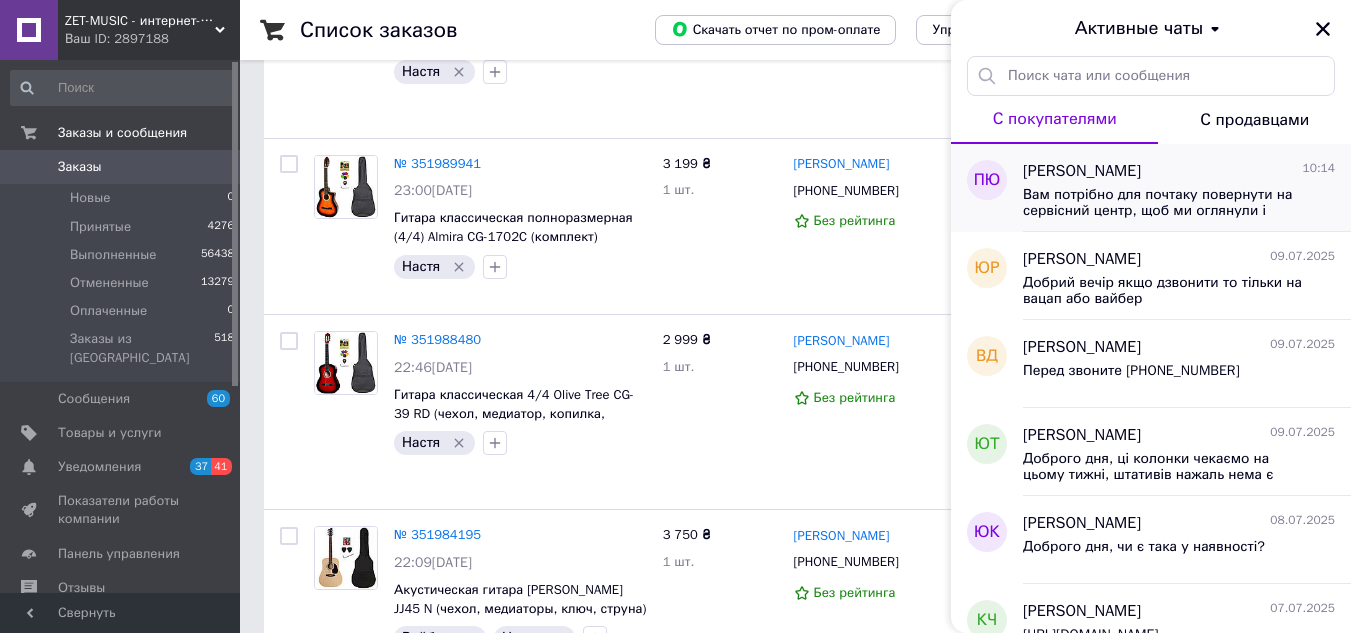 click on "Вам потрібно для почтаку повернути на сервісний центр, щоб ми оглянули і розуміли що все працює і належить товарному вигляду повернення коштів відбуваться протягом 5-и робочих днів з моменту отримання нами товару" at bounding box center [1165, 203] 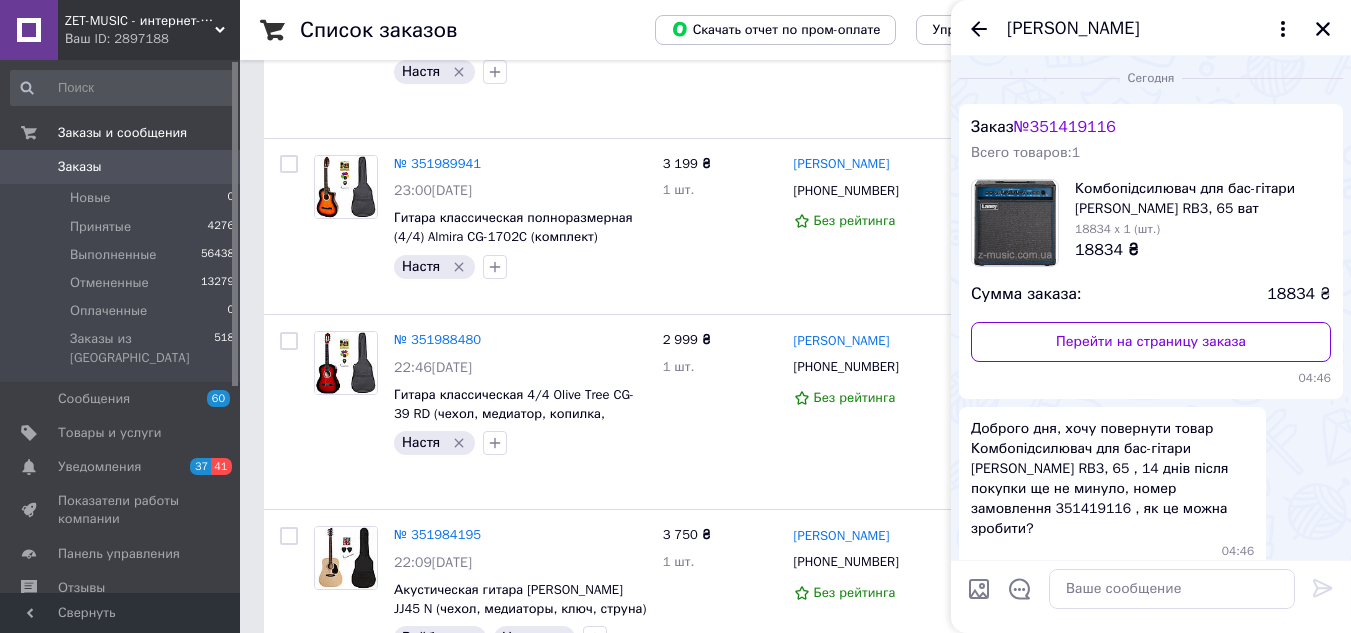 scroll, scrollTop: 0, scrollLeft: 0, axis: both 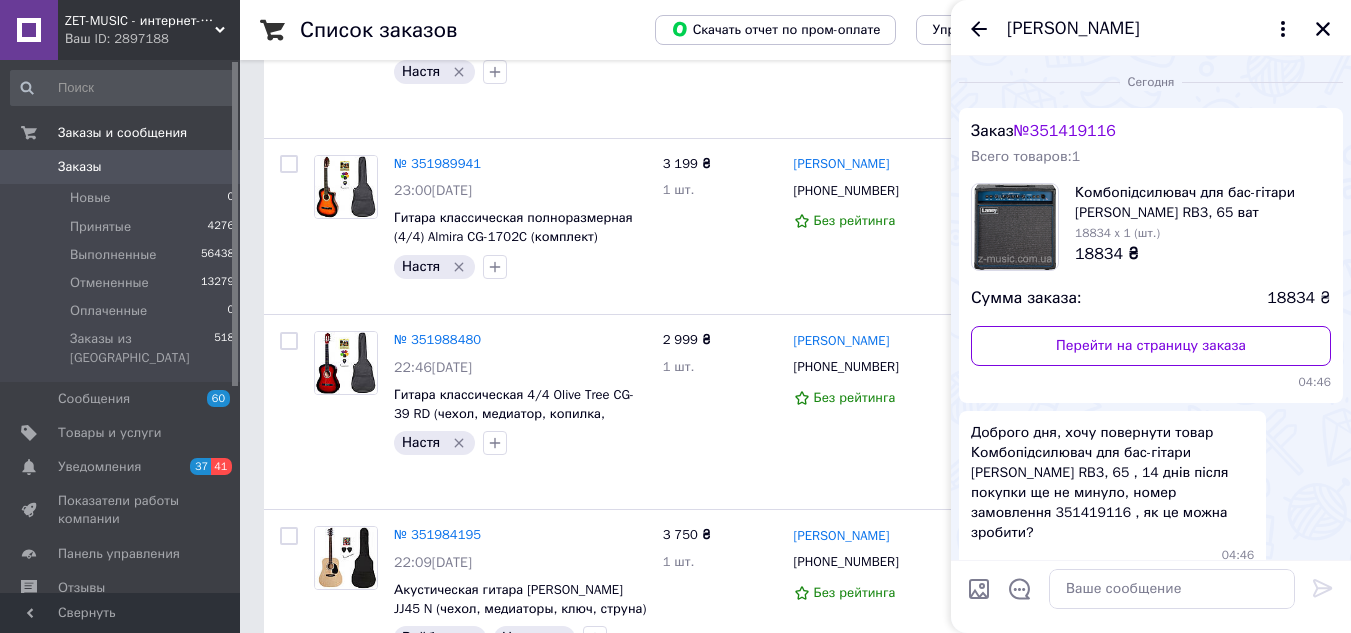 click on "№ 351419116" at bounding box center (1065, 131) 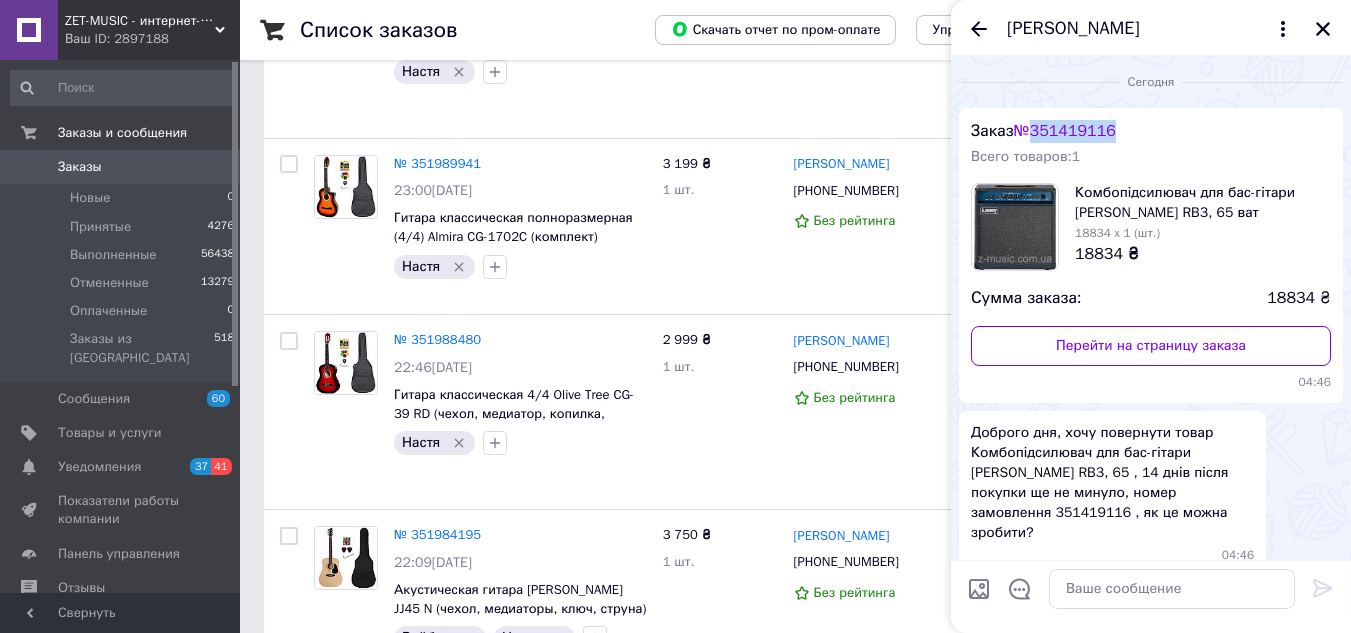 click on "№ 351419116" at bounding box center (1065, 131) 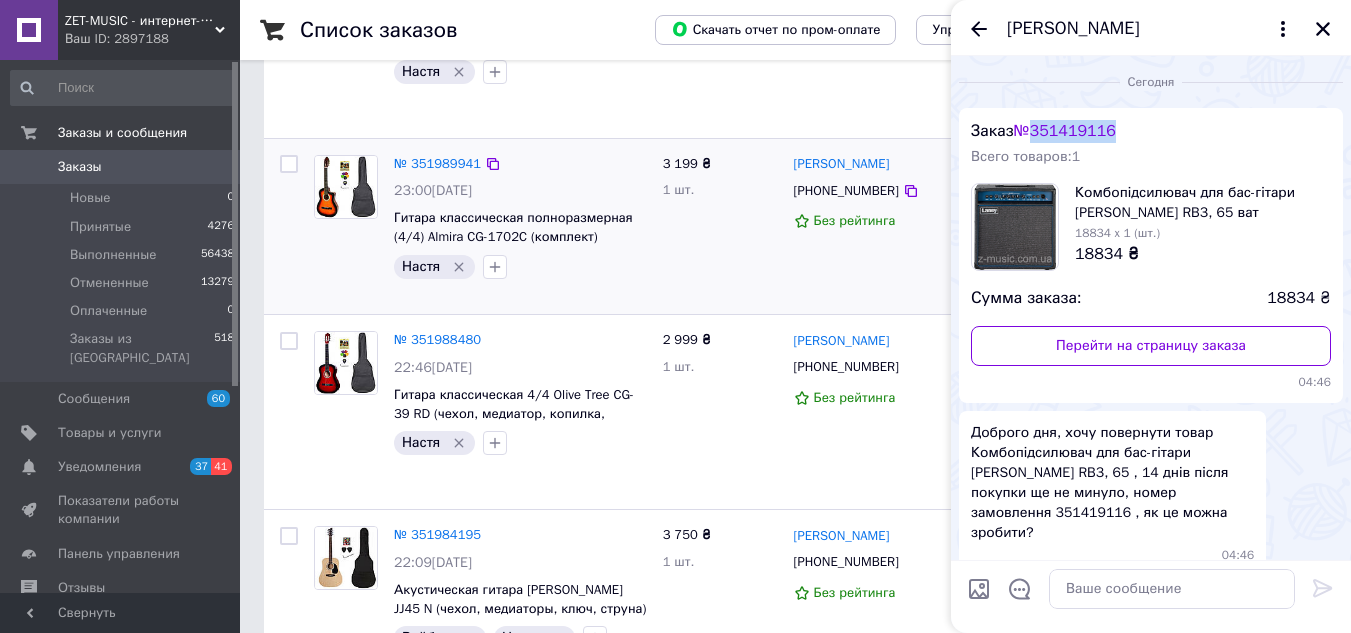 copy on "351419116" 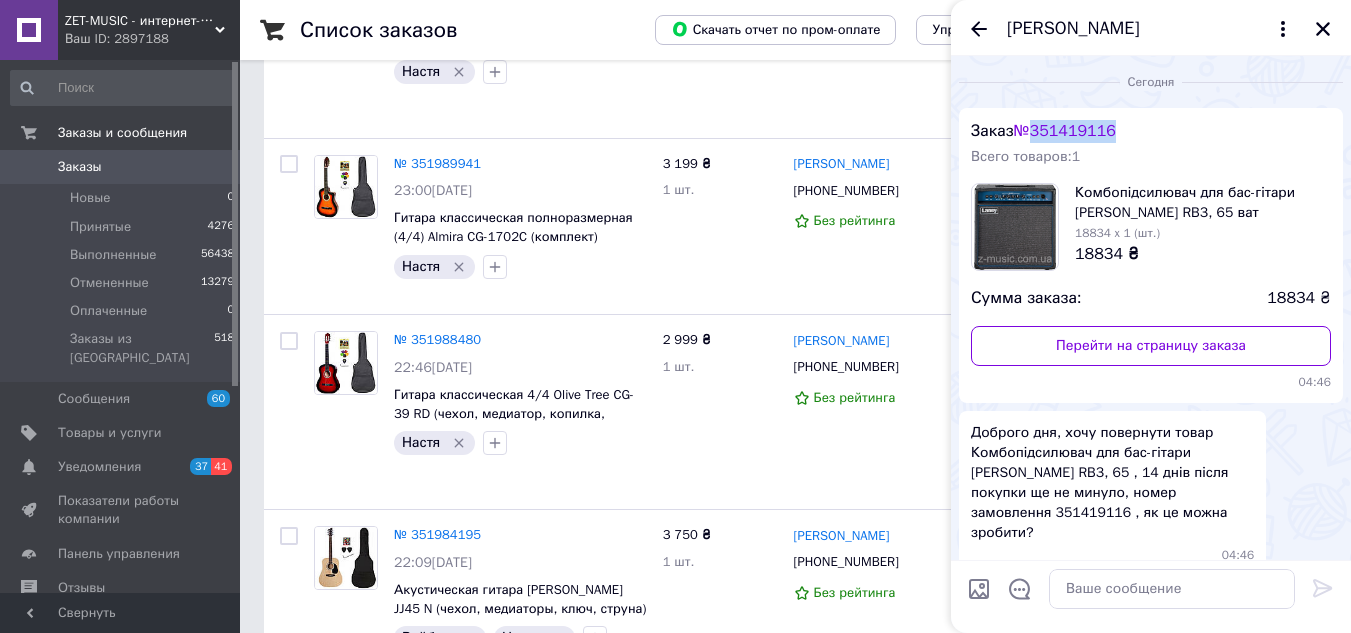 scroll, scrollTop: 457, scrollLeft: 0, axis: vertical 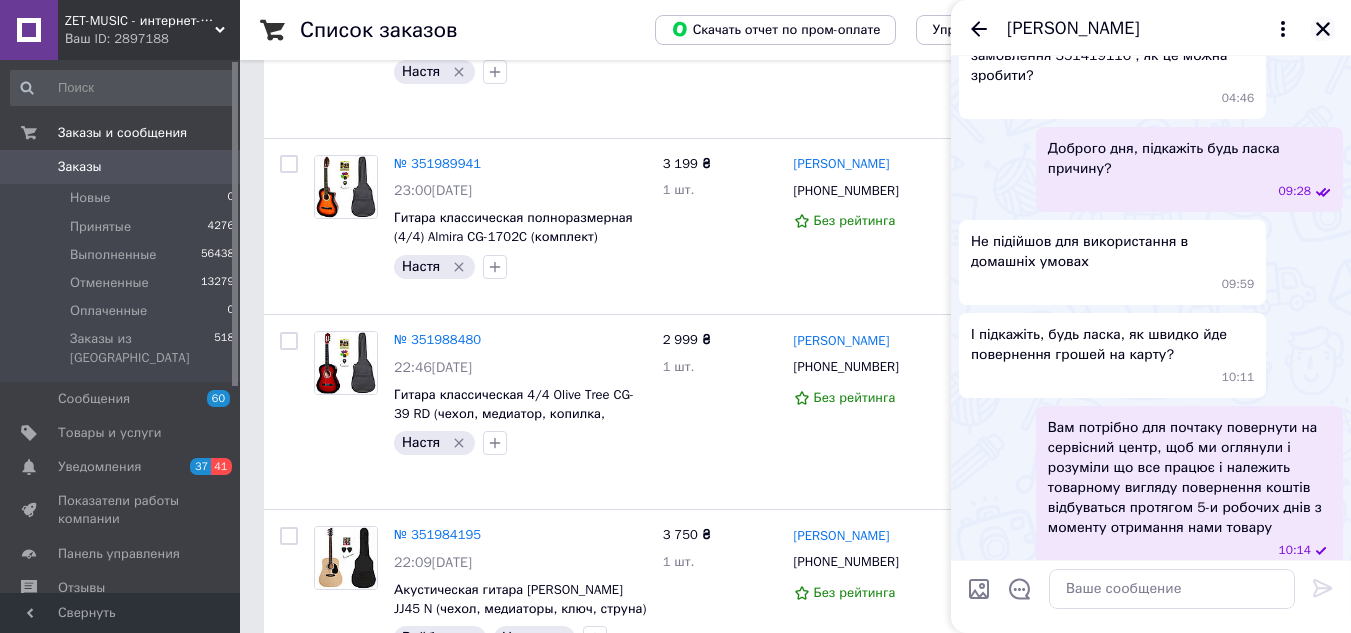 click 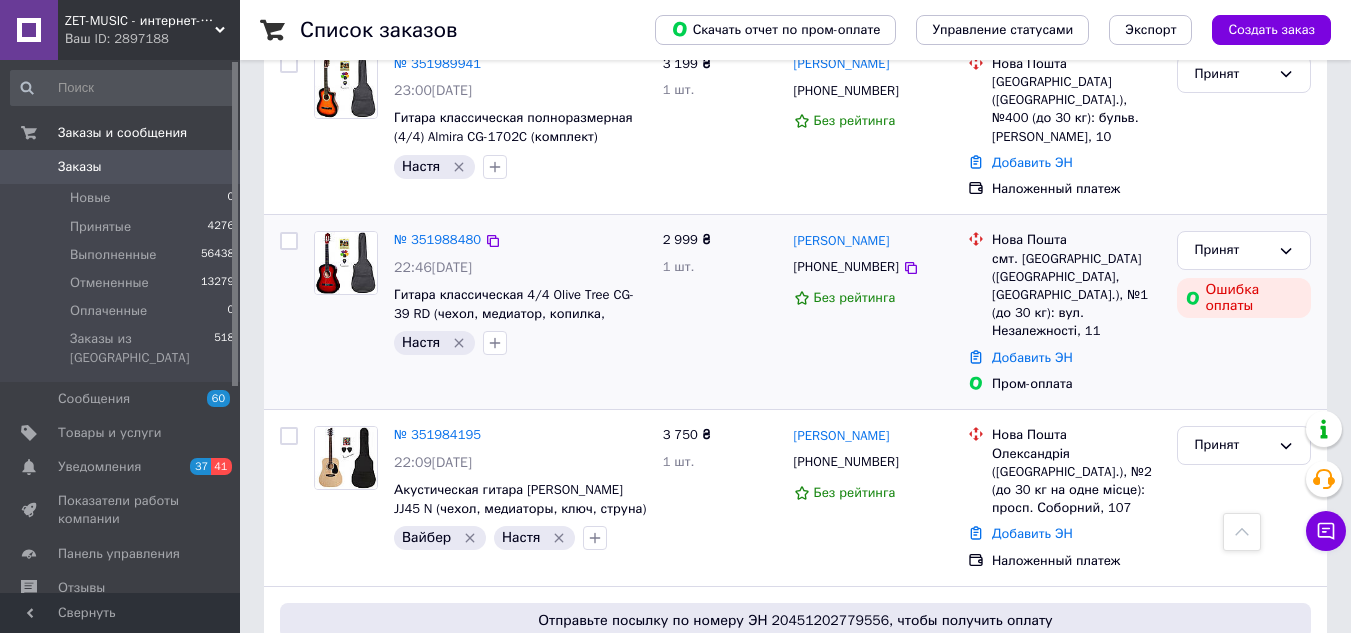 scroll, scrollTop: 800, scrollLeft: 0, axis: vertical 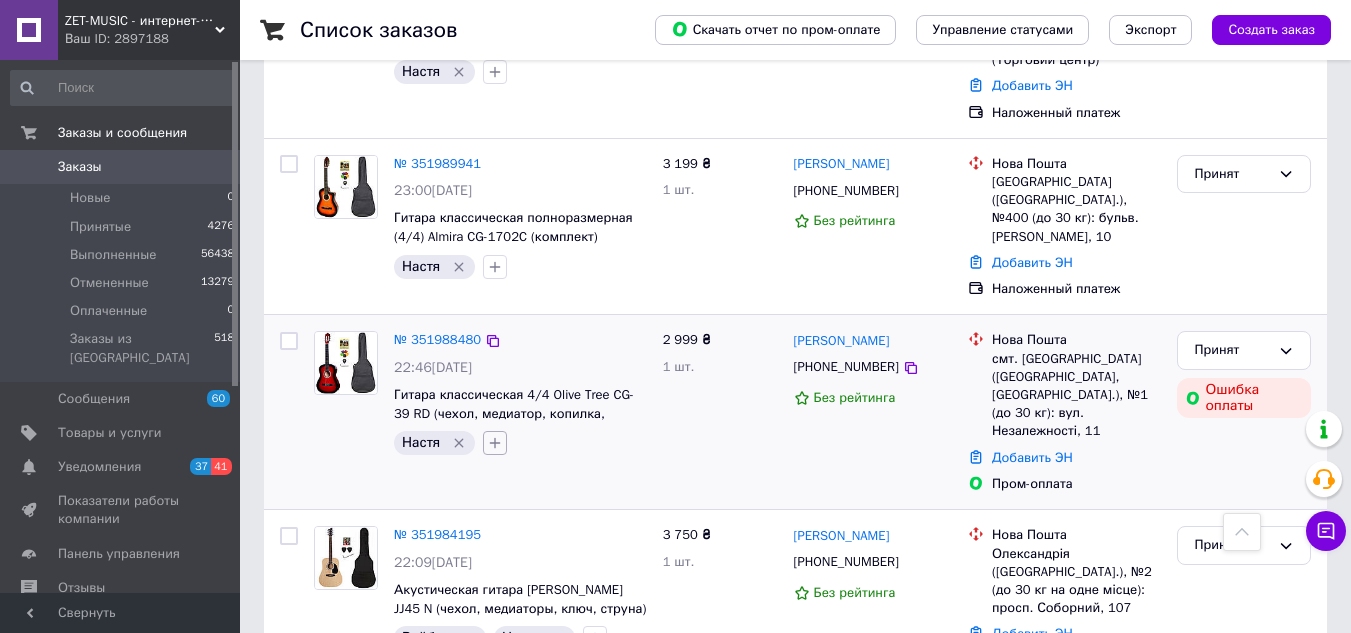 click at bounding box center (495, 443) 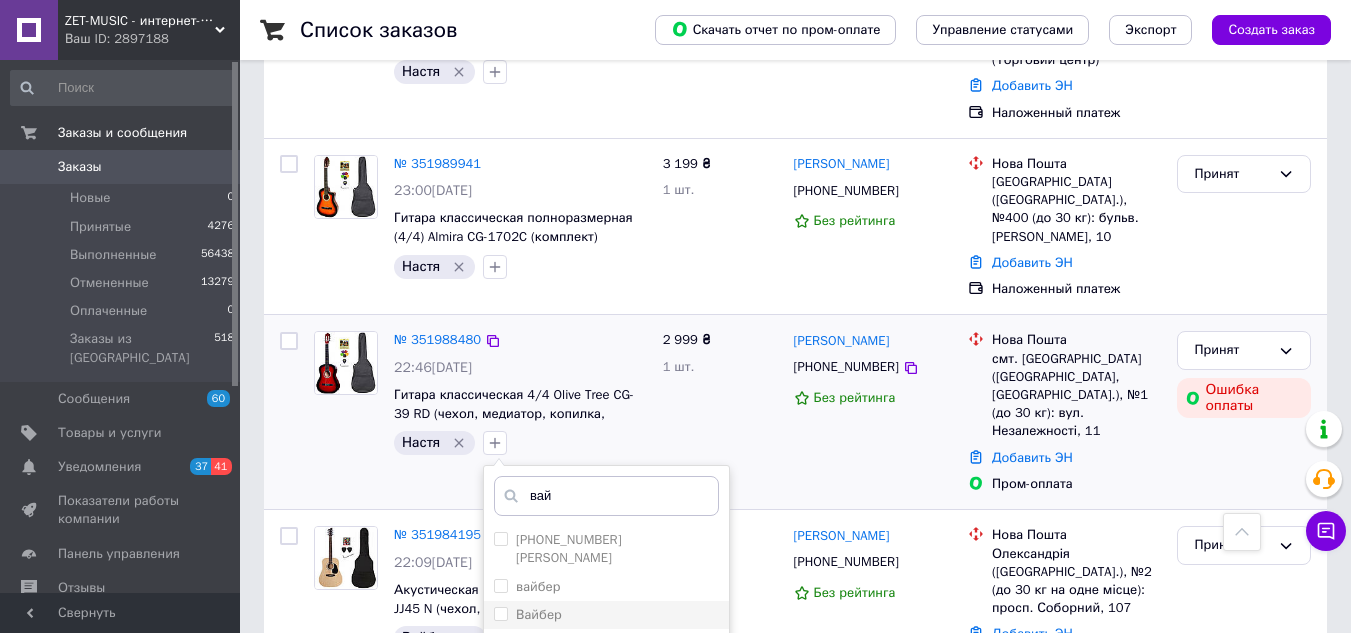 type on "вай" 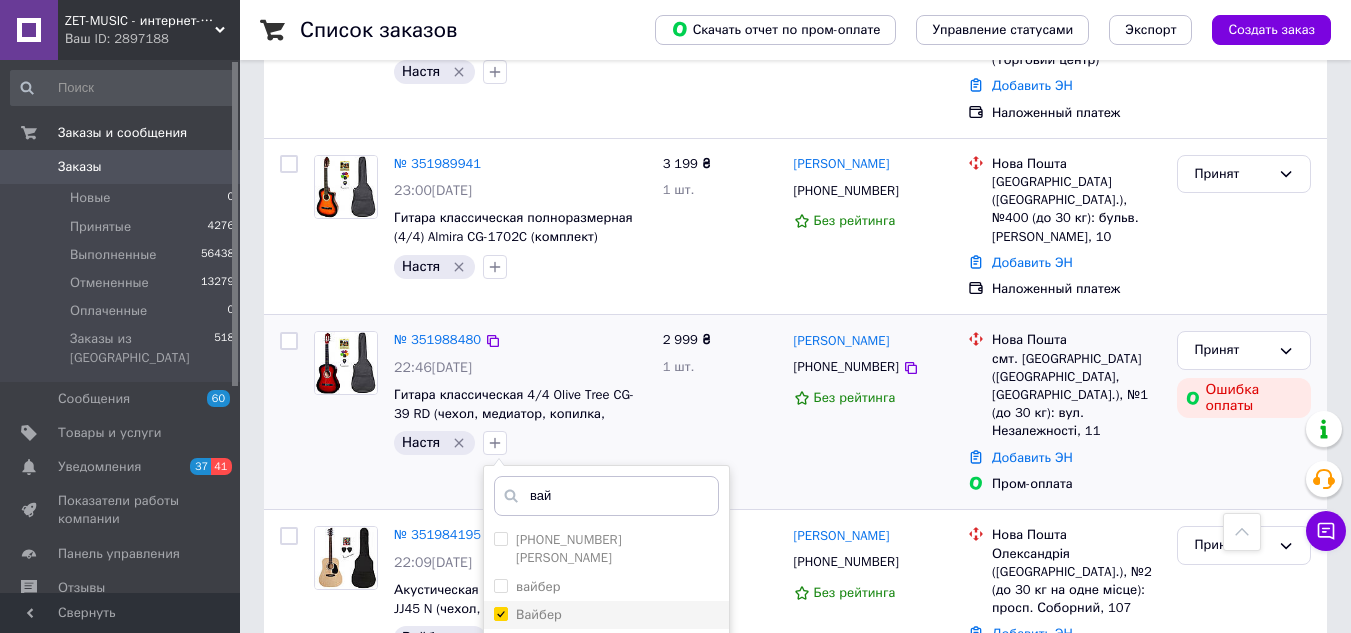 checkbox on "true" 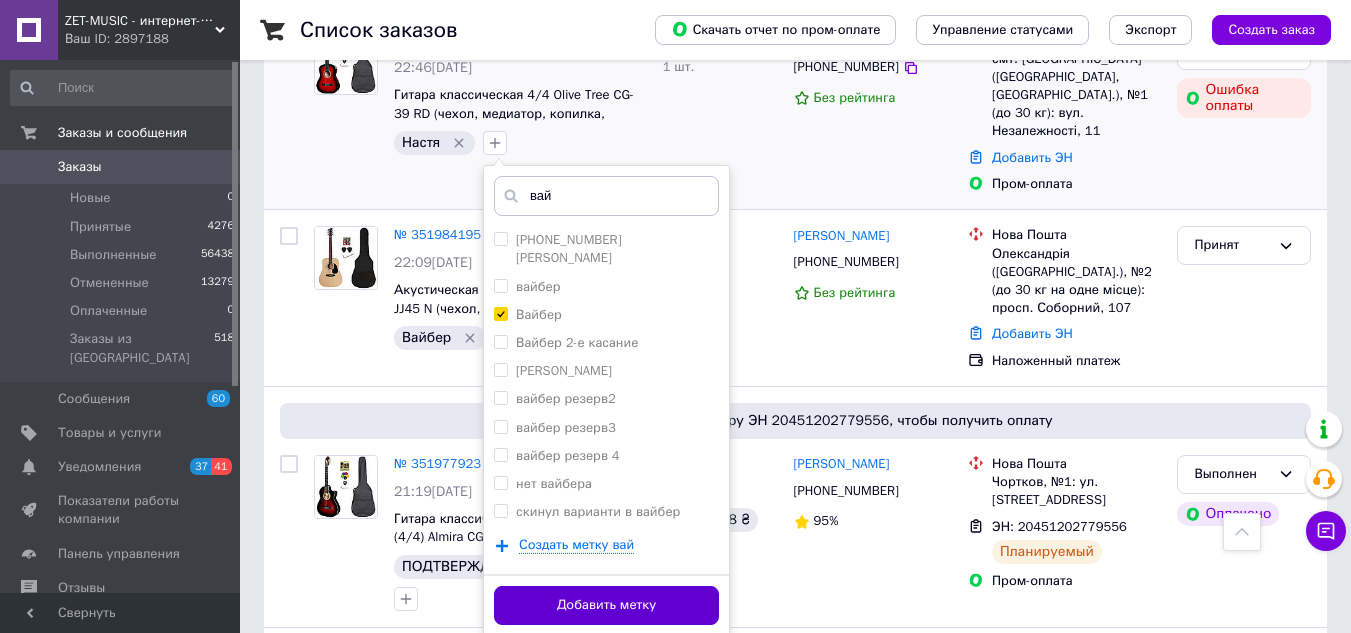 click on "Добавить метку" at bounding box center (606, 605) 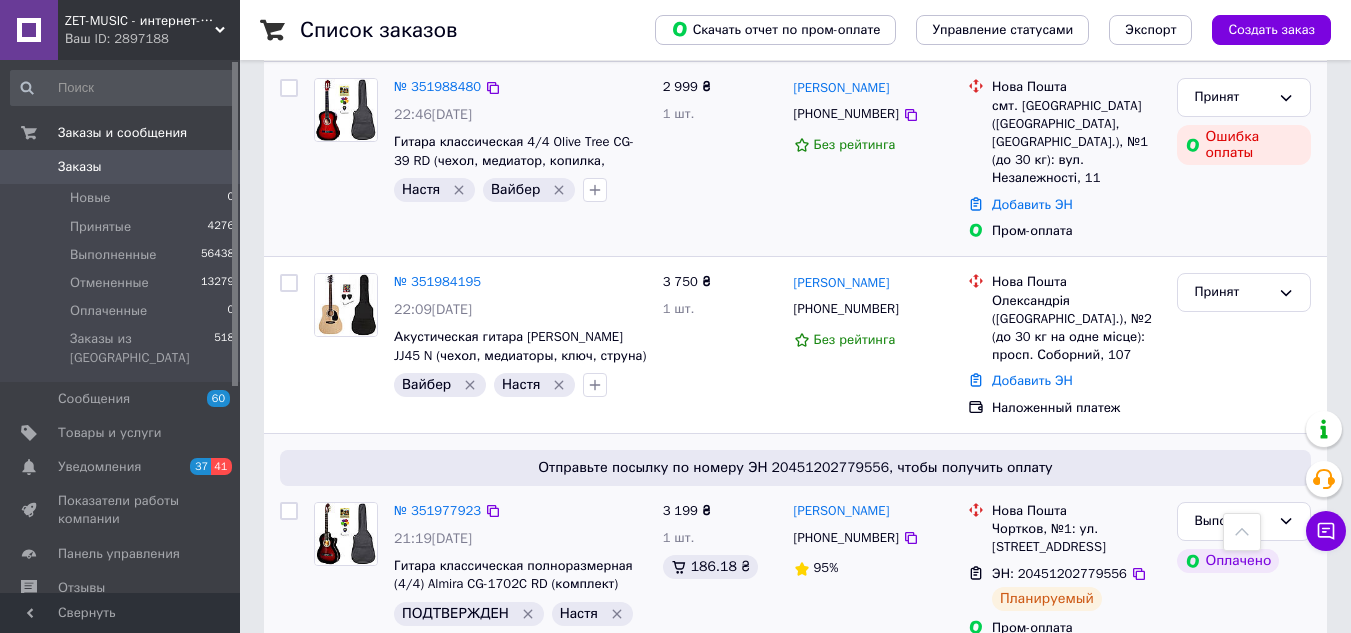 scroll, scrollTop: 800, scrollLeft: 0, axis: vertical 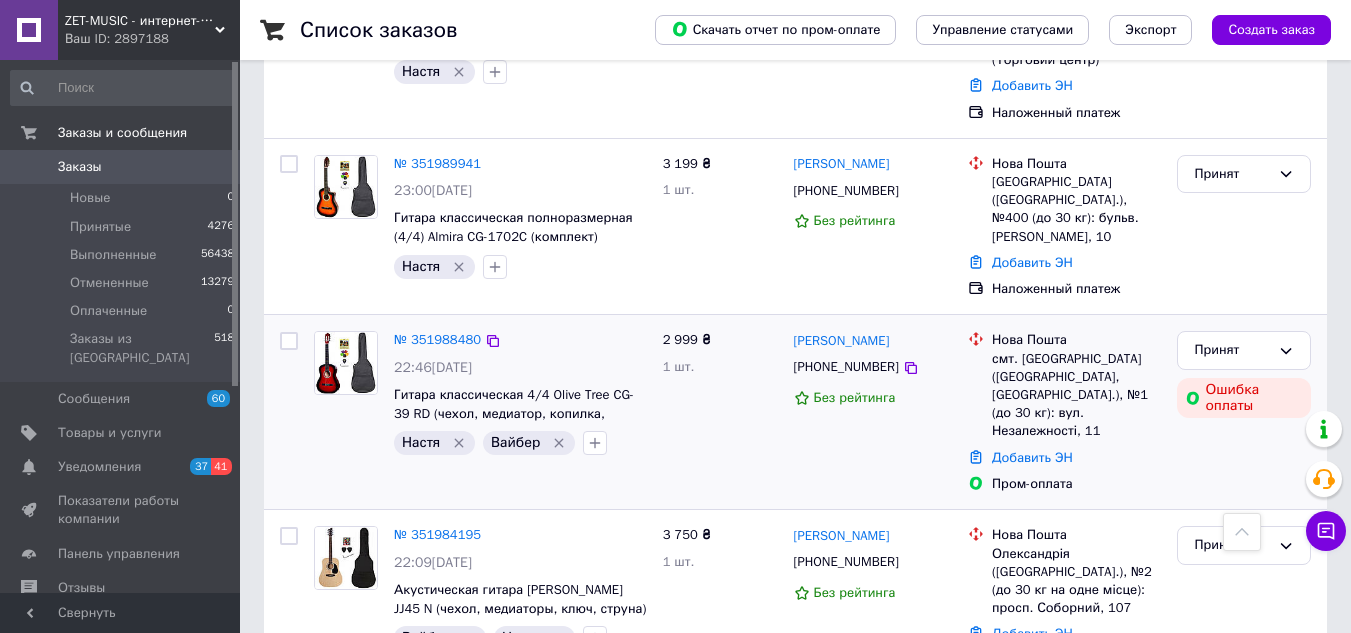 click 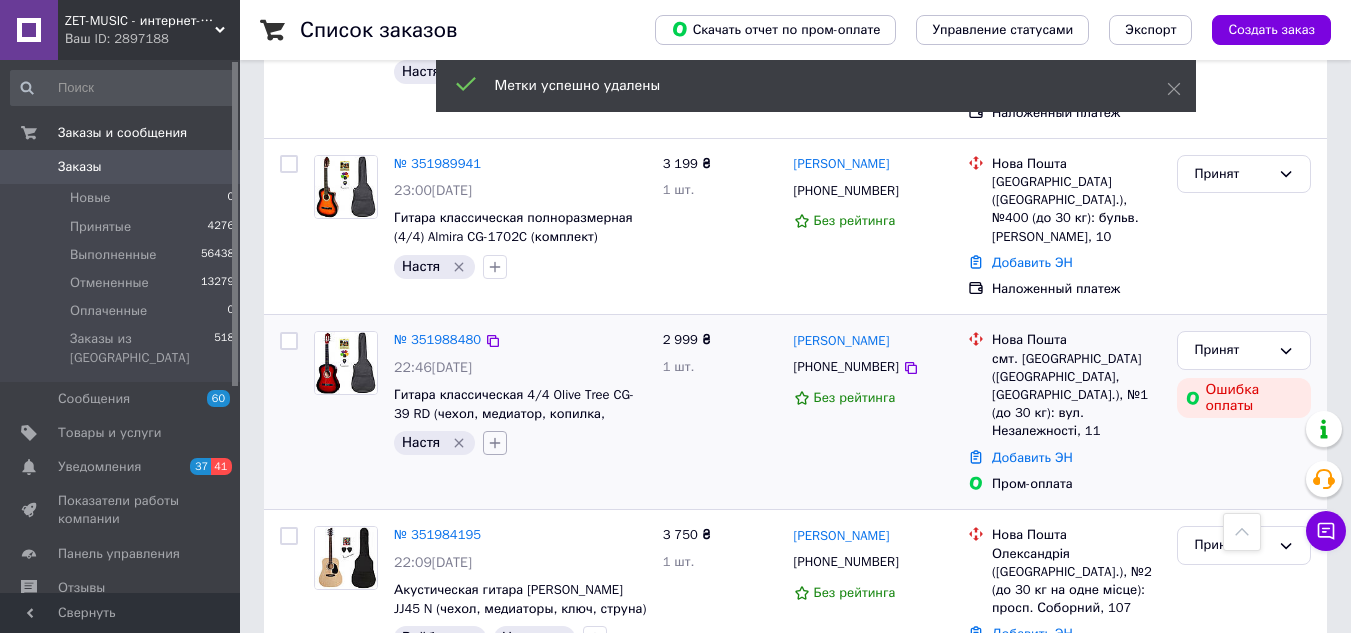 click at bounding box center (495, 443) 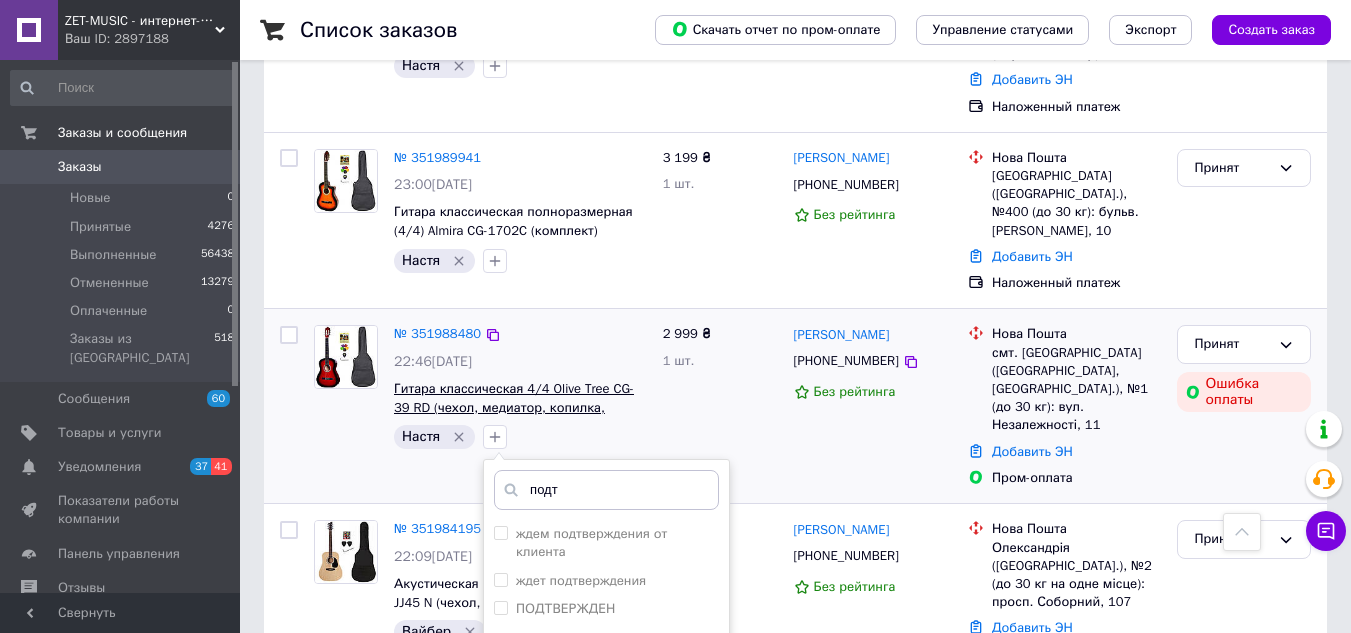 scroll, scrollTop: 1000, scrollLeft: 0, axis: vertical 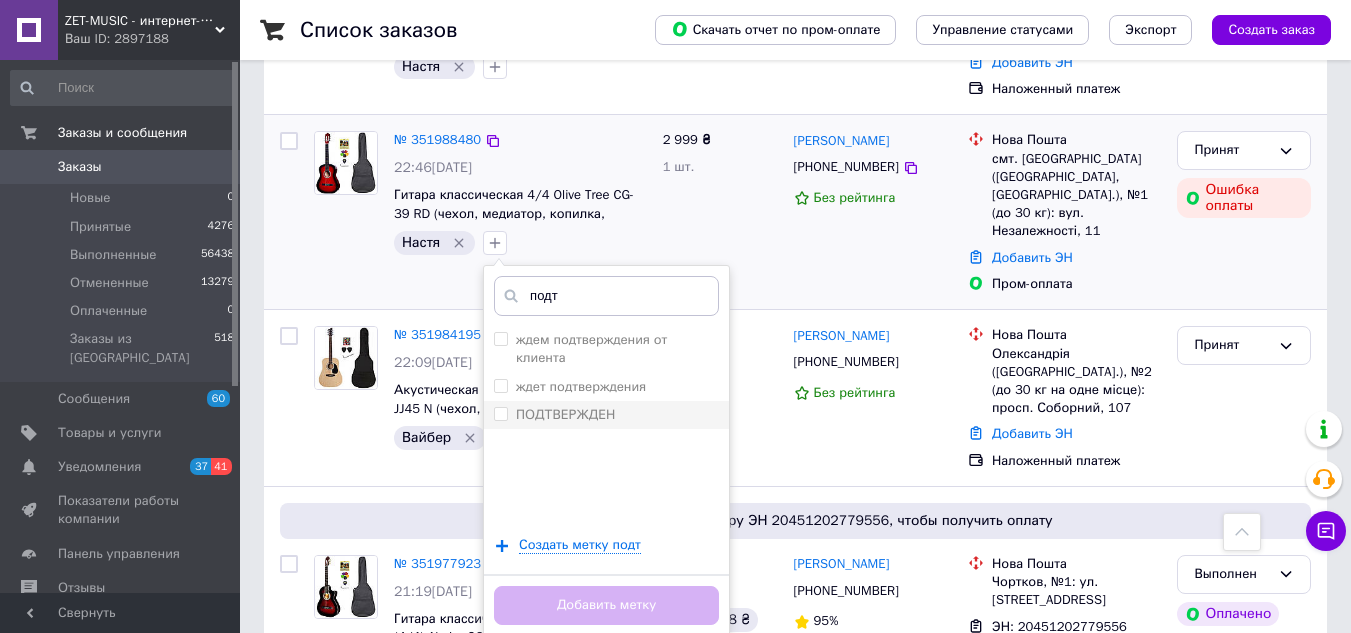type on "подт" 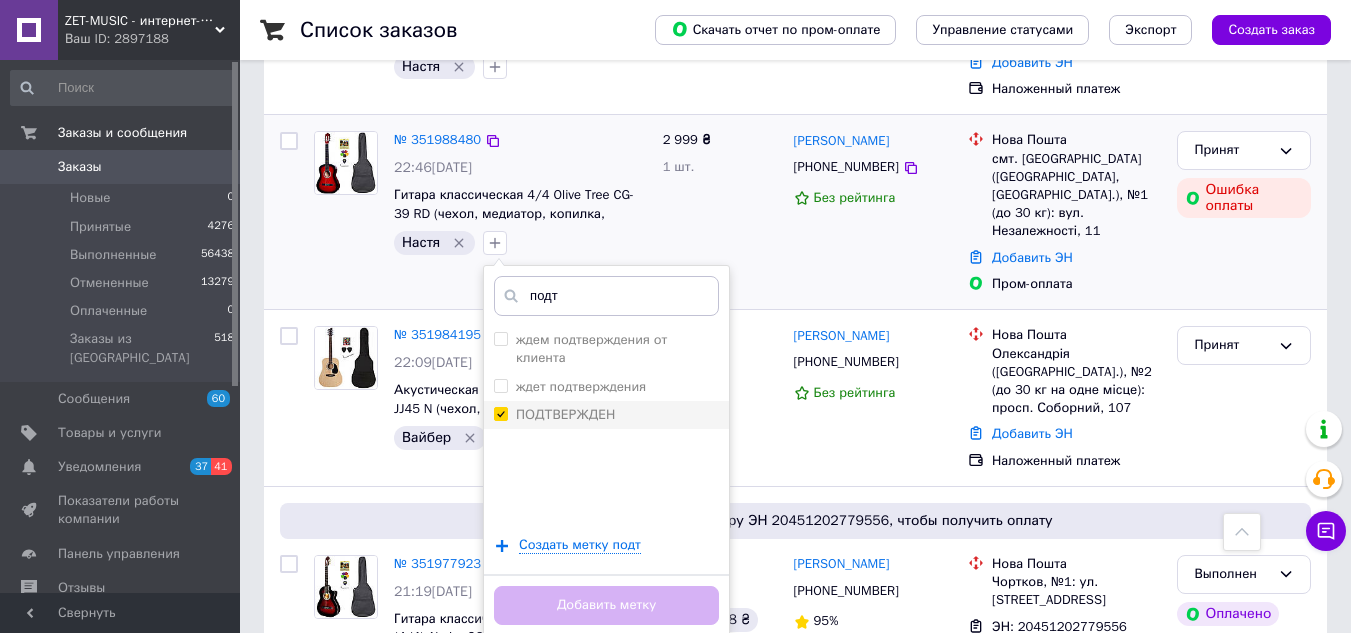 checkbox on "true" 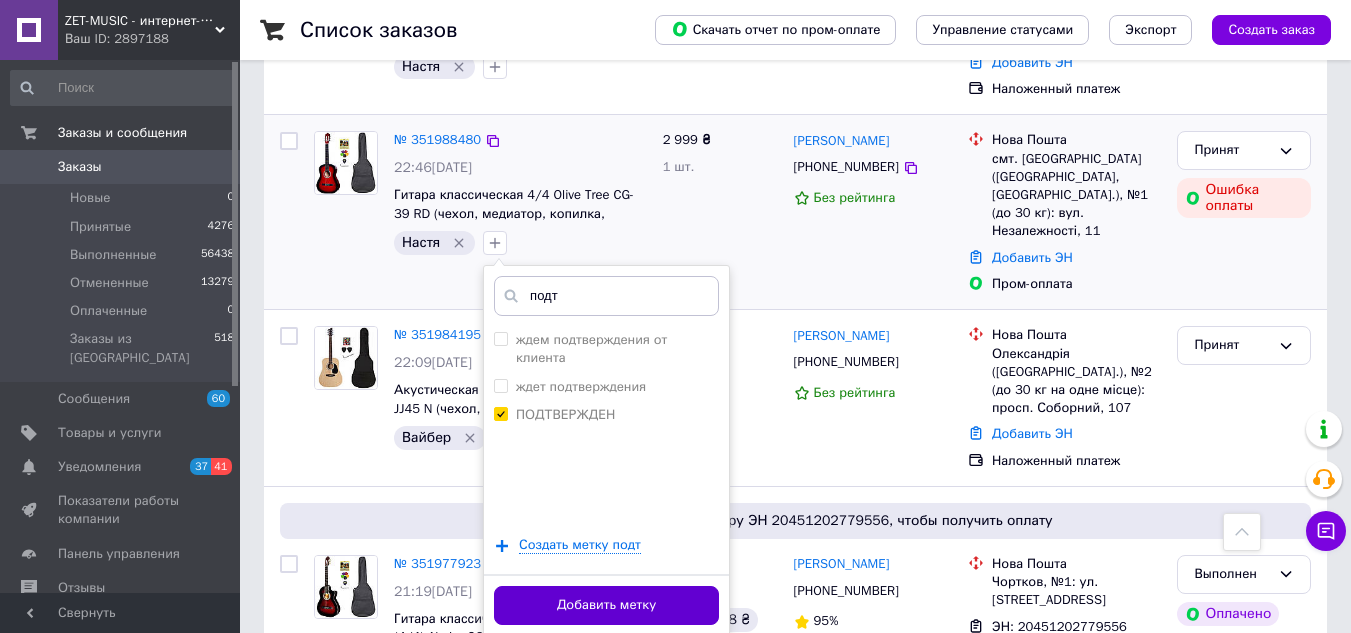 click on "Добавить метку" at bounding box center [606, 605] 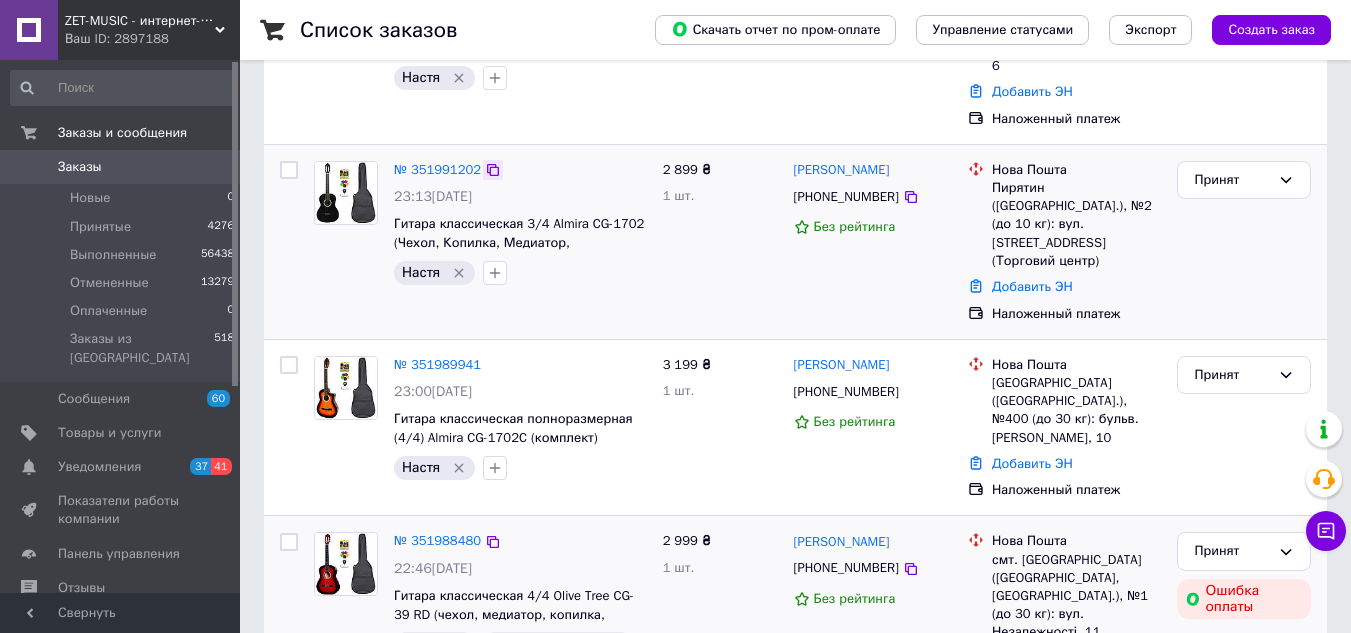 scroll, scrollTop: 600, scrollLeft: 0, axis: vertical 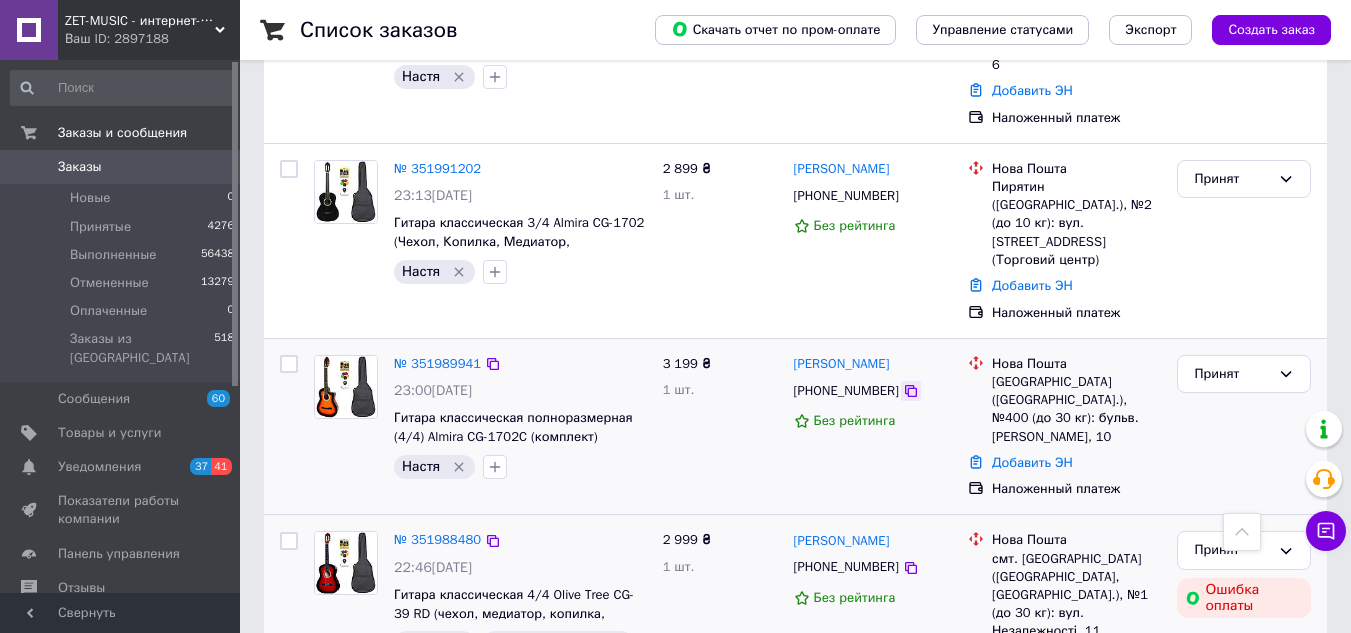 click 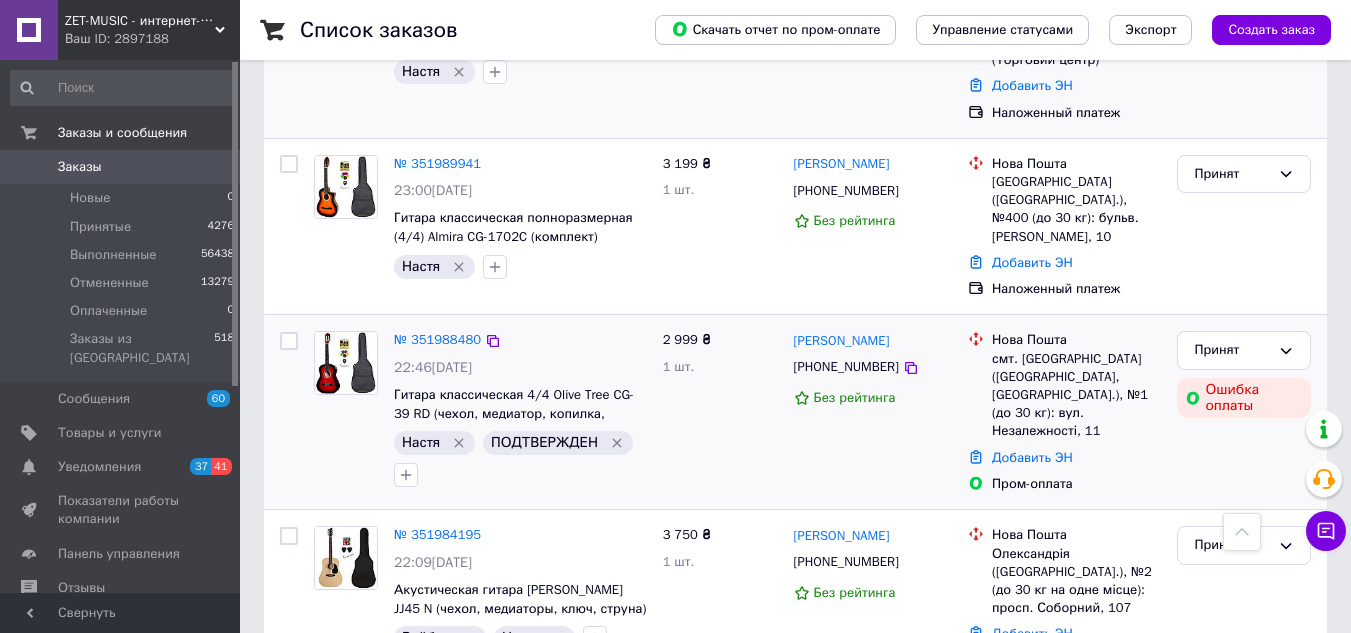 scroll, scrollTop: 700, scrollLeft: 0, axis: vertical 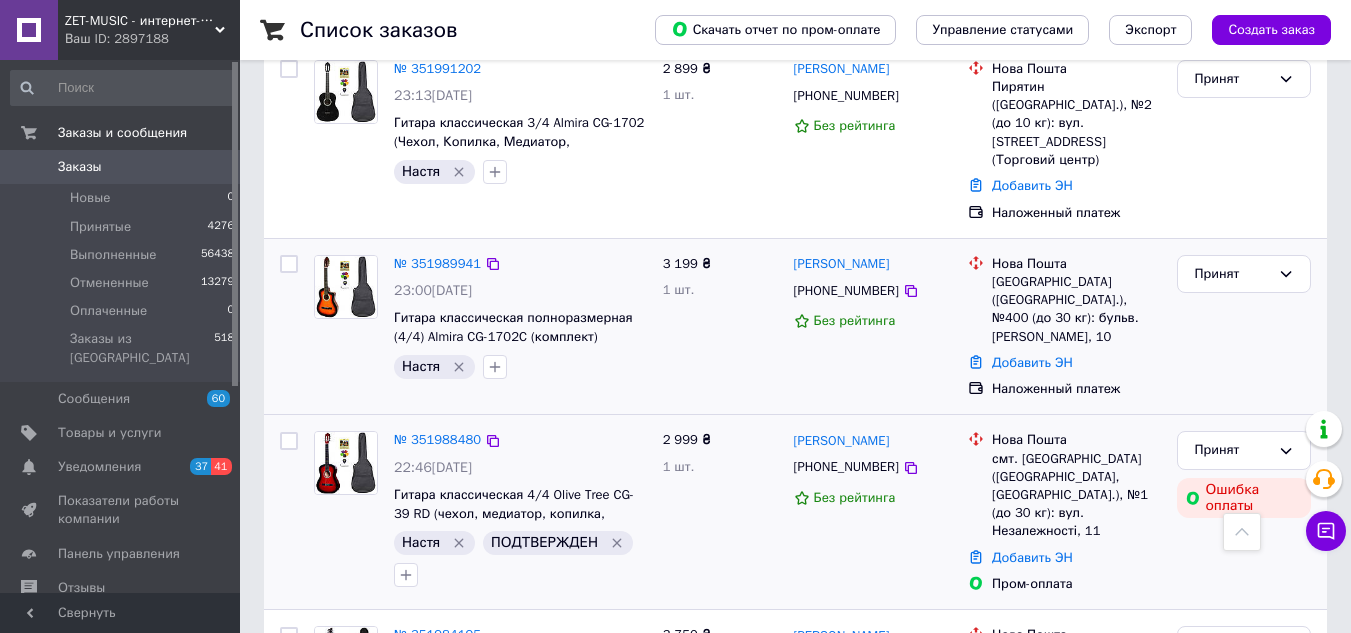 click on "Артем Губський +380992672376 Без рейтинга" at bounding box center [873, 327] 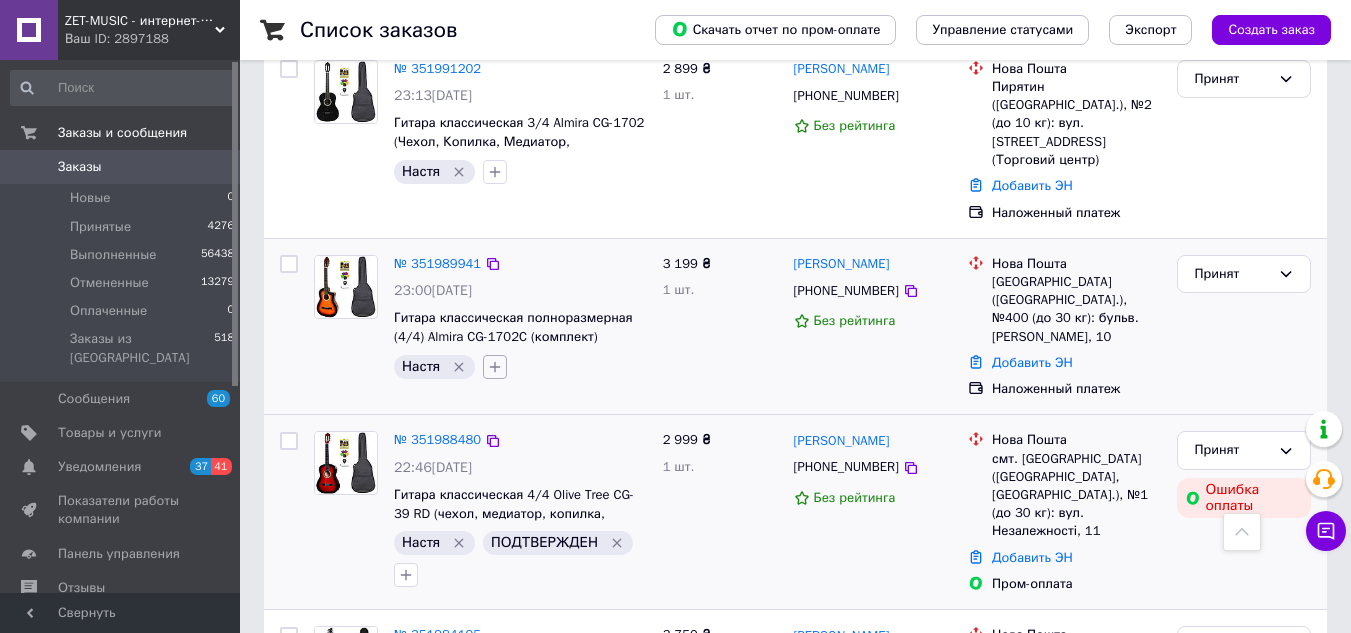 click 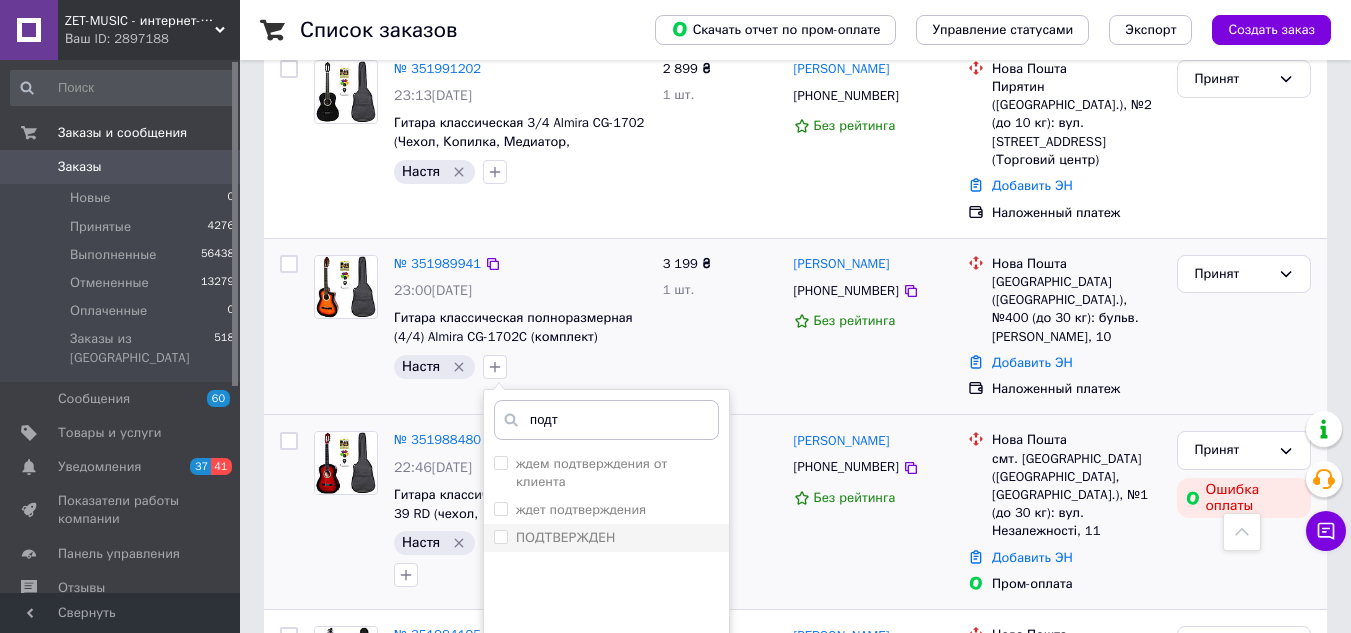 type on "подт" 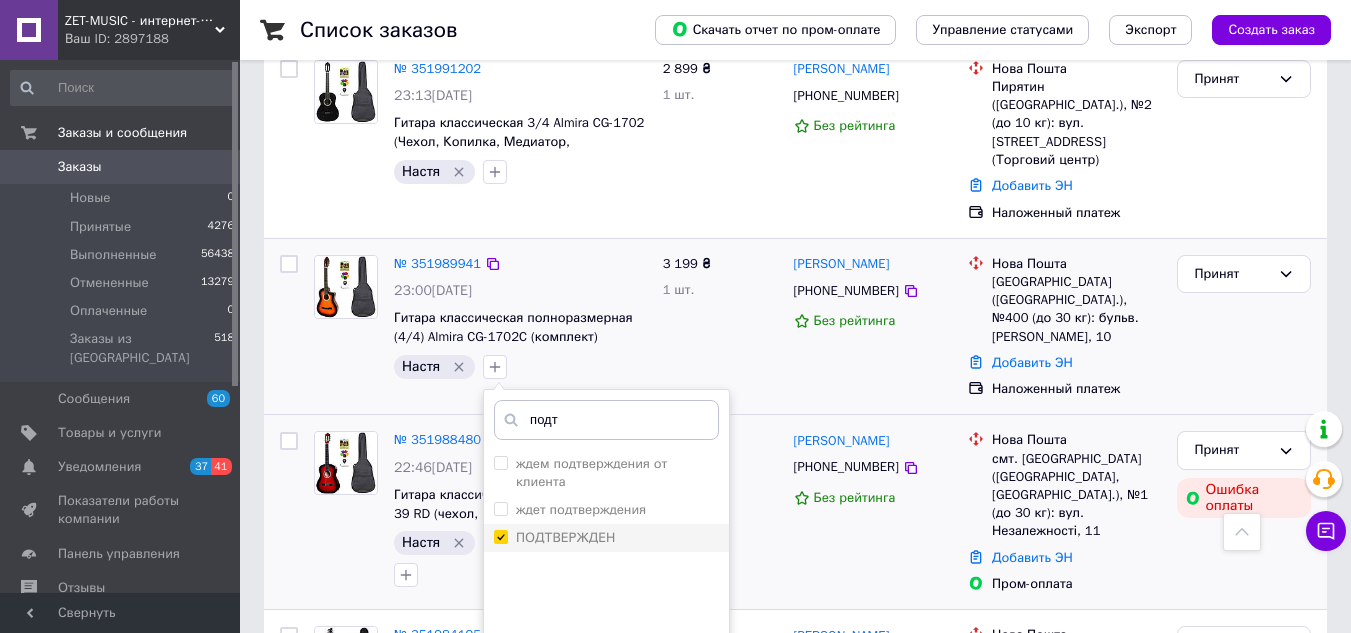 checkbox on "true" 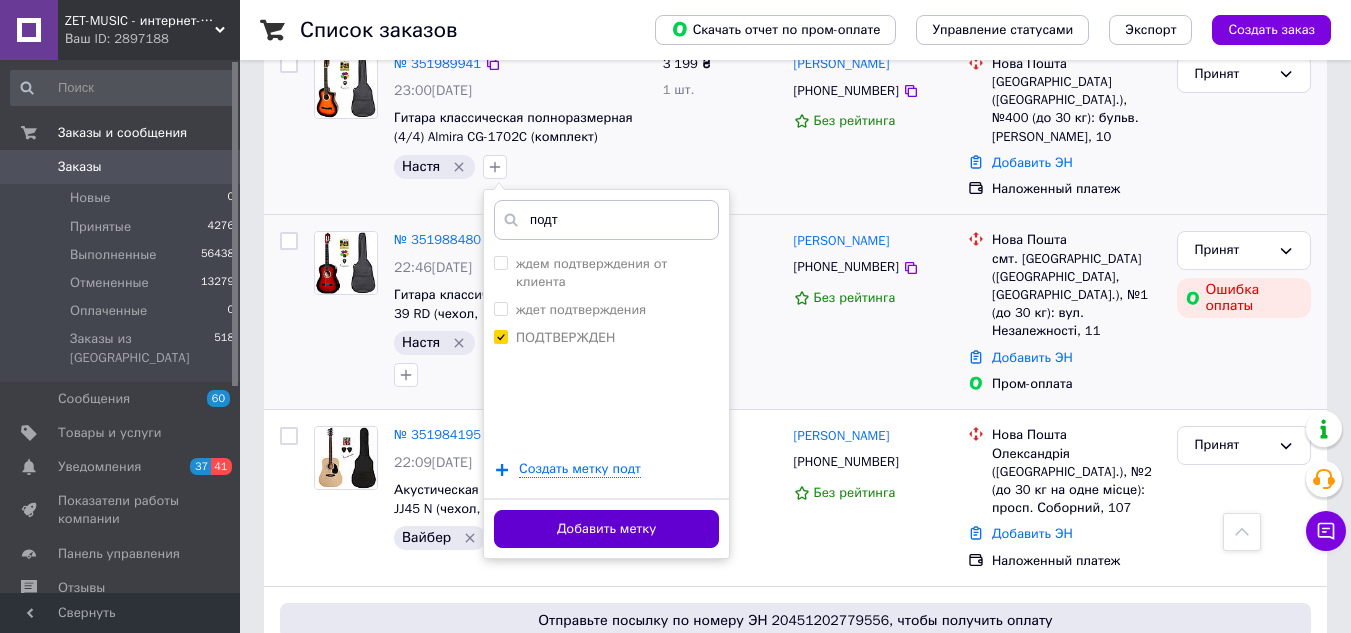 click on "Добавить метку" at bounding box center [606, 529] 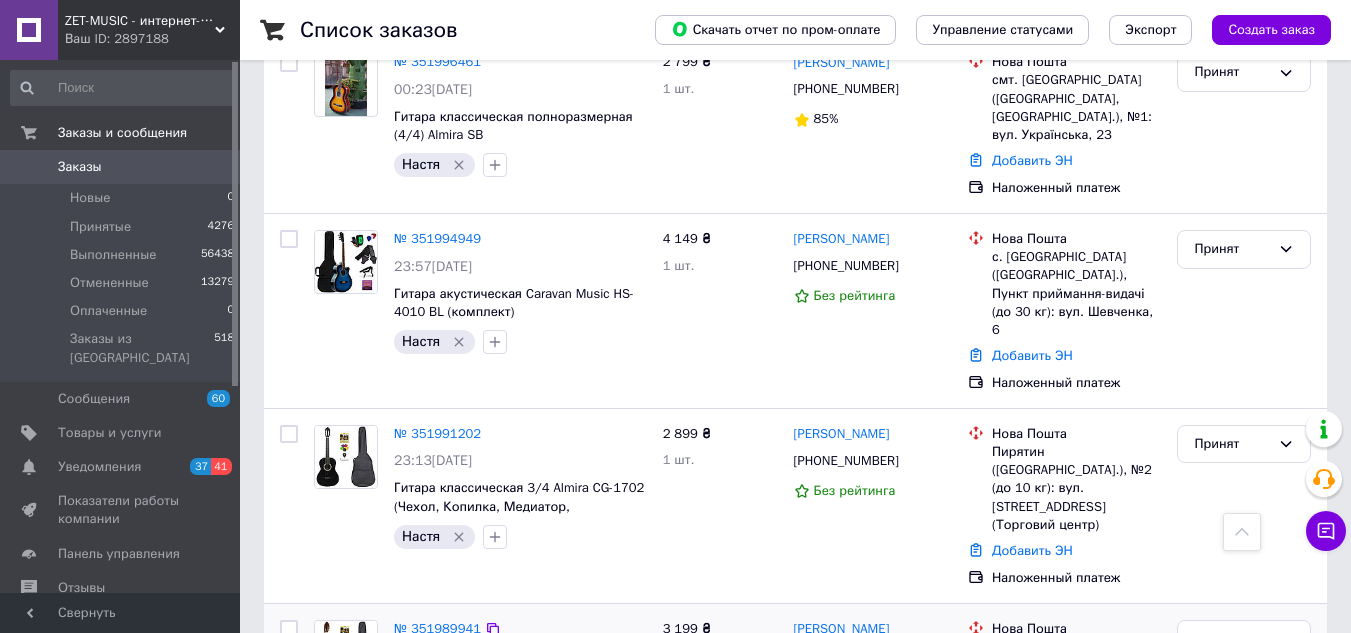 scroll, scrollTop: 300, scrollLeft: 0, axis: vertical 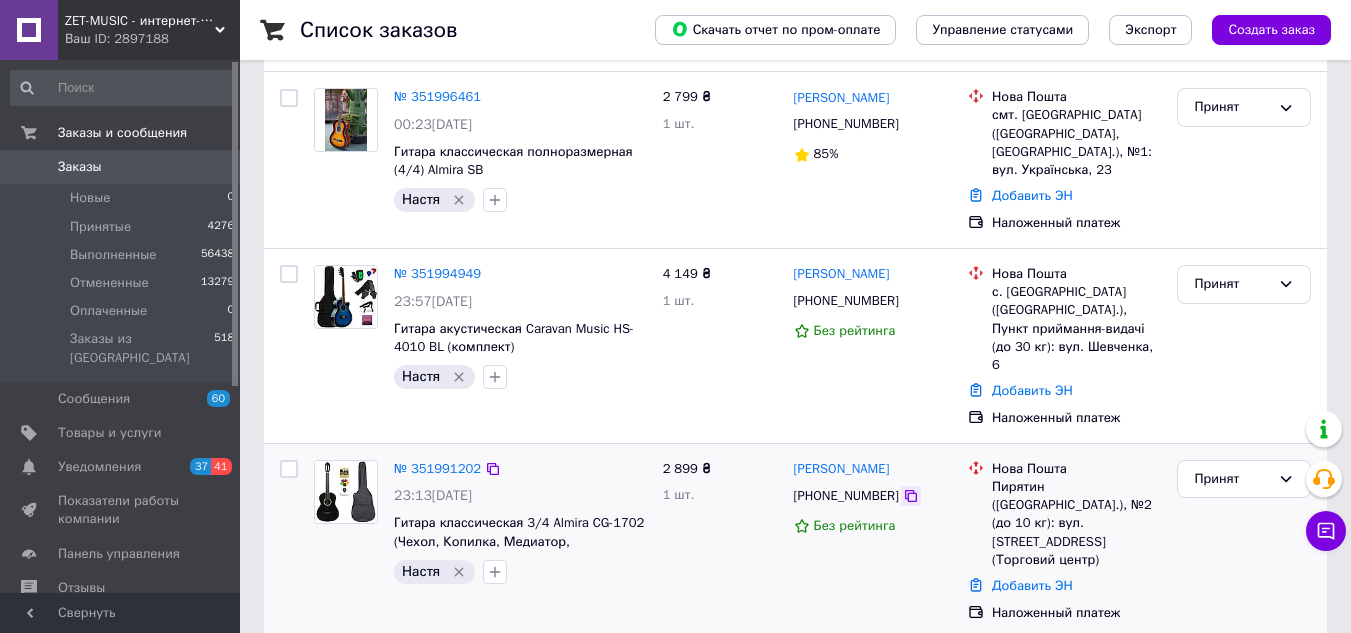 click 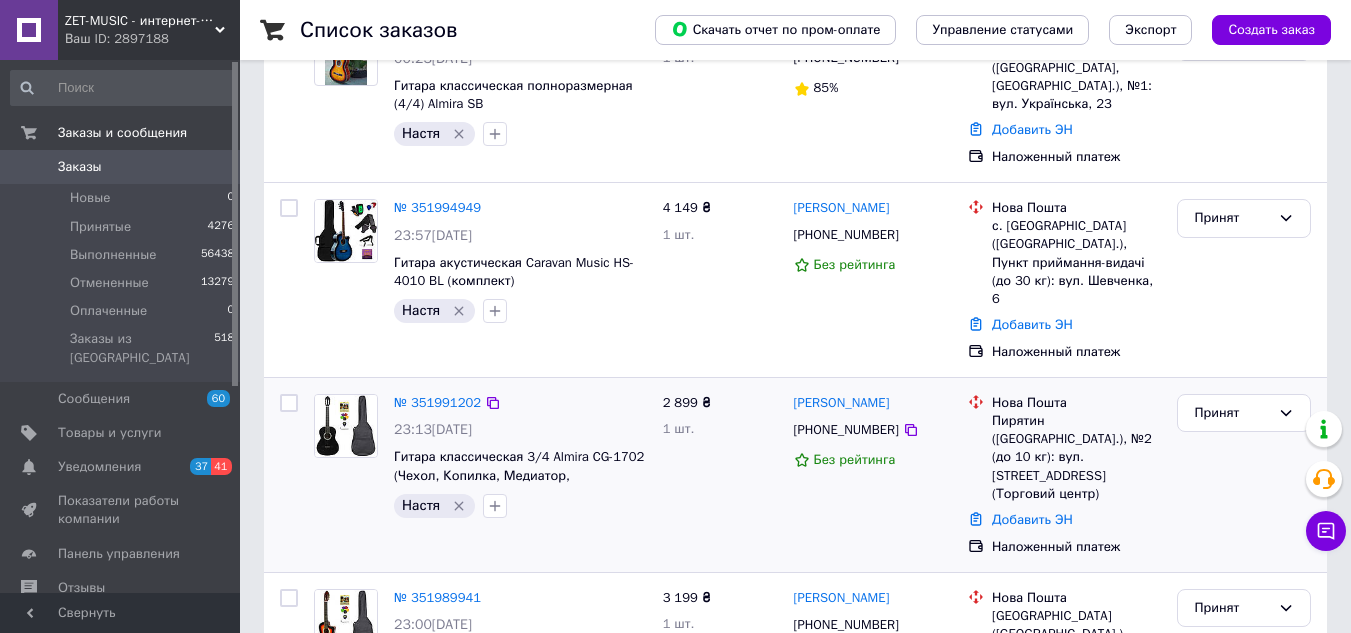 scroll, scrollTop: 500, scrollLeft: 0, axis: vertical 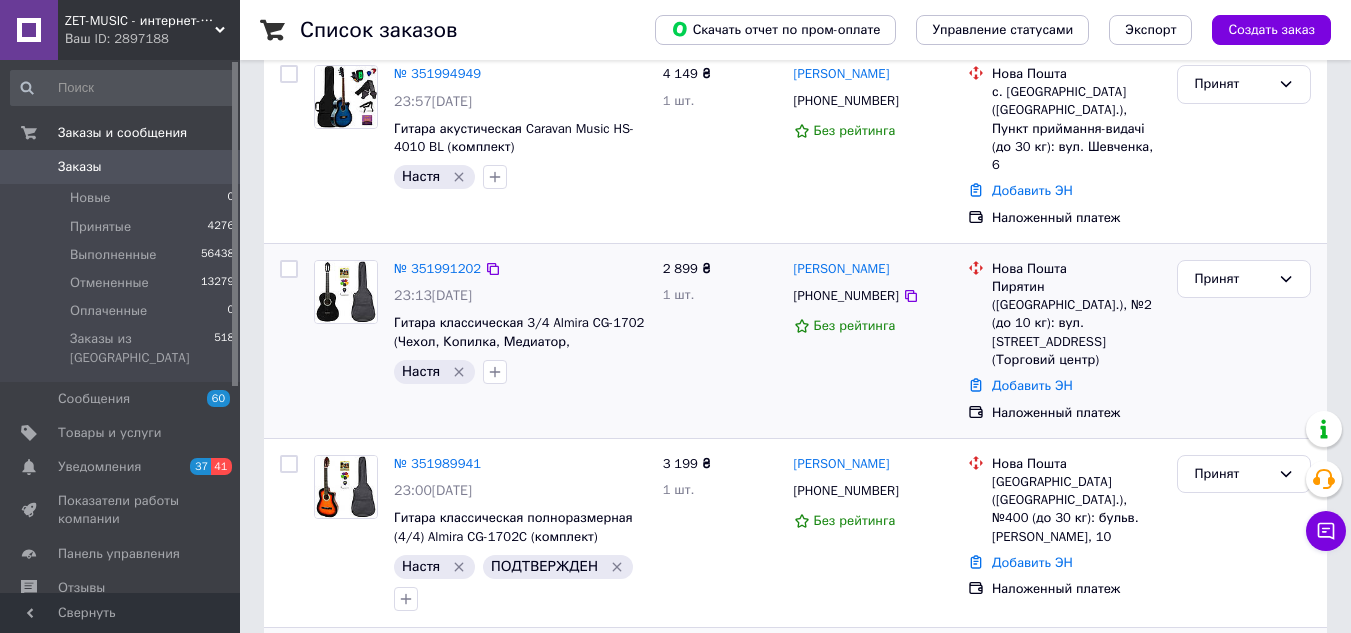 click at bounding box center [495, 372] 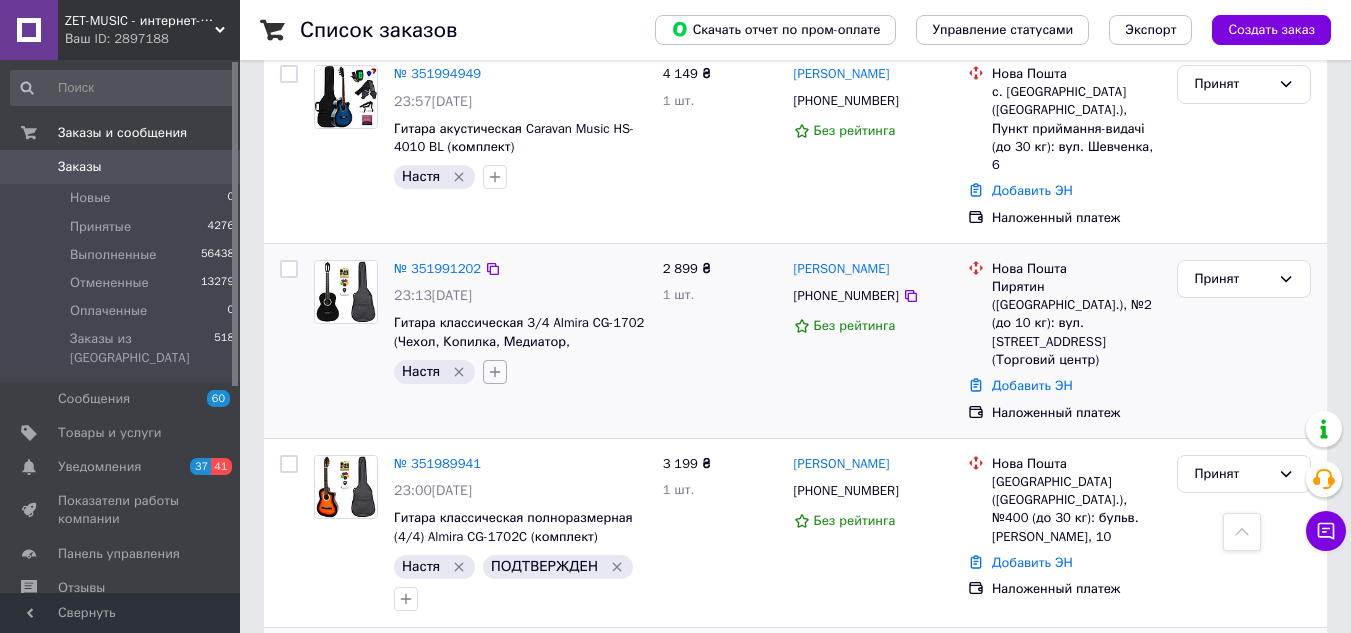 click 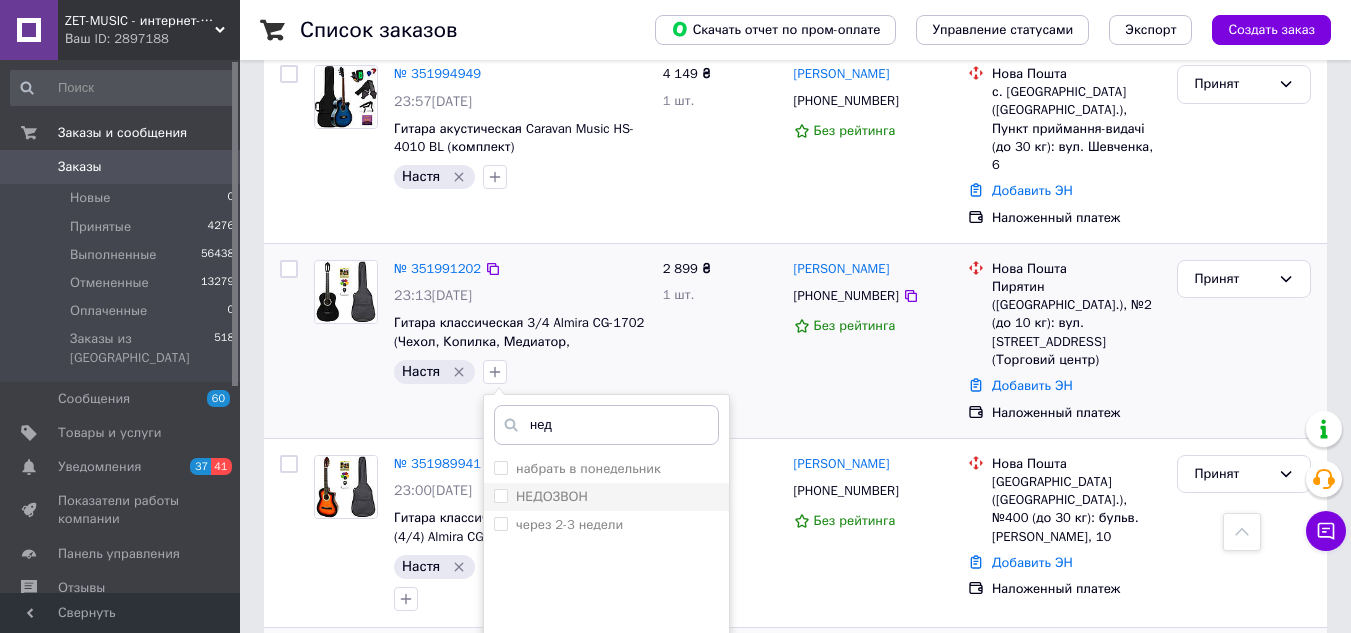 type on "нед" 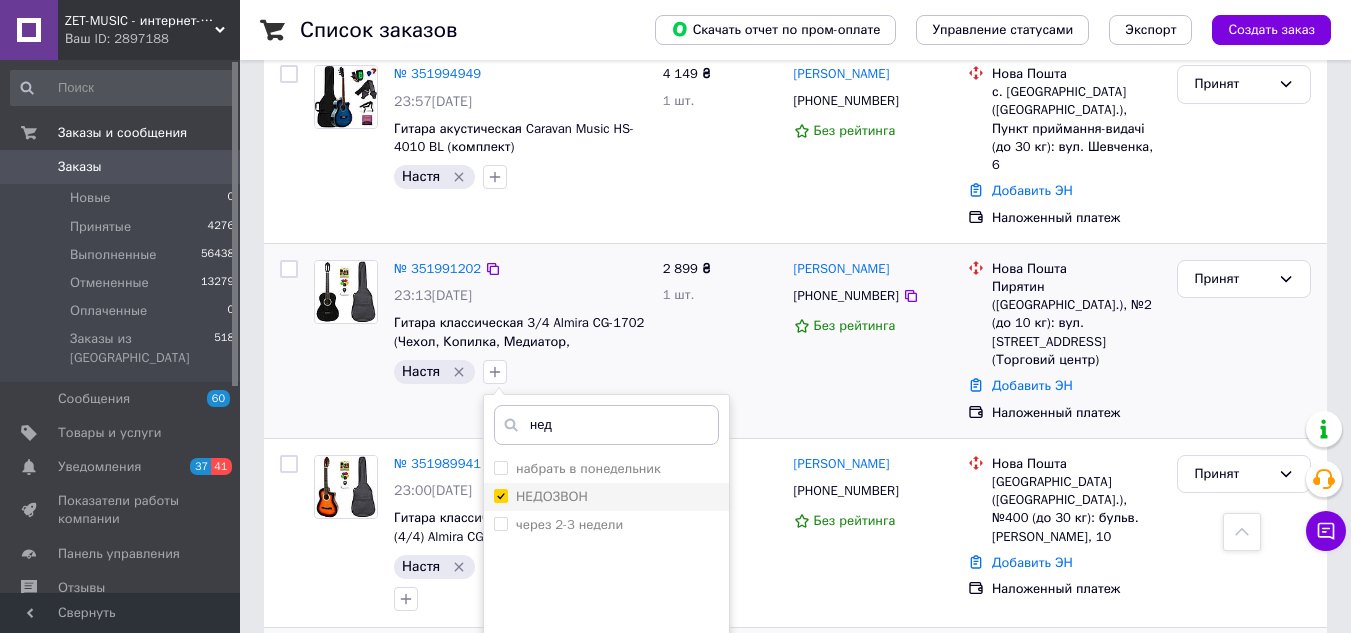 checkbox on "true" 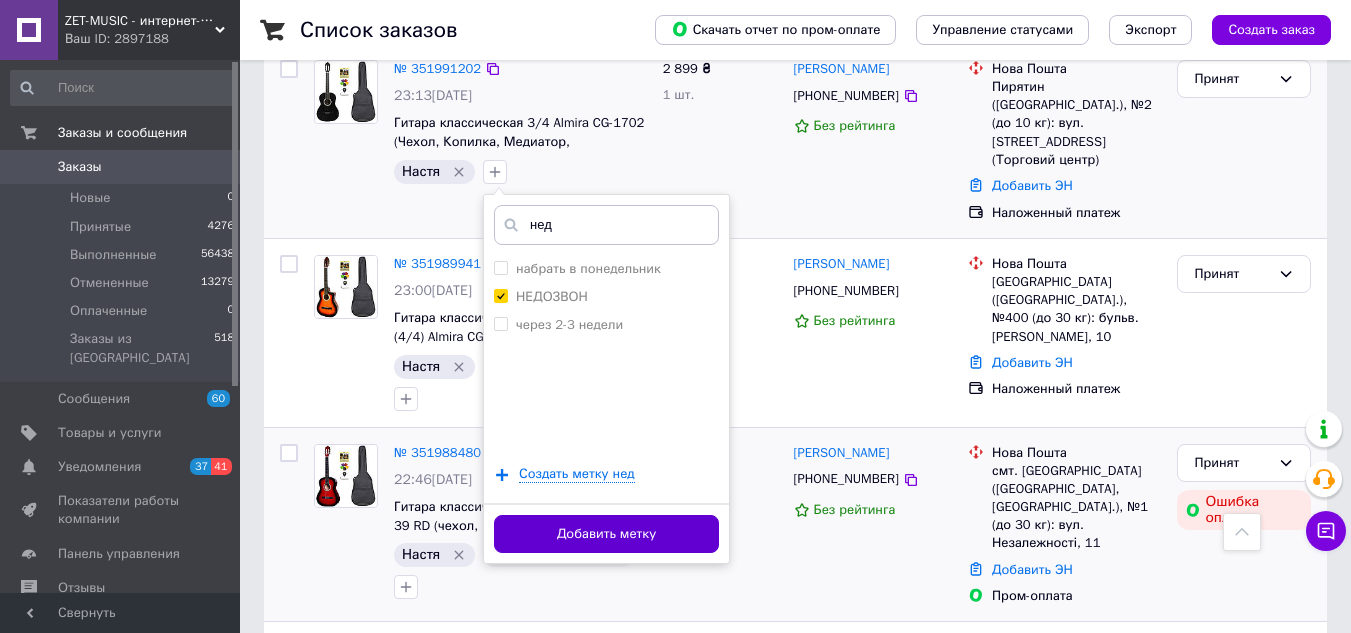 click on "Добавить метку" at bounding box center [606, 534] 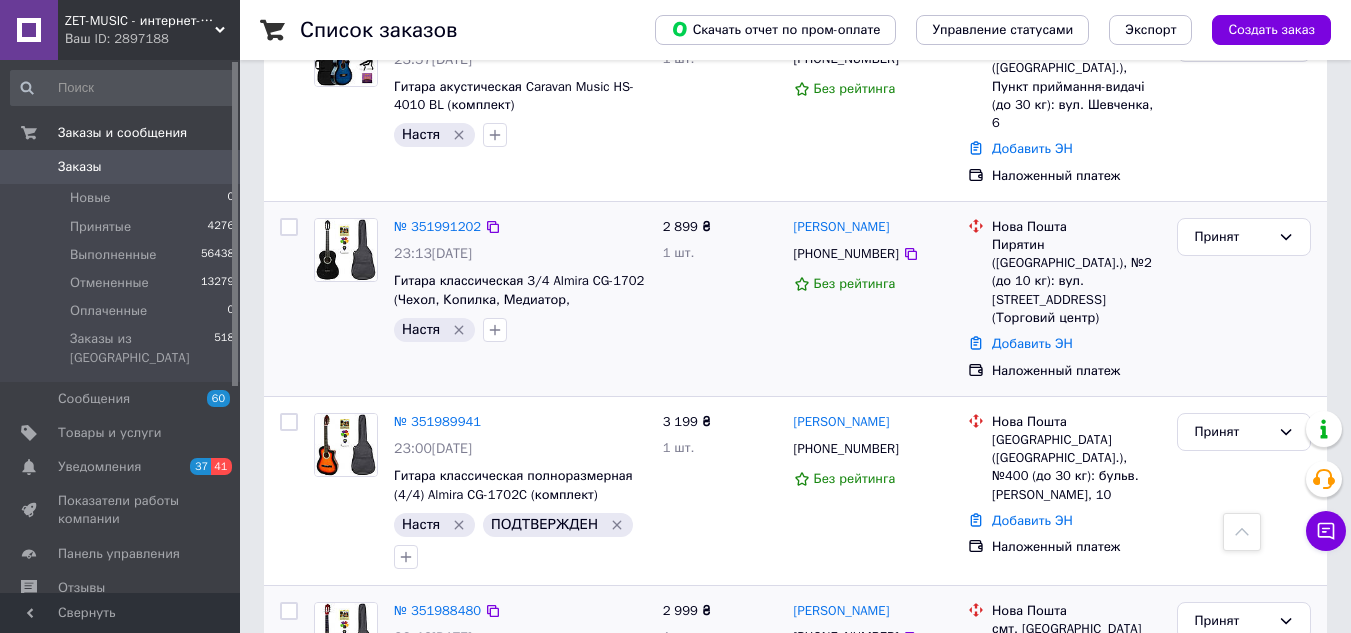 scroll, scrollTop: 500, scrollLeft: 0, axis: vertical 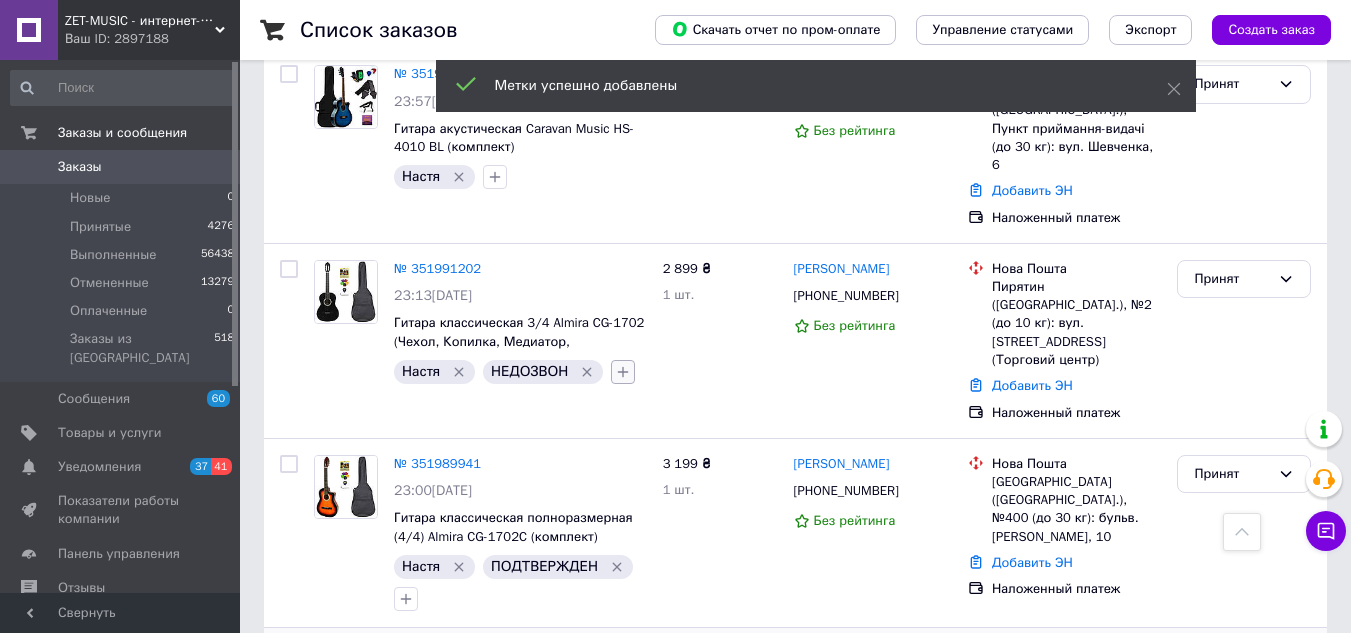 click 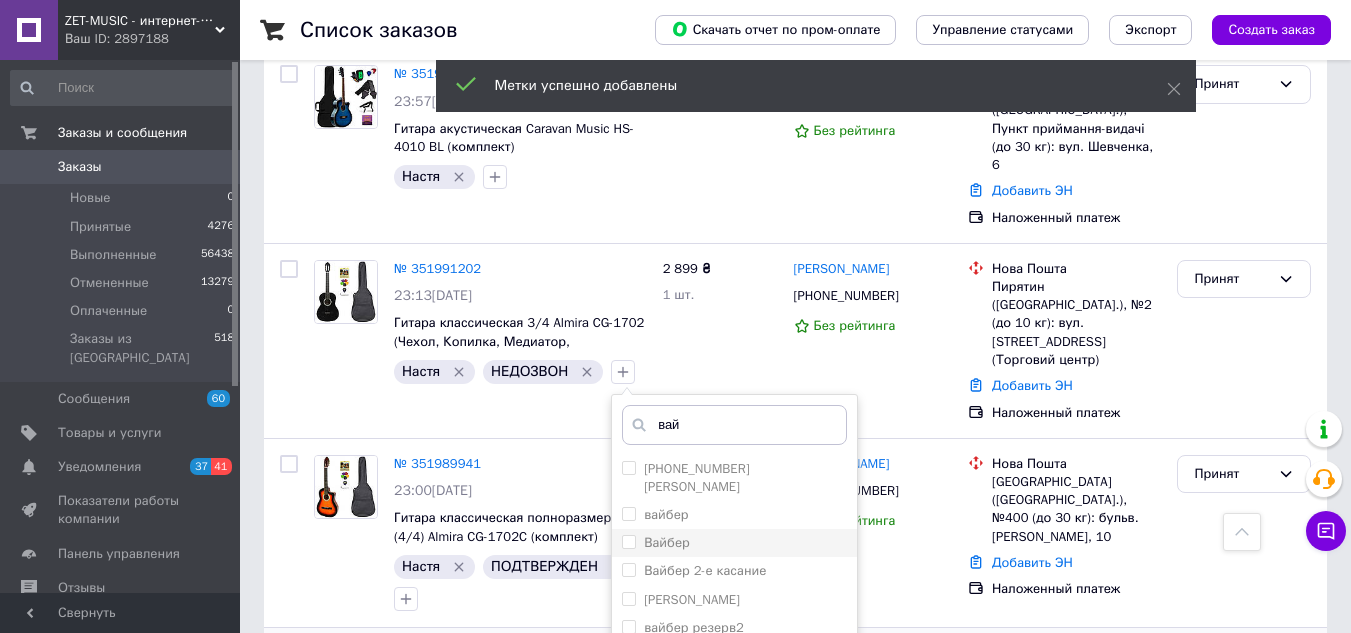 type on "вай" 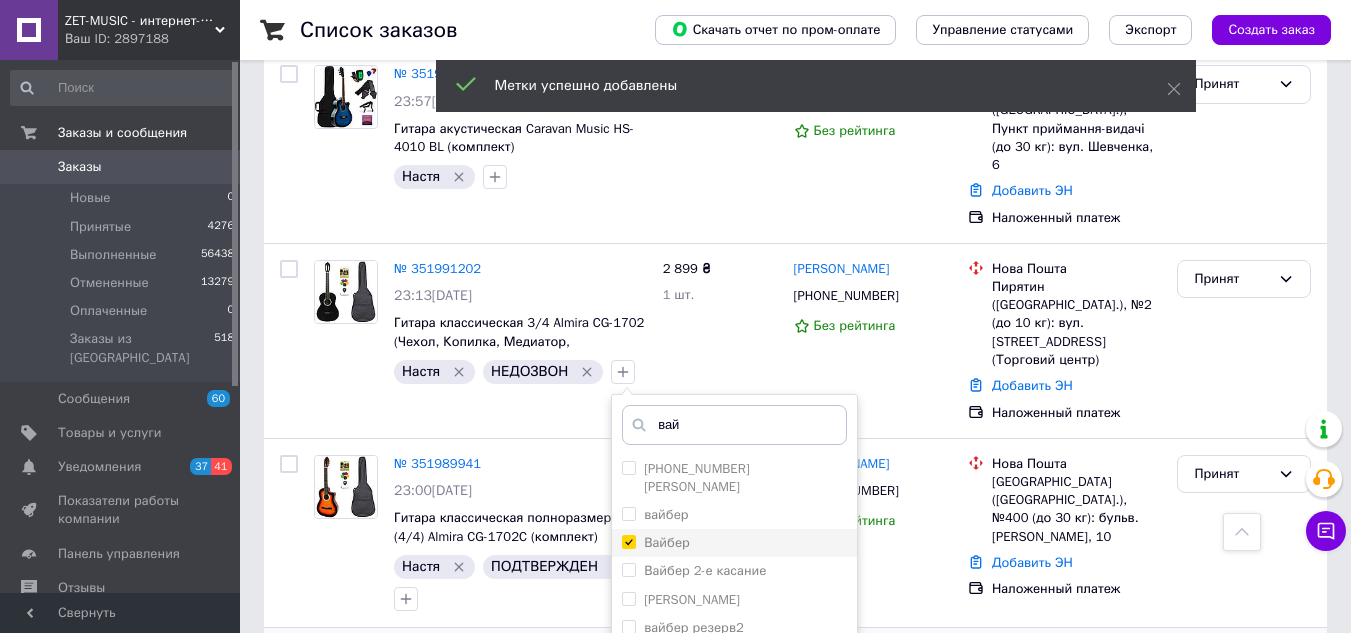 checkbox on "true" 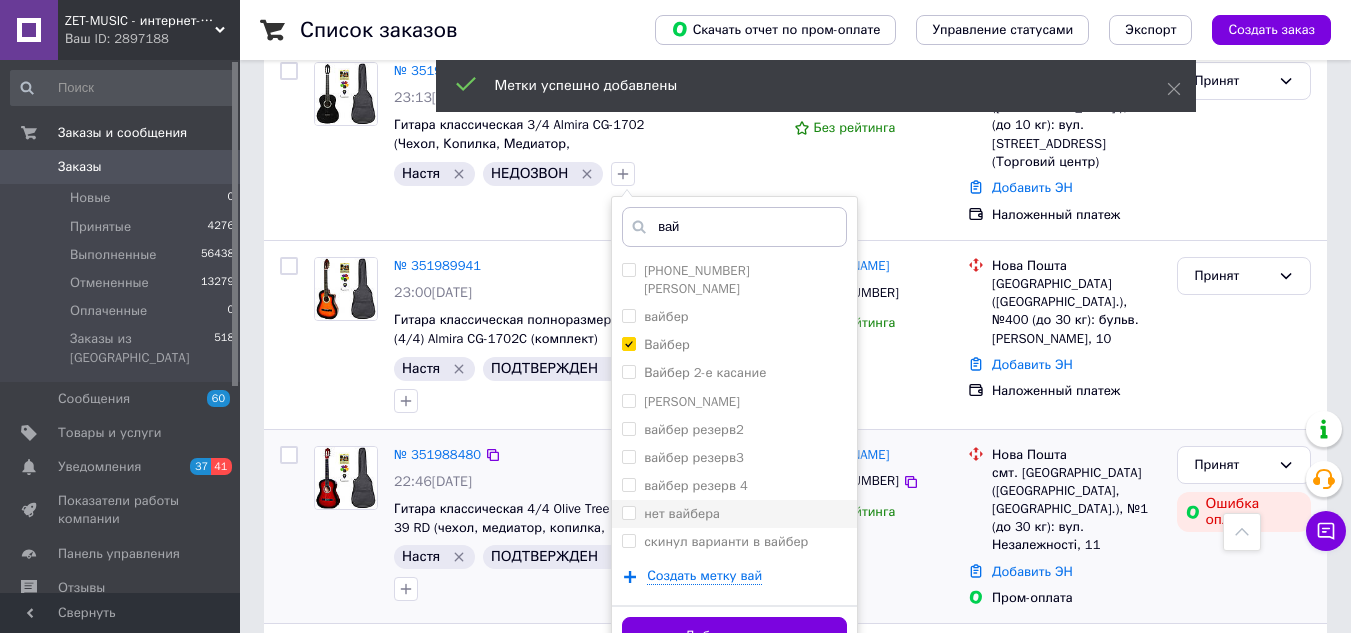 scroll, scrollTop: 700, scrollLeft: 0, axis: vertical 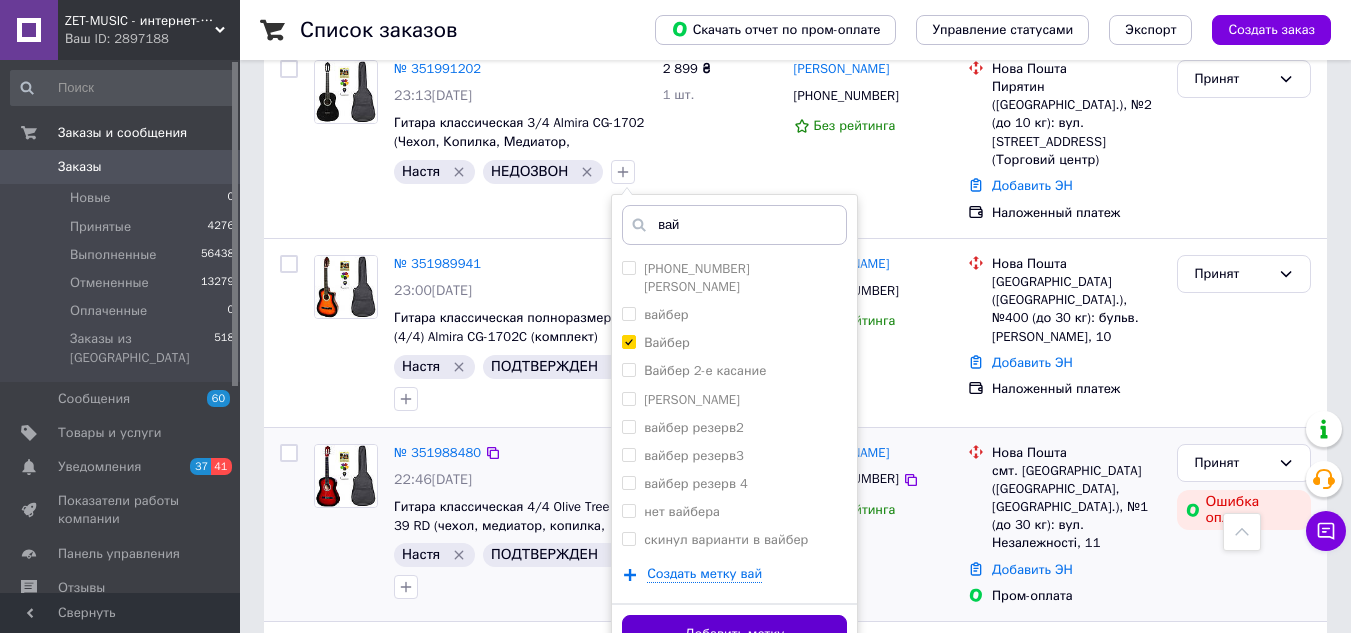 click on "Добавить метку" at bounding box center (734, 634) 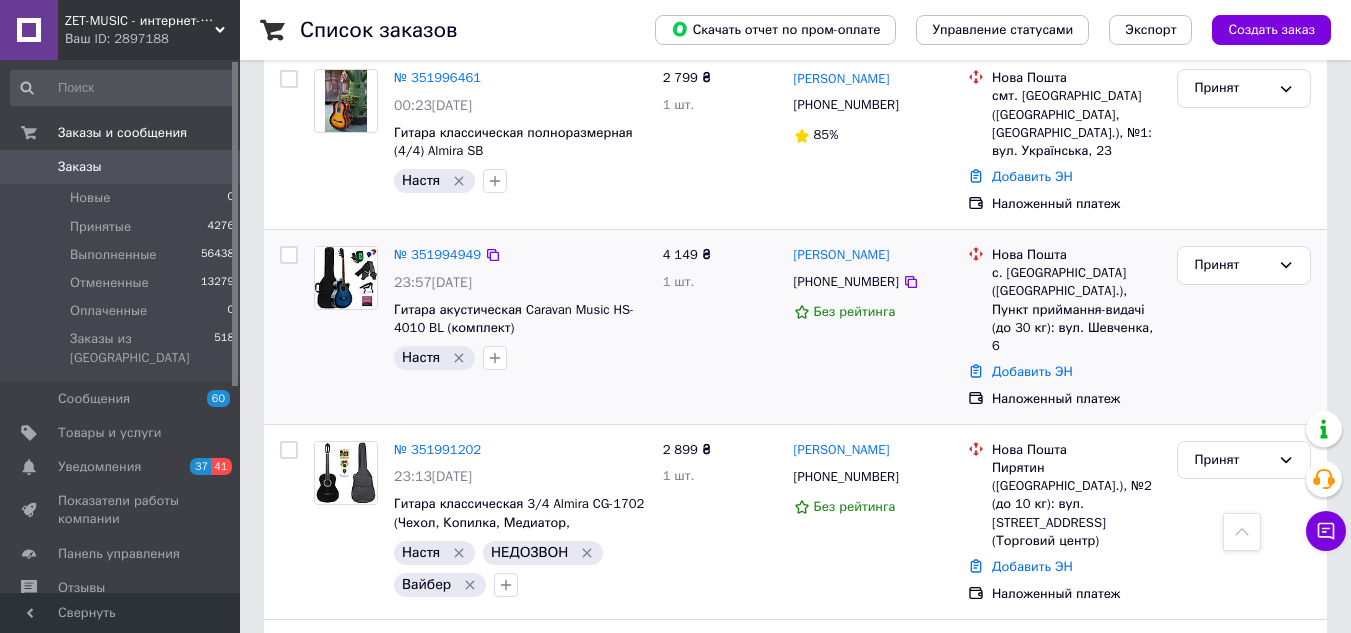 scroll, scrollTop: 300, scrollLeft: 0, axis: vertical 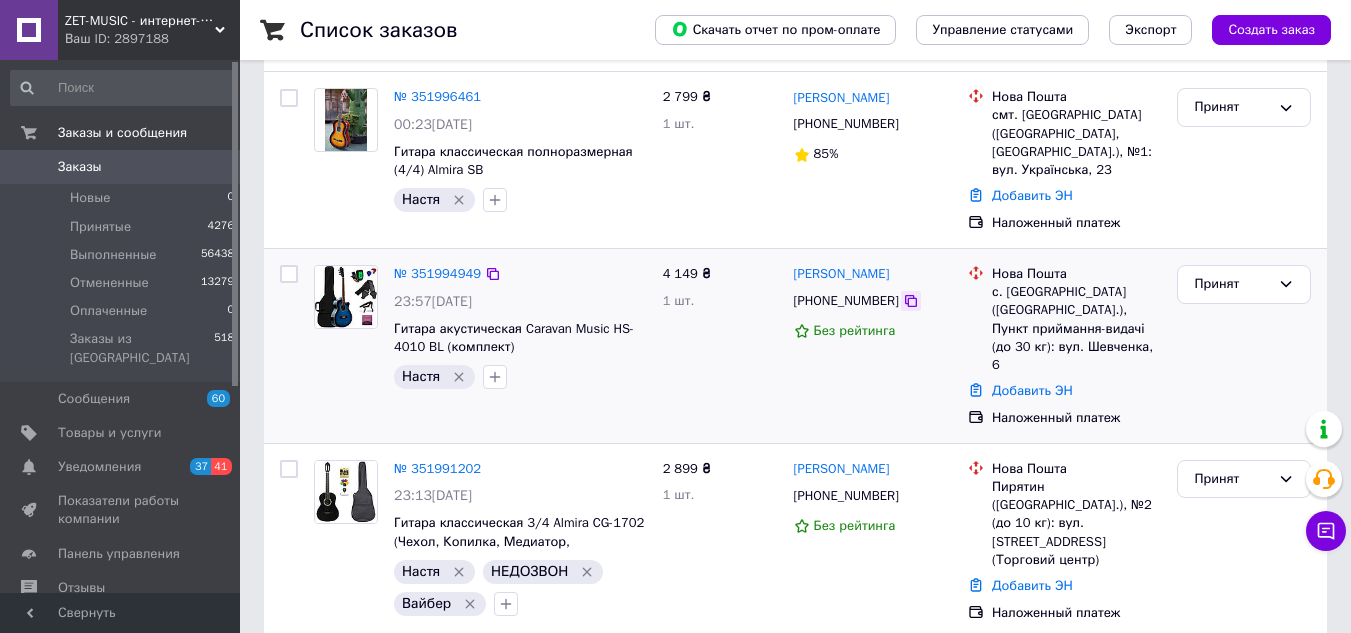click 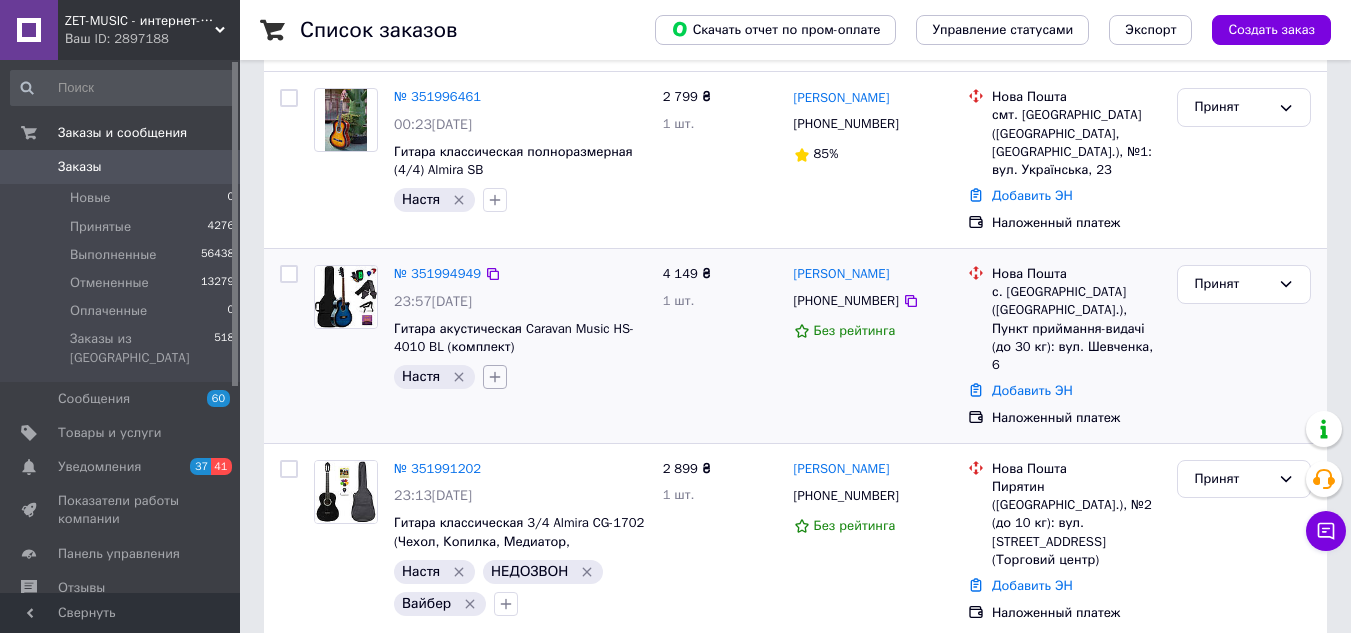 click 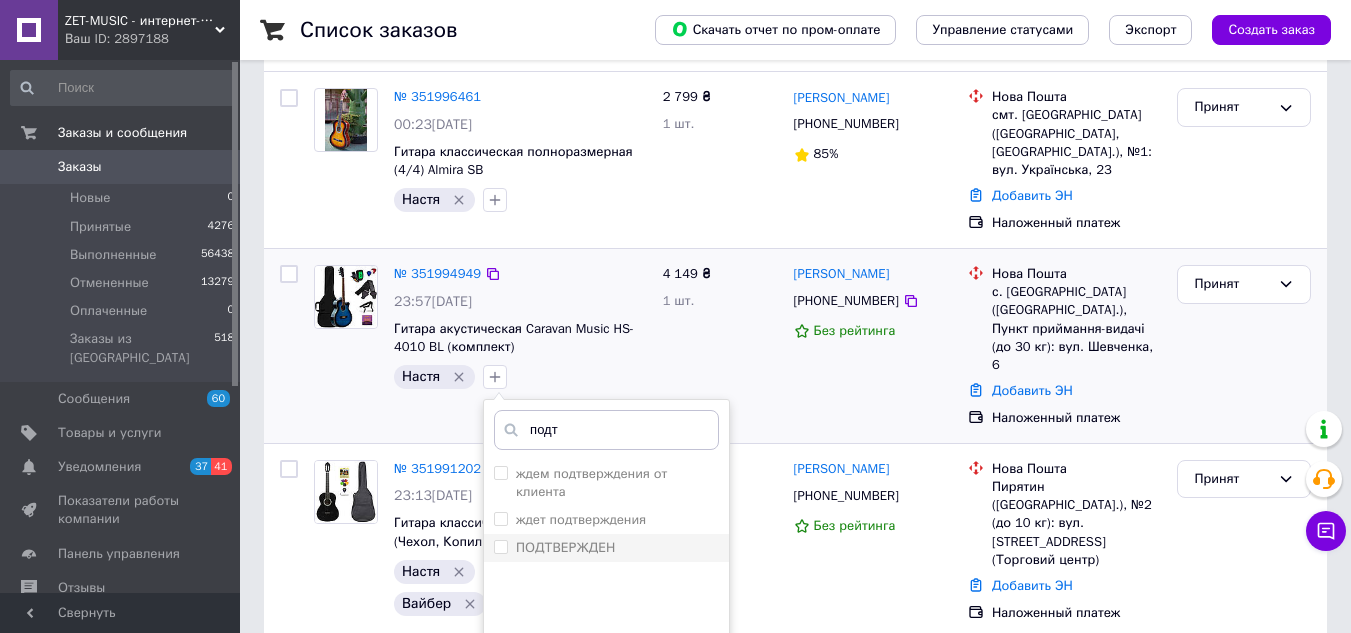type on "подт" 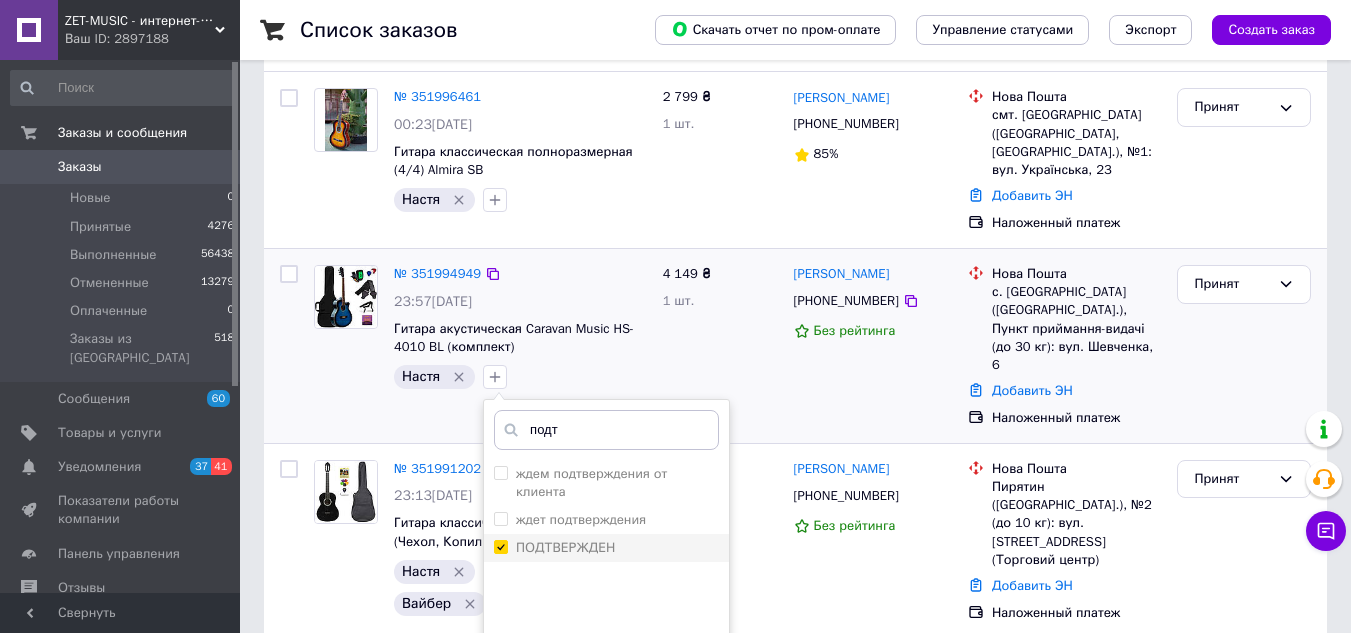 checkbox on "true" 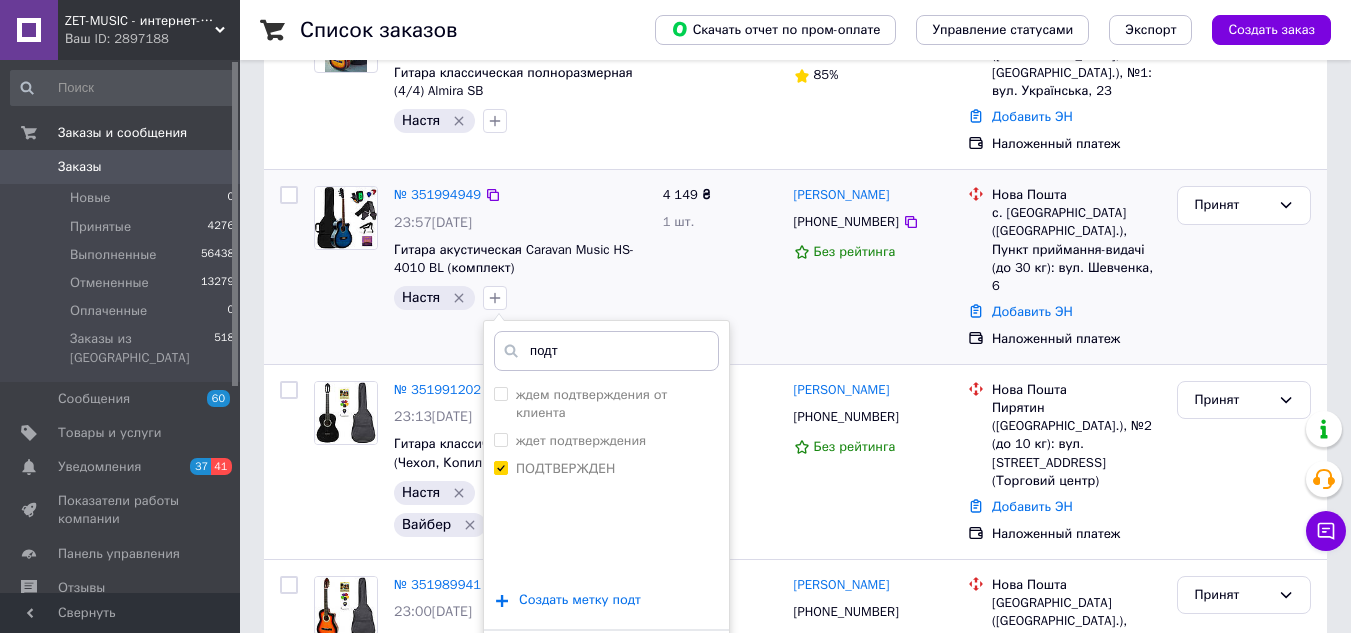 scroll, scrollTop: 500, scrollLeft: 0, axis: vertical 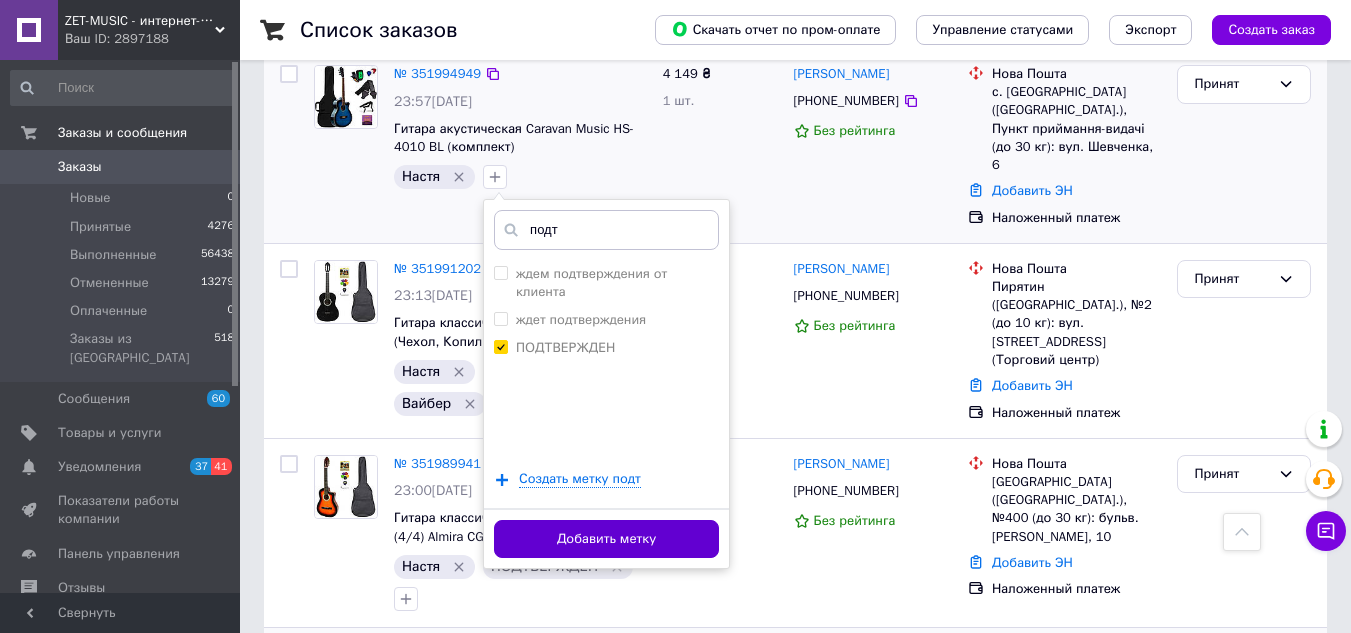 click on "Добавить метку" at bounding box center (606, 539) 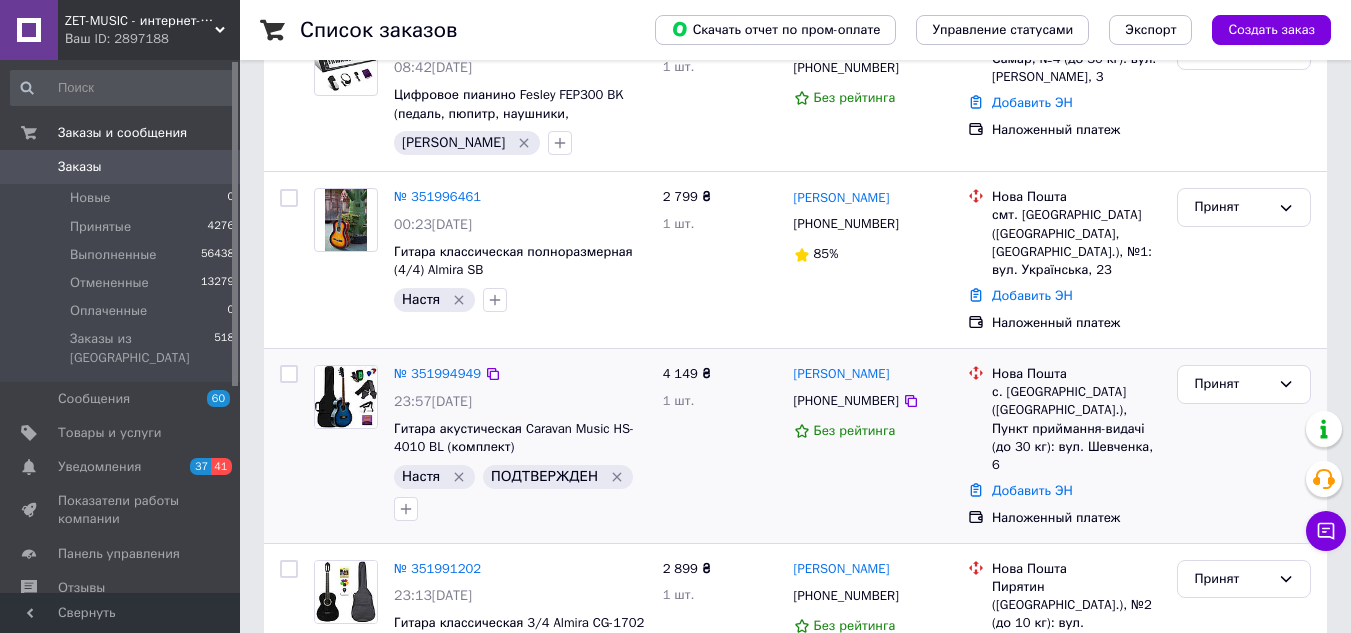 scroll, scrollTop: 100, scrollLeft: 0, axis: vertical 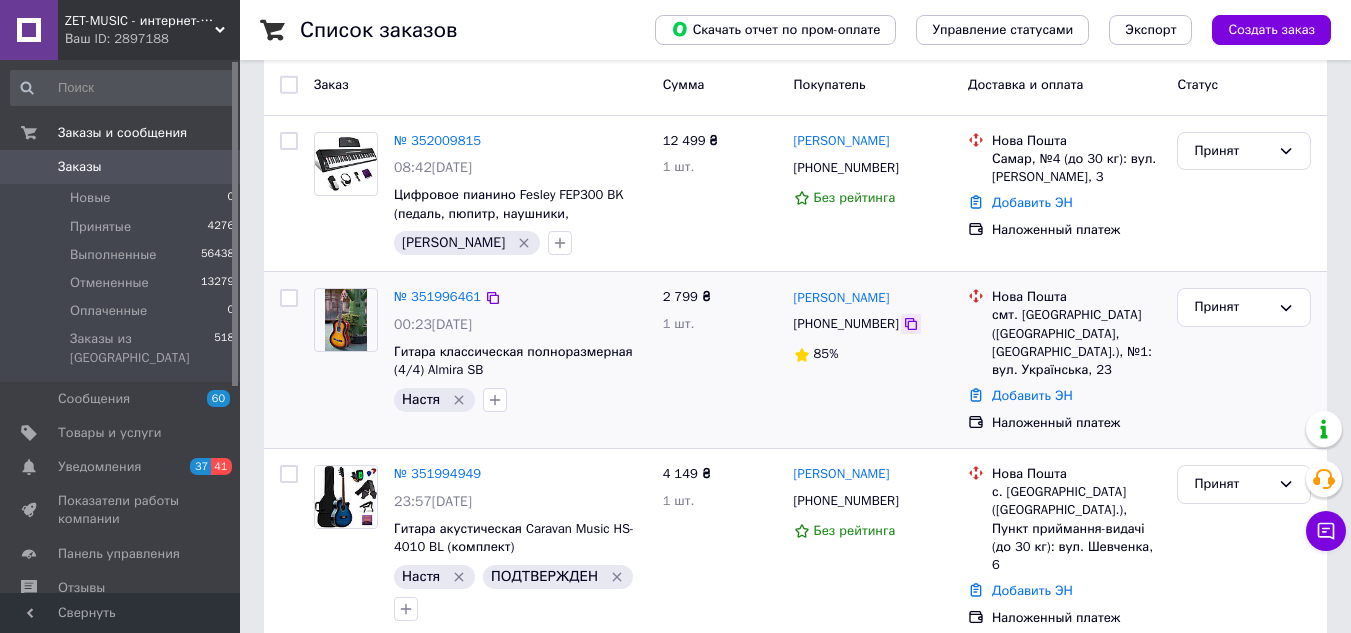 click 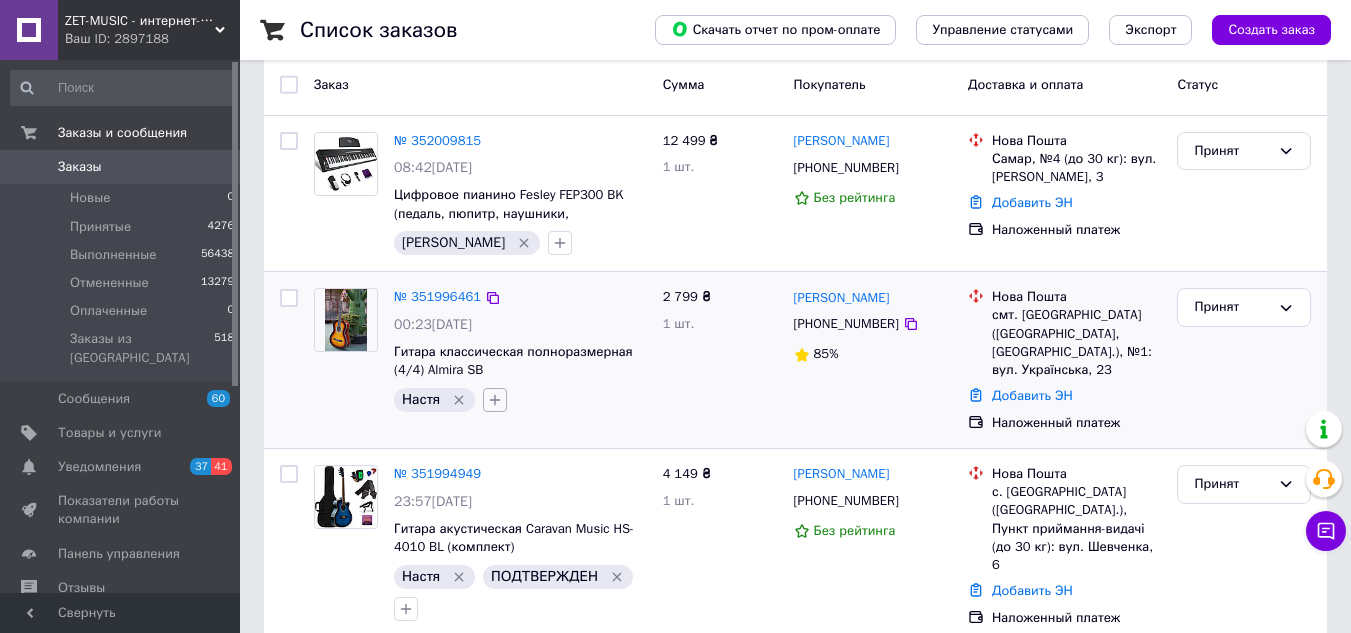 click at bounding box center [495, 400] 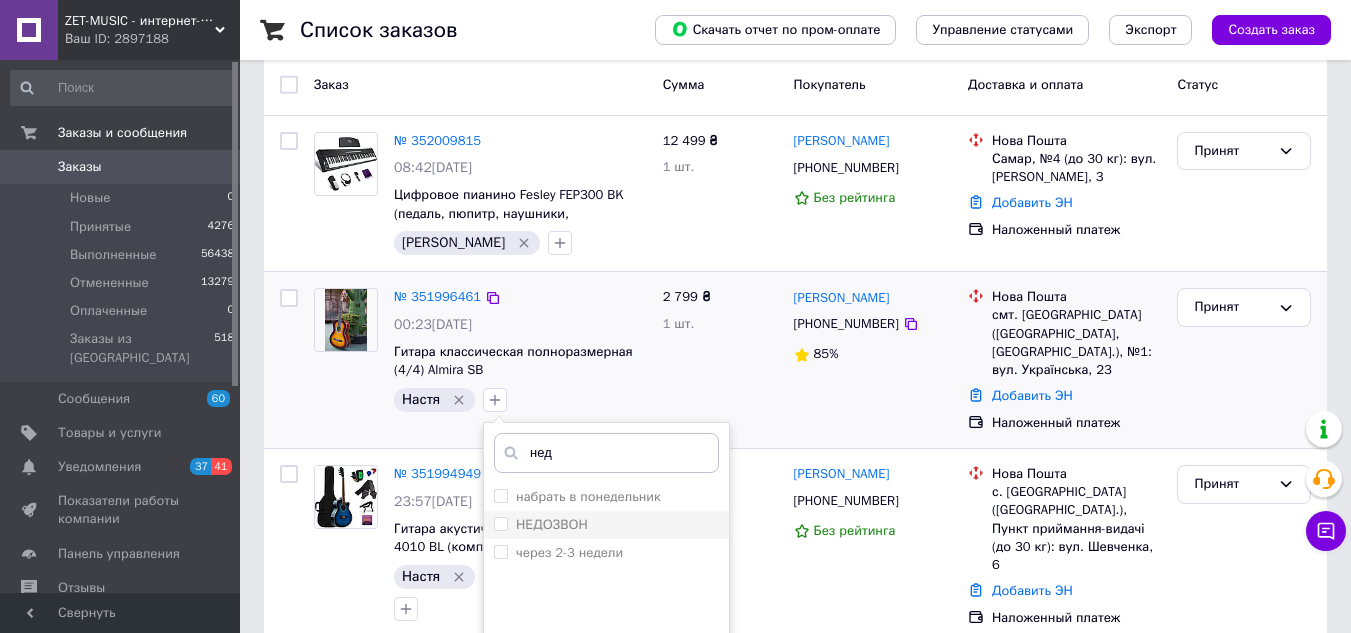 type on "нед" 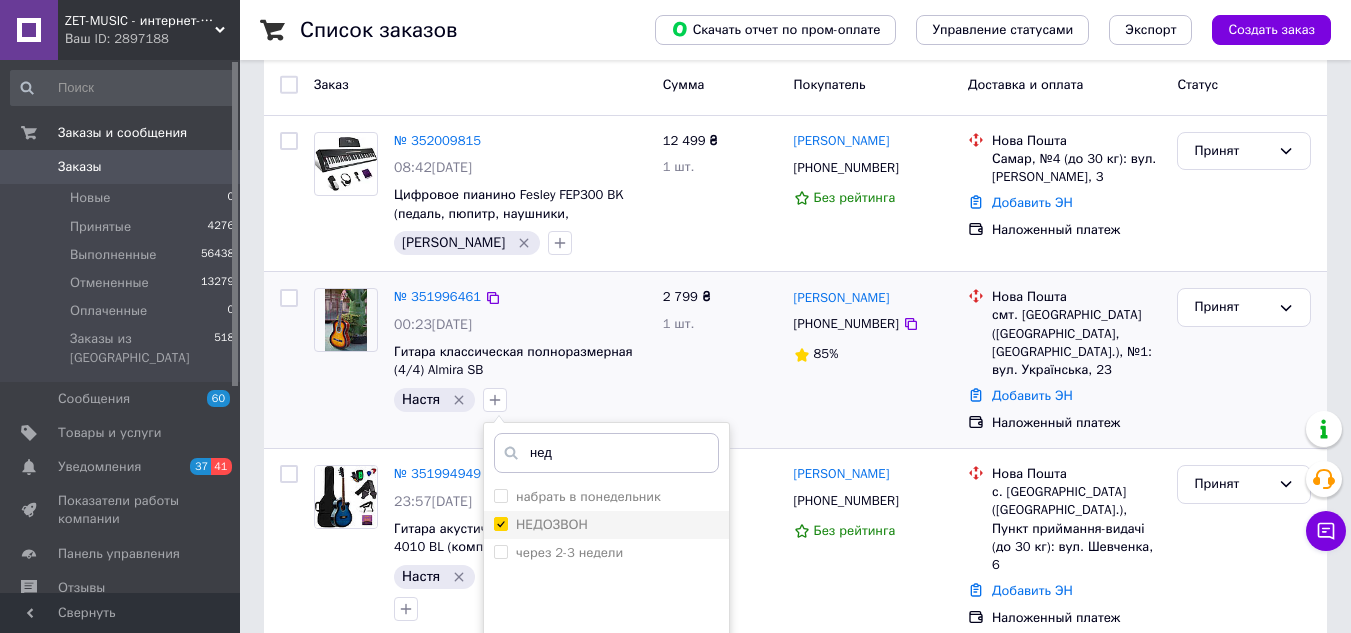 checkbox on "true" 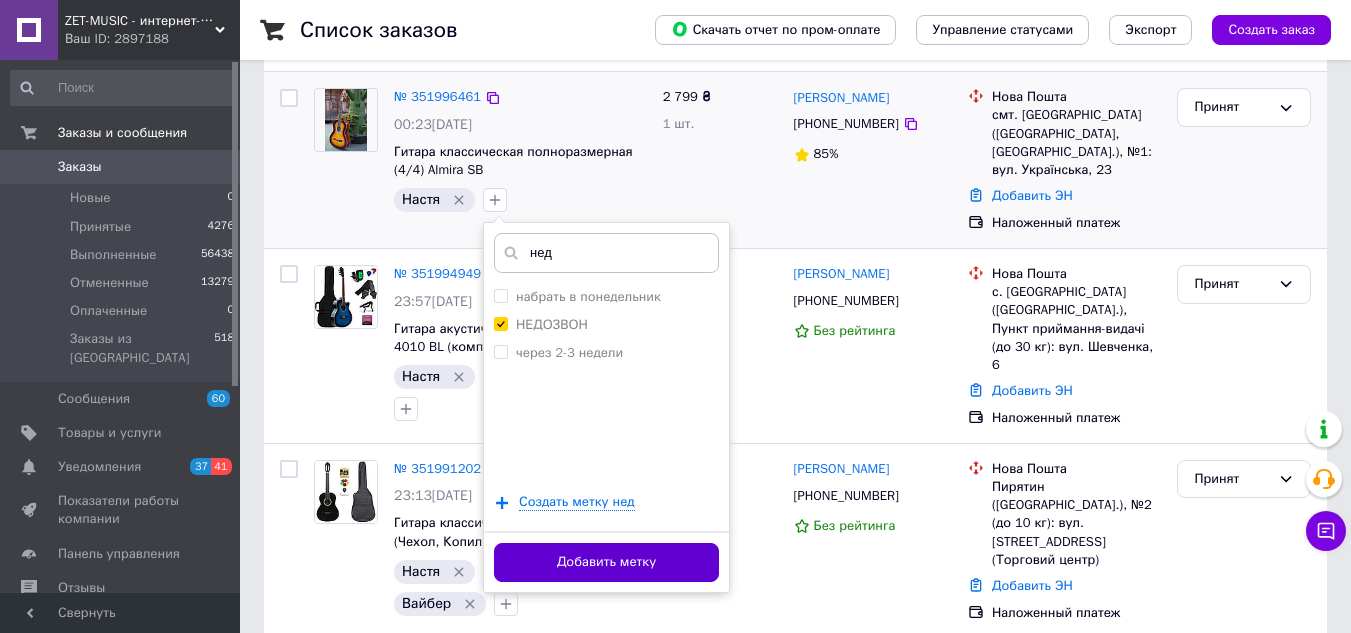 click on "Добавить метку" at bounding box center [606, 562] 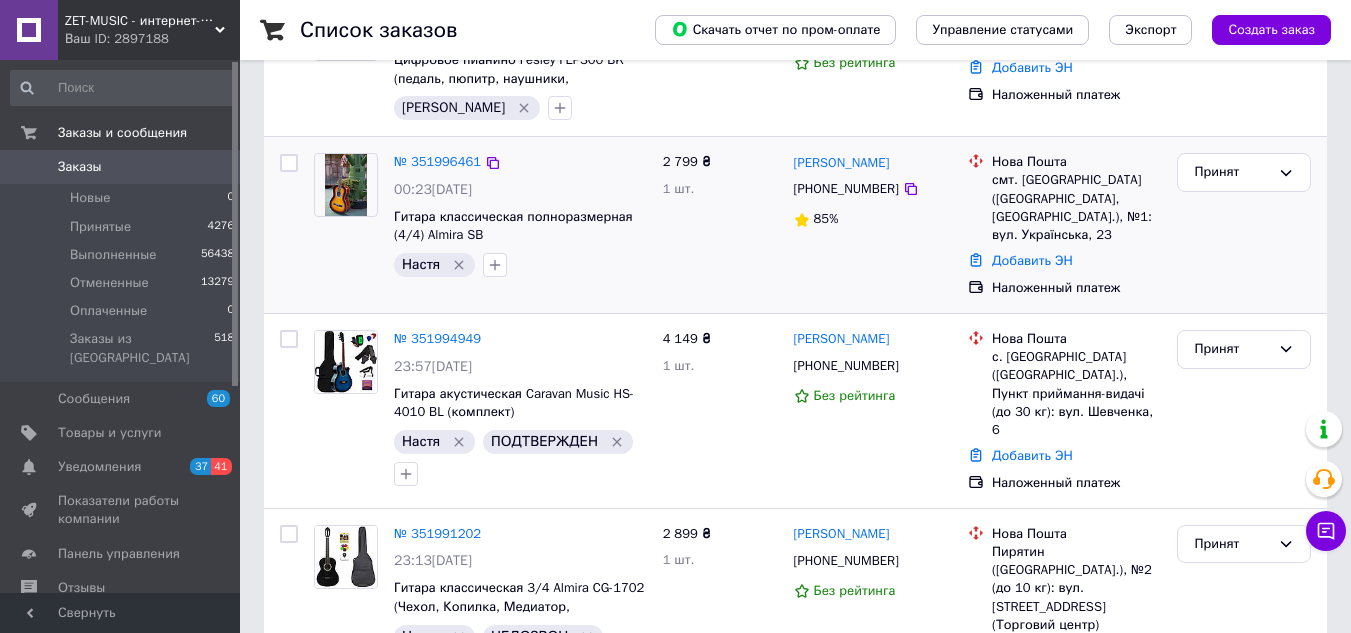 scroll, scrollTop: 200, scrollLeft: 0, axis: vertical 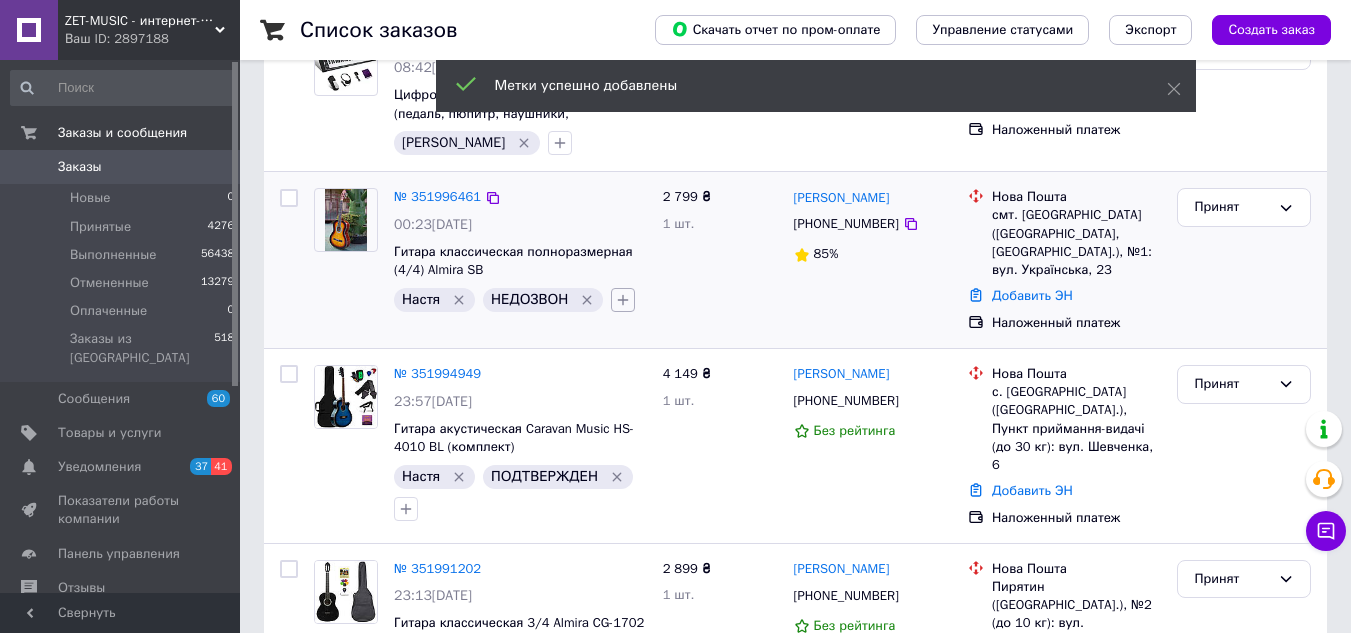 click at bounding box center [623, 300] 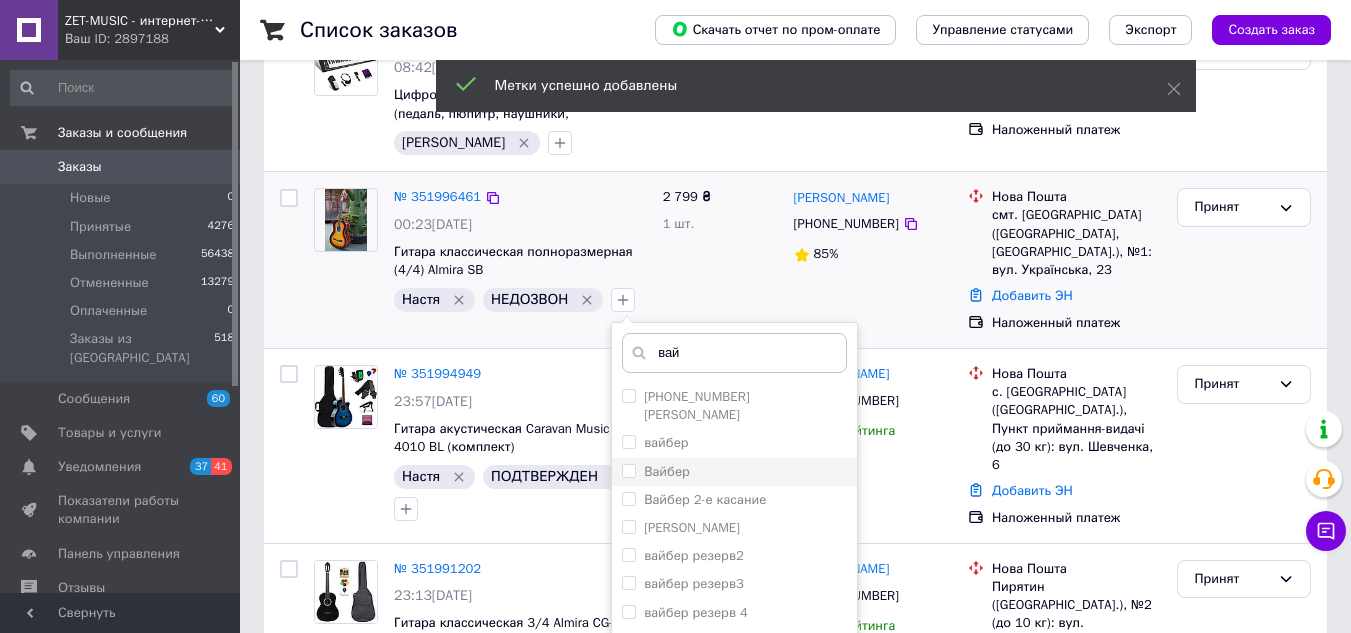 type on "вай" 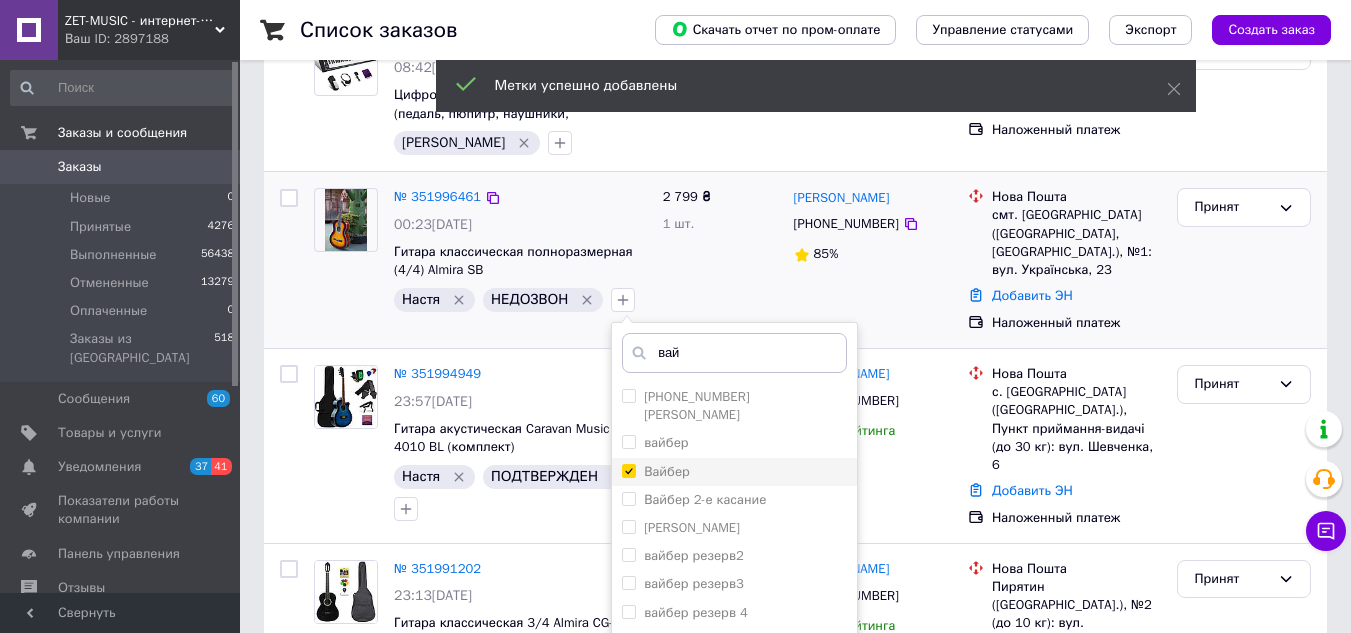 checkbox on "true" 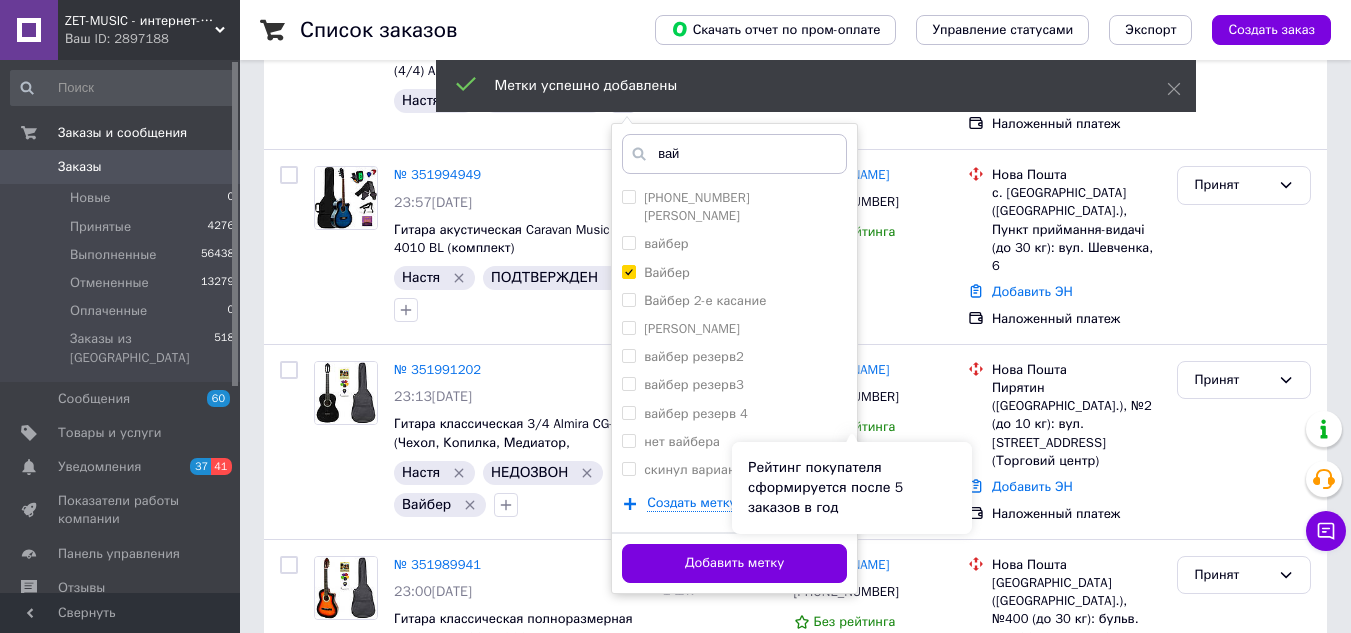 scroll, scrollTop: 400, scrollLeft: 0, axis: vertical 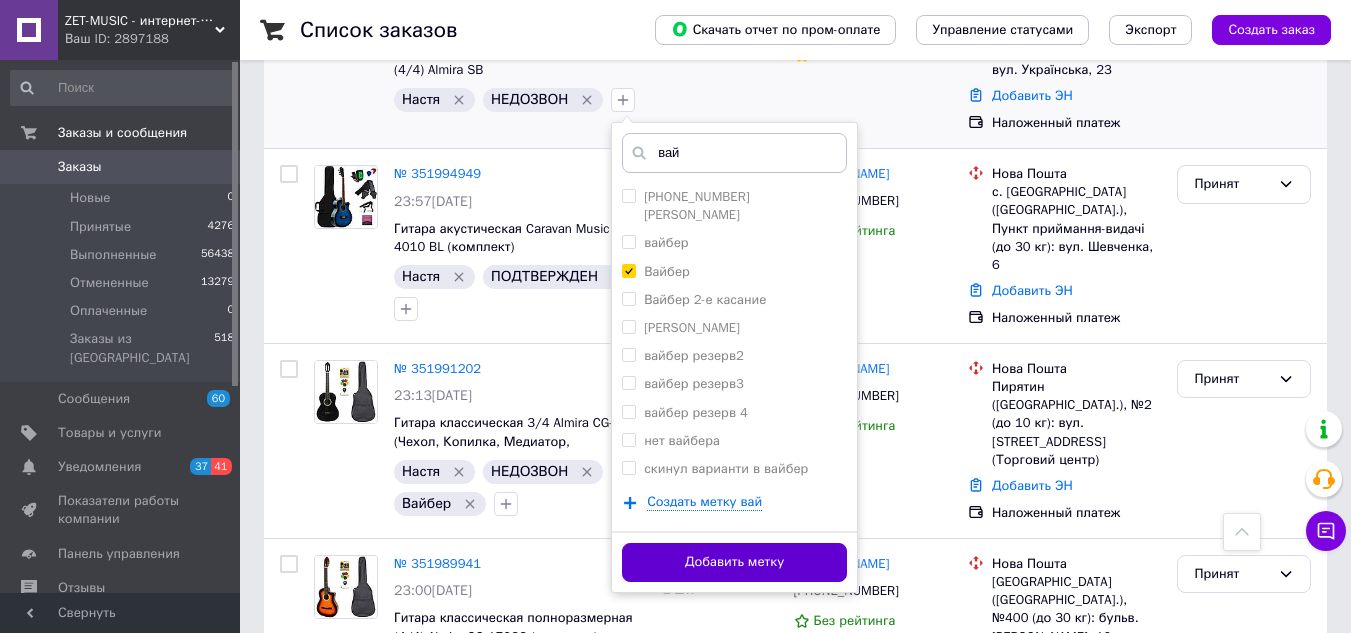 click on "Добавить метку" at bounding box center (734, 562) 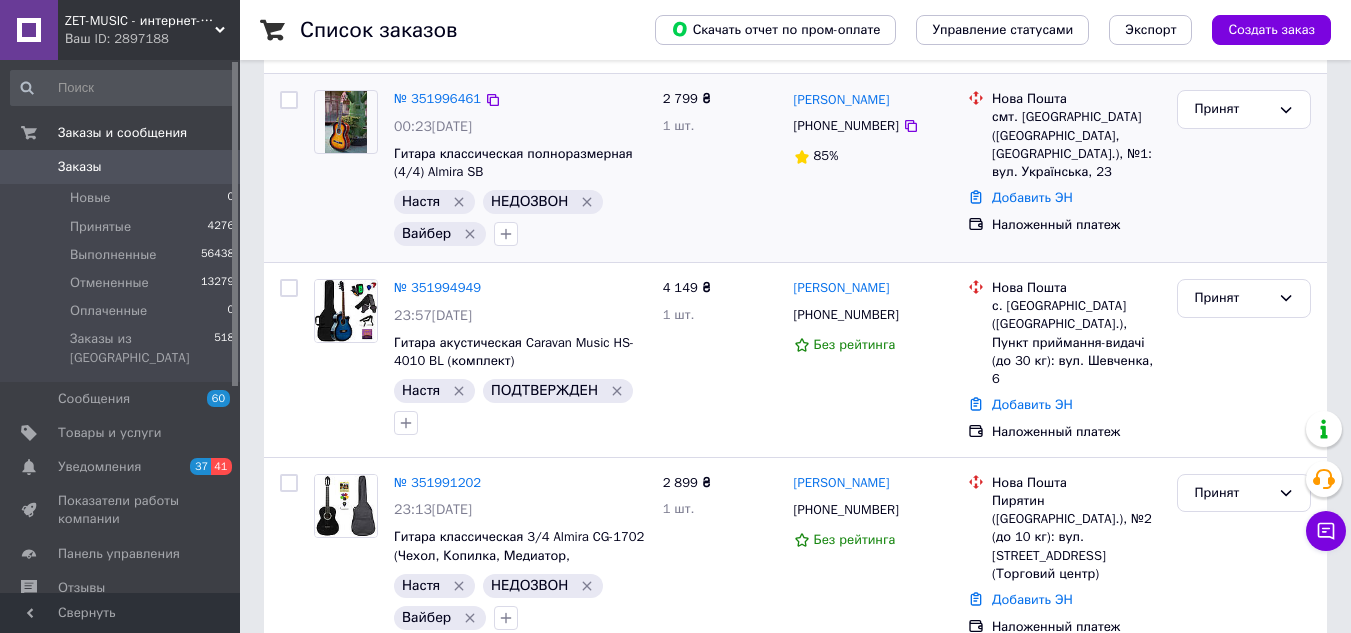 scroll, scrollTop: 300, scrollLeft: 0, axis: vertical 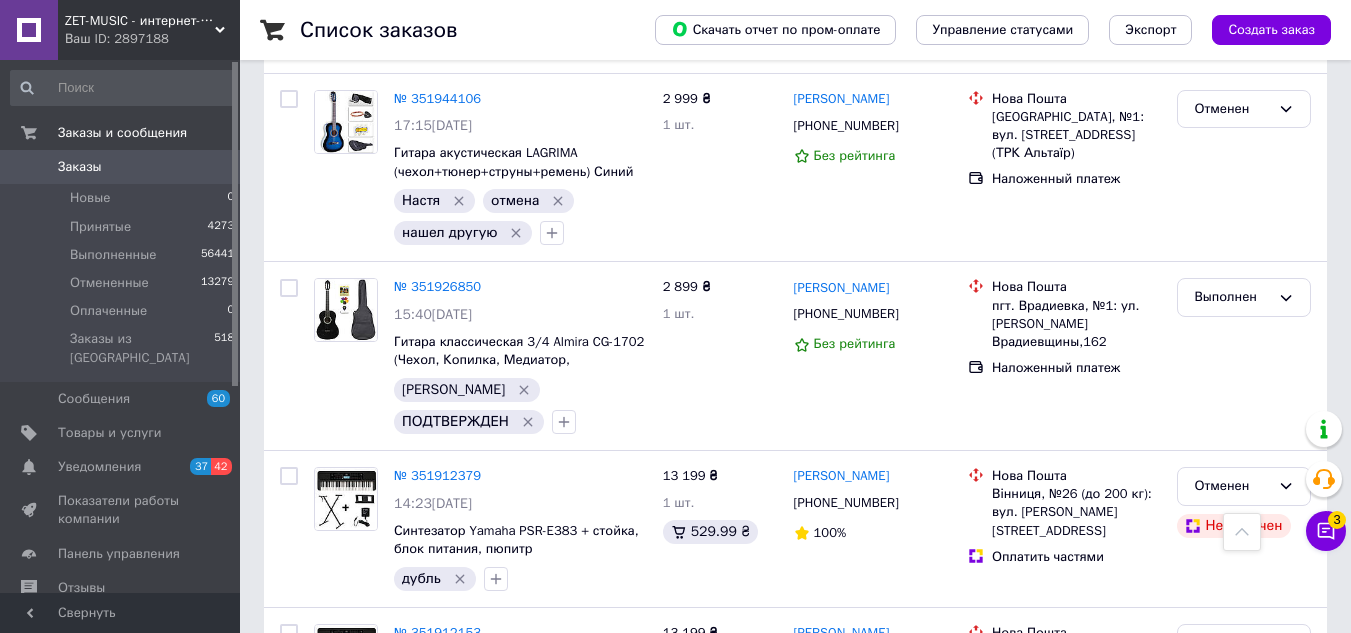 click on "Ваш ID: 2897188" at bounding box center [152, 39] 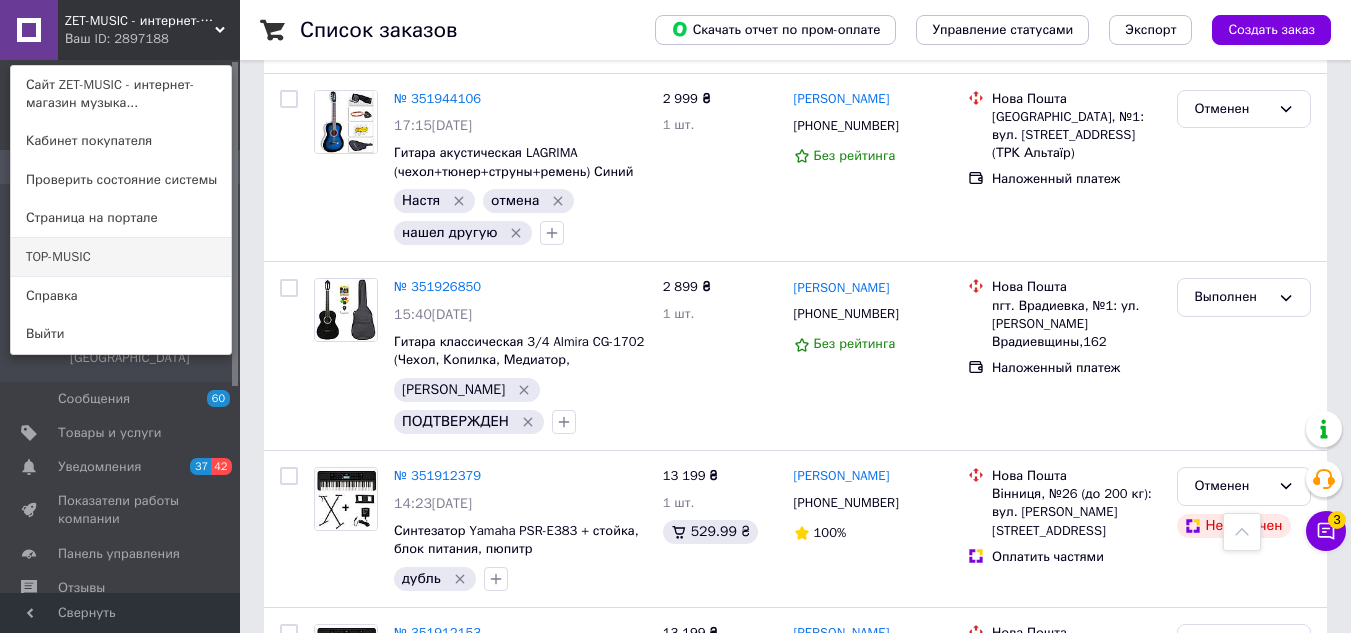 click on "TOP-MUSIC" at bounding box center [121, 257] 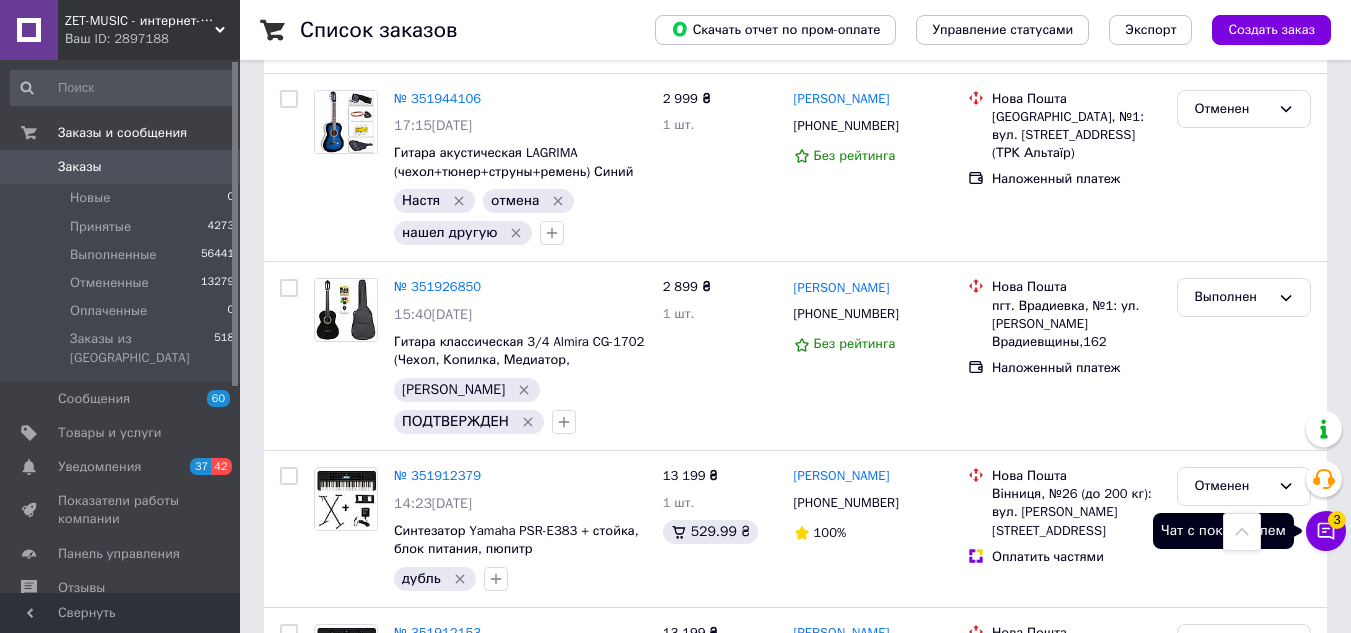 click on "Чат с покупателем 3" at bounding box center [1326, 531] 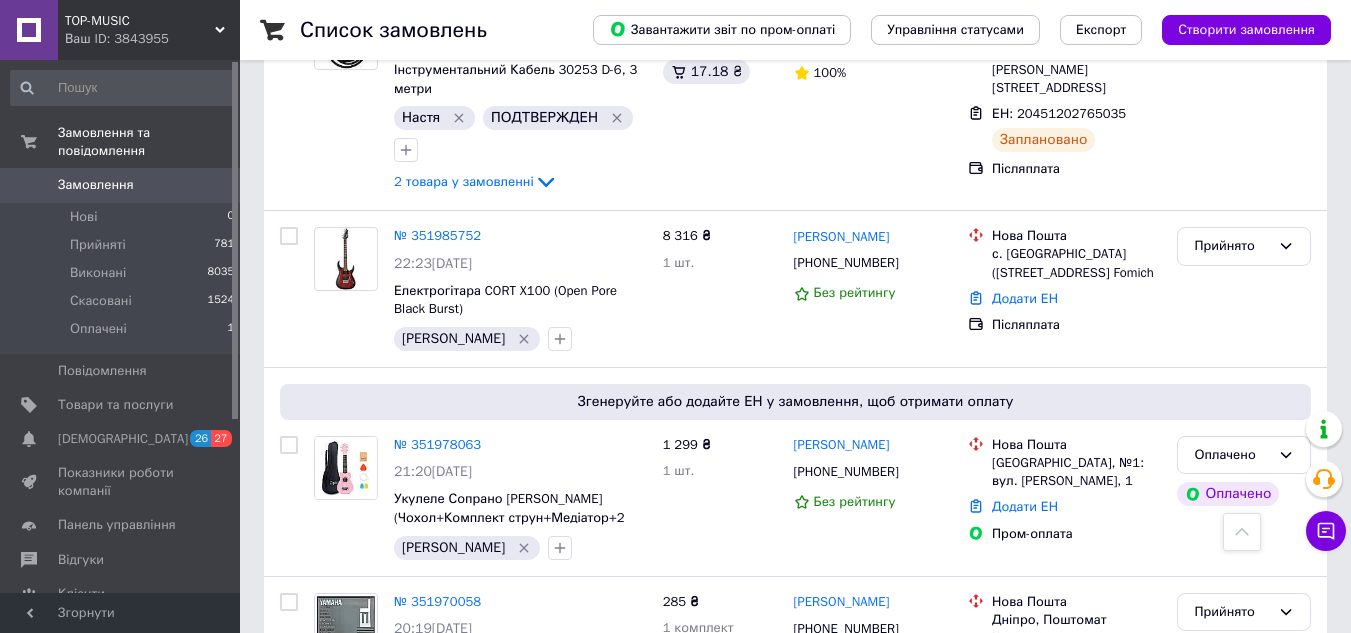 scroll, scrollTop: 800, scrollLeft: 0, axis: vertical 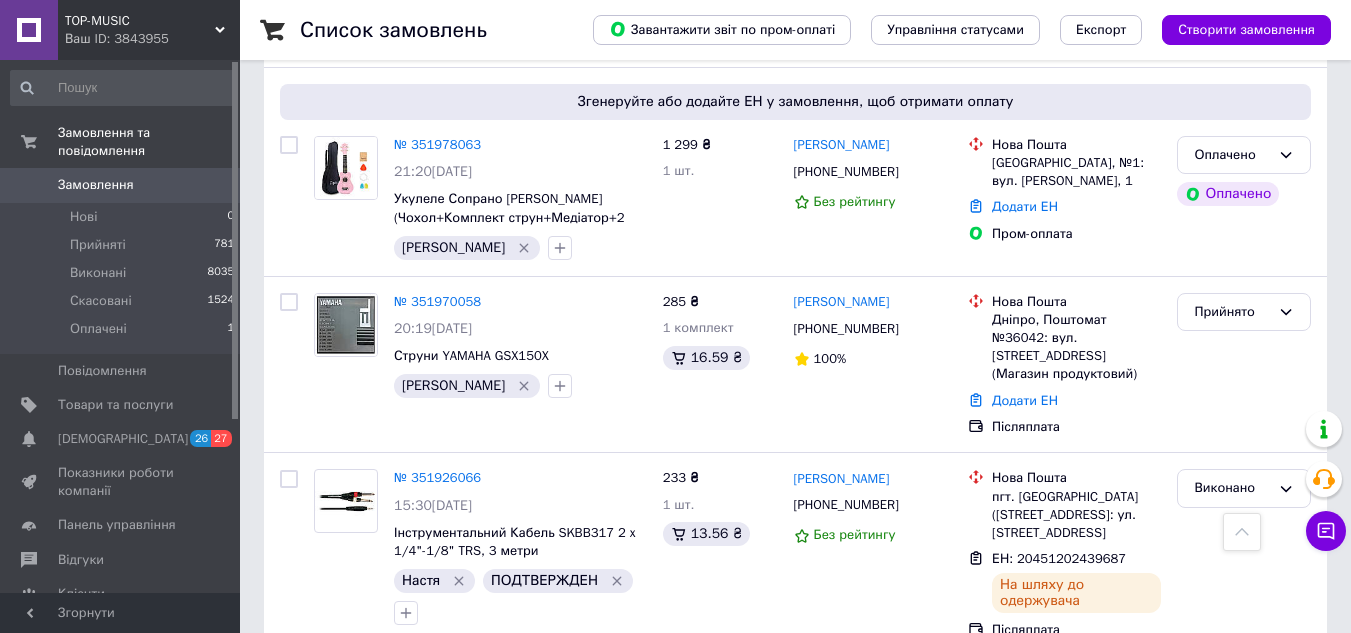 click on "TOP-MUSIC Ваш ID: 3843955" at bounding box center [149, 30] 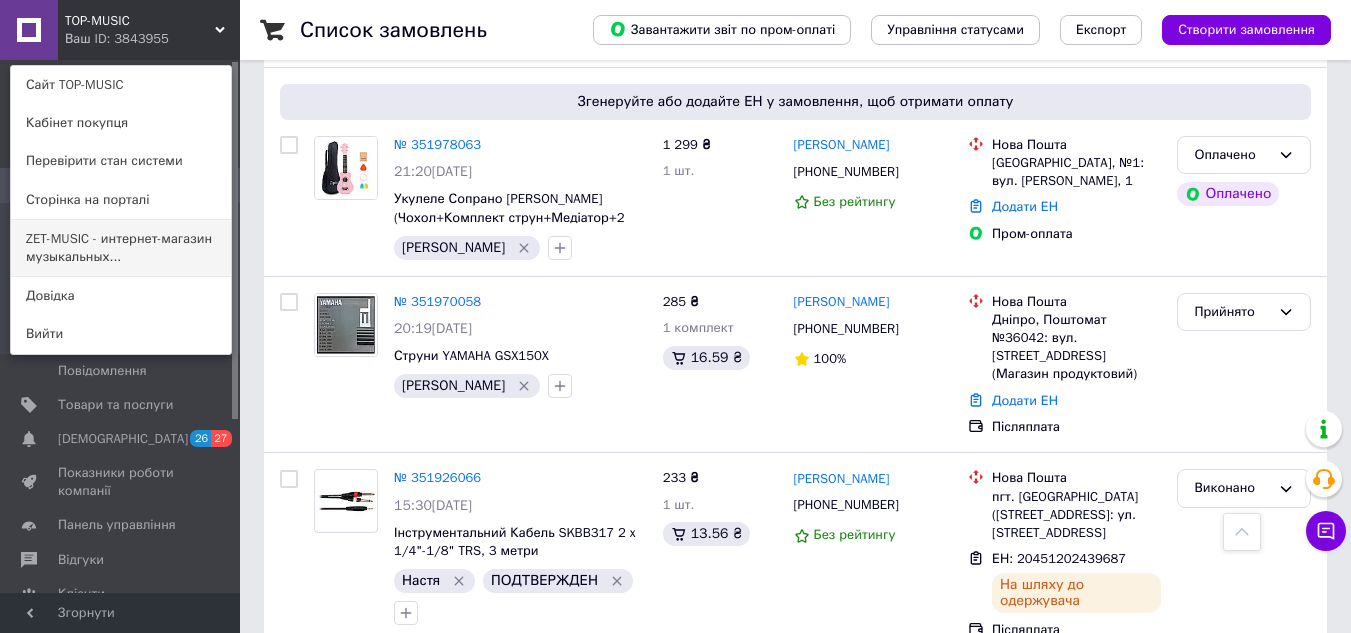 click on "ZET-MUSIC - интернет-магазин музыкальных..." at bounding box center (121, 248) 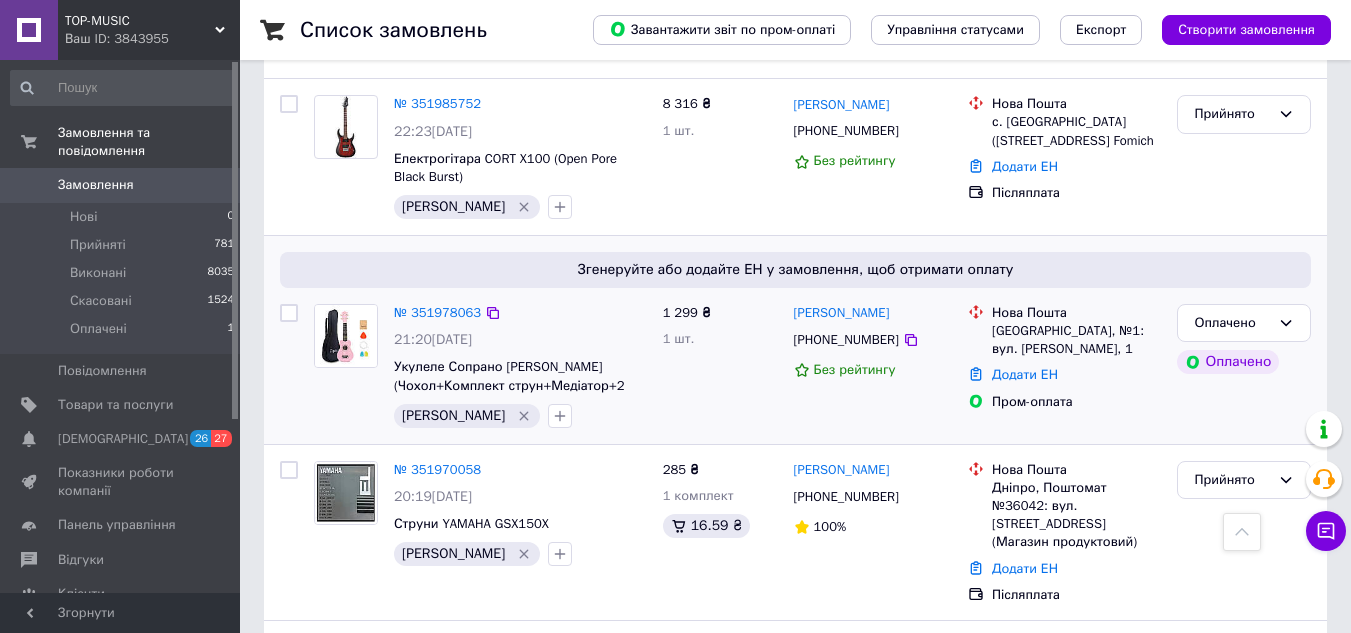 scroll, scrollTop: 600, scrollLeft: 0, axis: vertical 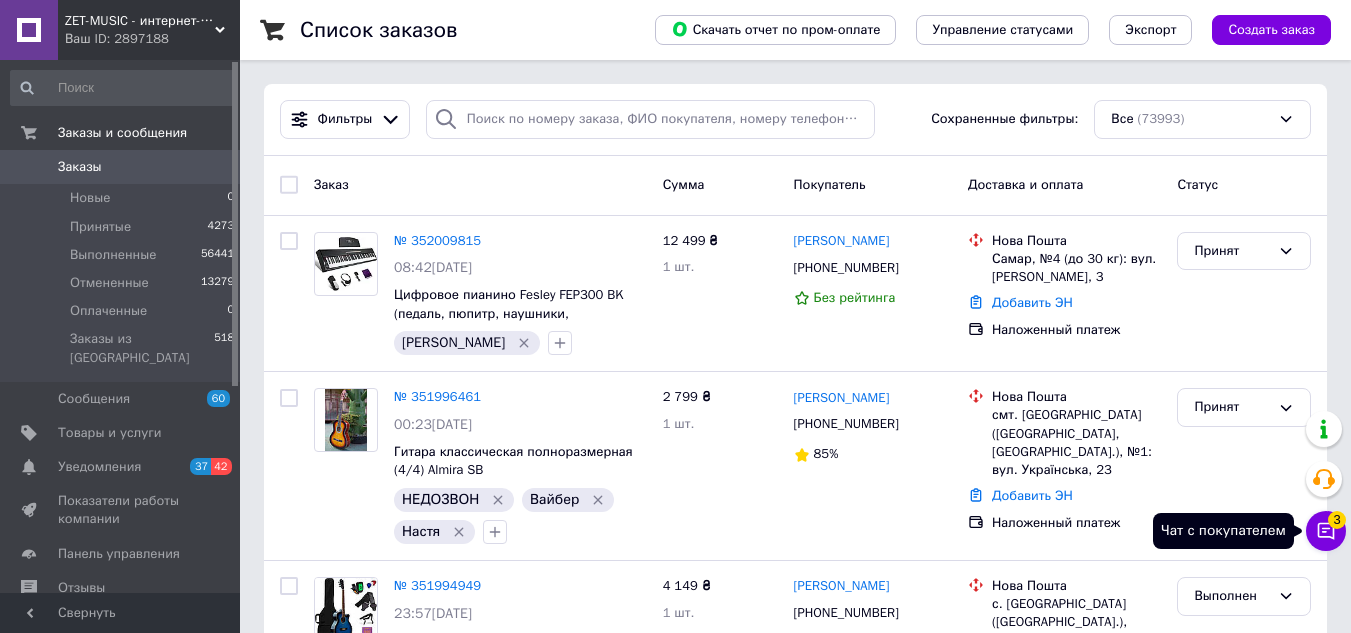 click 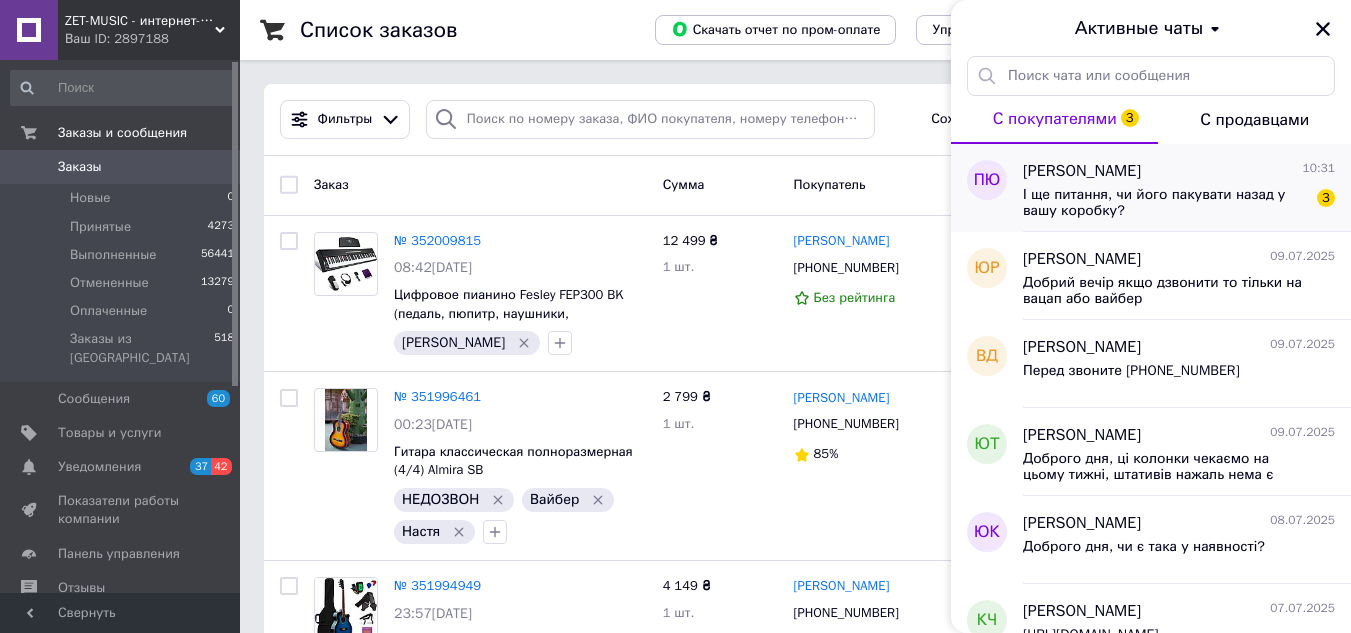 click on "[PERSON_NAME] 10:31 І ще питання, чи його пакувати назад у вашу коробку? 3" at bounding box center (1187, 188) 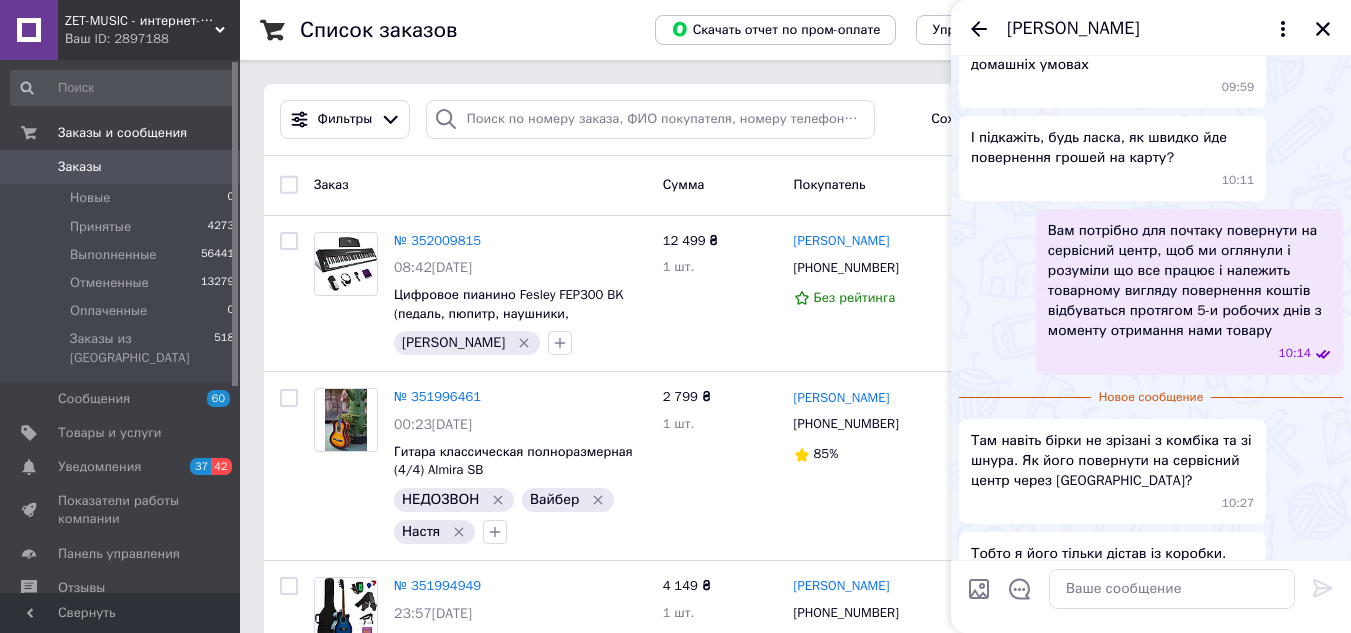 scroll, scrollTop: 752, scrollLeft: 0, axis: vertical 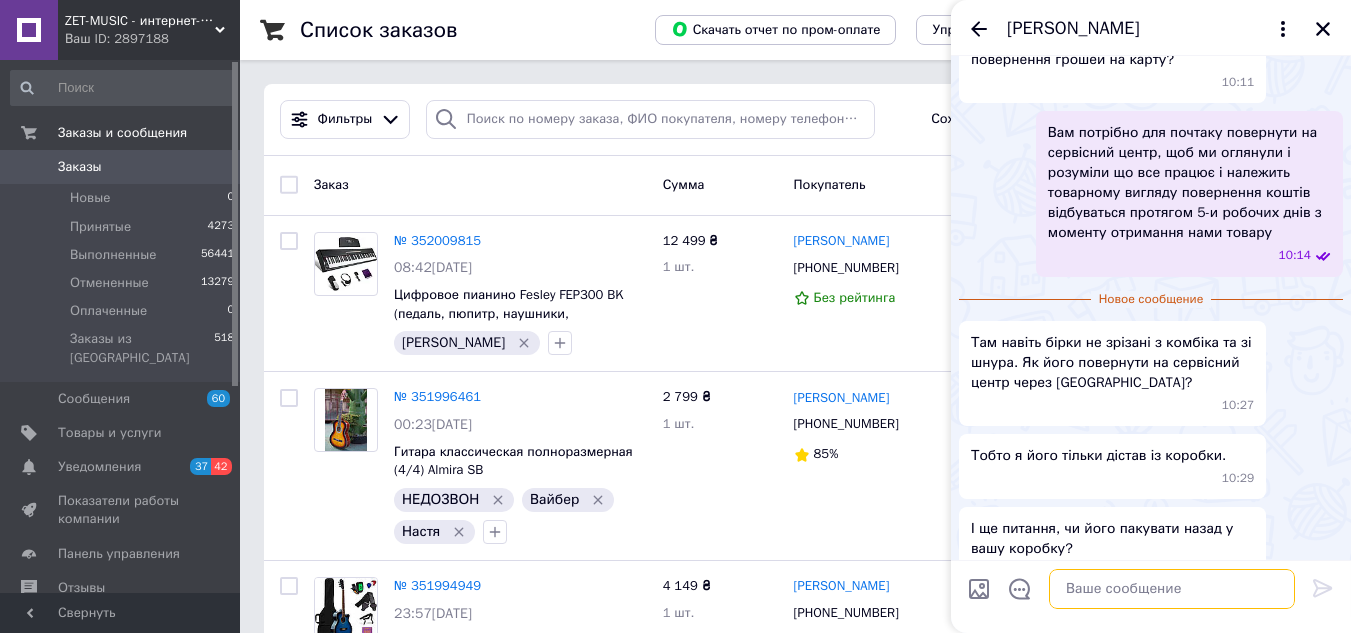 click at bounding box center [1172, 589] 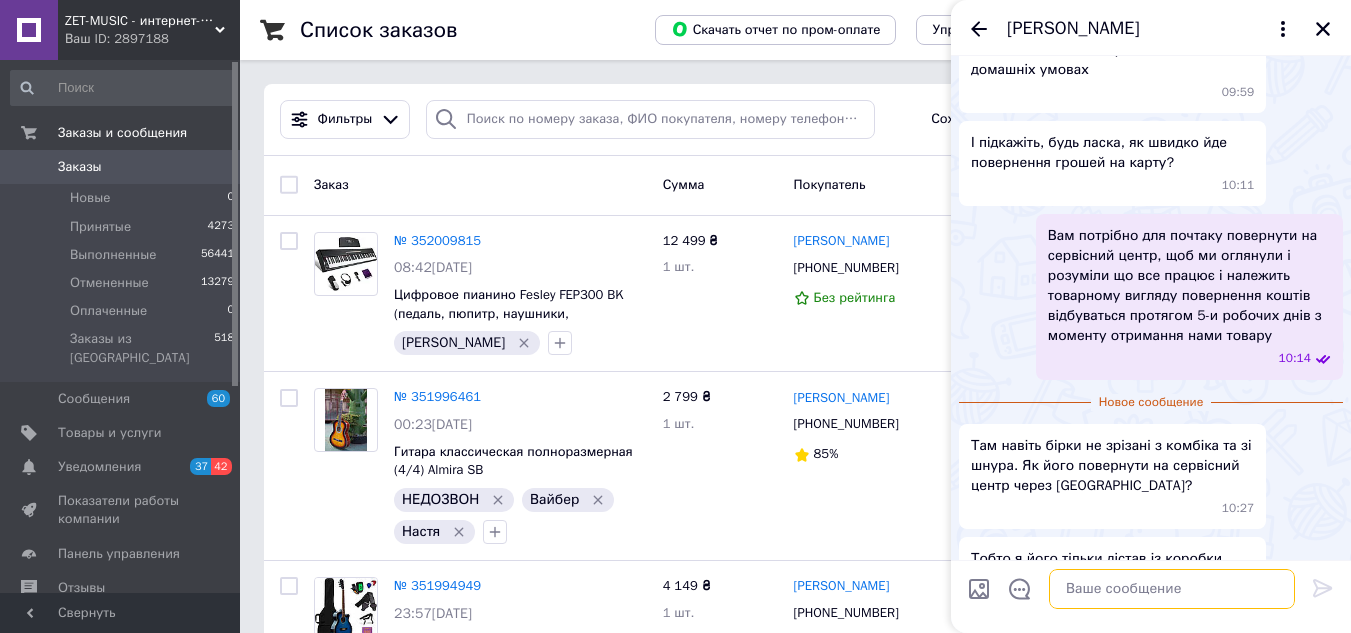 scroll, scrollTop: 552, scrollLeft: 0, axis: vertical 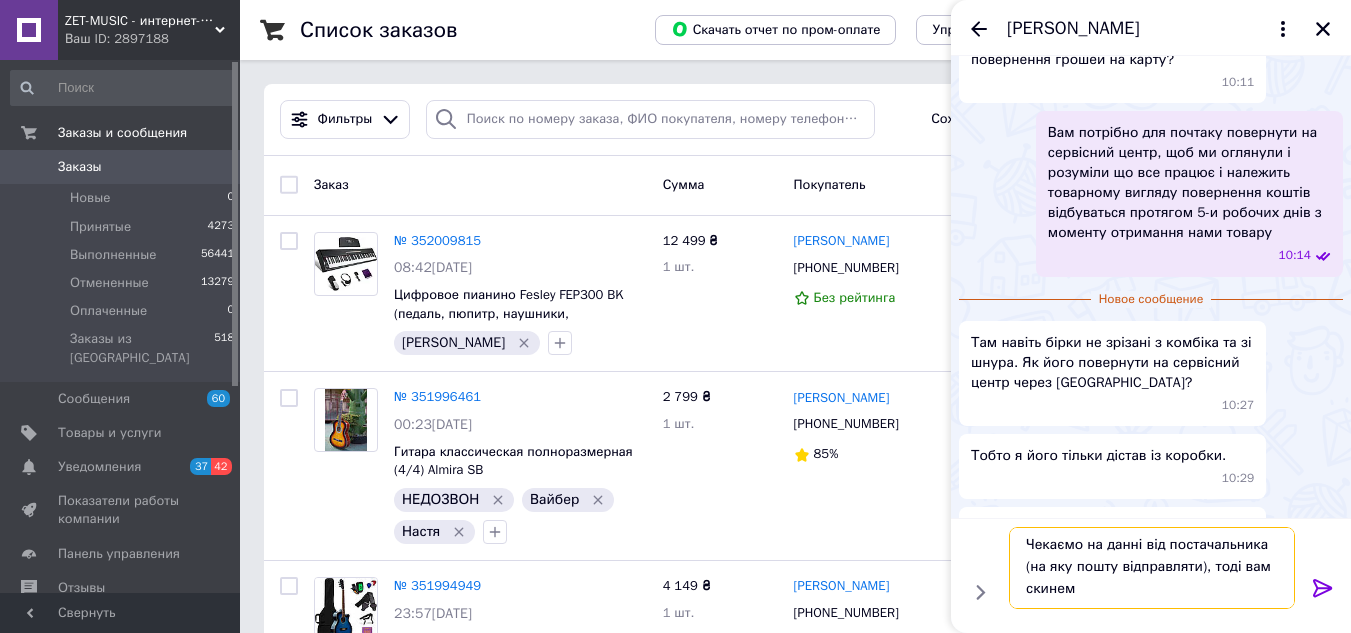 type on "Чекаємо на данні від постачальника (на яку пошту відправляти), тоді вам скинемо" 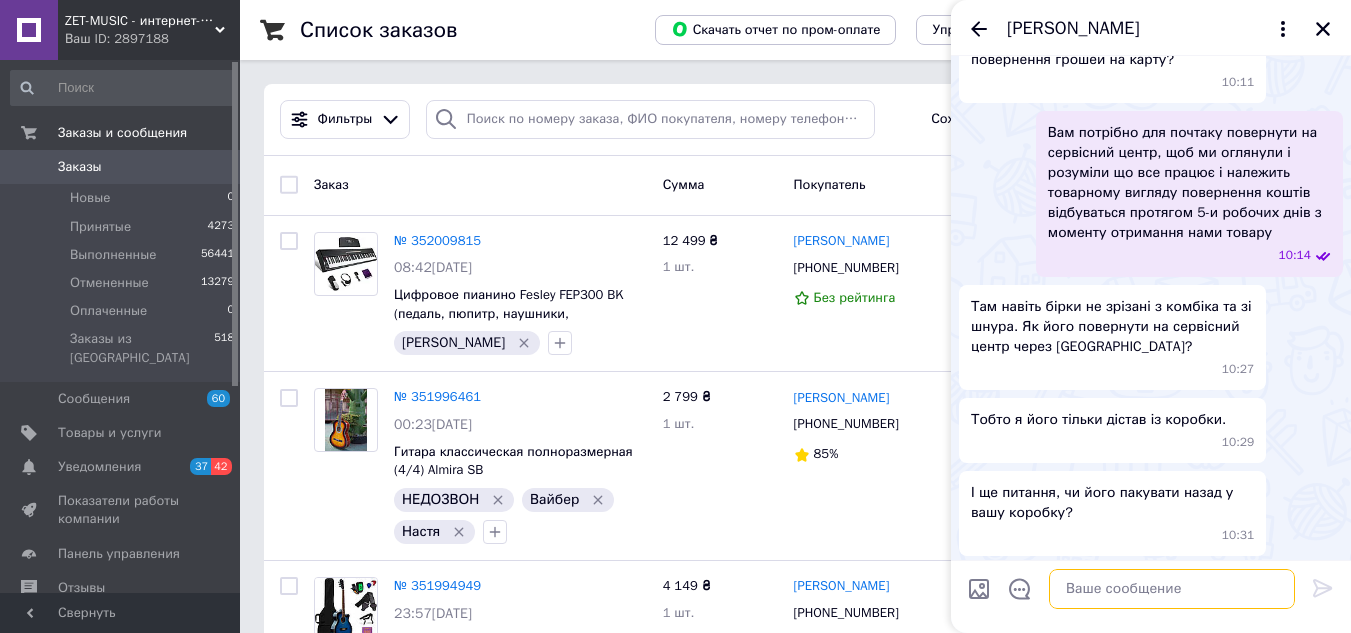 scroll, scrollTop: 0, scrollLeft: 0, axis: both 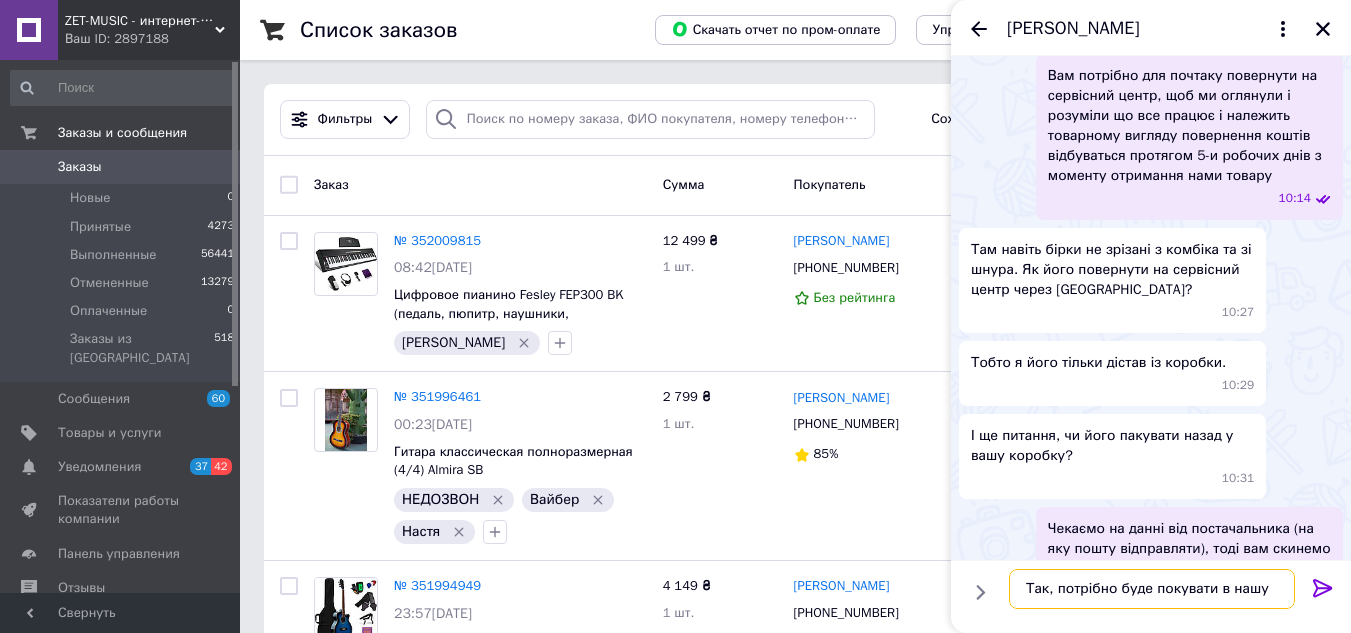click on "Так, потрібно буде покувати в нашу" at bounding box center (1152, 589) 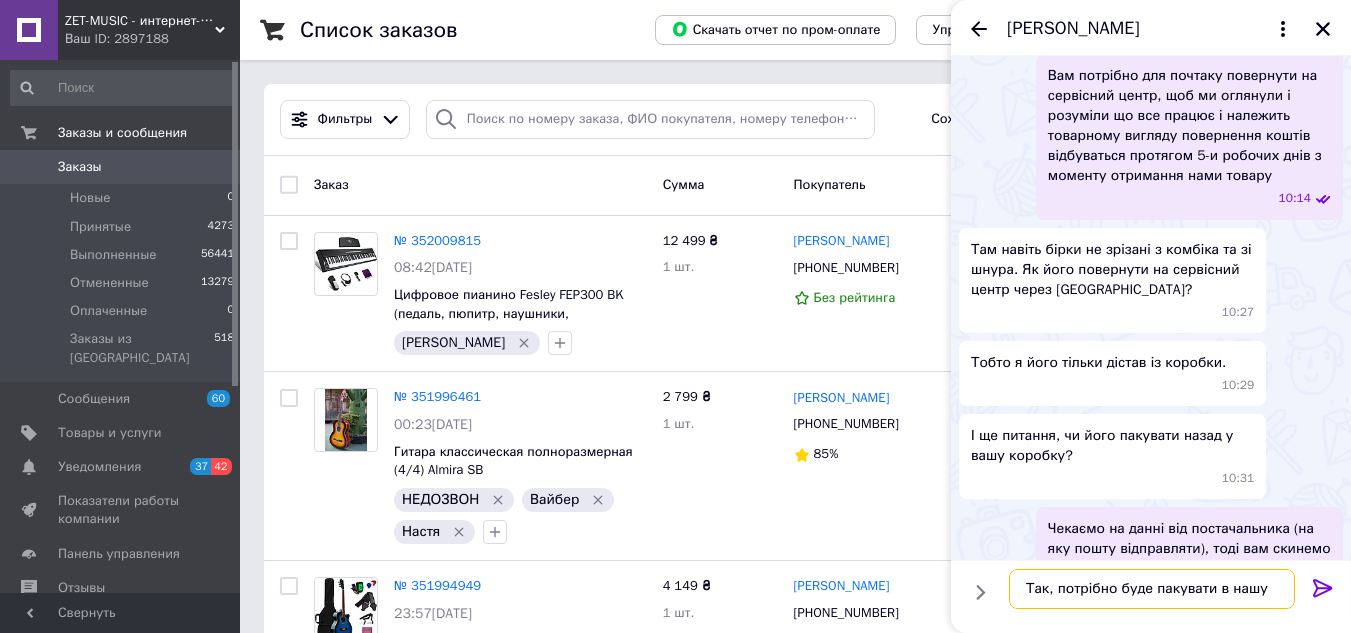 click on "Так, потрібно буде пакувати в нашу" at bounding box center (1152, 589) 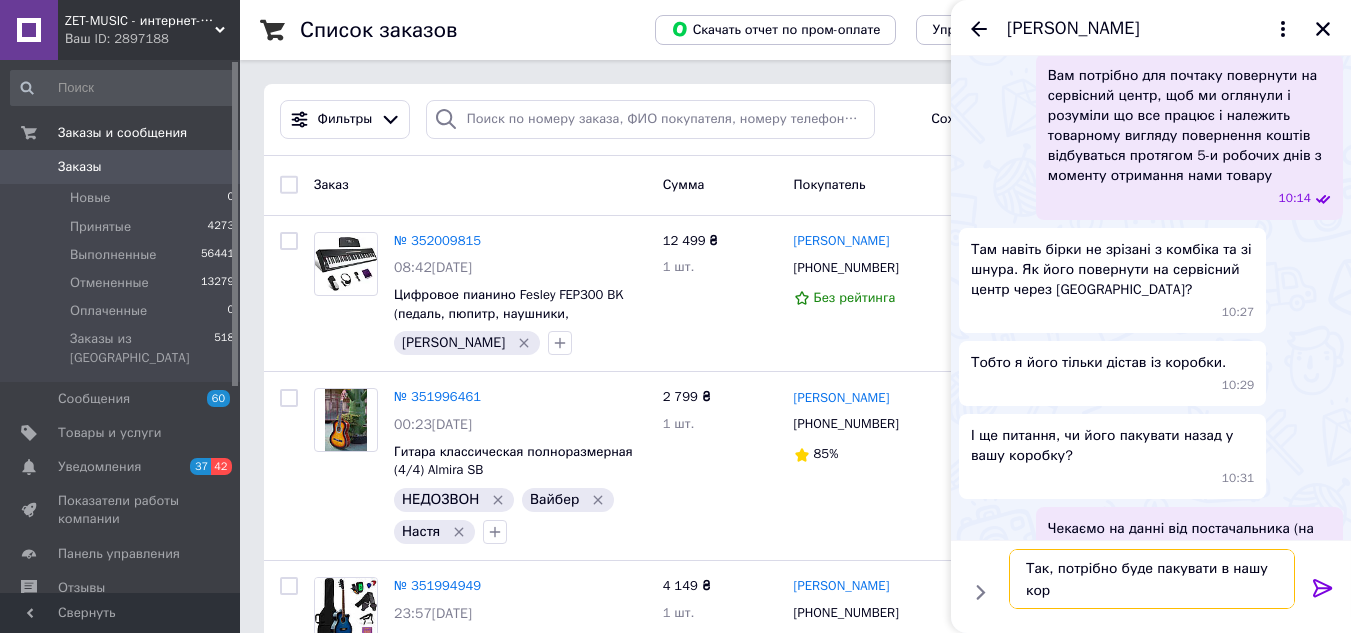 scroll, scrollTop: 829, scrollLeft: 0, axis: vertical 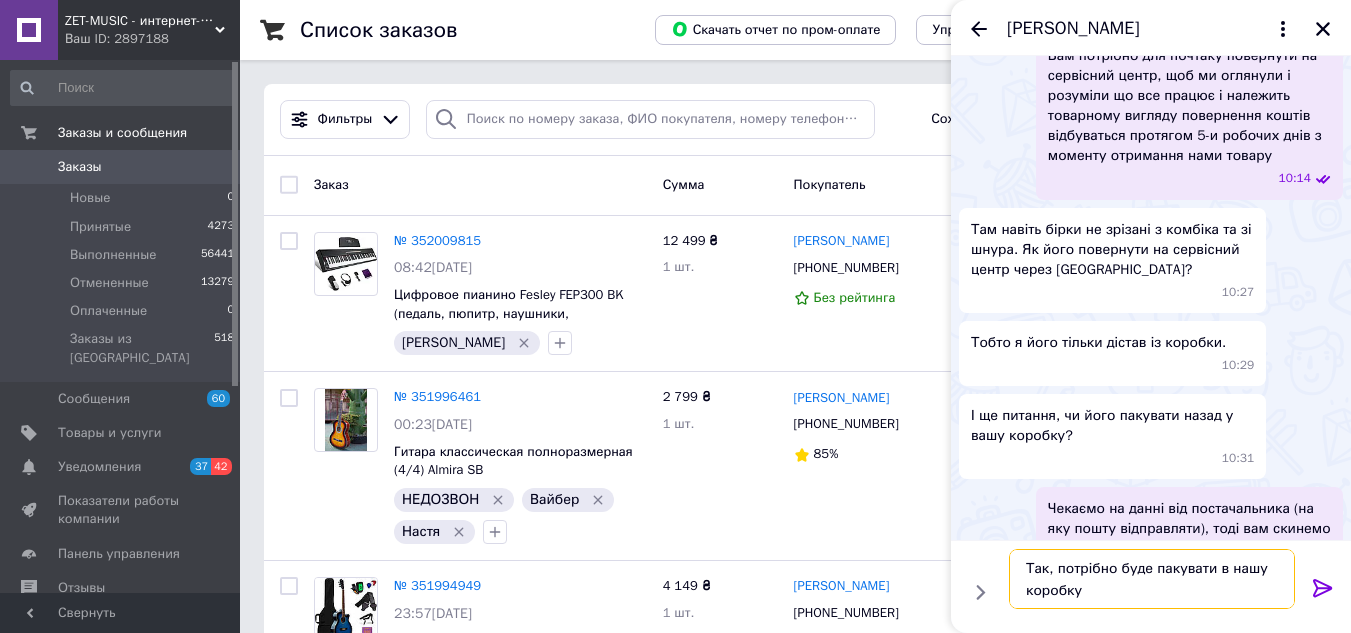 type on "Так, потрібно буде пакувати в нашу коробку" 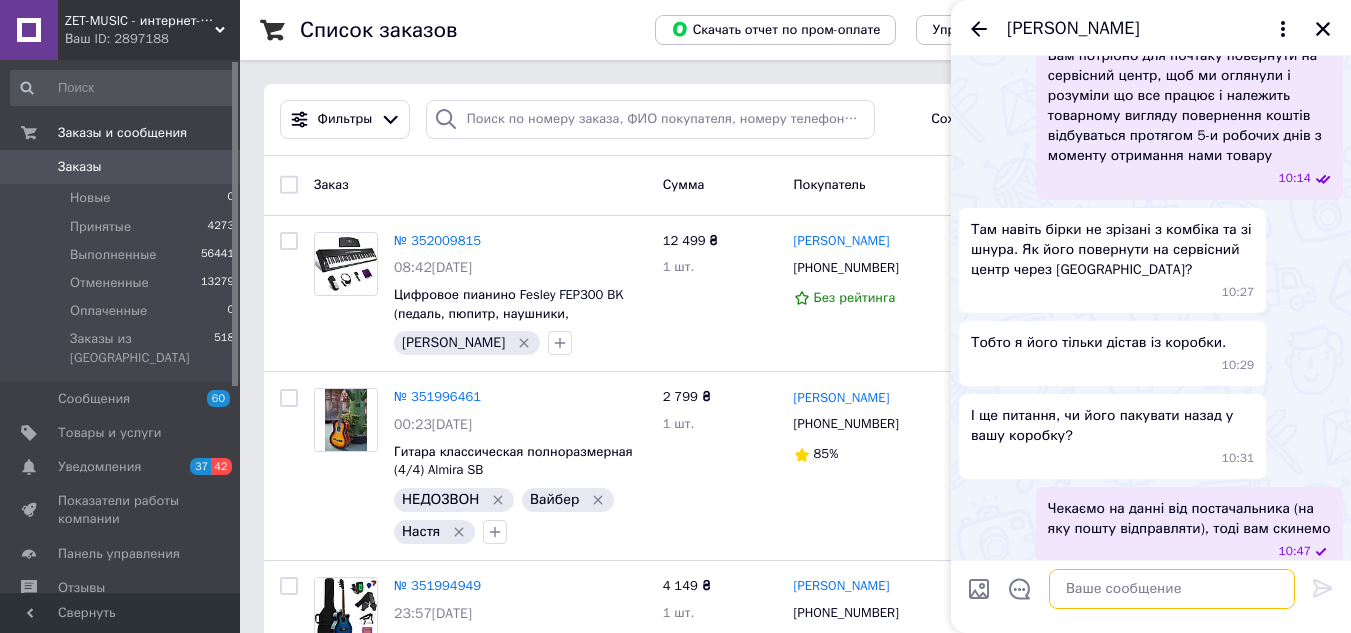 scroll, scrollTop: 902, scrollLeft: 0, axis: vertical 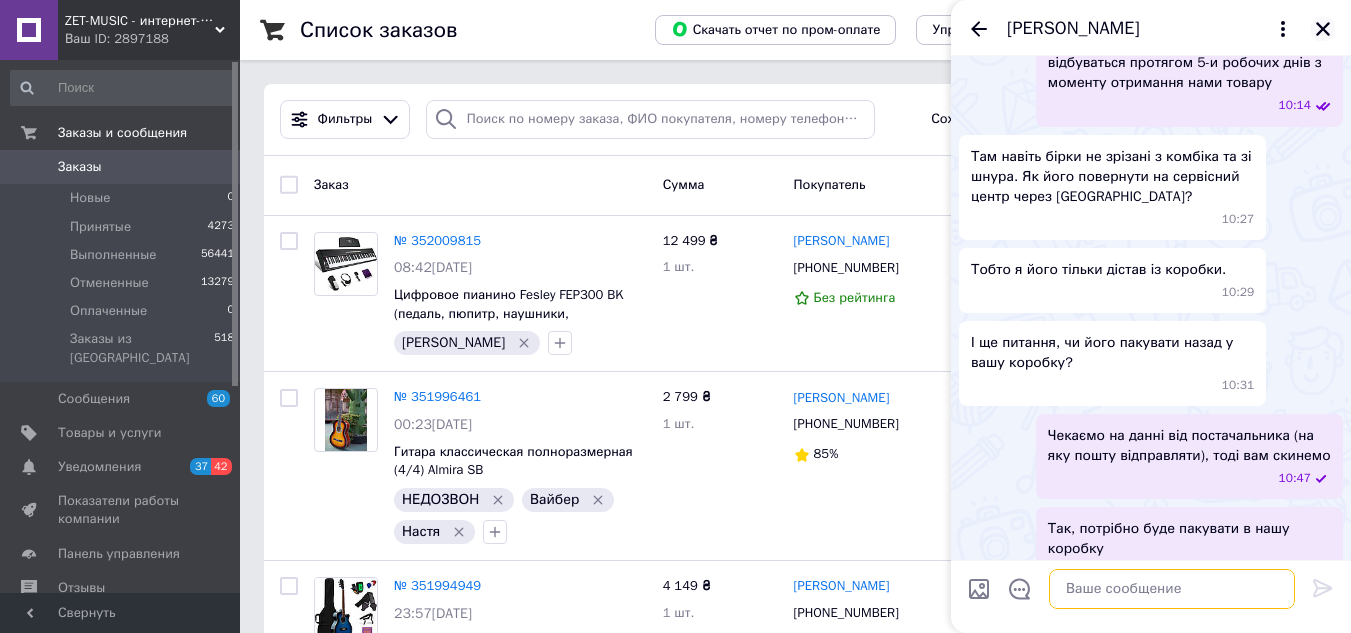 type 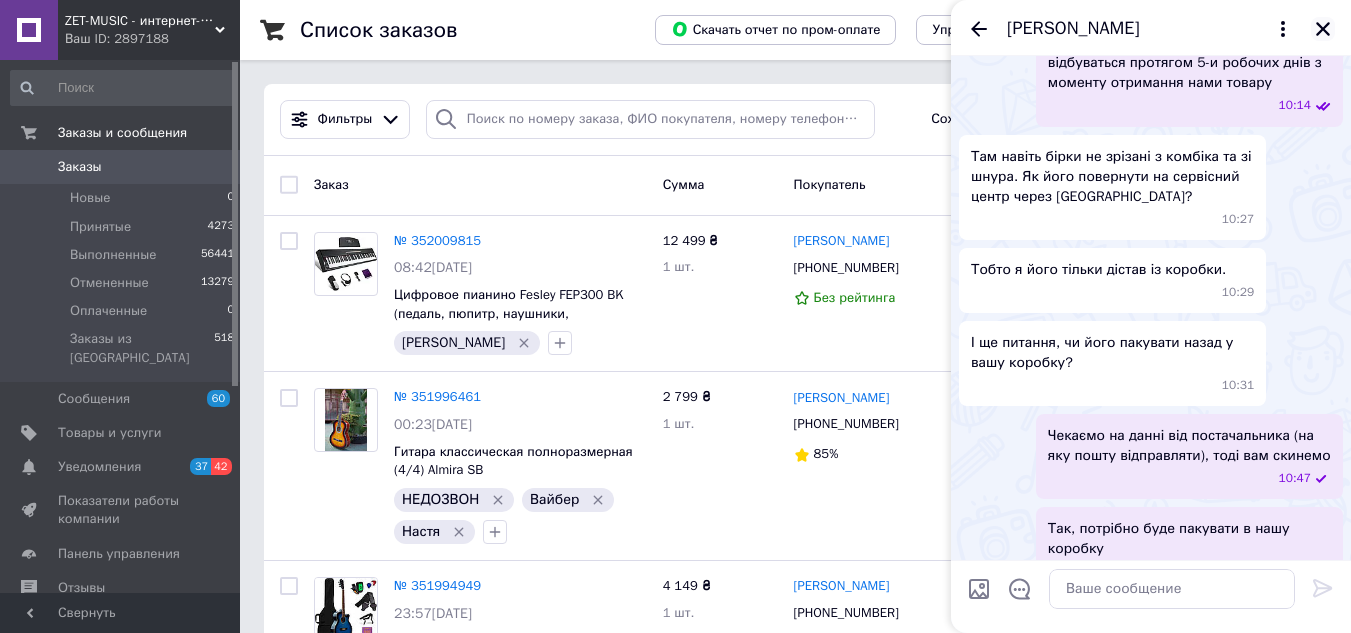 click at bounding box center (1323, 29) 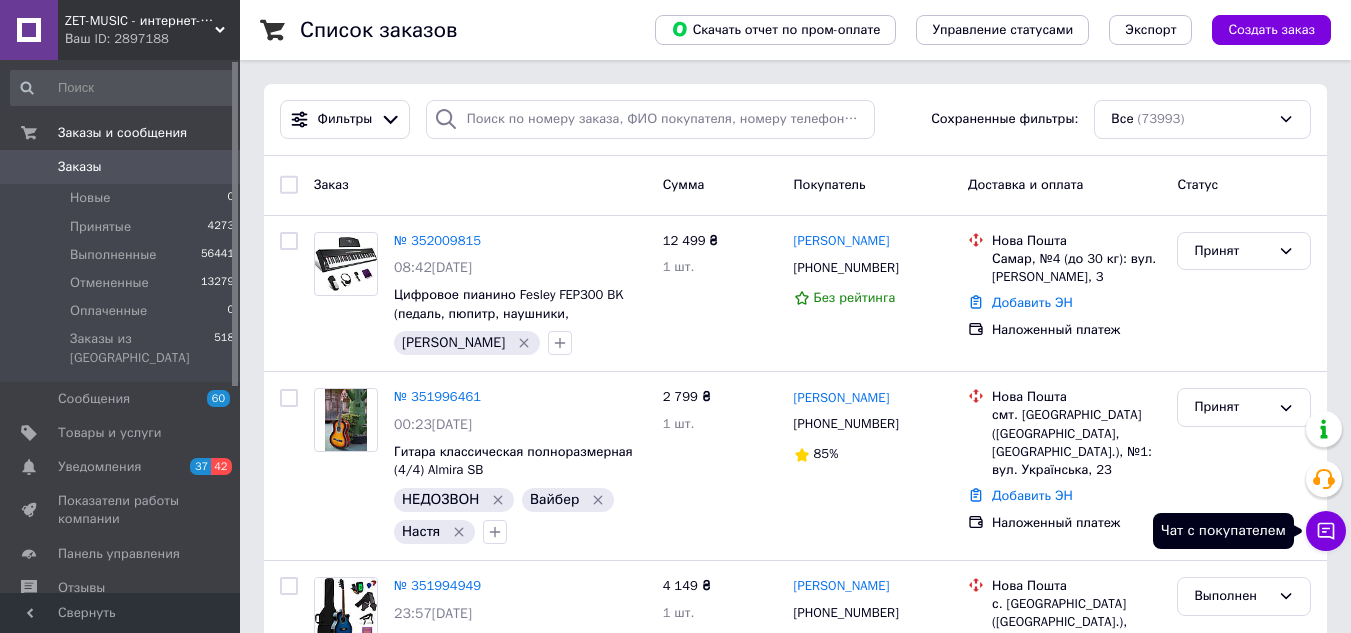 click 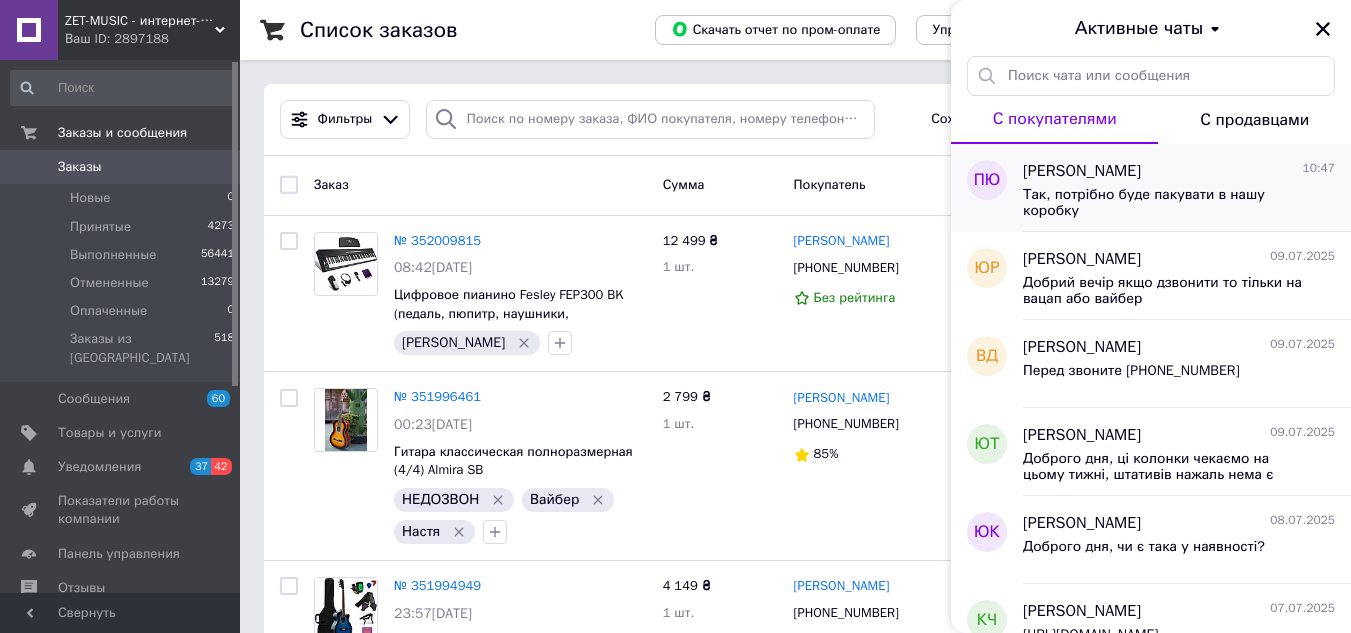 click on "Так, потрібно буде пакувати в нашу коробку" at bounding box center (1165, 203) 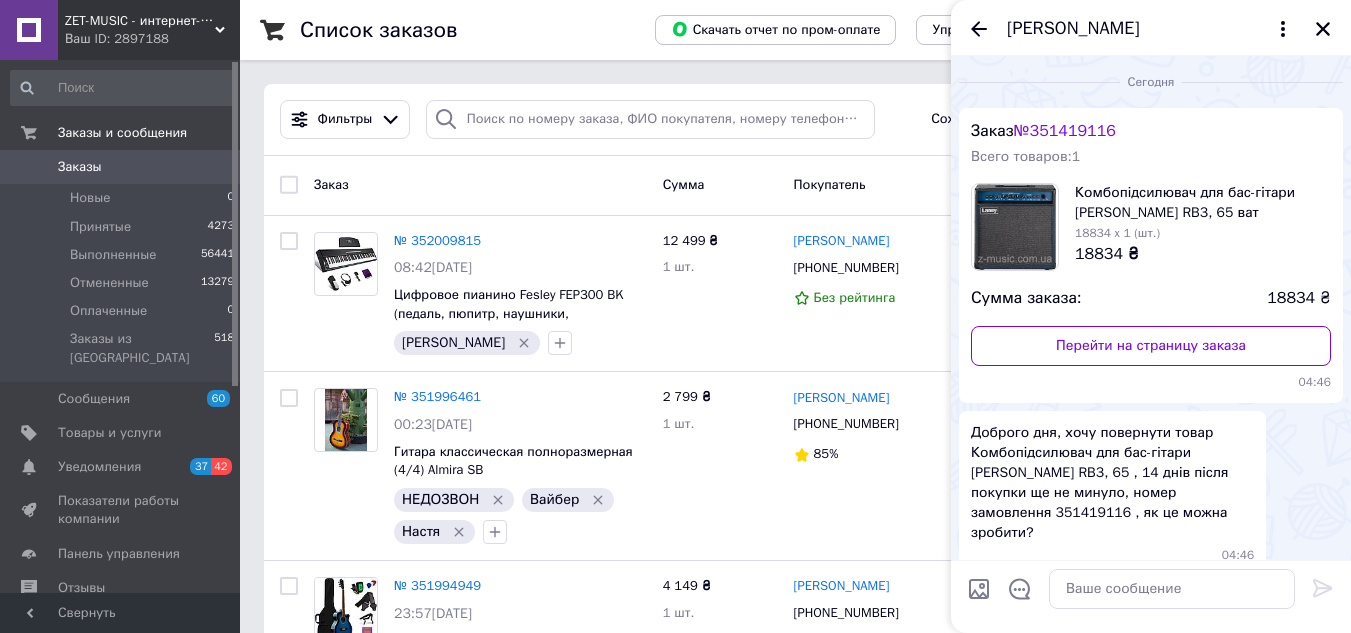 scroll, scrollTop: 902, scrollLeft: 0, axis: vertical 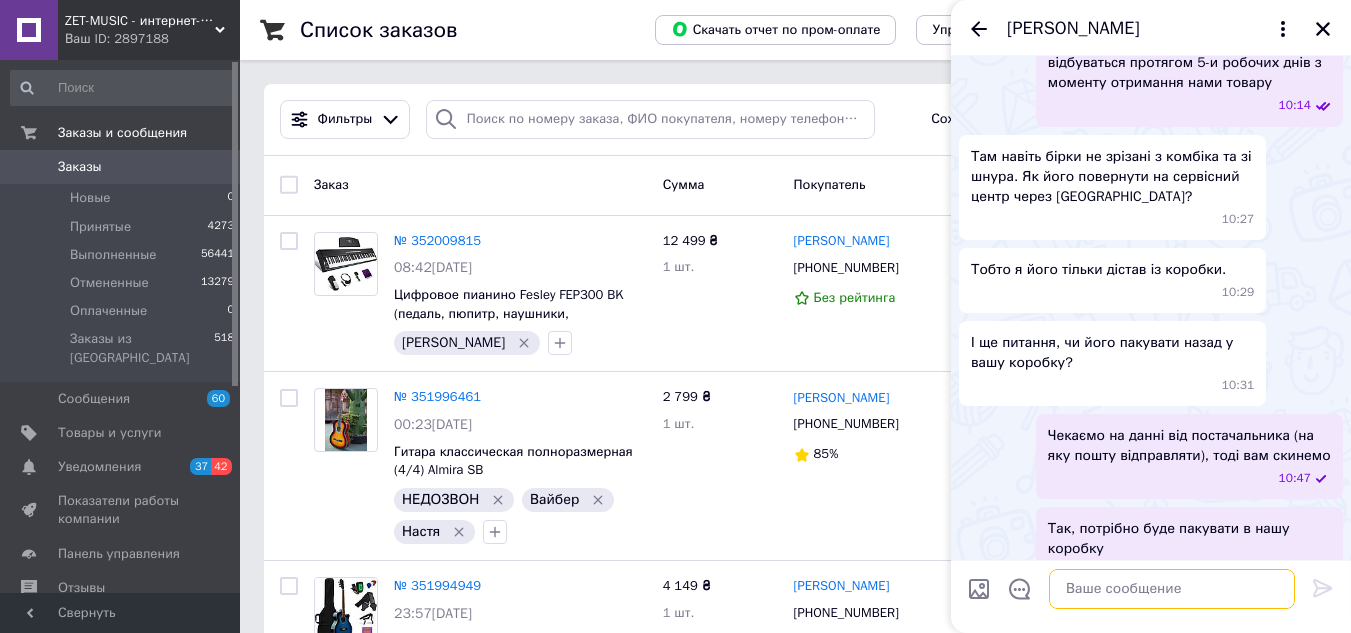 click at bounding box center (1172, 589) 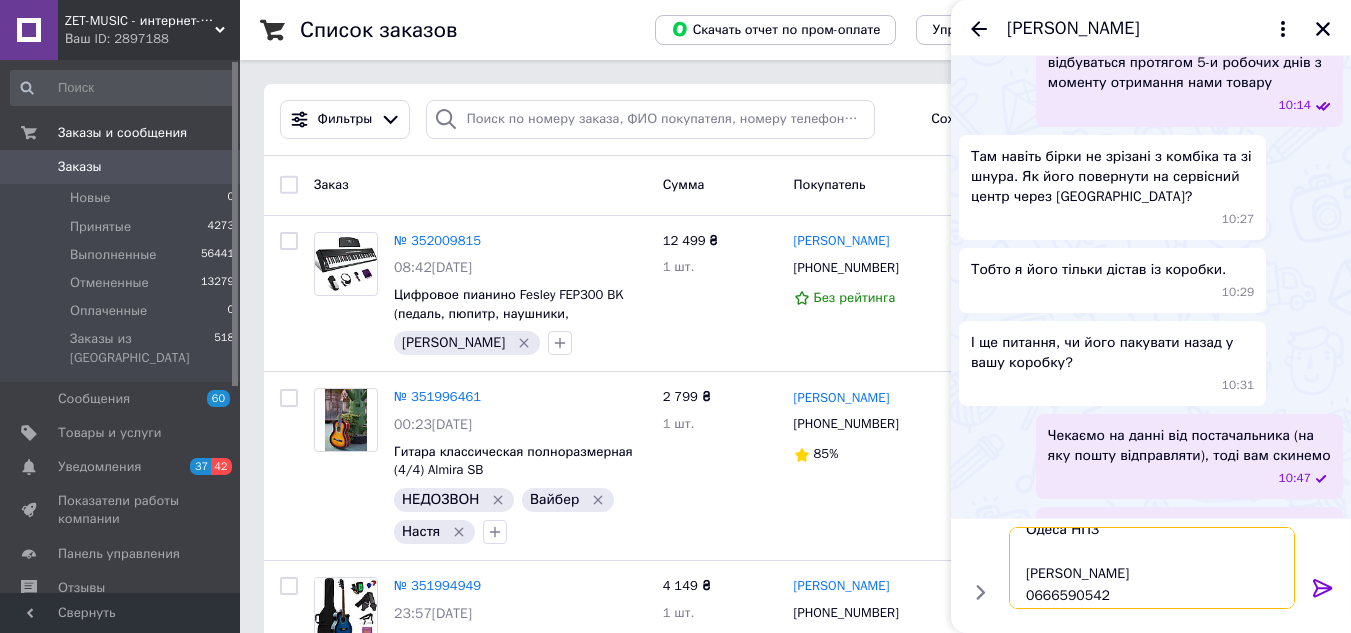 scroll, scrollTop: 0, scrollLeft: 0, axis: both 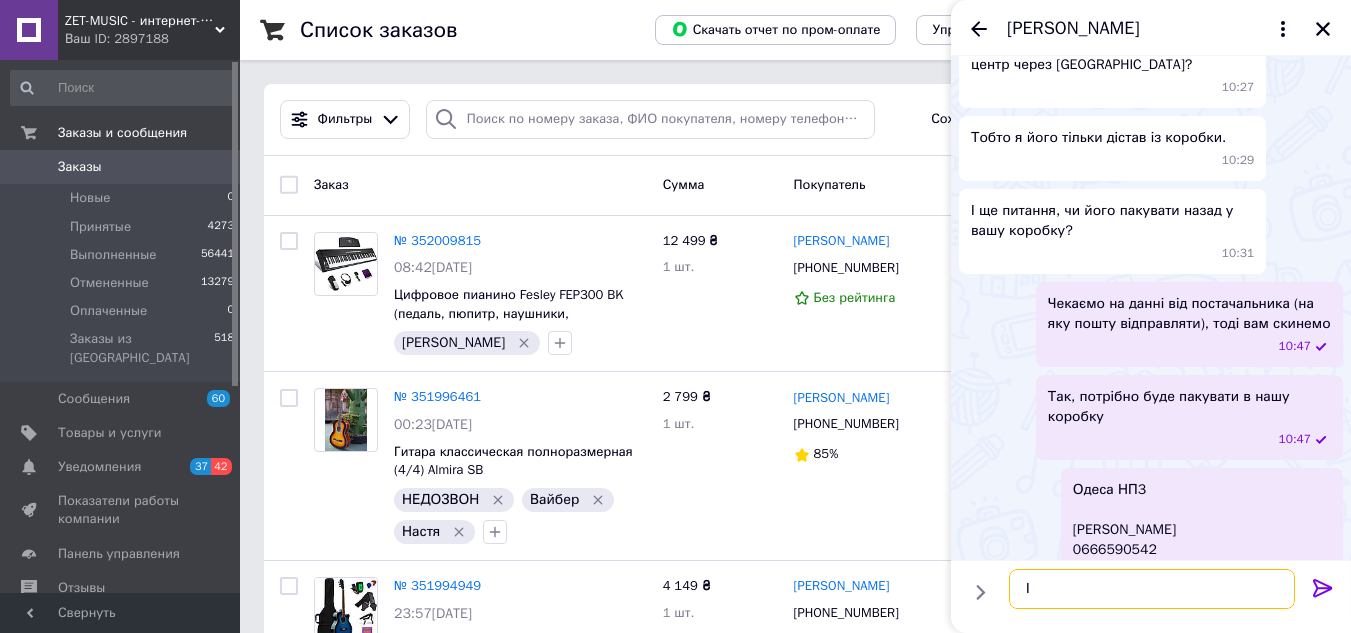 type on "І" 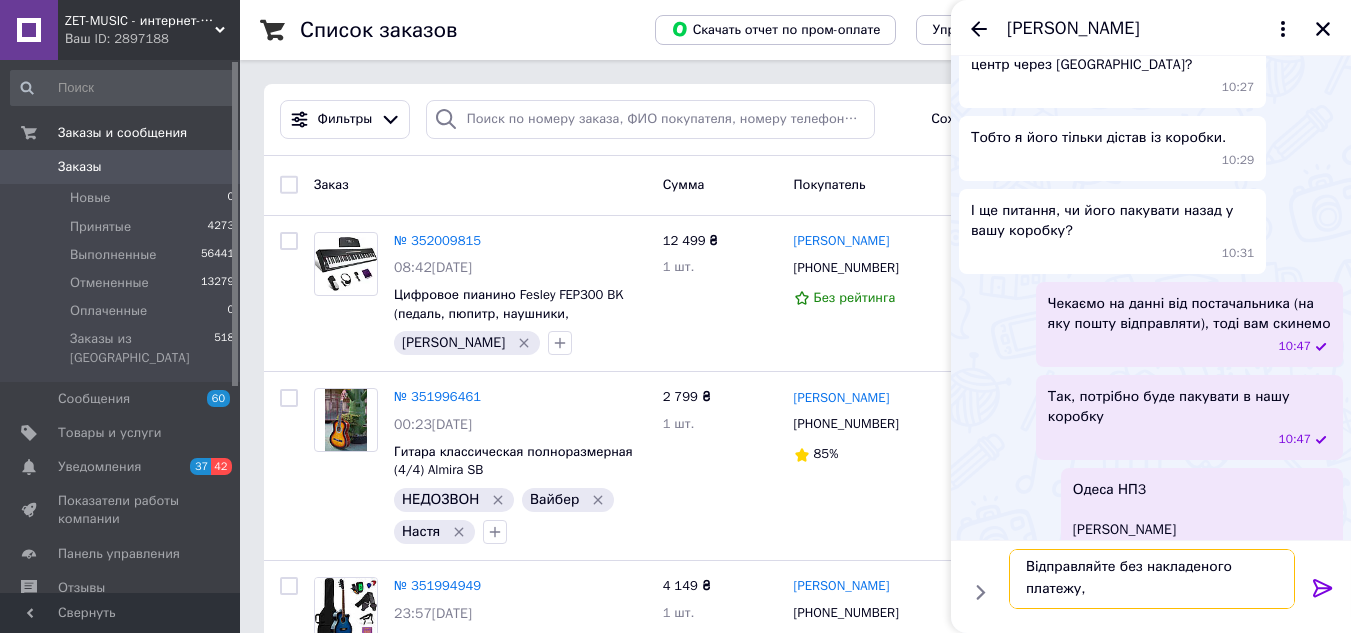 scroll, scrollTop: 2, scrollLeft: 0, axis: vertical 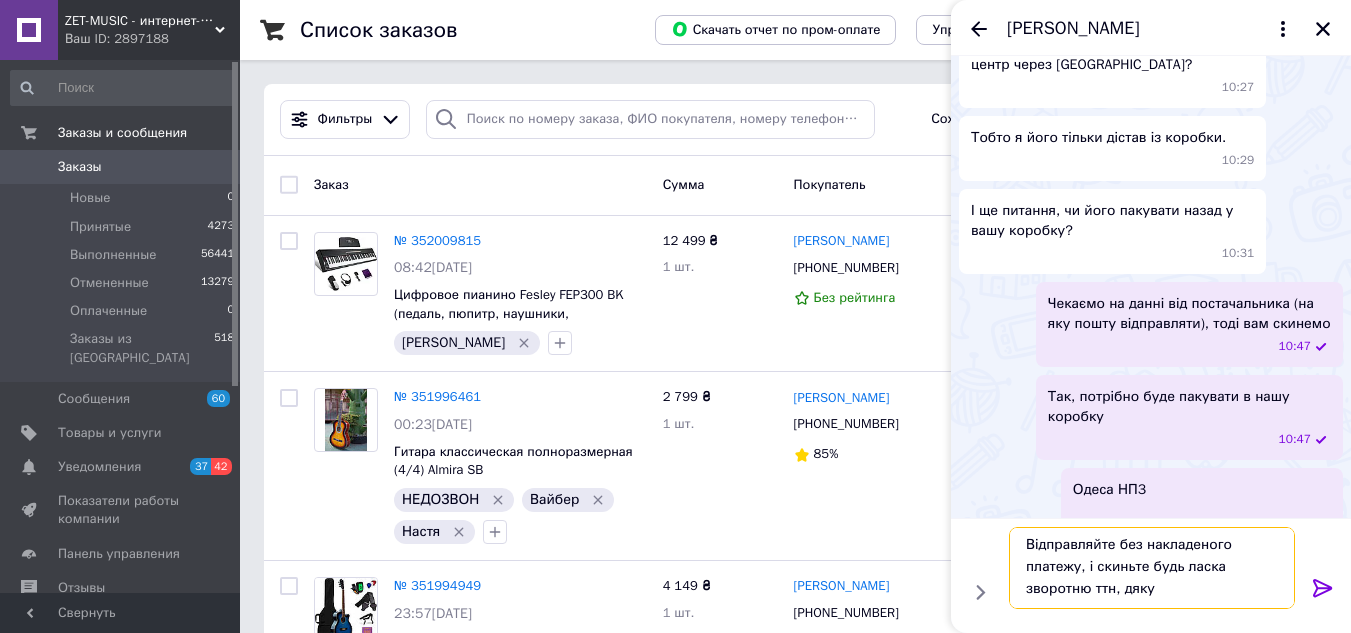type on "Відправляйте без накладеного платежу, і скиньте будь ласка зворотню ттн, дякую" 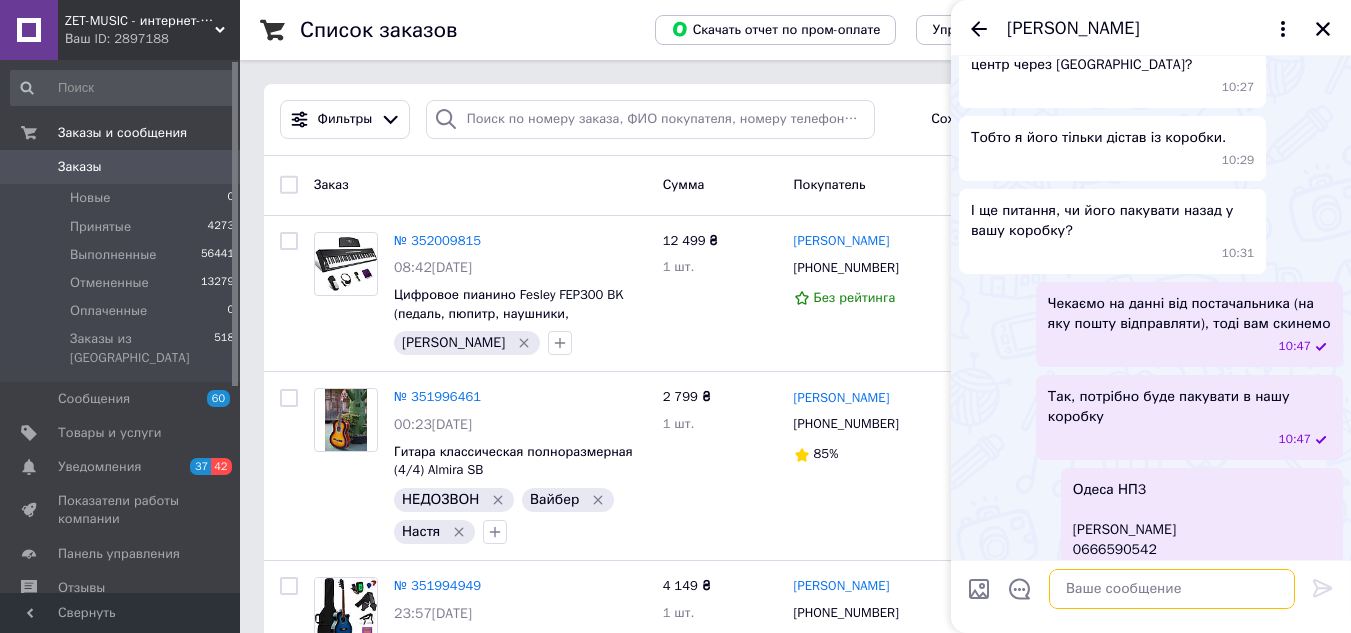scroll, scrollTop: 0, scrollLeft: 0, axis: both 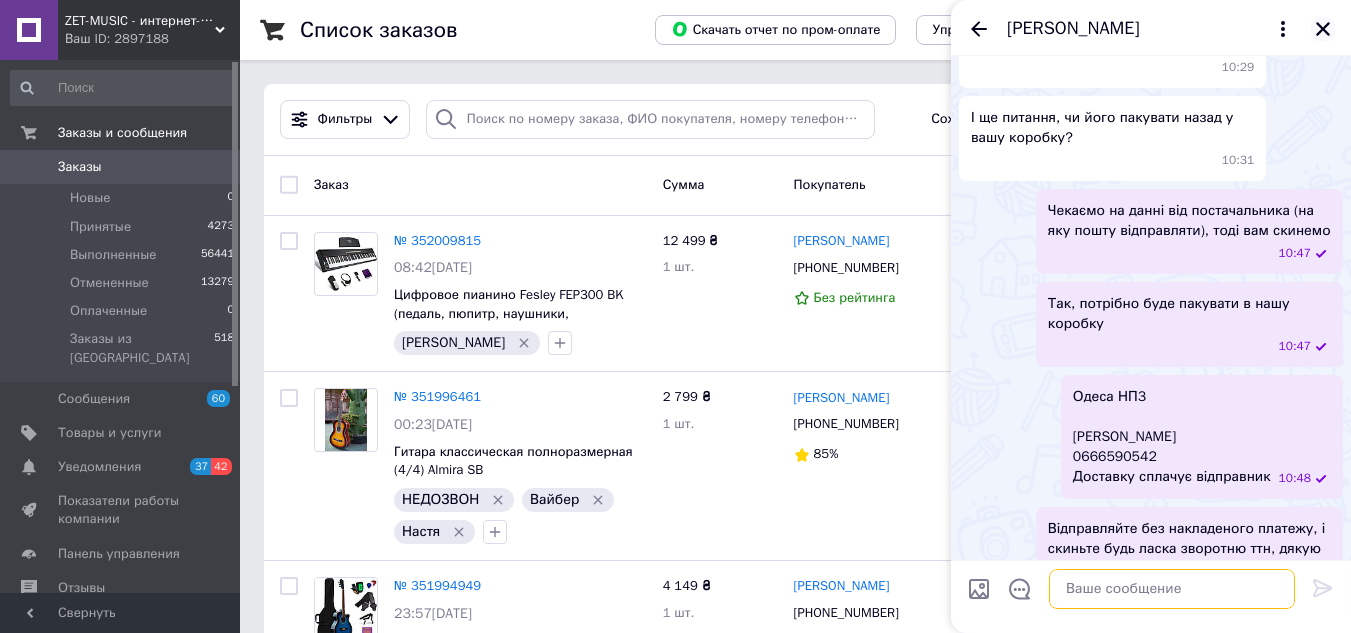type 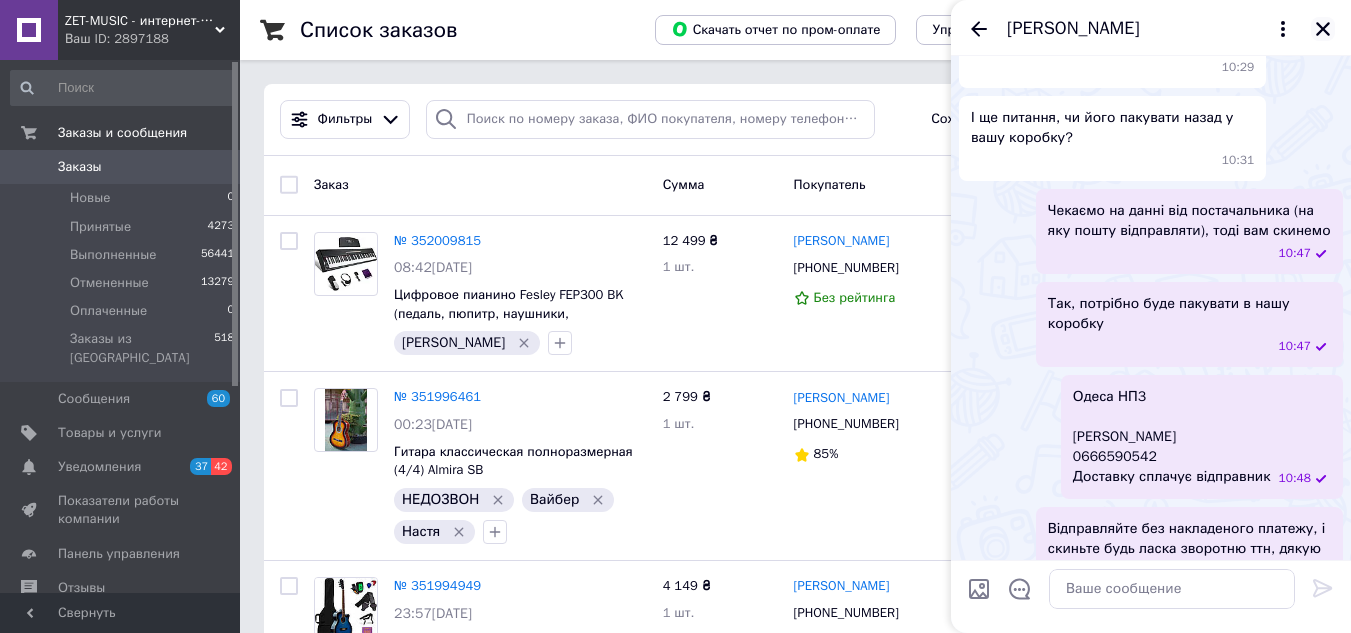 click 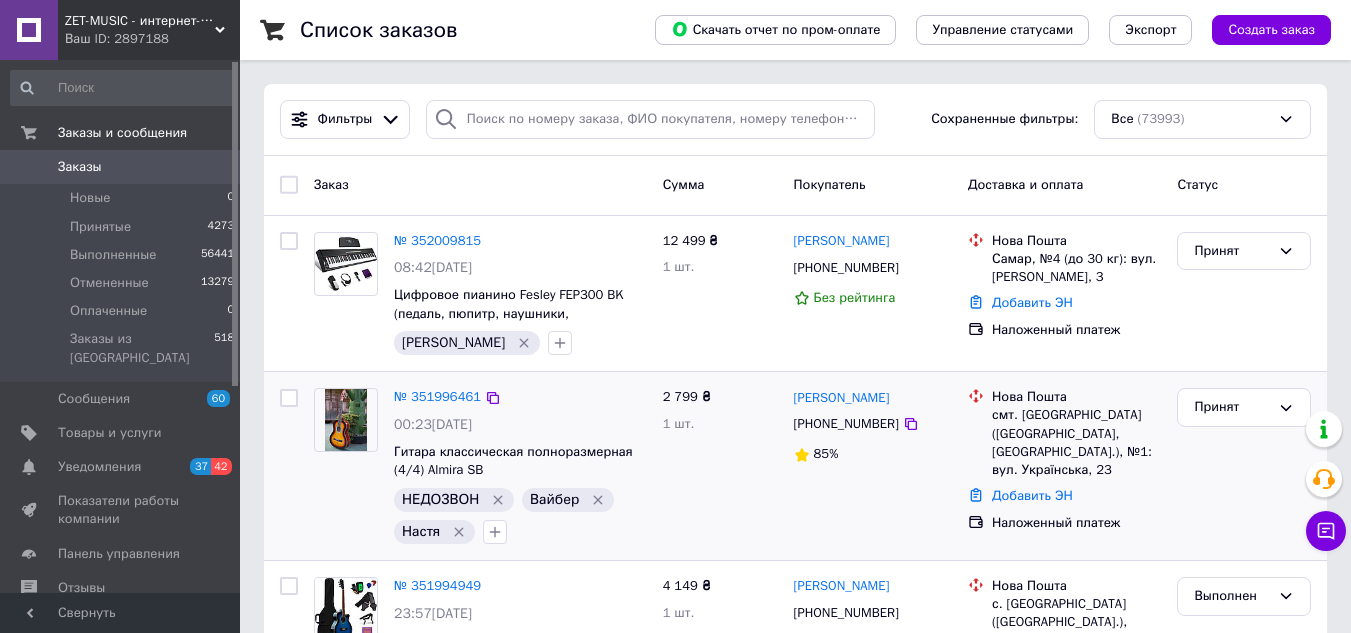 scroll, scrollTop: 100, scrollLeft: 0, axis: vertical 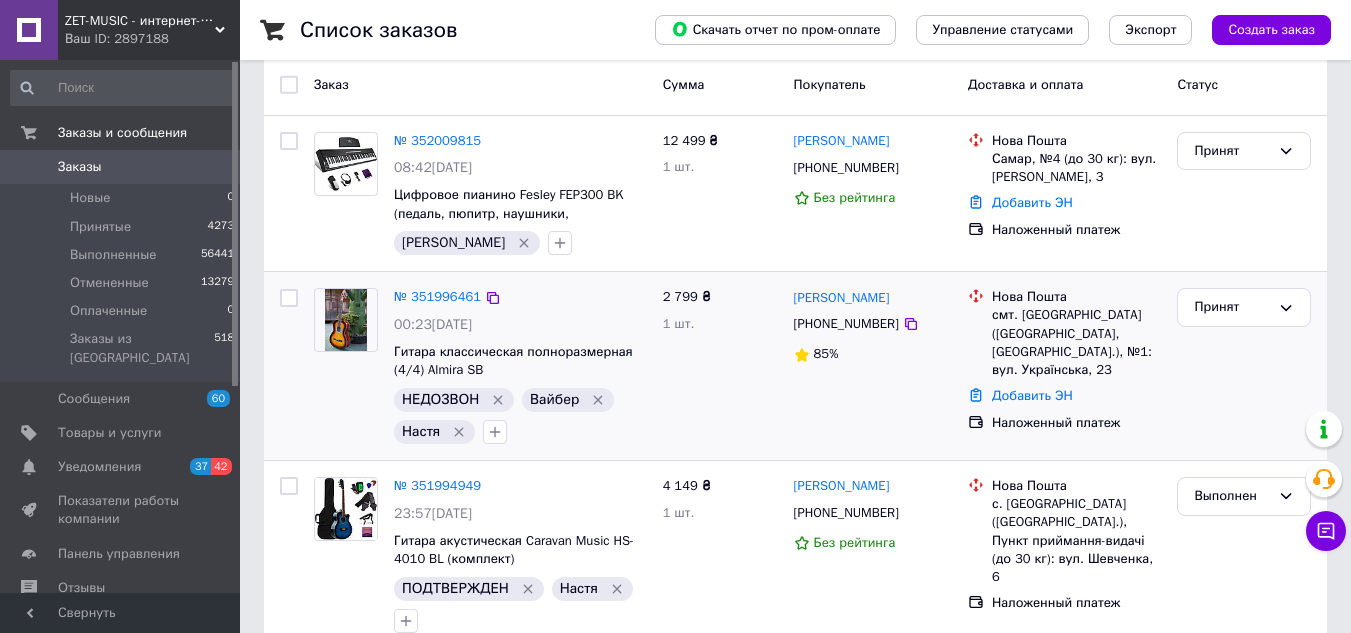click 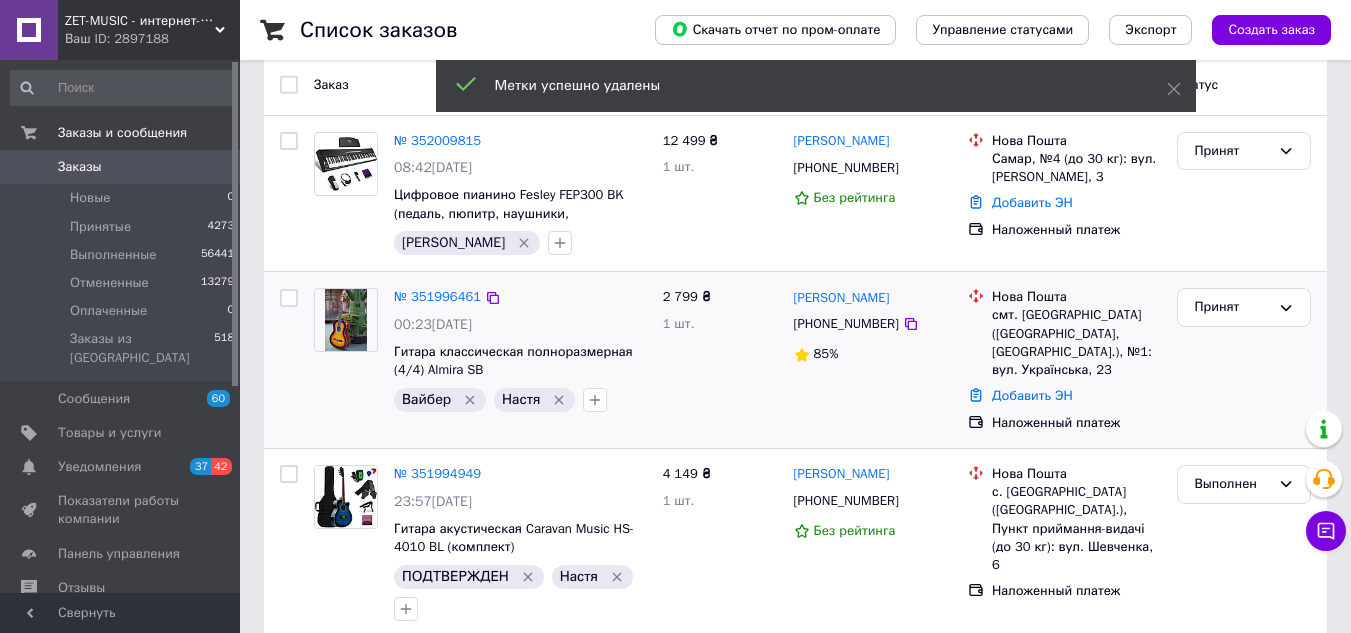 click 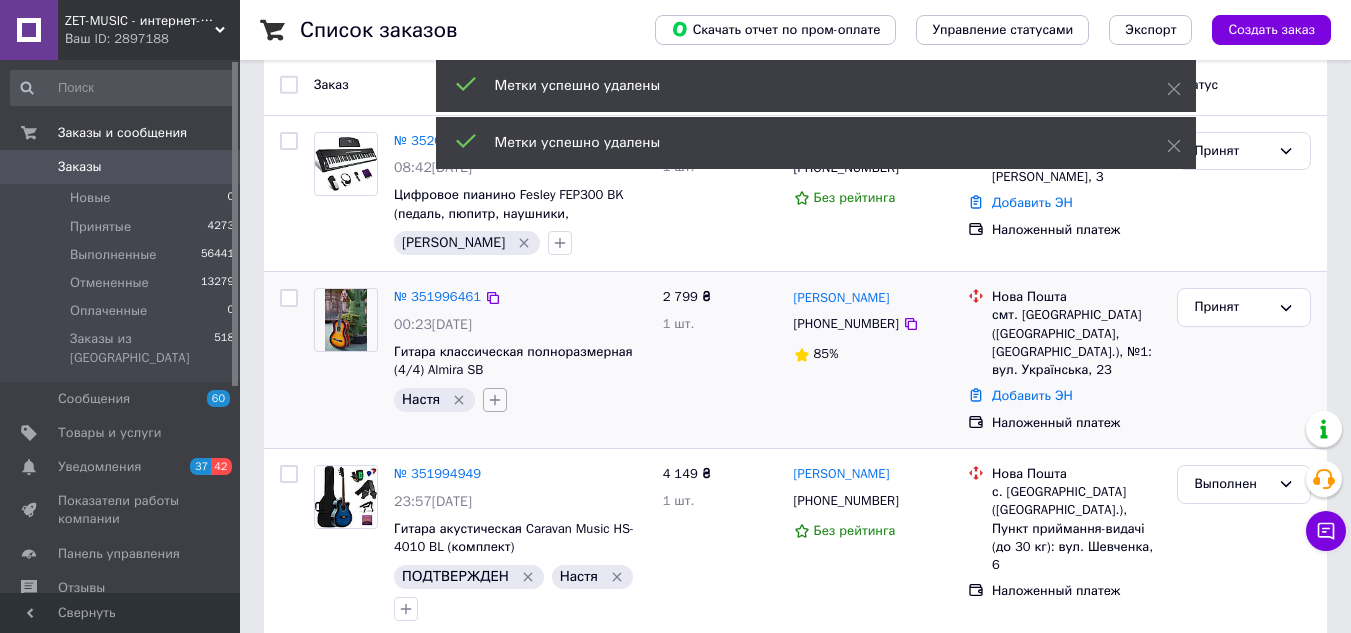 click 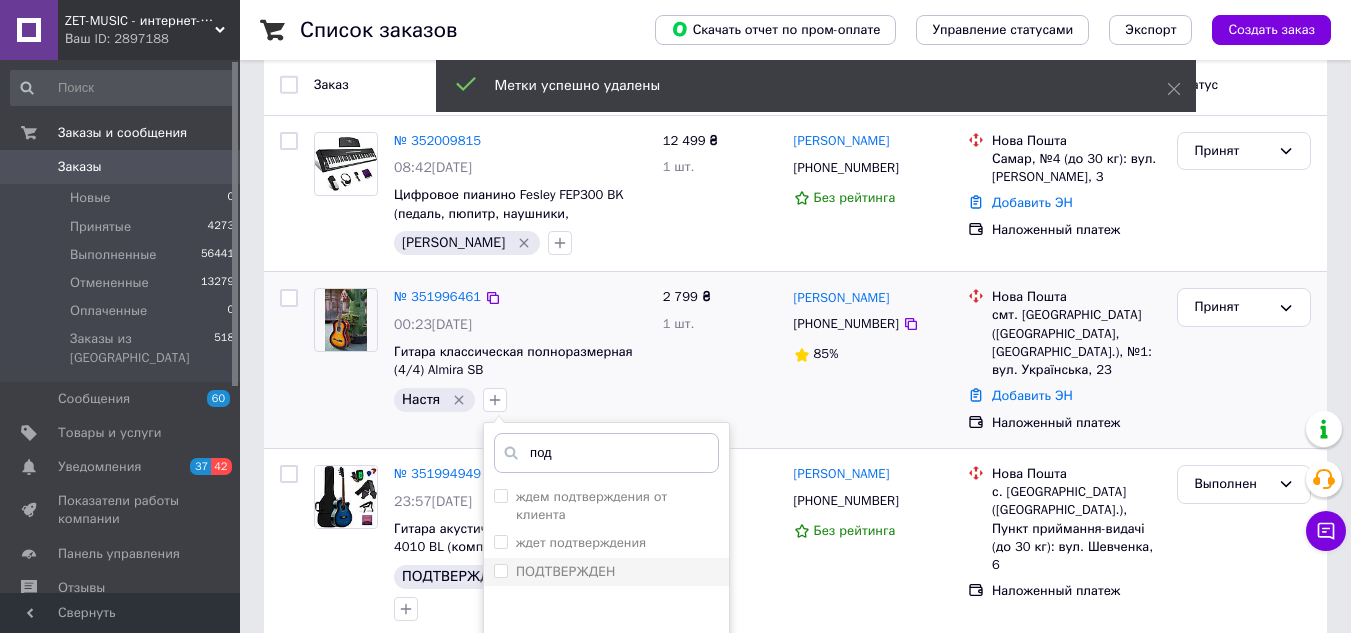 type on "под" 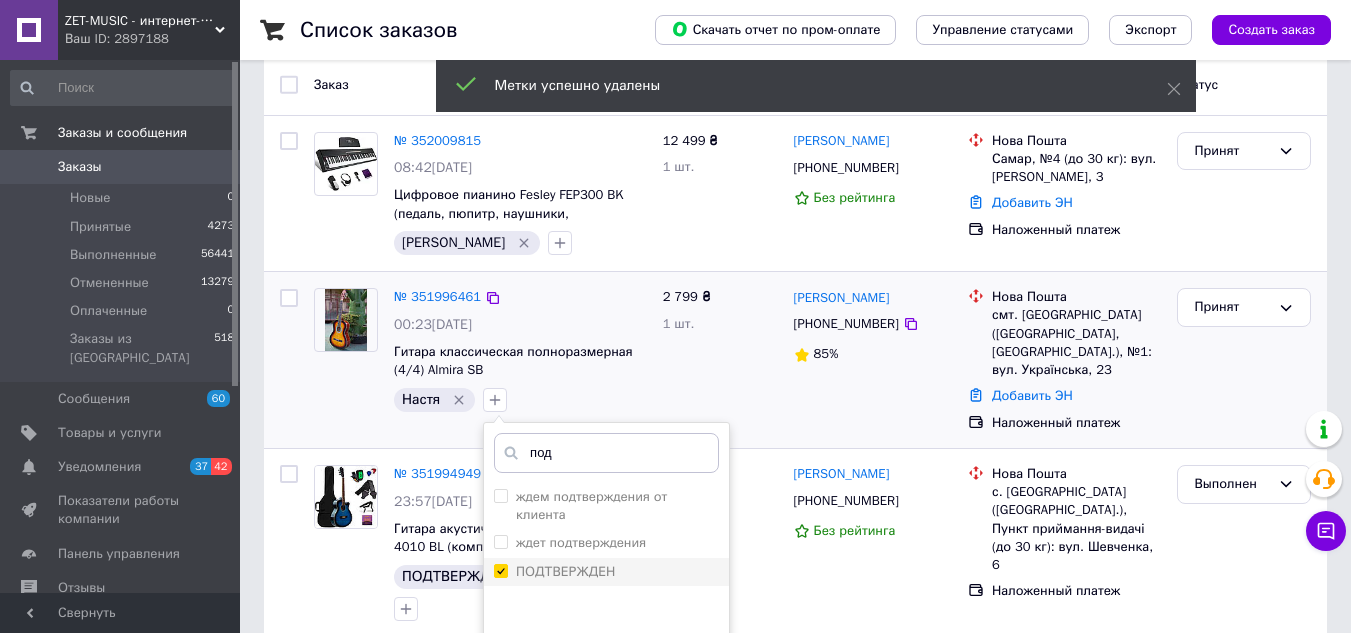 checkbox on "true" 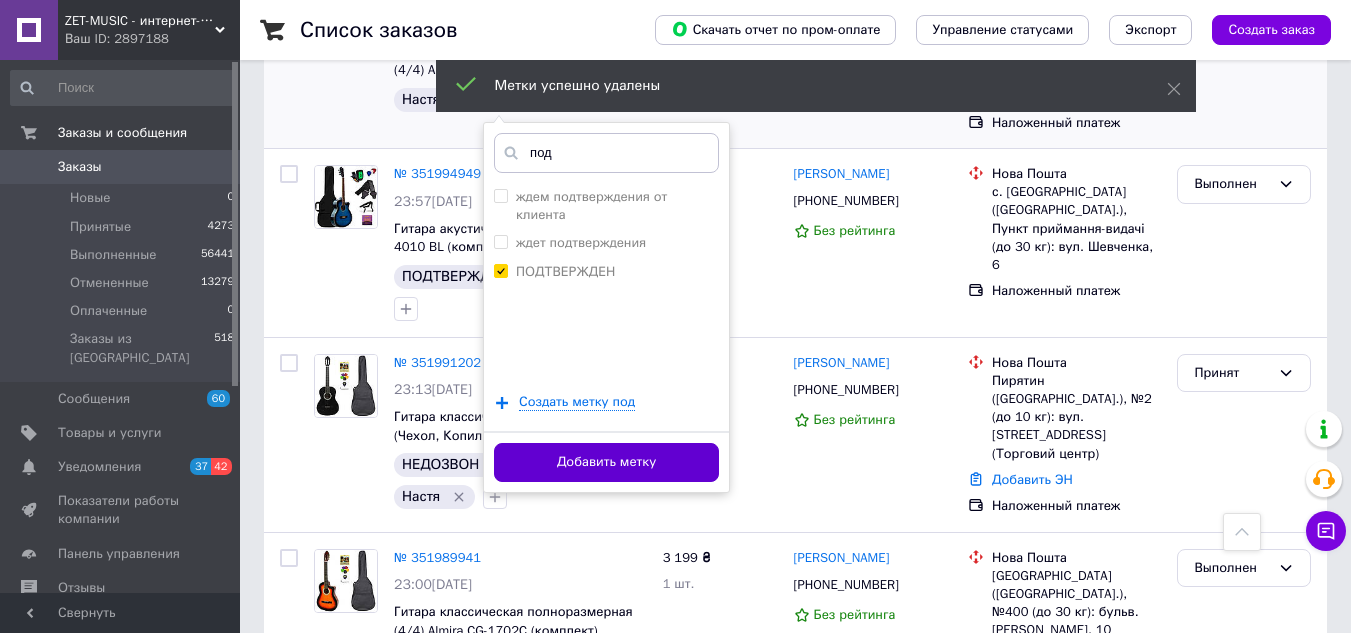 click on "Добавить метку" at bounding box center [606, 462] 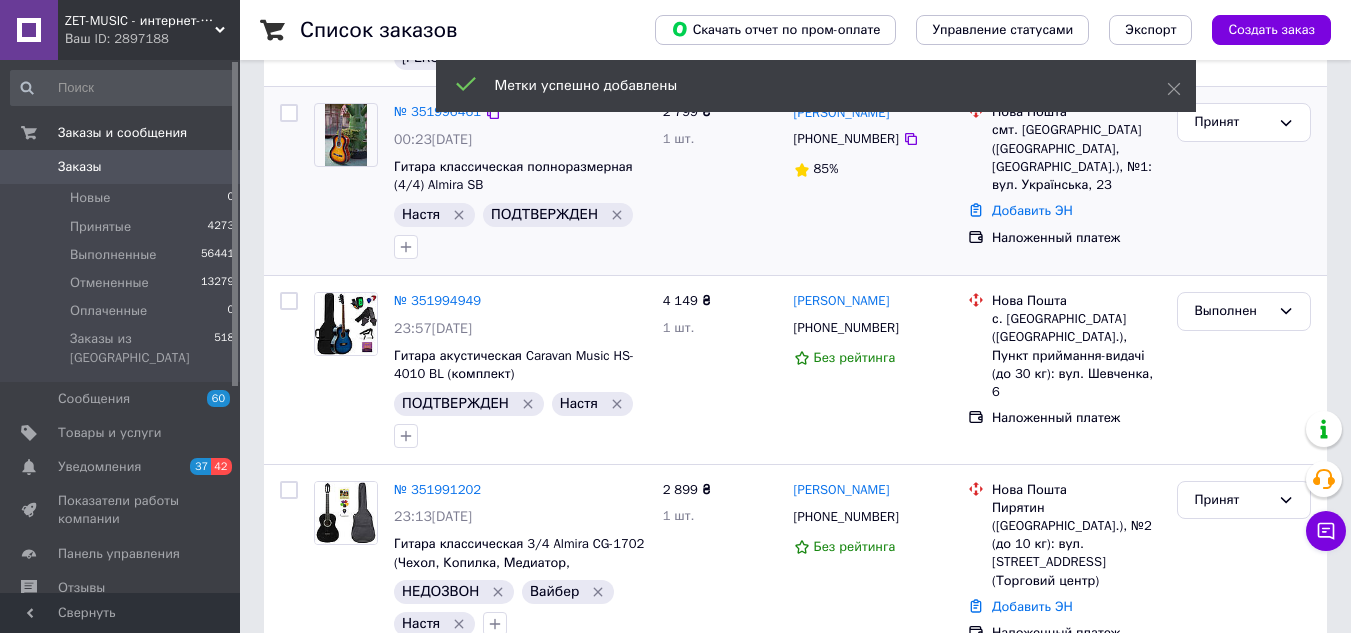 scroll, scrollTop: 200, scrollLeft: 0, axis: vertical 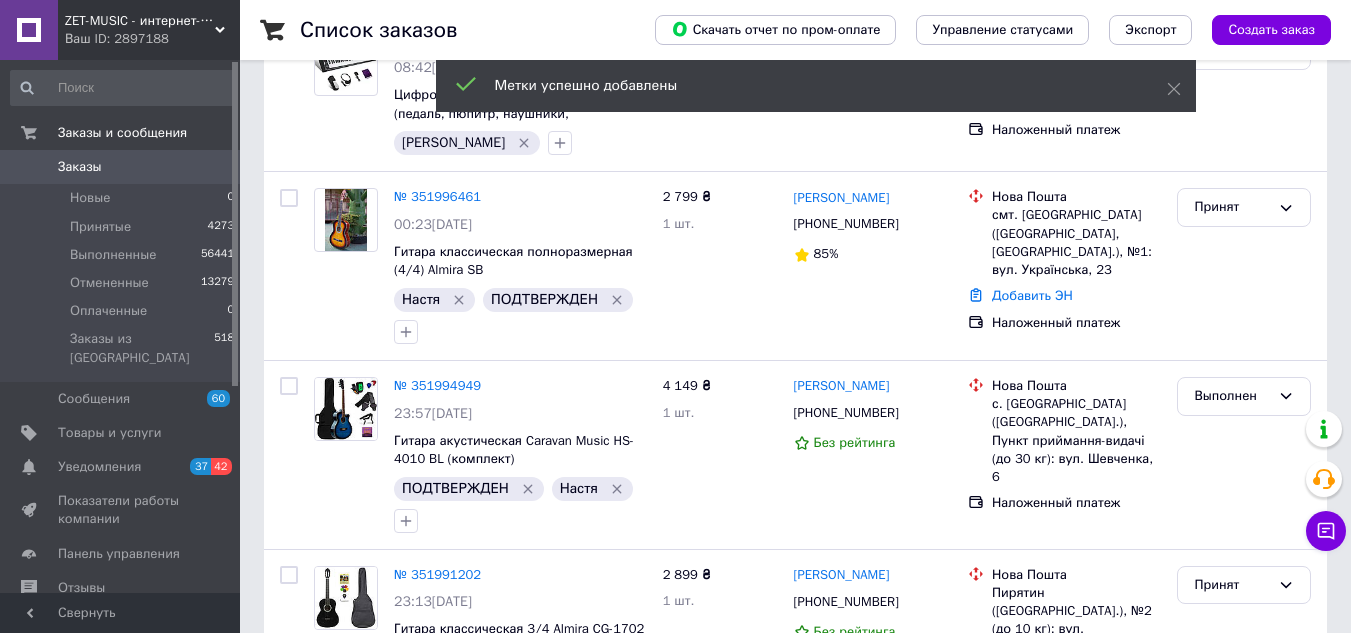 click 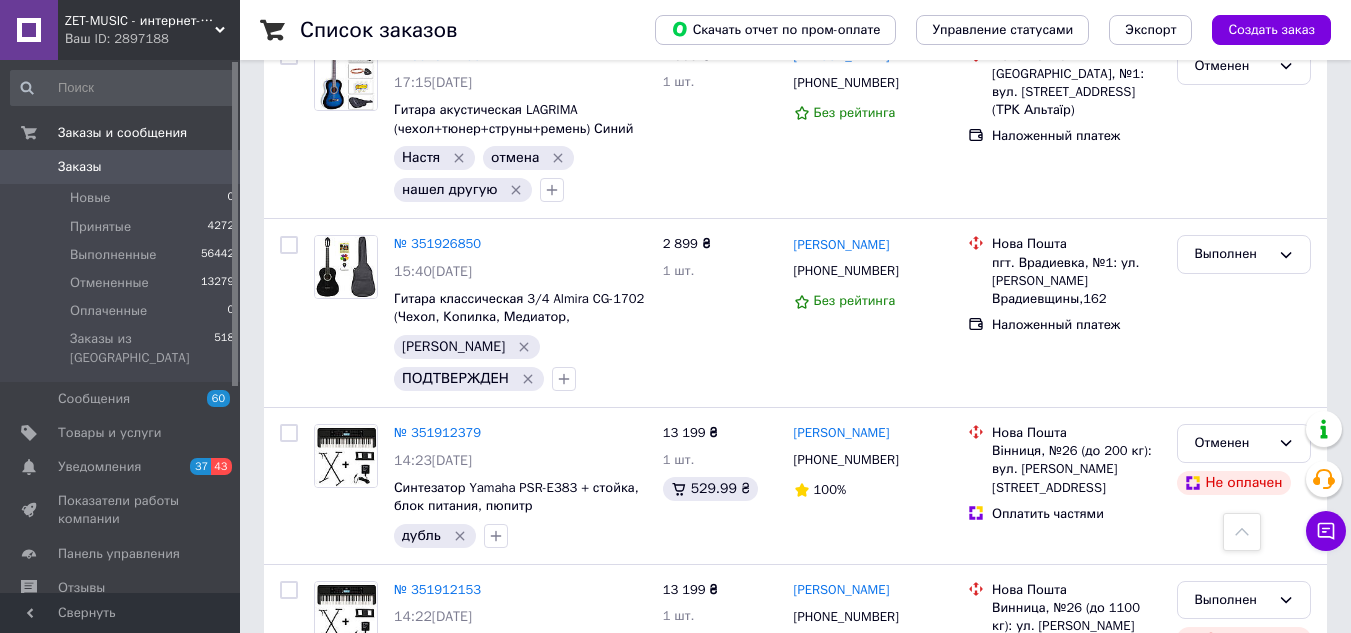 scroll, scrollTop: 2900, scrollLeft: 0, axis: vertical 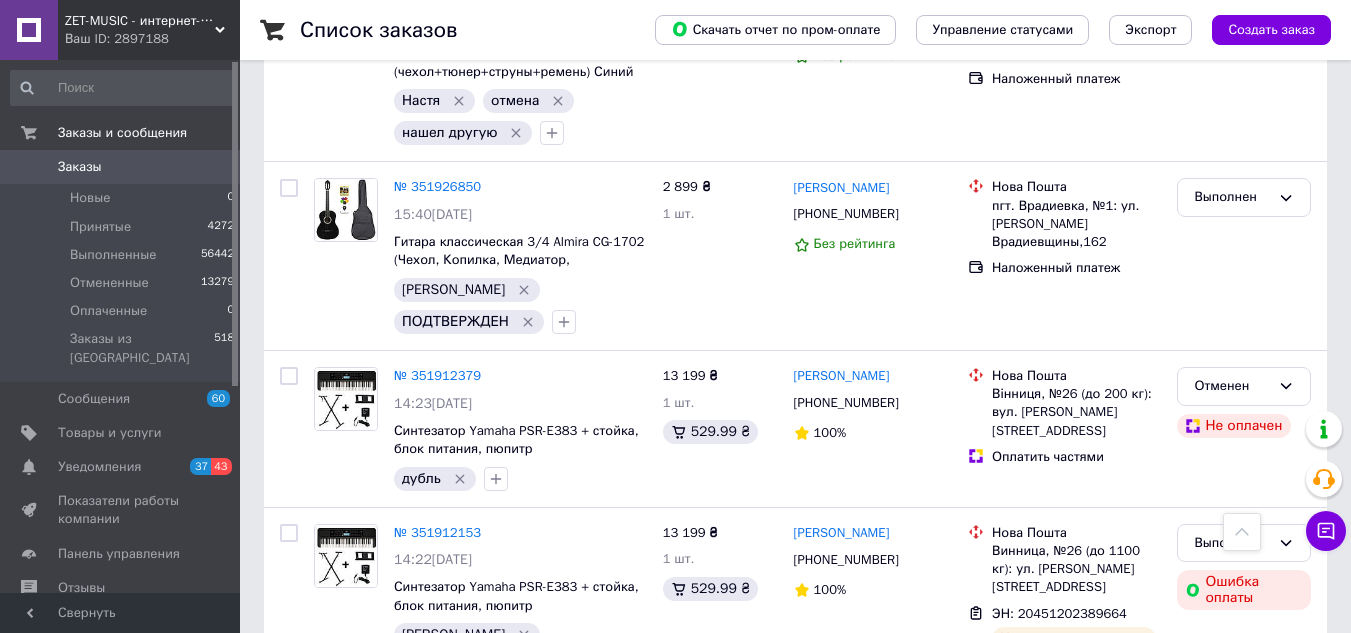 click on "ZET-MUSIC - интернет-магазин музыкальных инструментов" at bounding box center [140, 21] 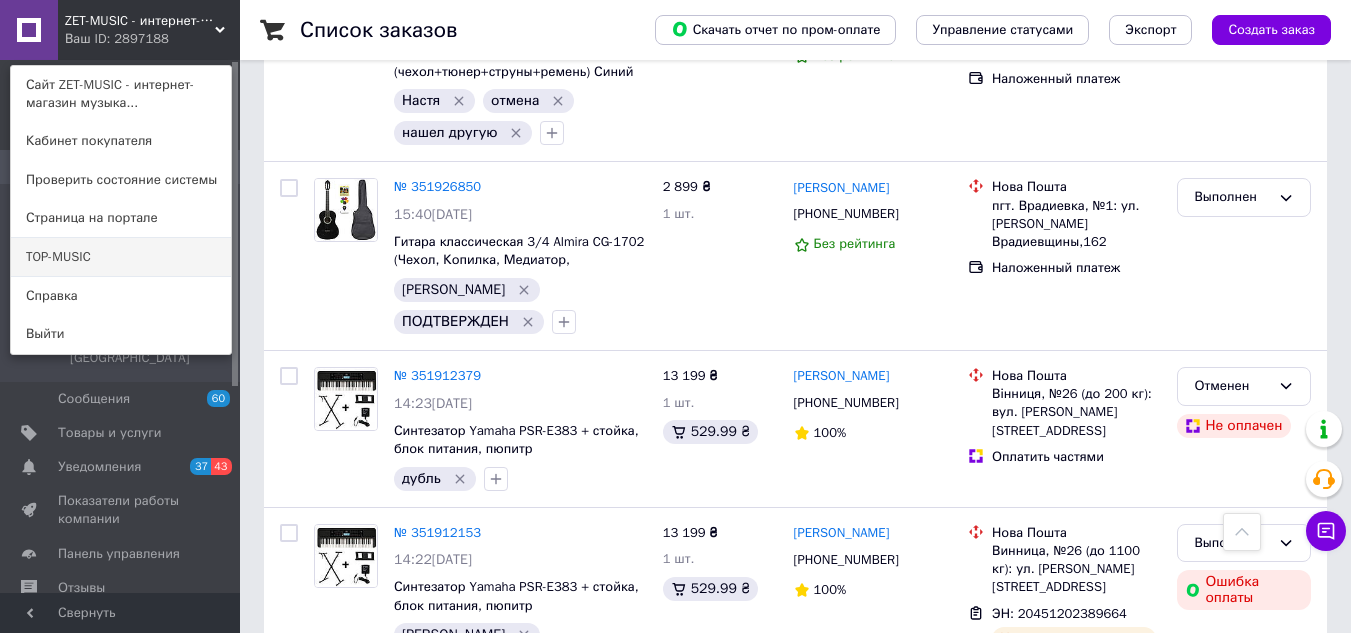 click on "TOP-MUSIC" at bounding box center (121, 257) 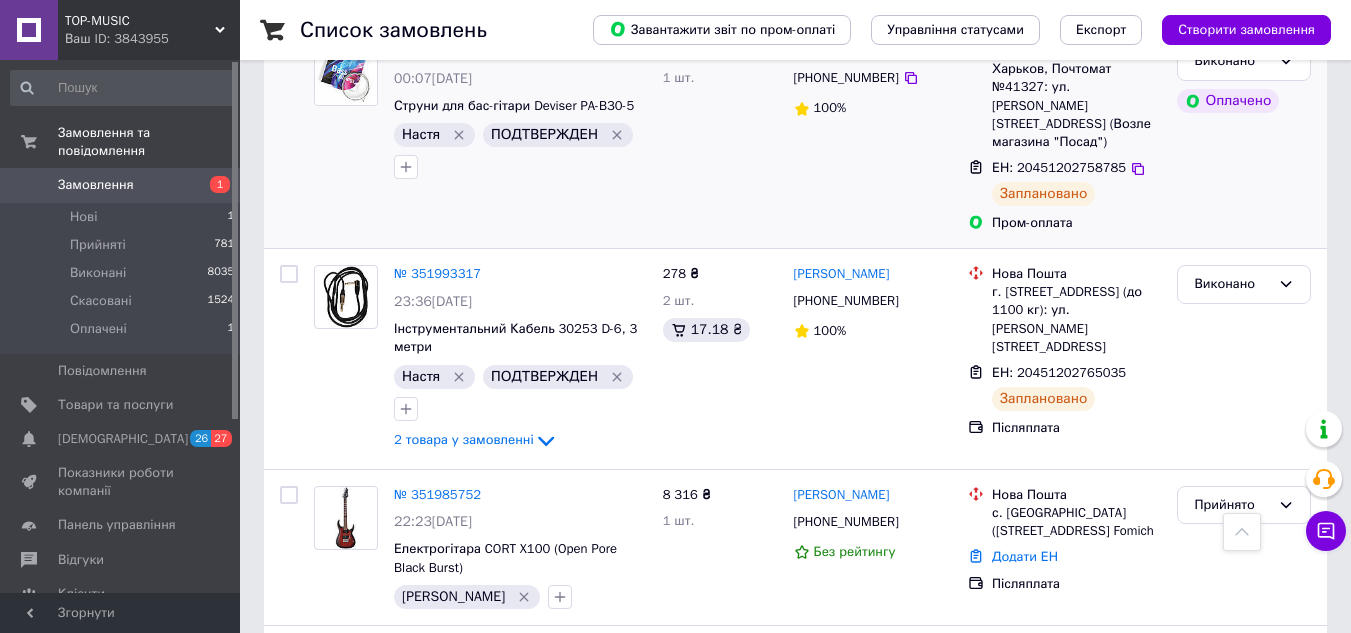 scroll, scrollTop: 700, scrollLeft: 0, axis: vertical 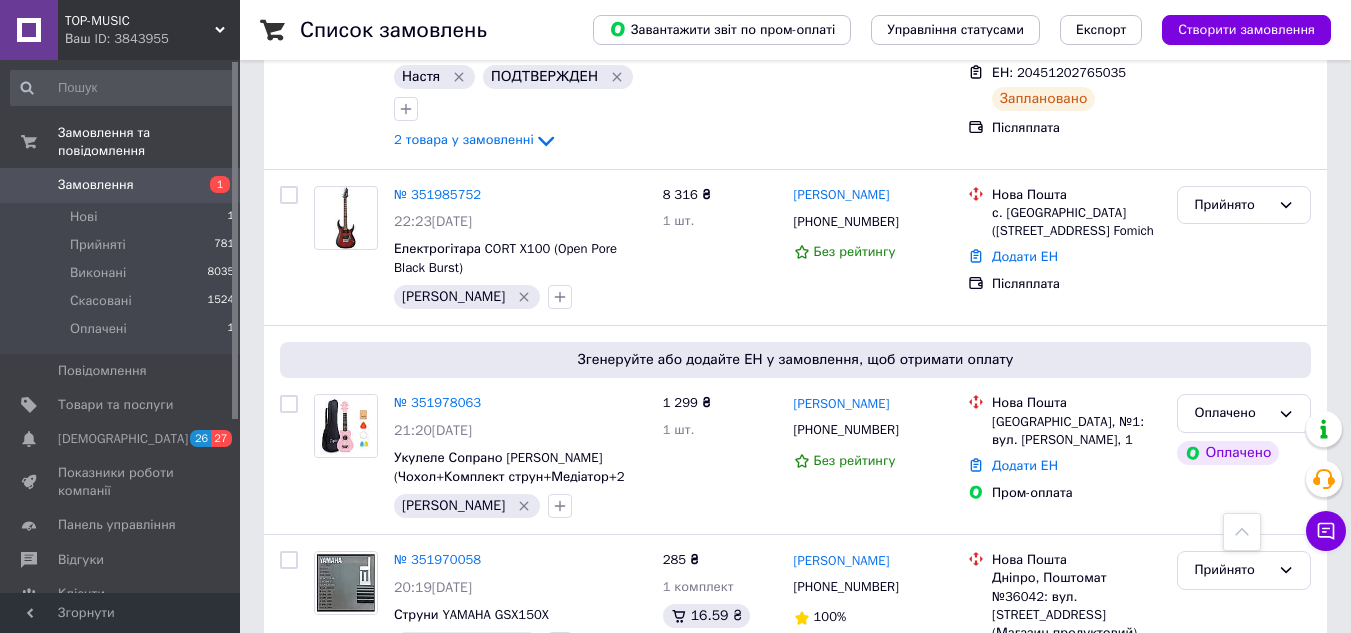 click on "TOP-MUSIC" at bounding box center (140, 21) 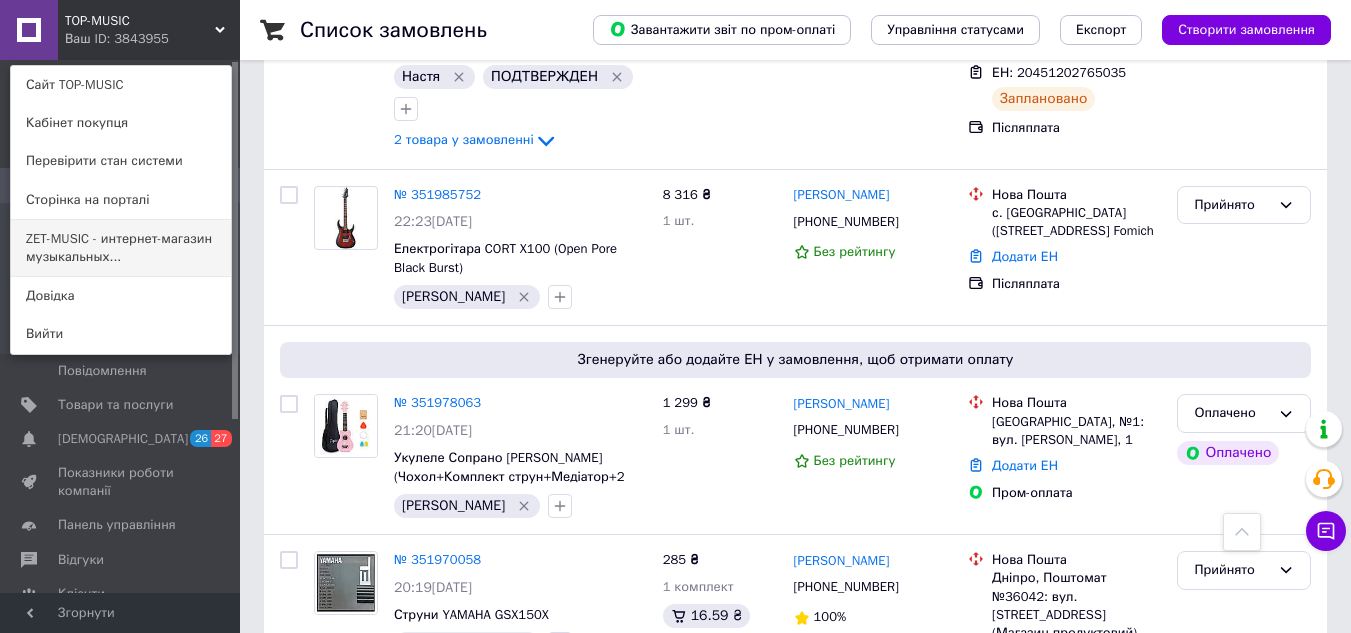 click on "ZET-MUSIC - интернет-магазин музыкальных..." at bounding box center [121, 248] 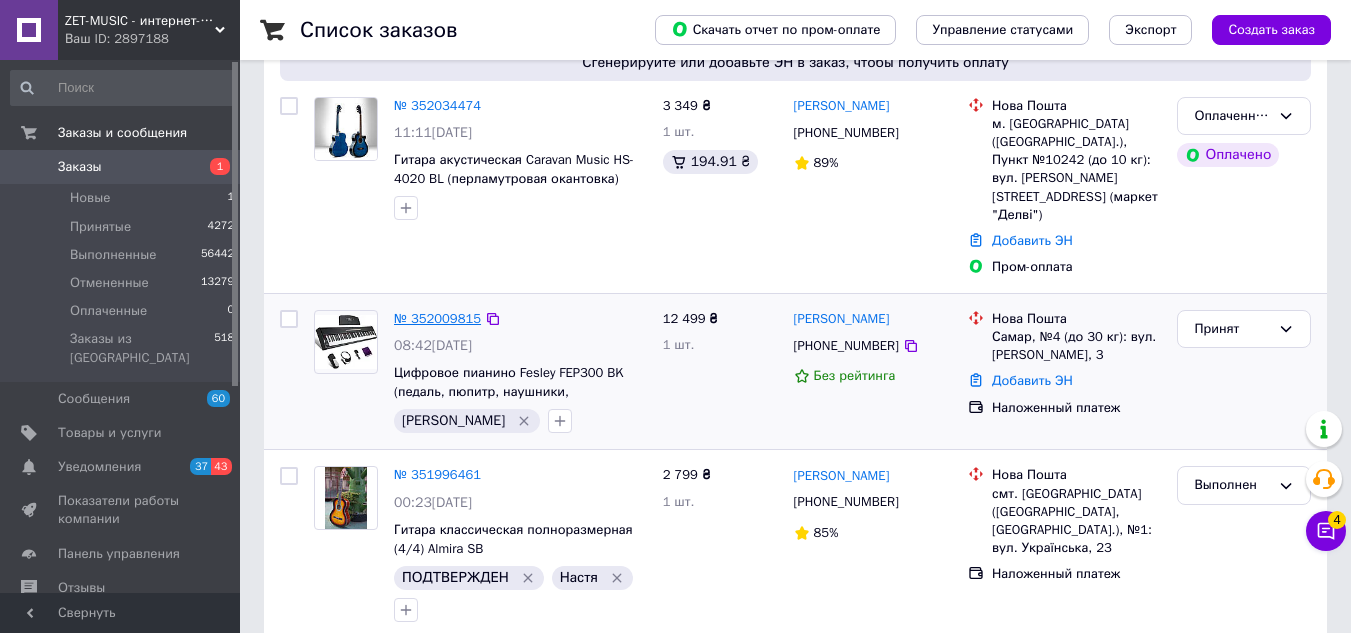 scroll, scrollTop: 200, scrollLeft: 0, axis: vertical 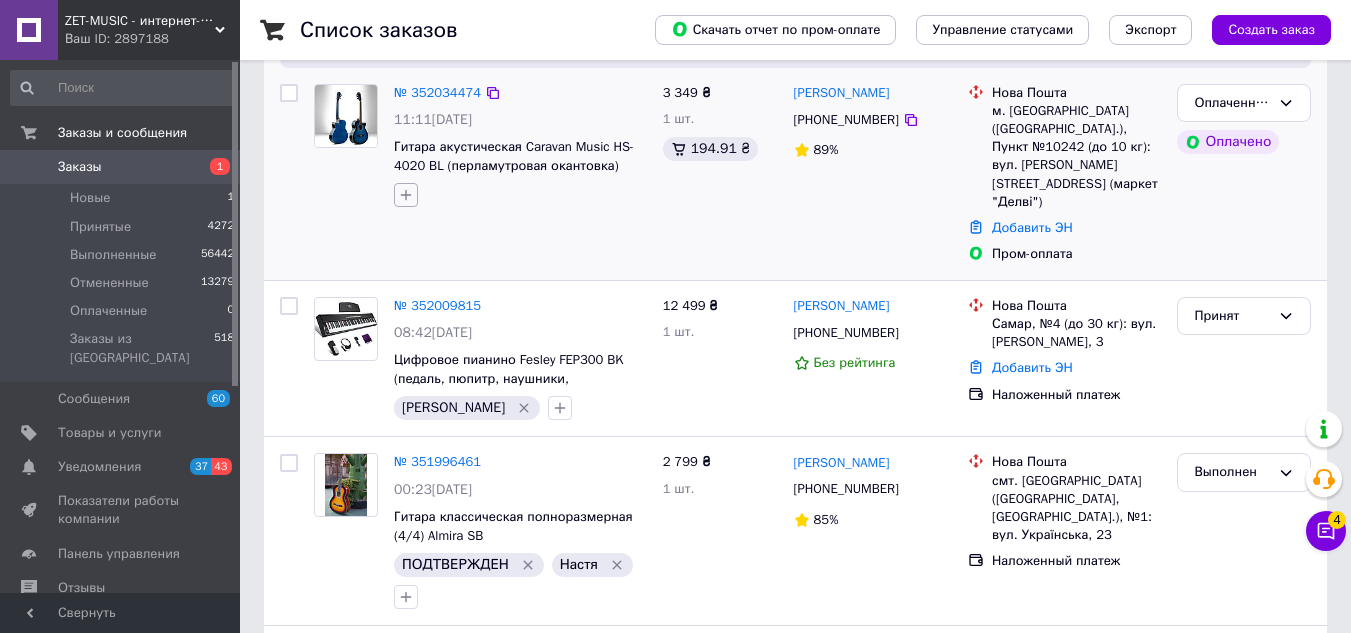 click 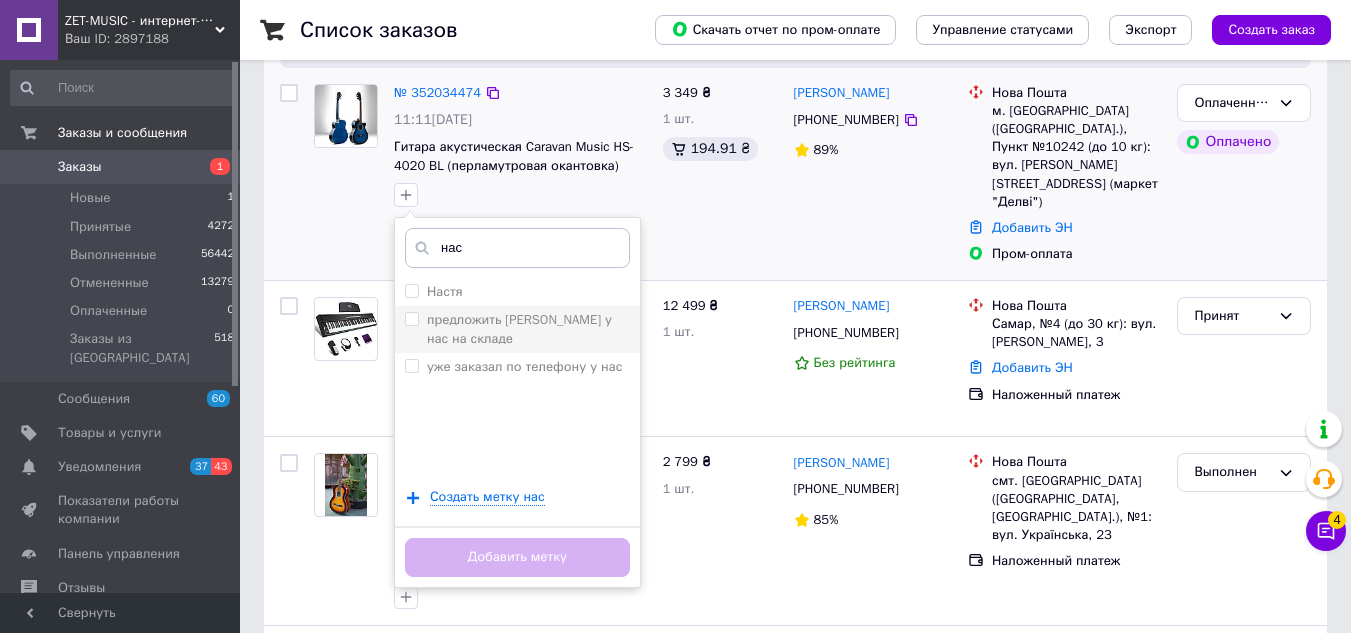 type on "нас" 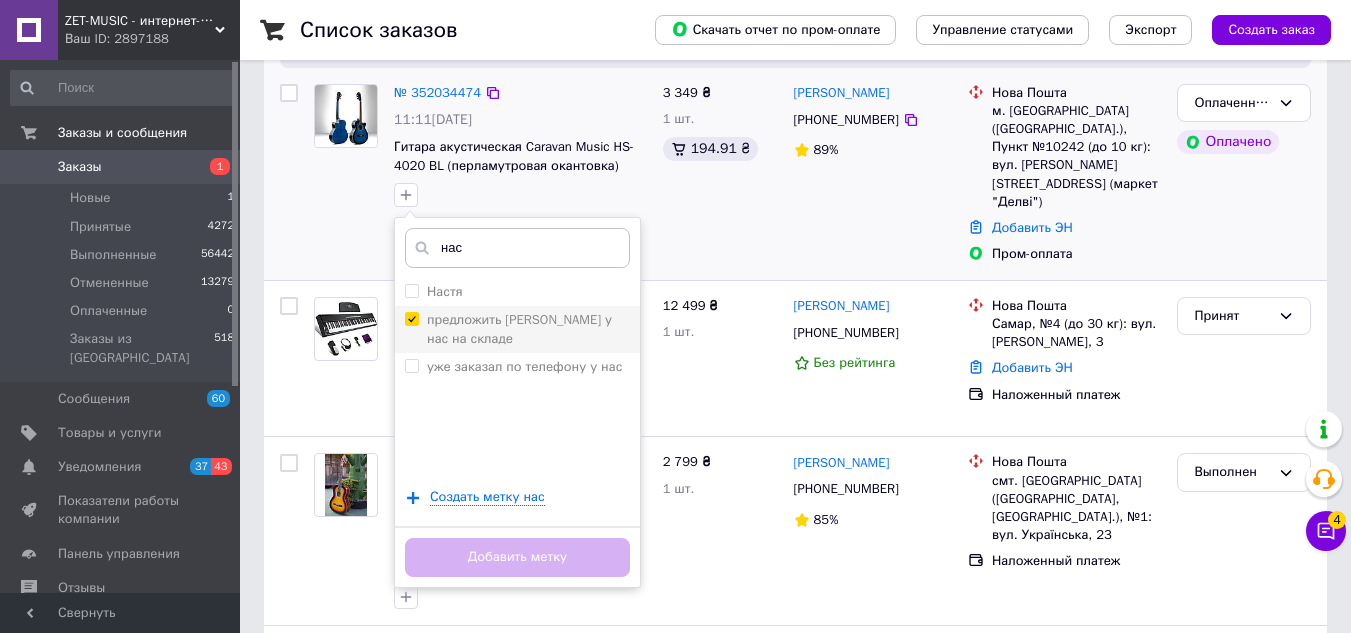 checkbox on "true" 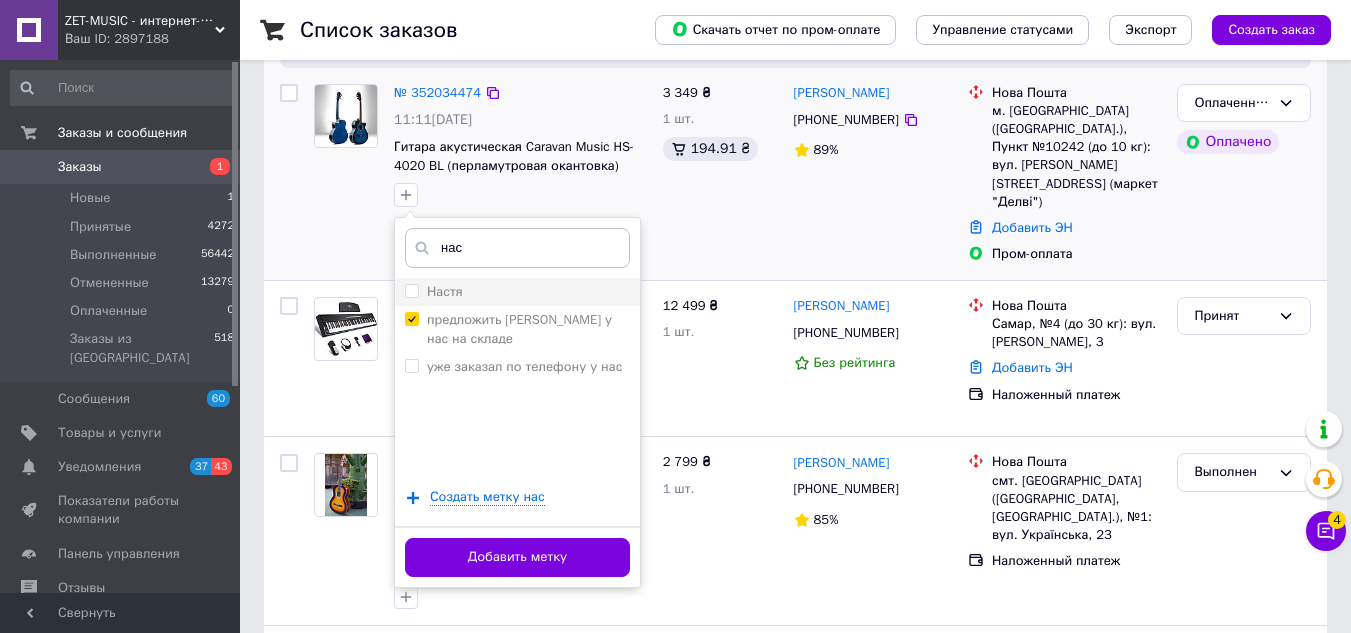 click on "Настя" at bounding box center (517, 292) 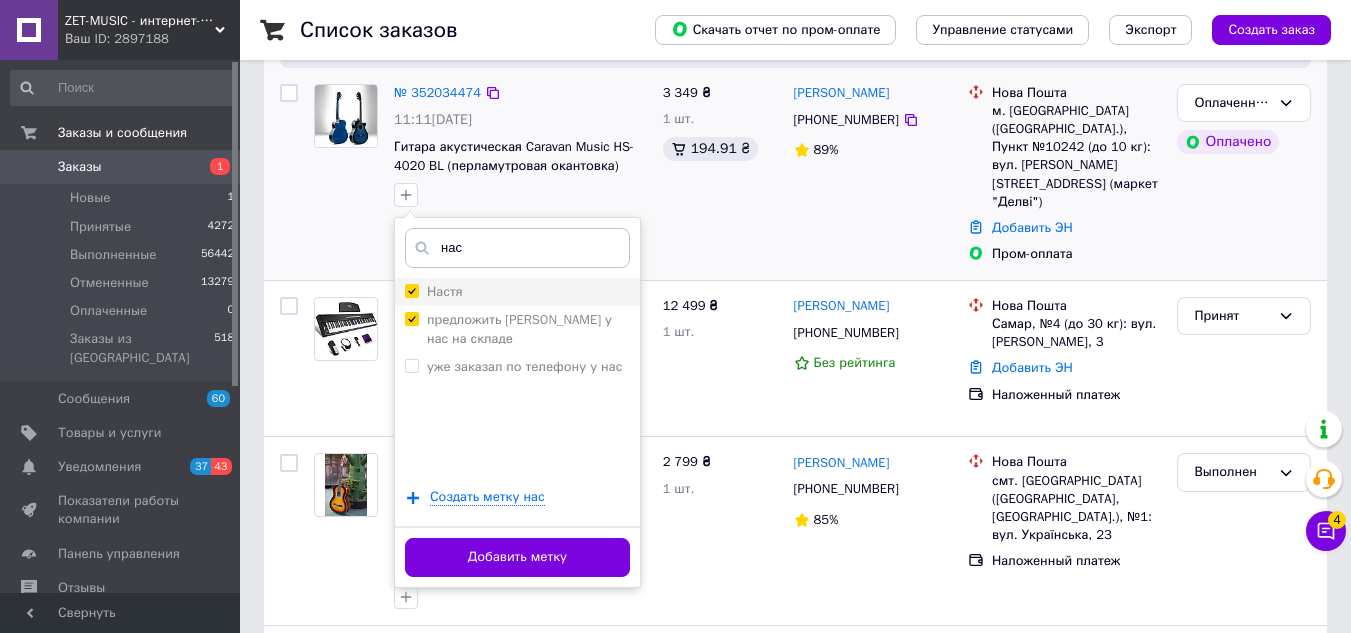 checkbox on "true" 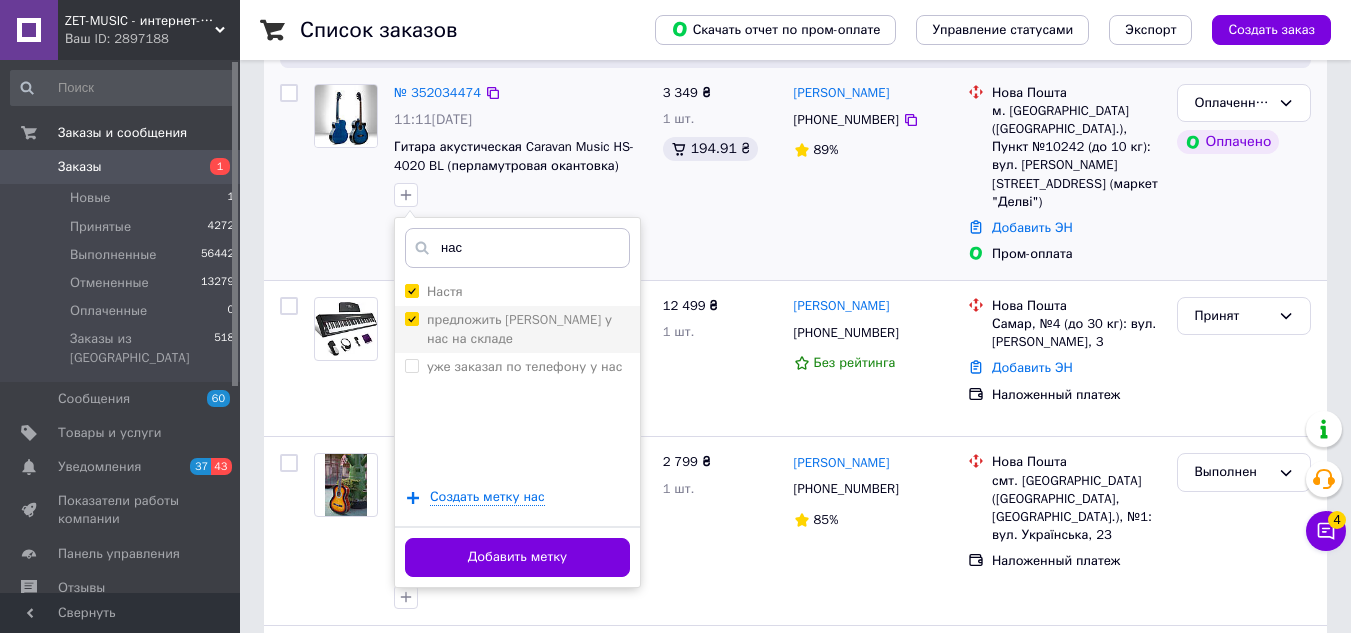 click on "предложить rafaga у нас на складе" at bounding box center [519, 328] 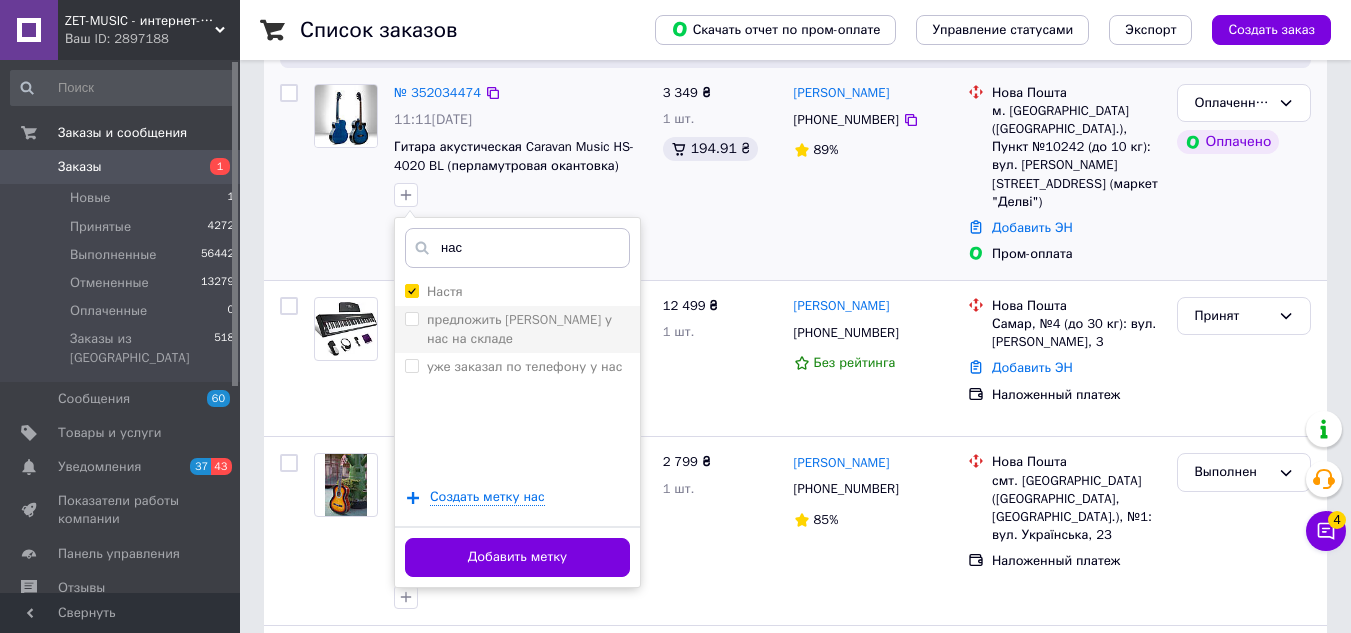 checkbox on "false" 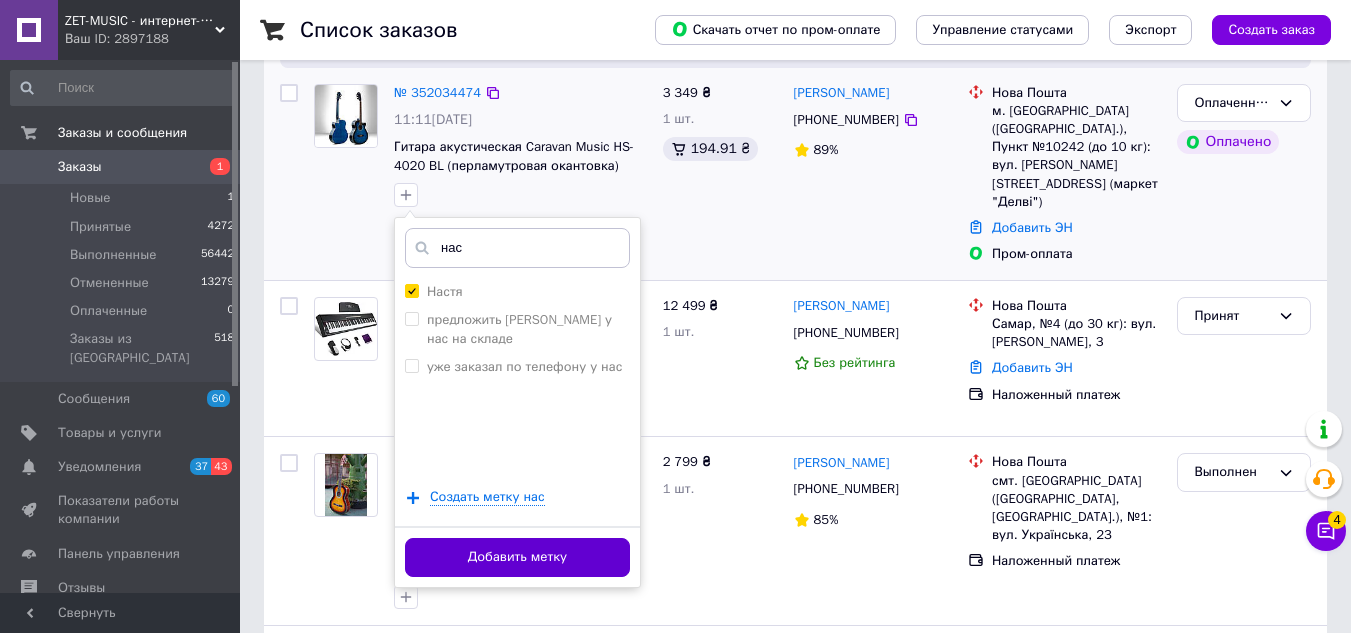 click on "Добавить метку" at bounding box center (517, 557) 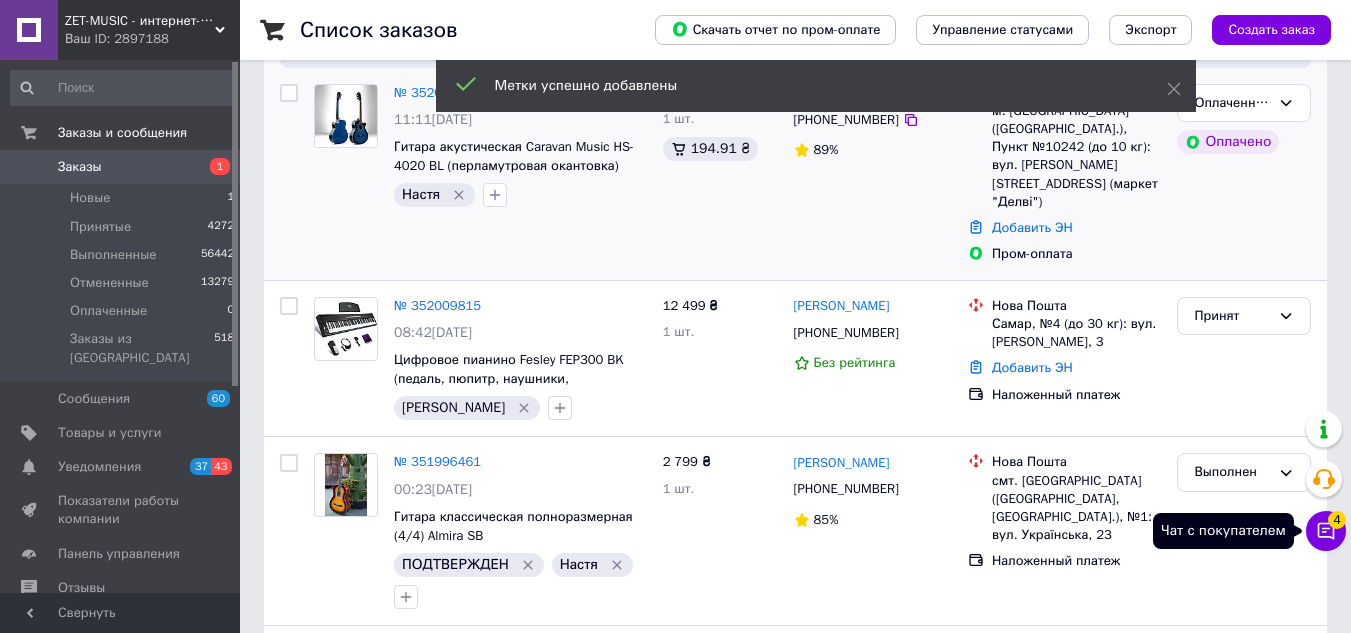 click 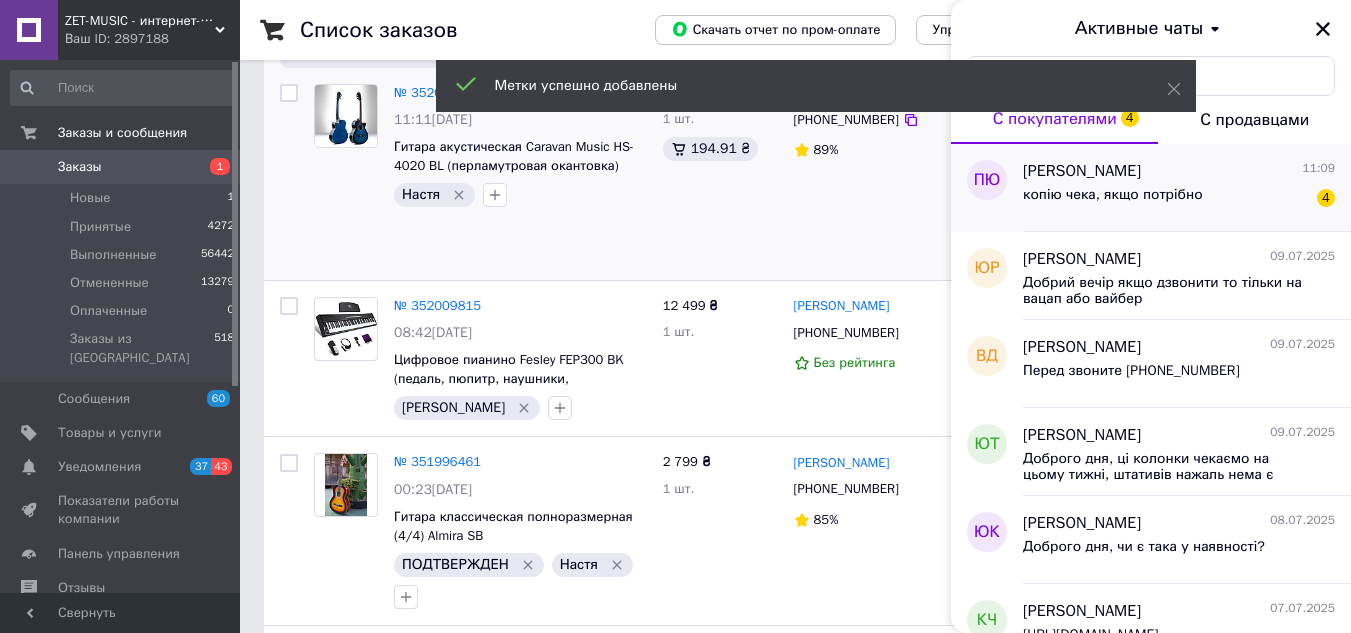 click on "копію чека, якщо потрібно" at bounding box center [1113, 201] 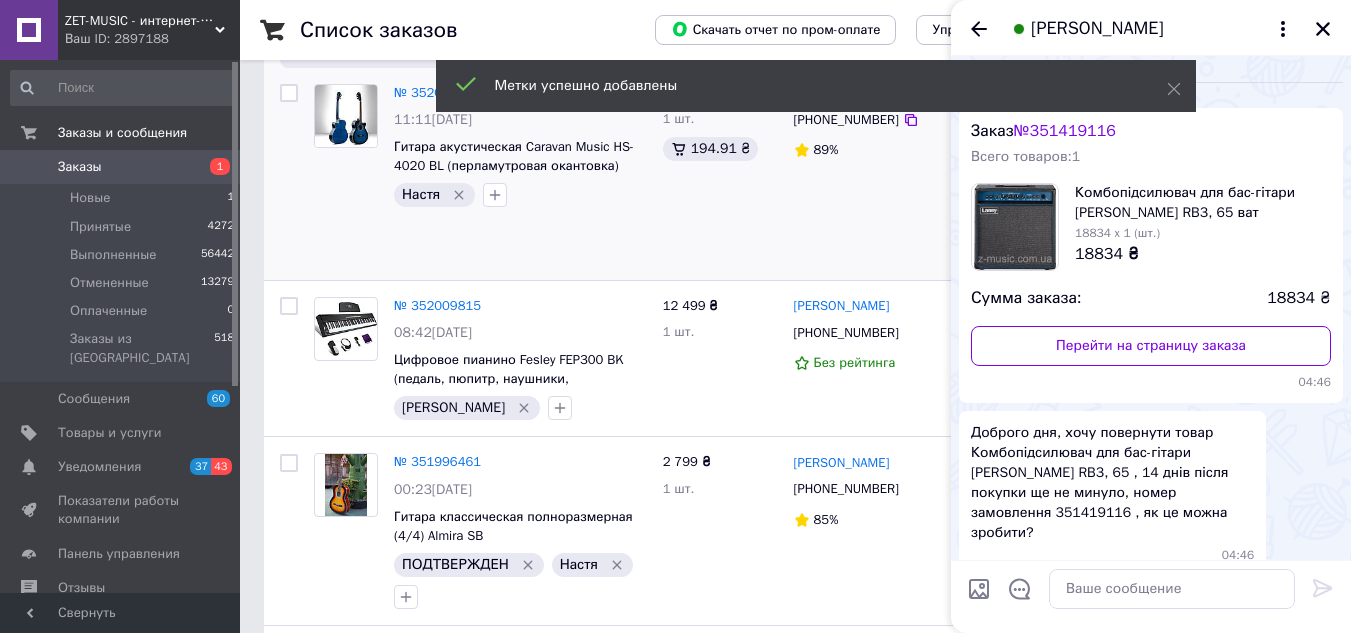 scroll, scrollTop: 1416, scrollLeft: 0, axis: vertical 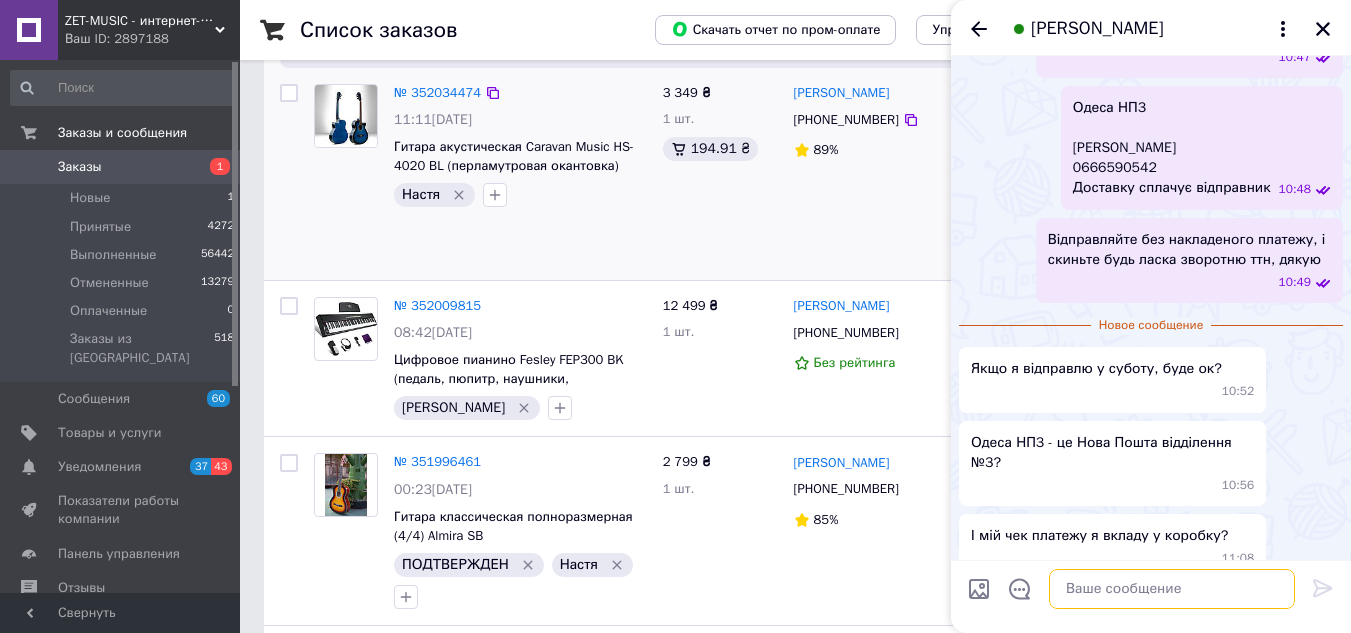 click at bounding box center (1172, 589) 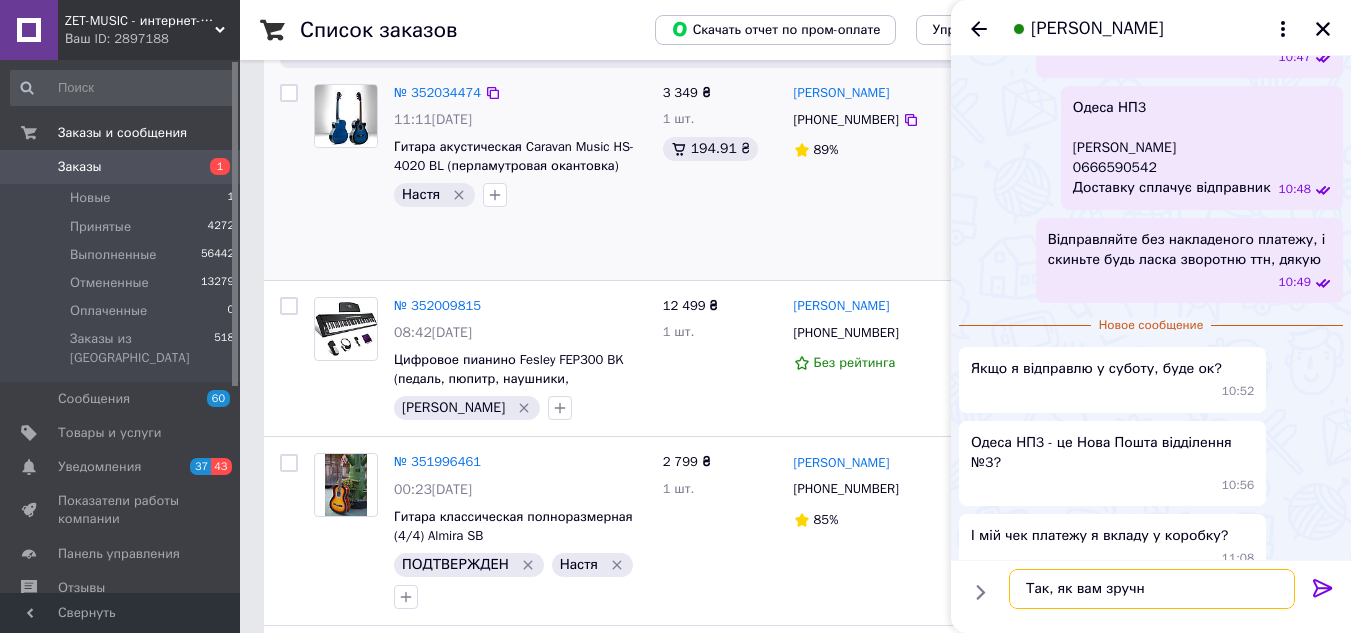 type on "Так, як вам зручно" 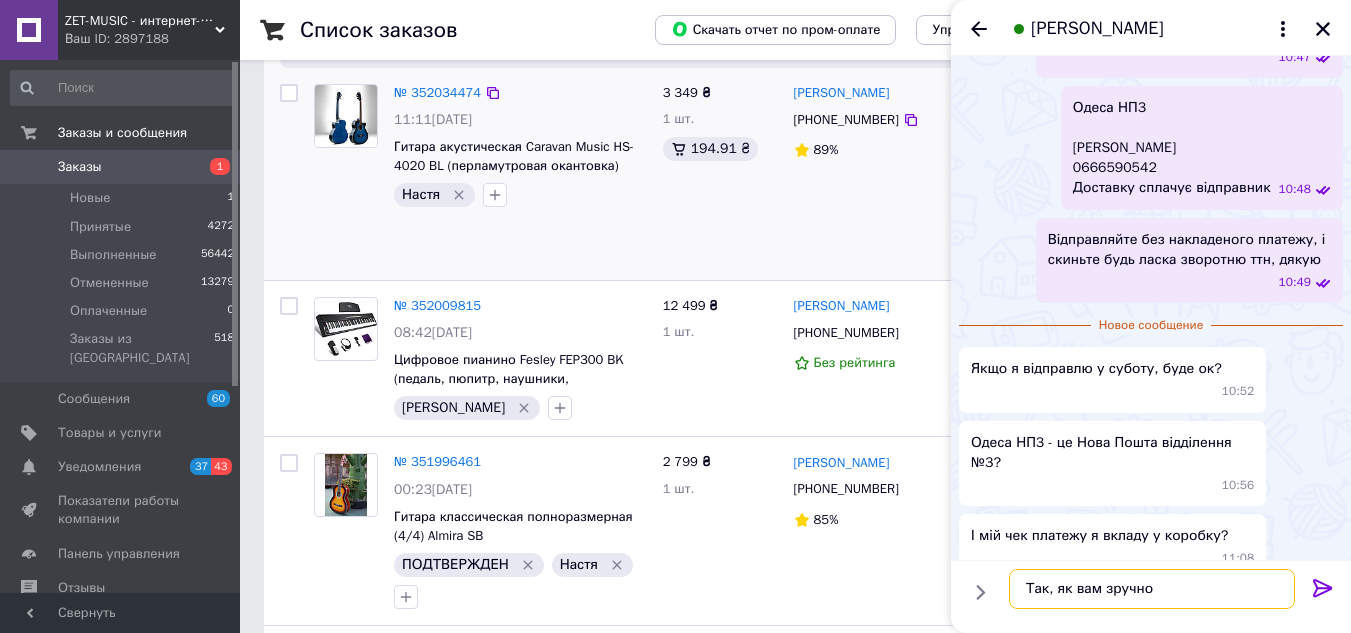 type 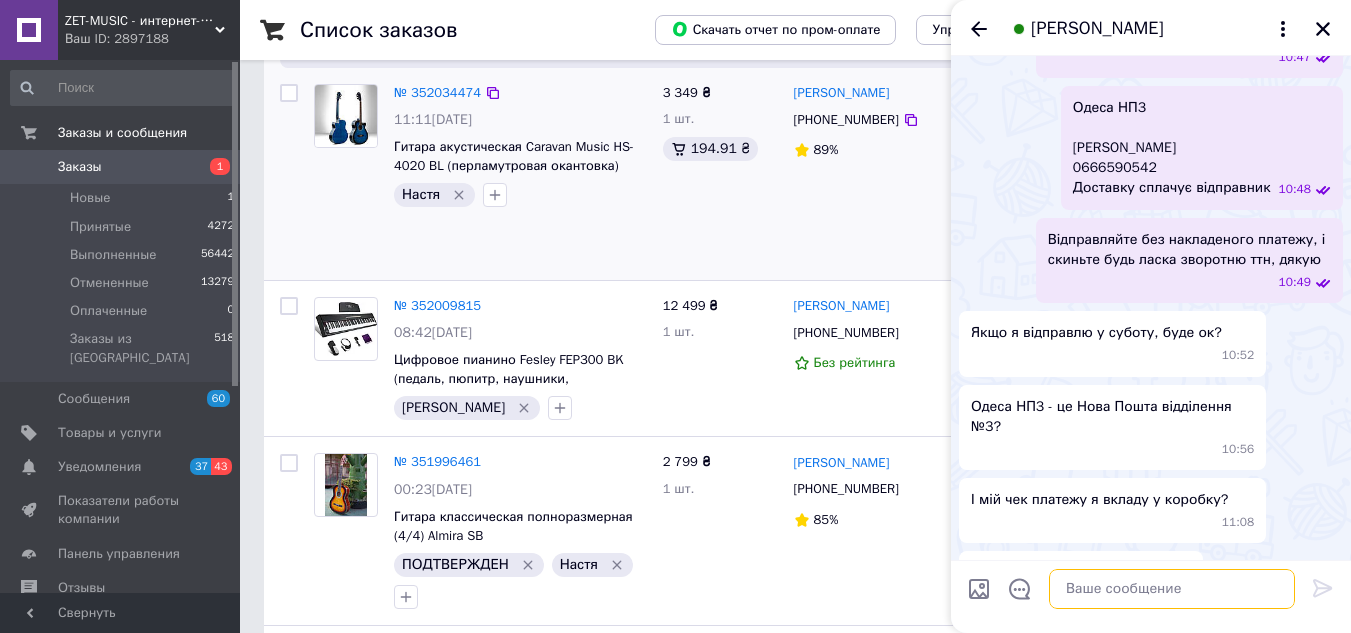 scroll, scrollTop: 1433, scrollLeft: 0, axis: vertical 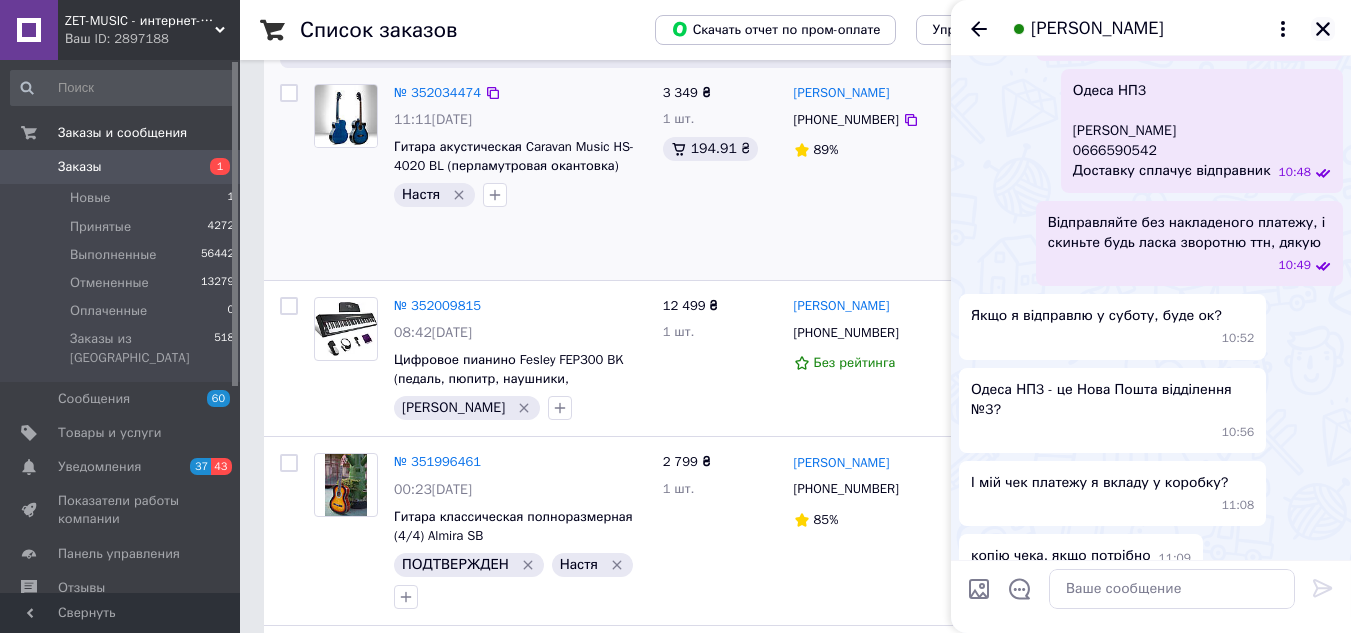 click 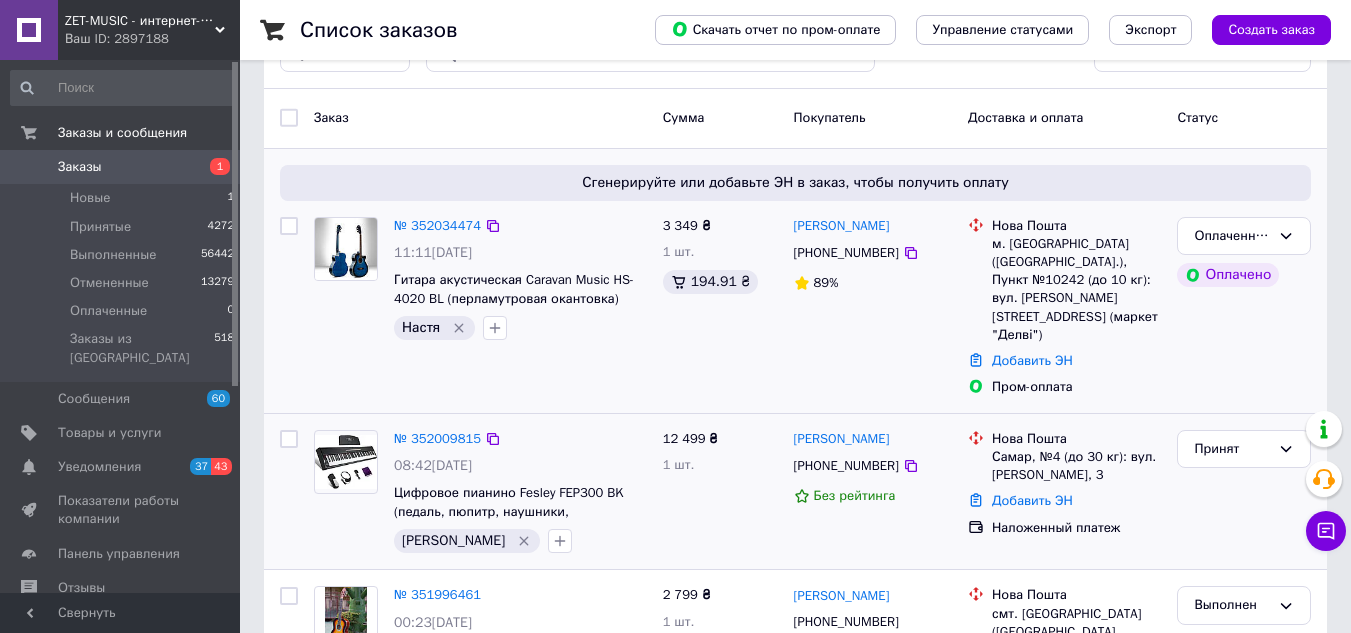 scroll, scrollTop: 0, scrollLeft: 0, axis: both 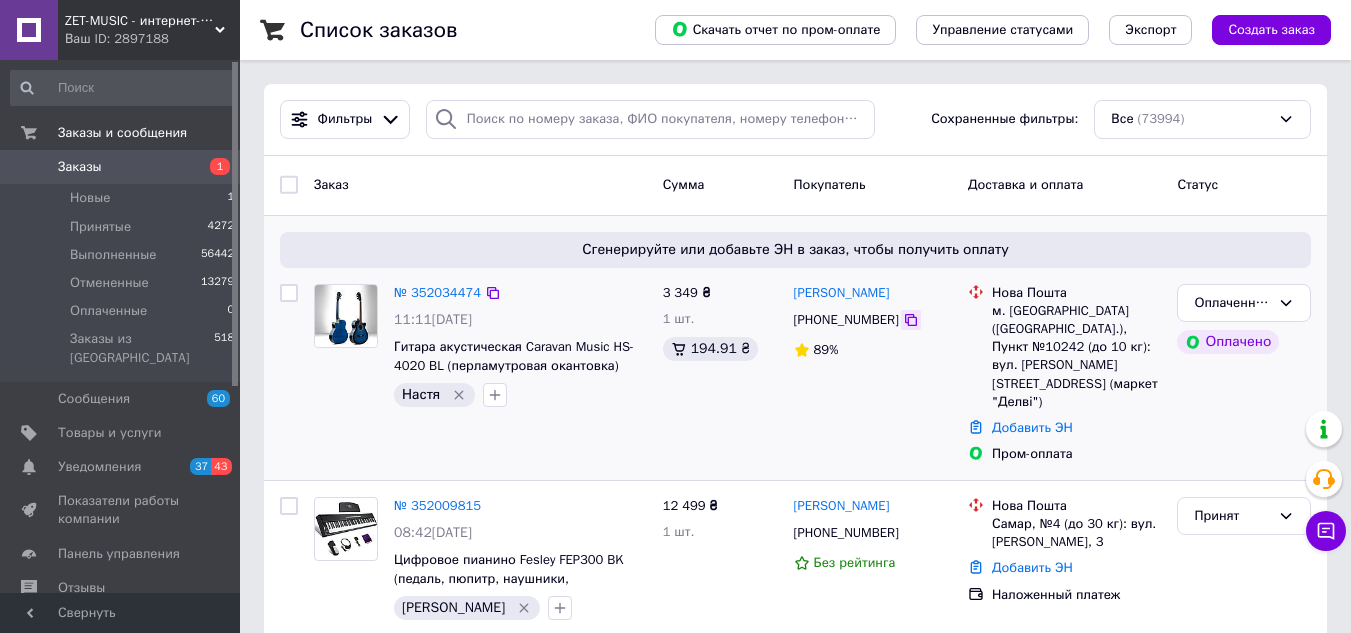 click 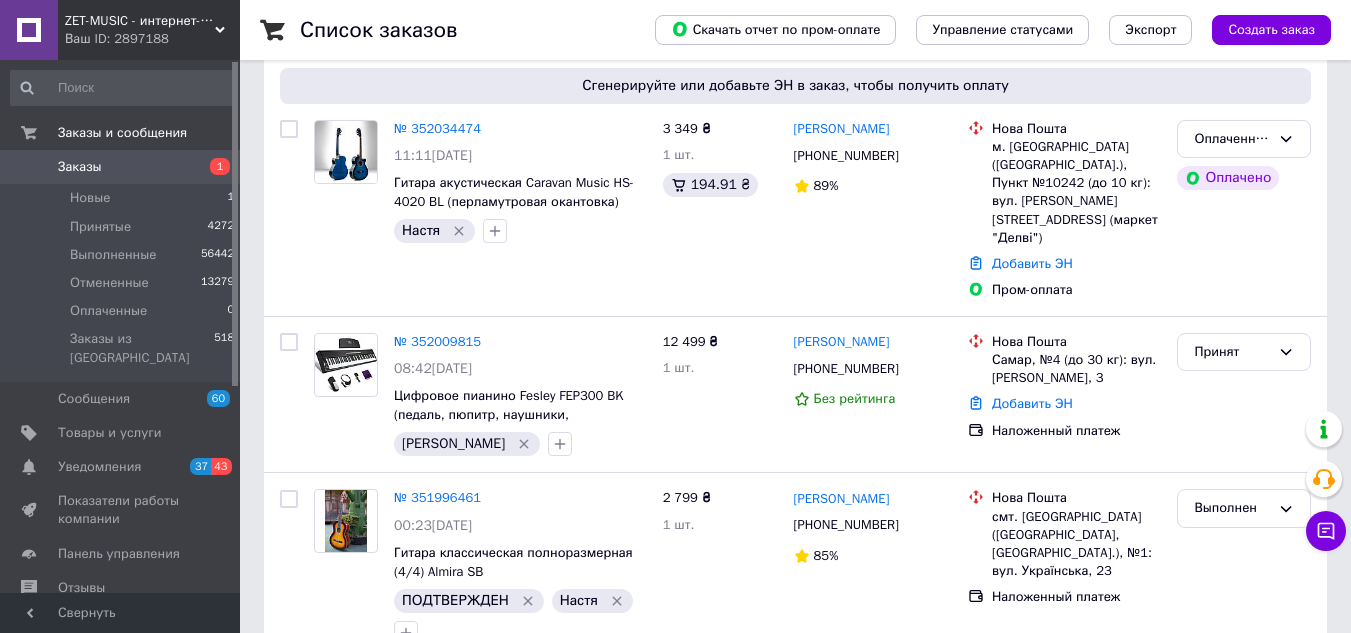 scroll, scrollTop: 200, scrollLeft: 0, axis: vertical 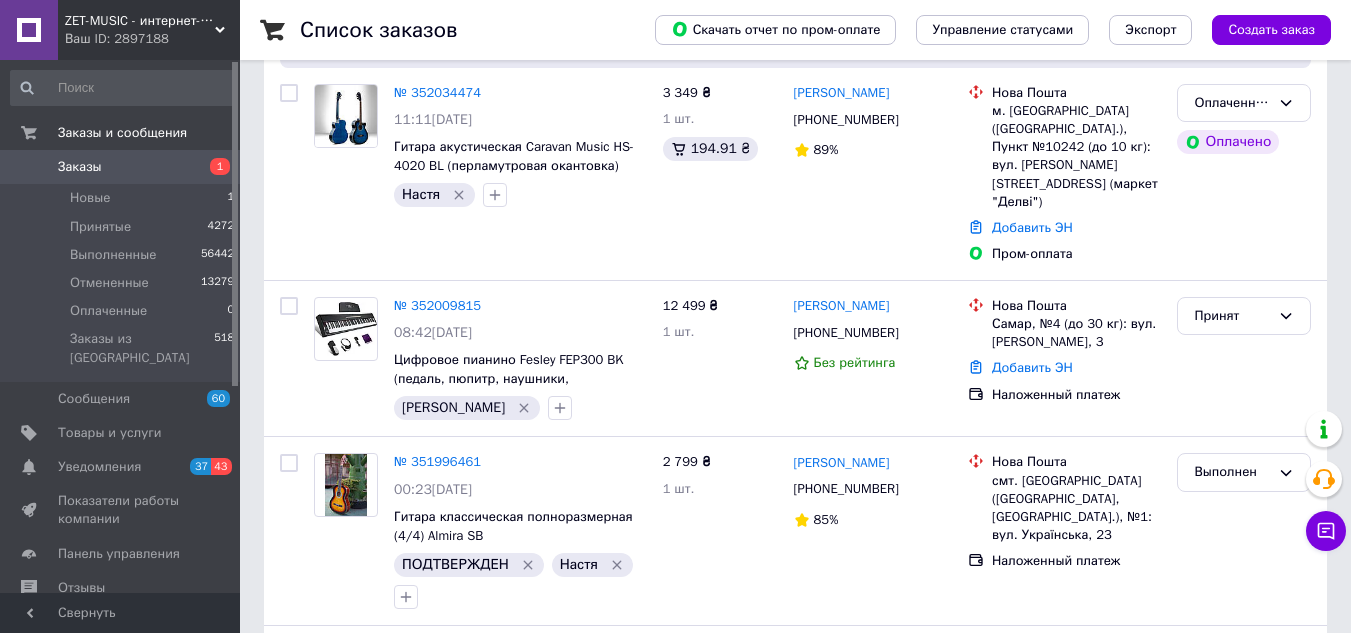 click 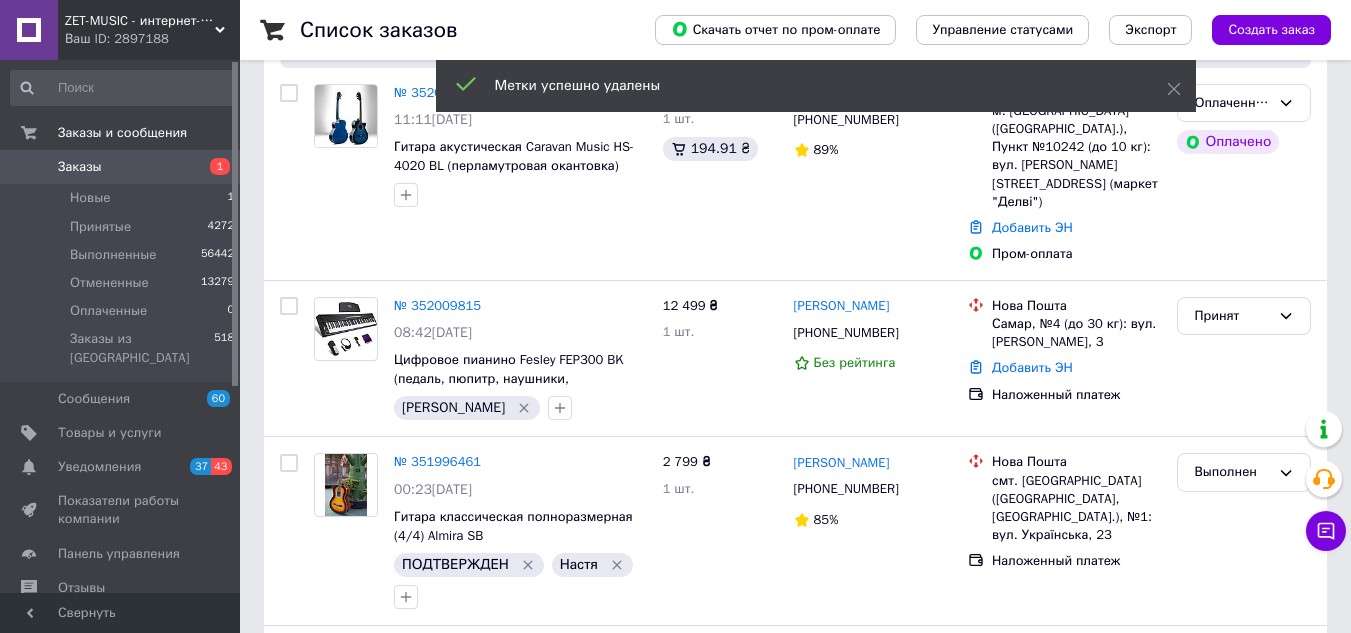 click on "ZET-MUSIC - интернет-магазин музыкальных инструментов" at bounding box center (140, 21) 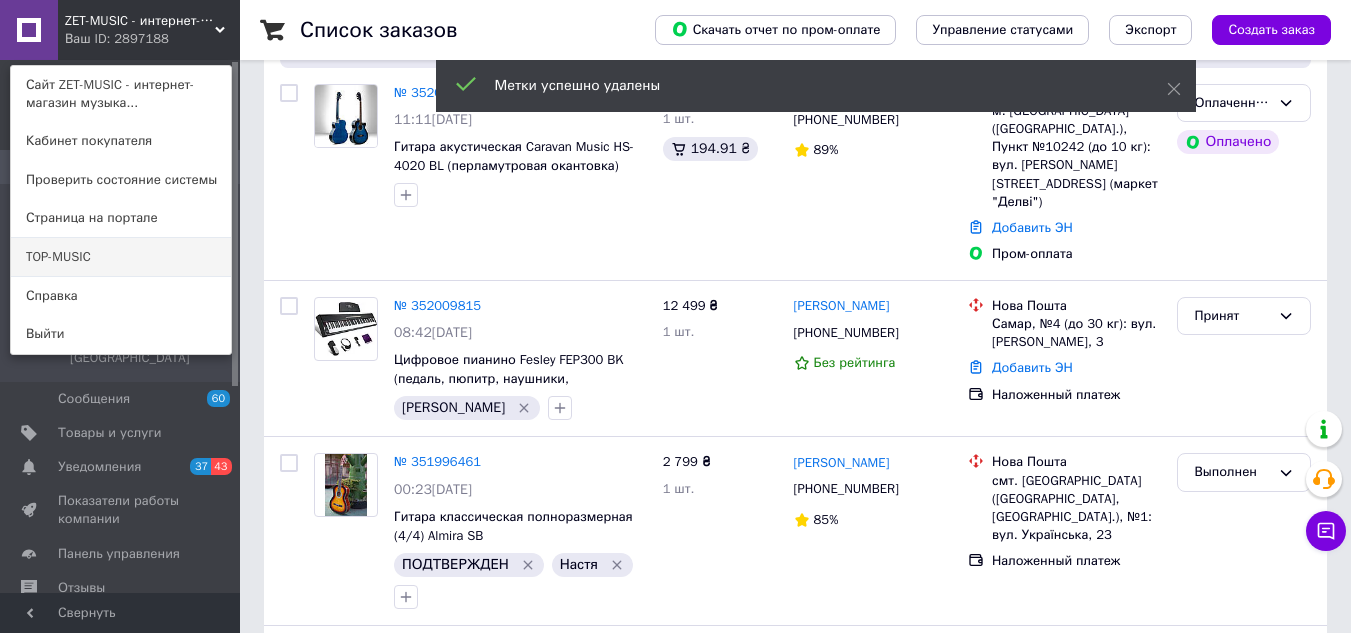 click on "TOP-MUSIC" at bounding box center [121, 257] 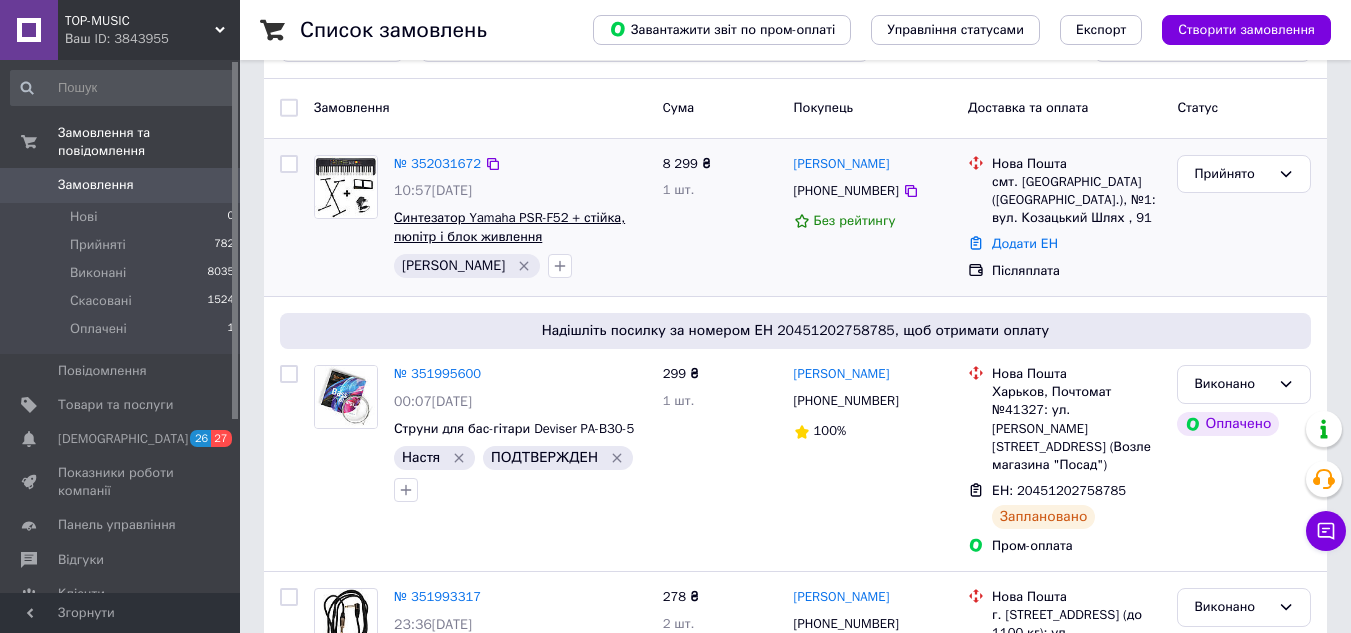 scroll, scrollTop: 200, scrollLeft: 0, axis: vertical 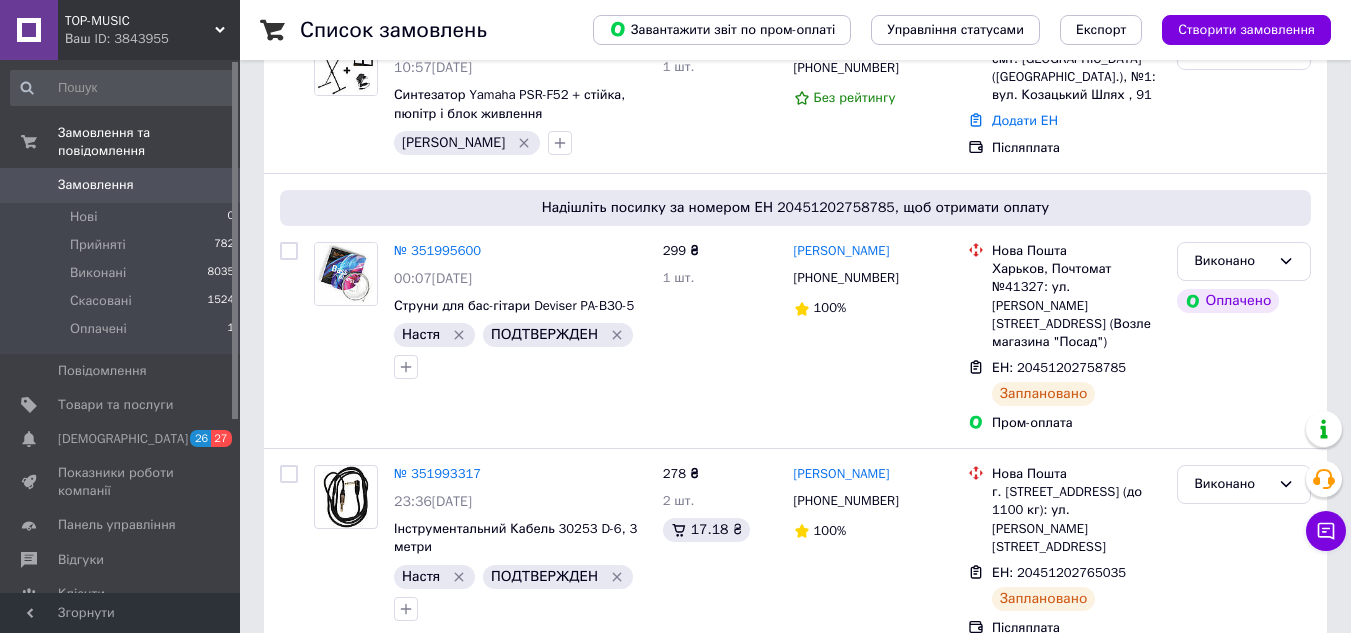 click on "TOP-MUSIC" at bounding box center [140, 21] 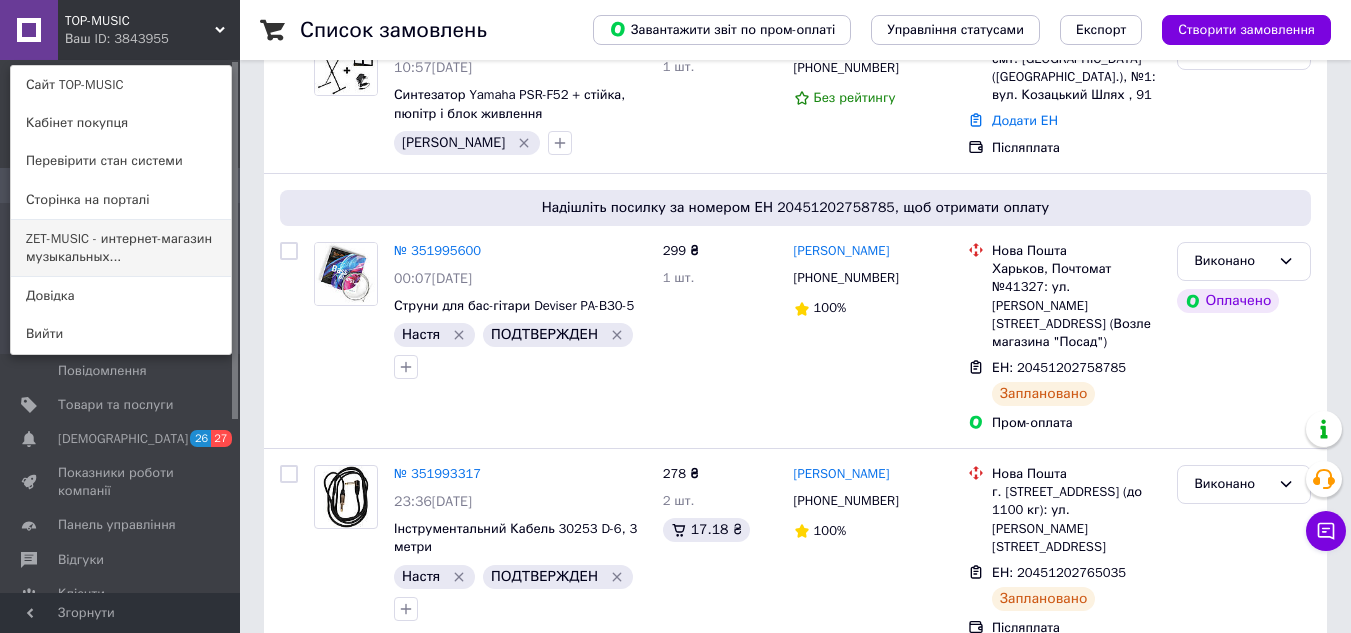 click on "ZET-MUSIC - интернет-магазин музыкальных..." at bounding box center [121, 248] 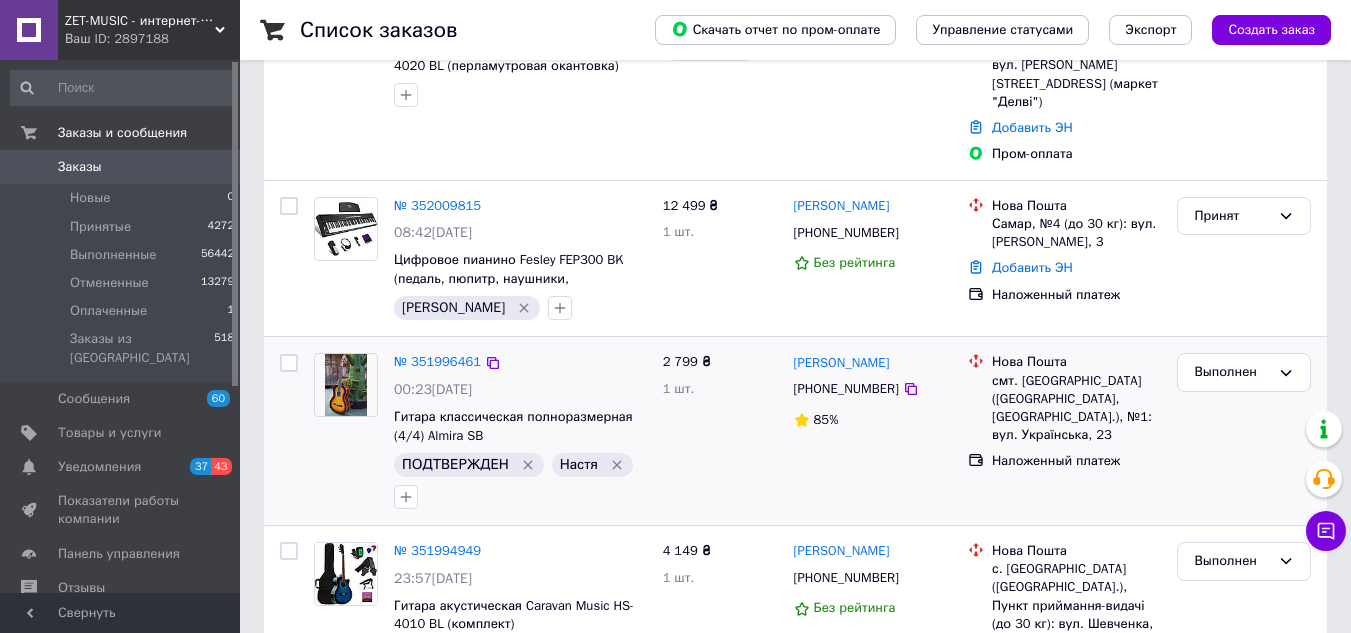 scroll, scrollTop: 200, scrollLeft: 0, axis: vertical 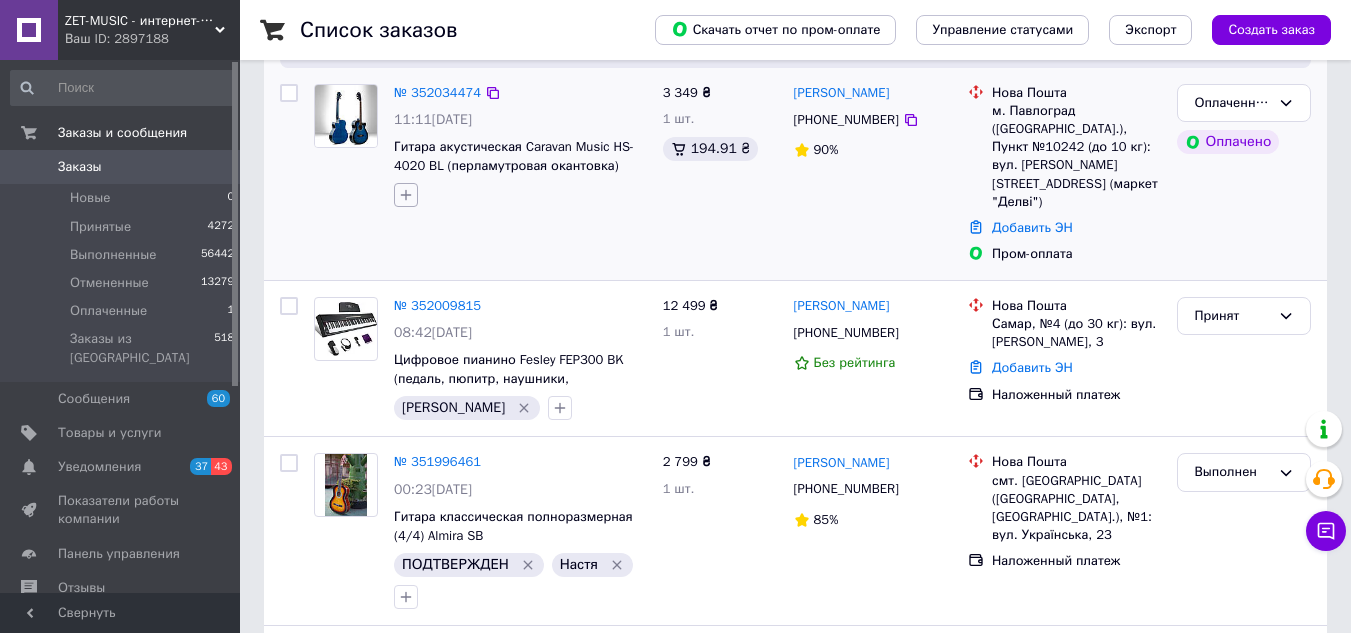 click at bounding box center (406, 195) 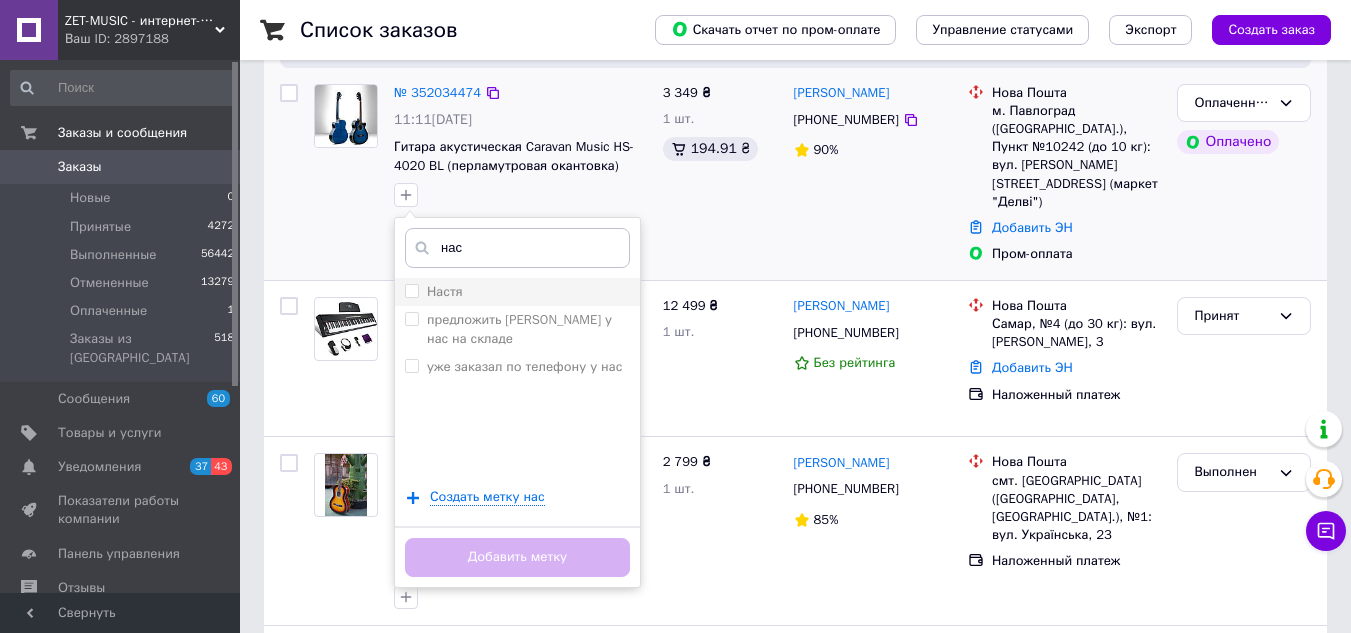 type on "нас" 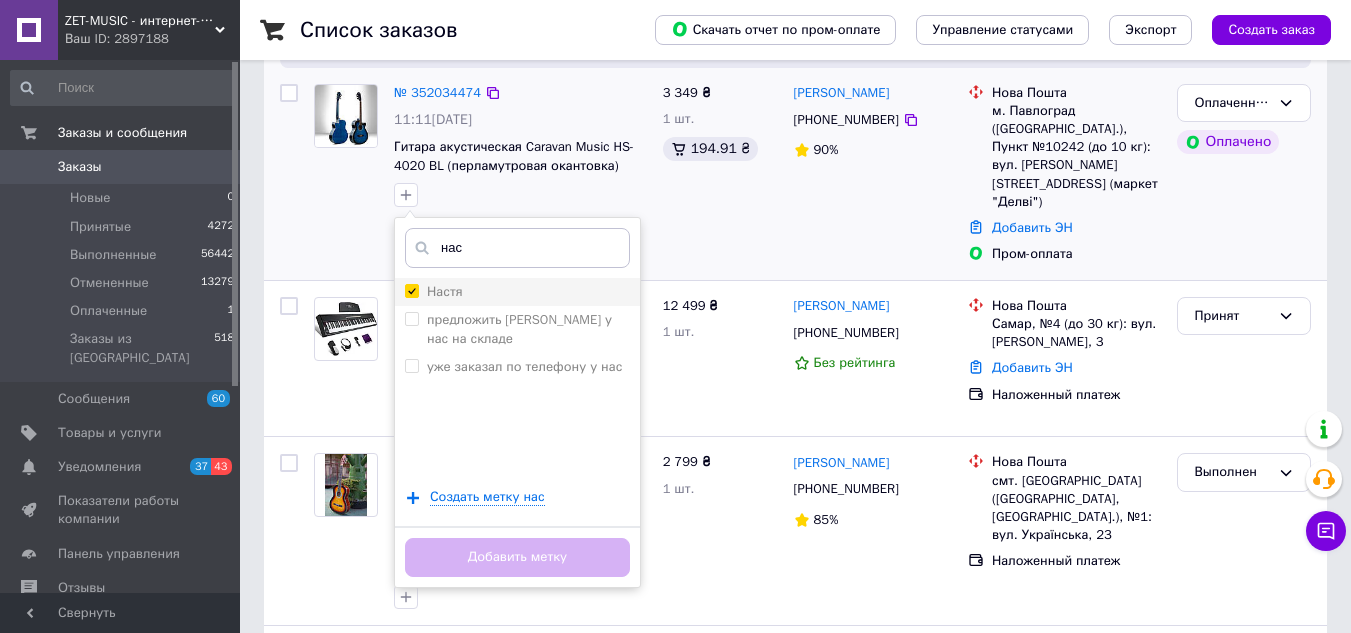 checkbox on "true" 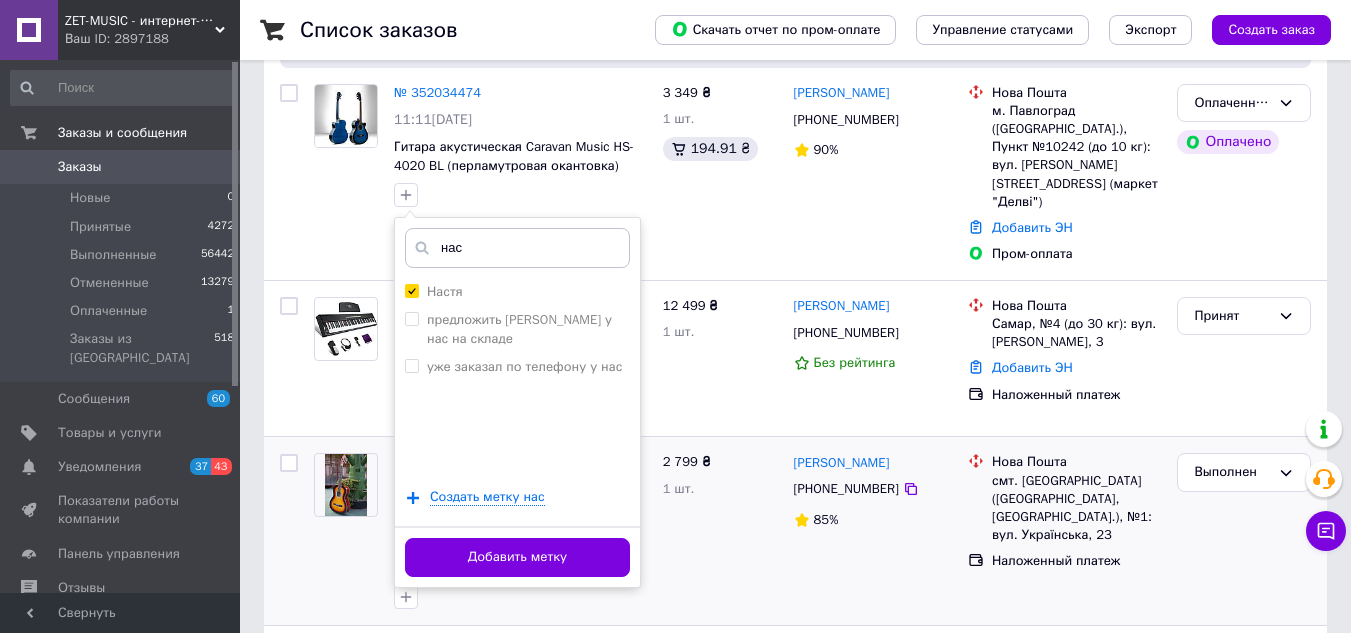 click on "Добавить метку" at bounding box center (517, 557) 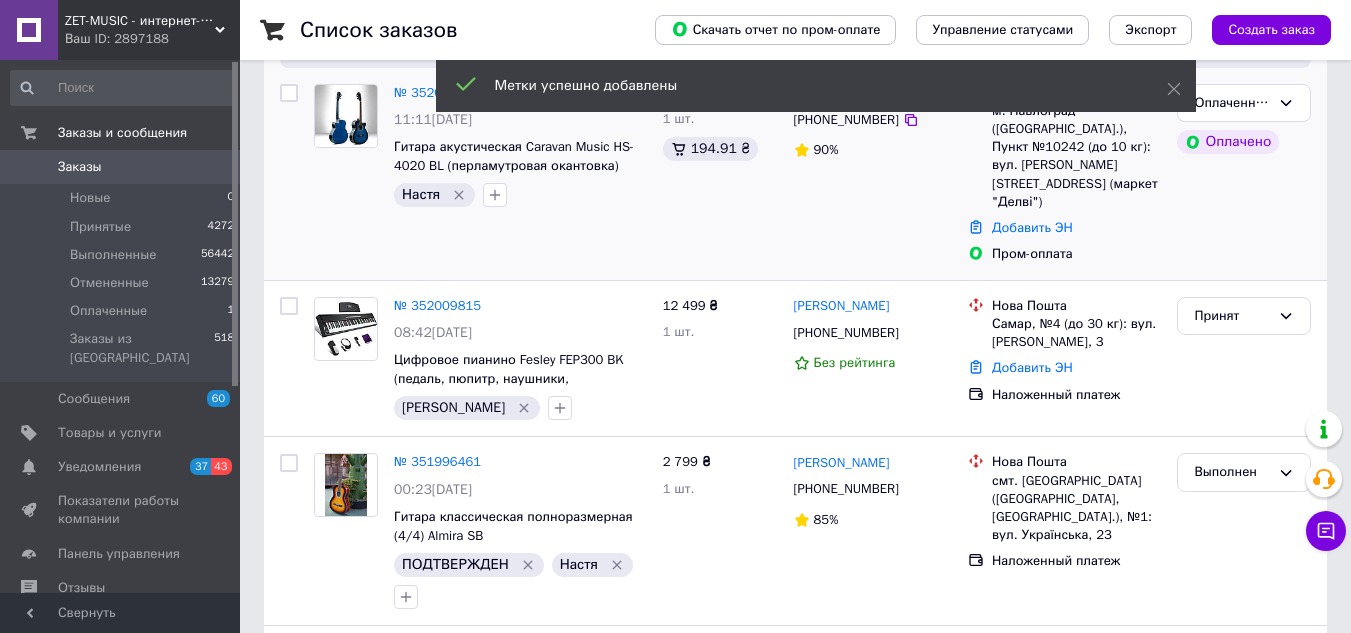 scroll, scrollTop: 100, scrollLeft: 0, axis: vertical 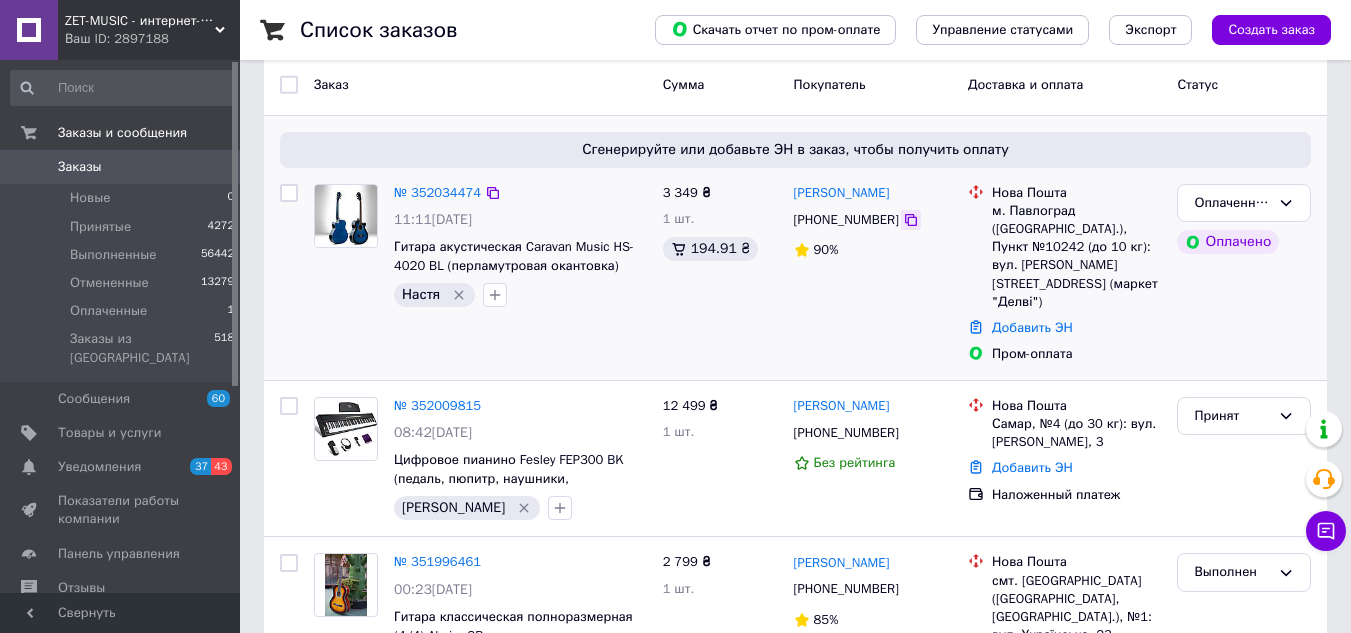 click 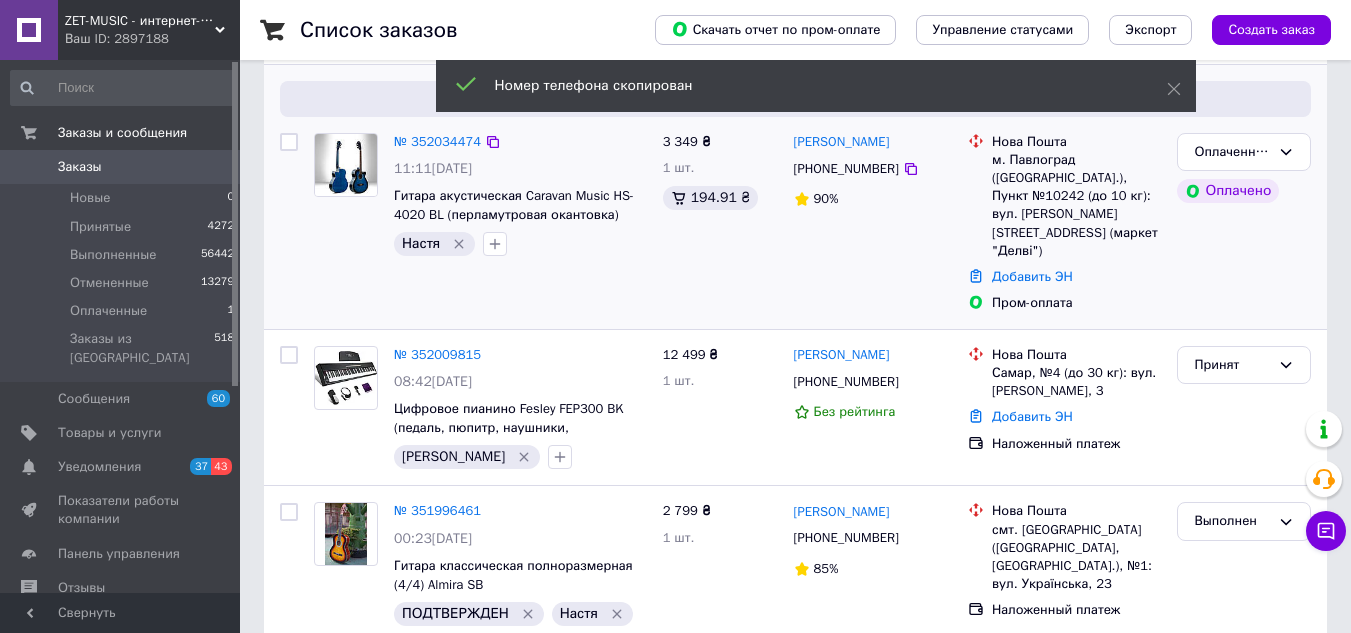 scroll, scrollTop: 200, scrollLeft: 0, axis: vertical 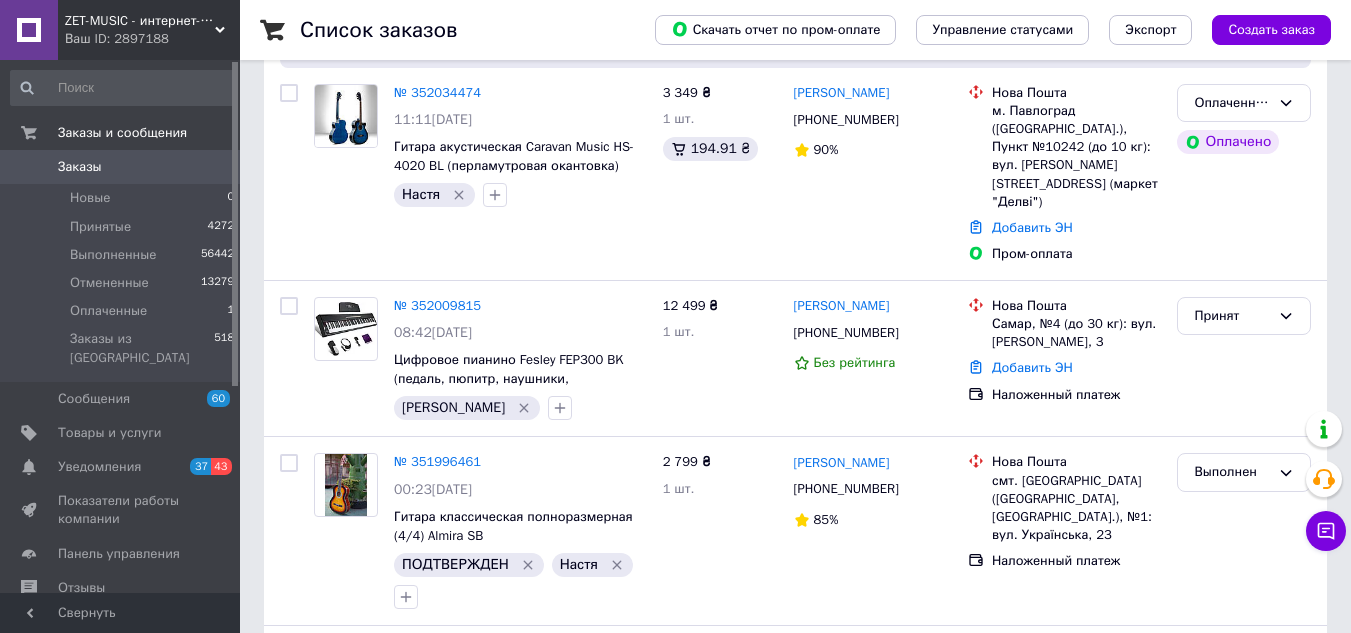 click on "Ваш ID: 2897188" at bounding box center [152, 39] 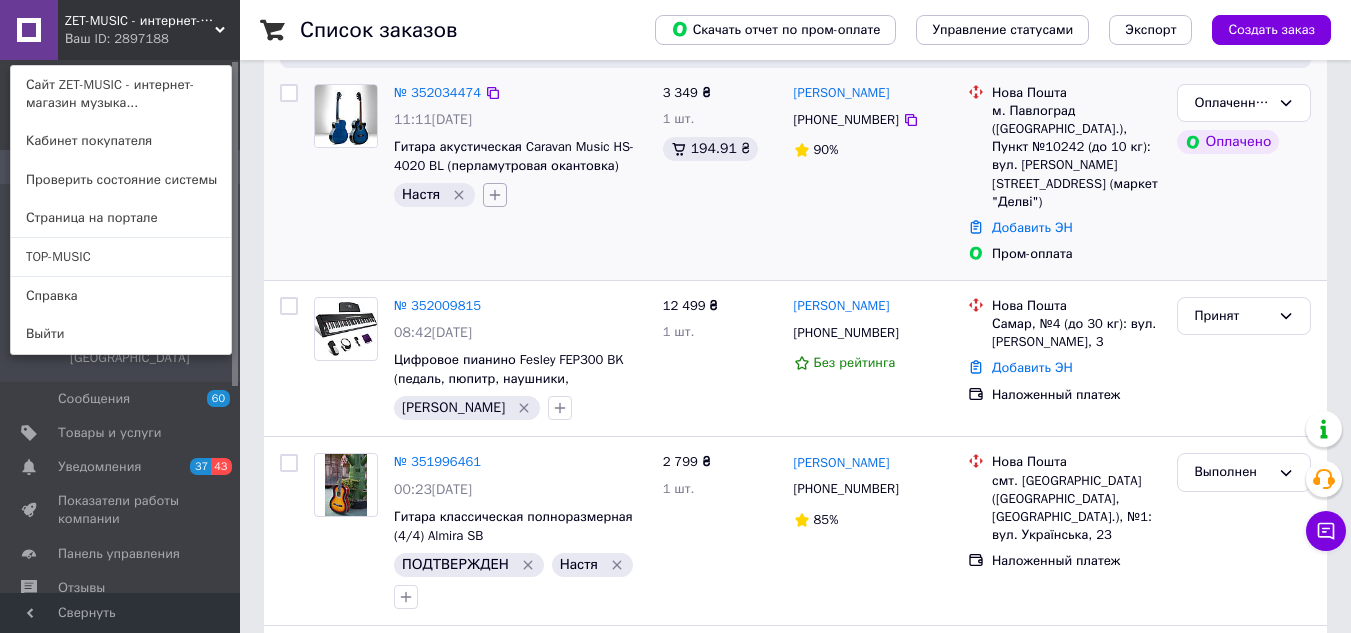 click 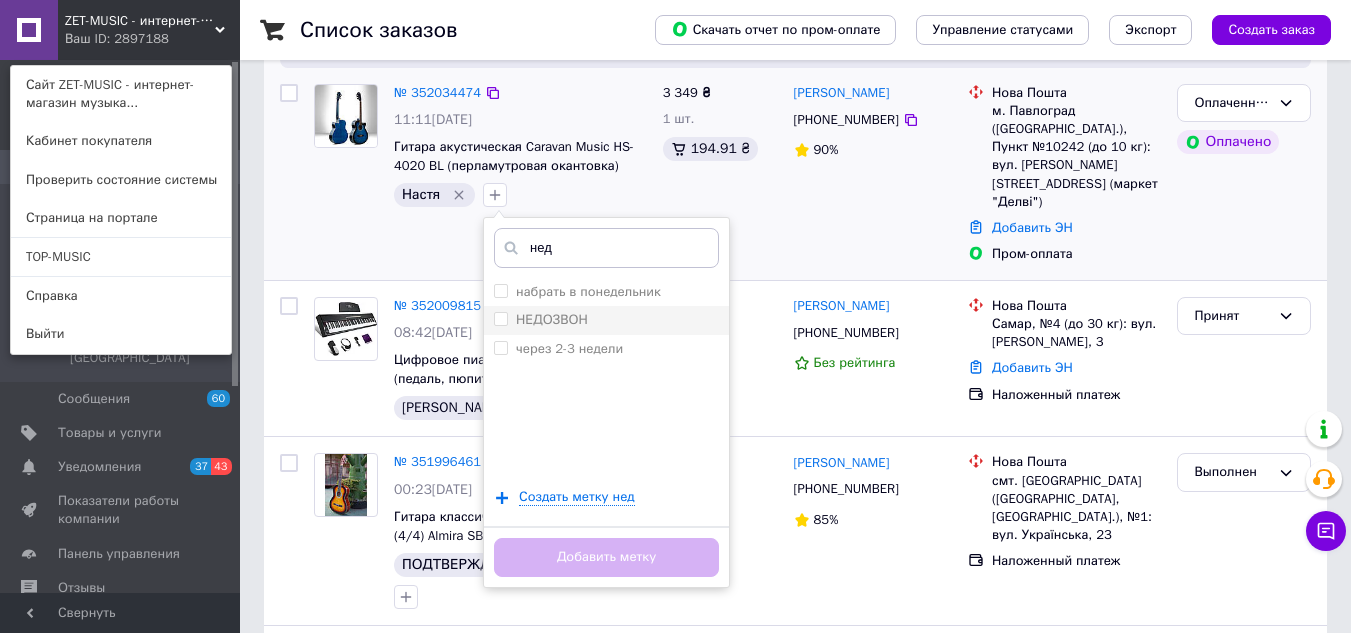 type on "нед" 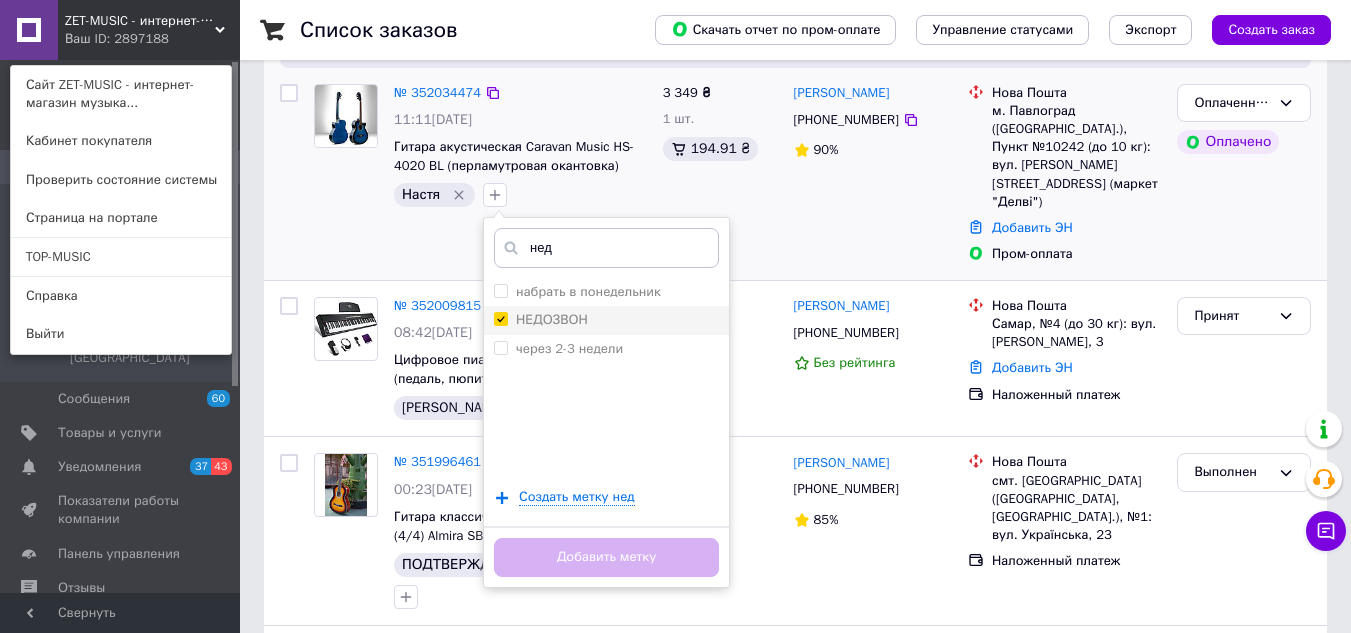 checkbox on "true" 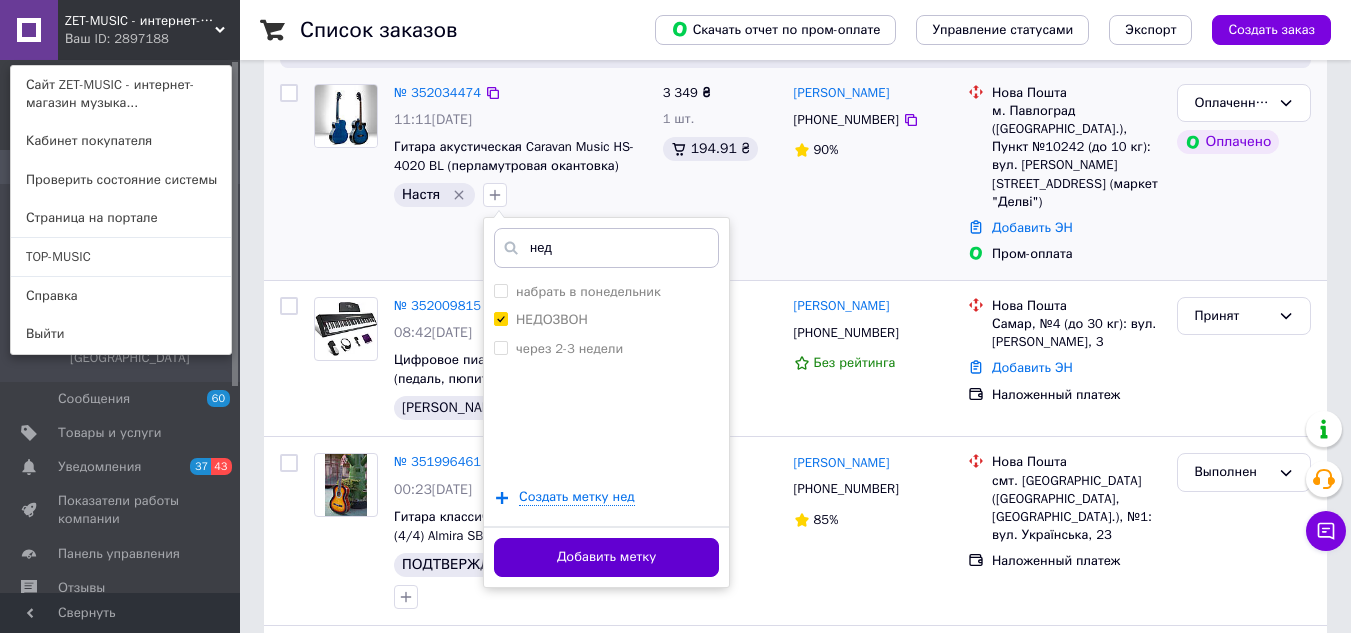 click on "Добавить метку" at bounding box center [606, 557] 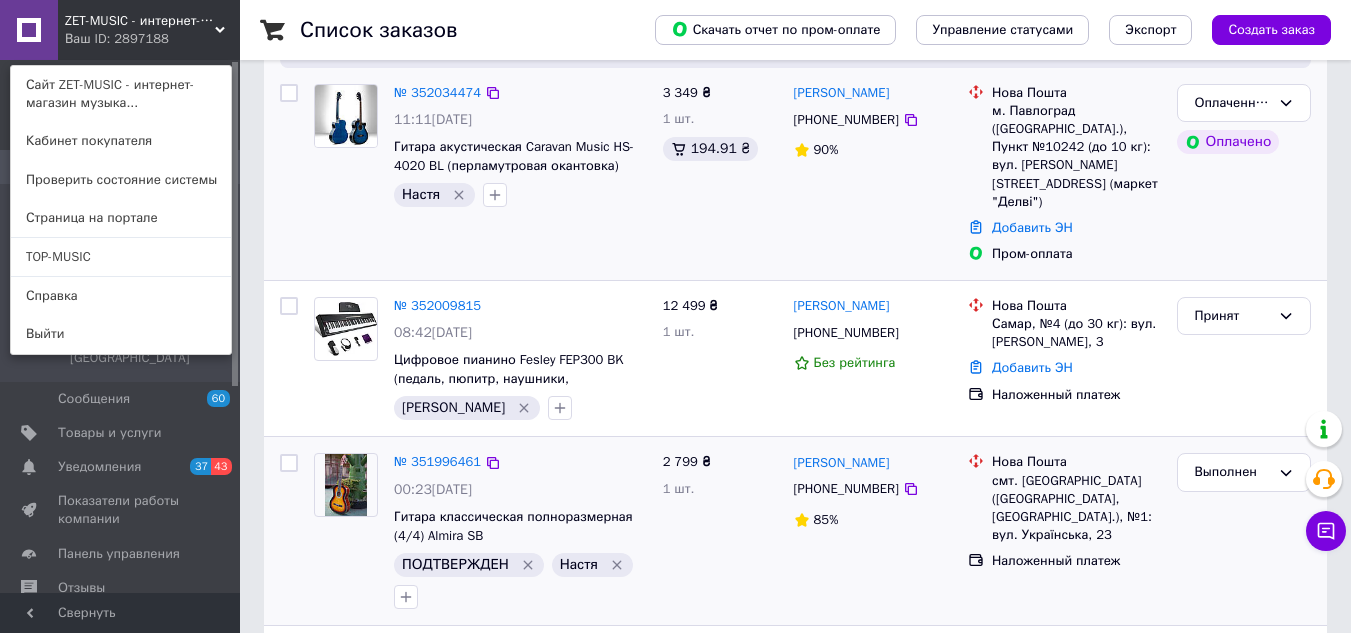 scroll, scrollTop: 100, scrollLeft: 0, axis: vertical 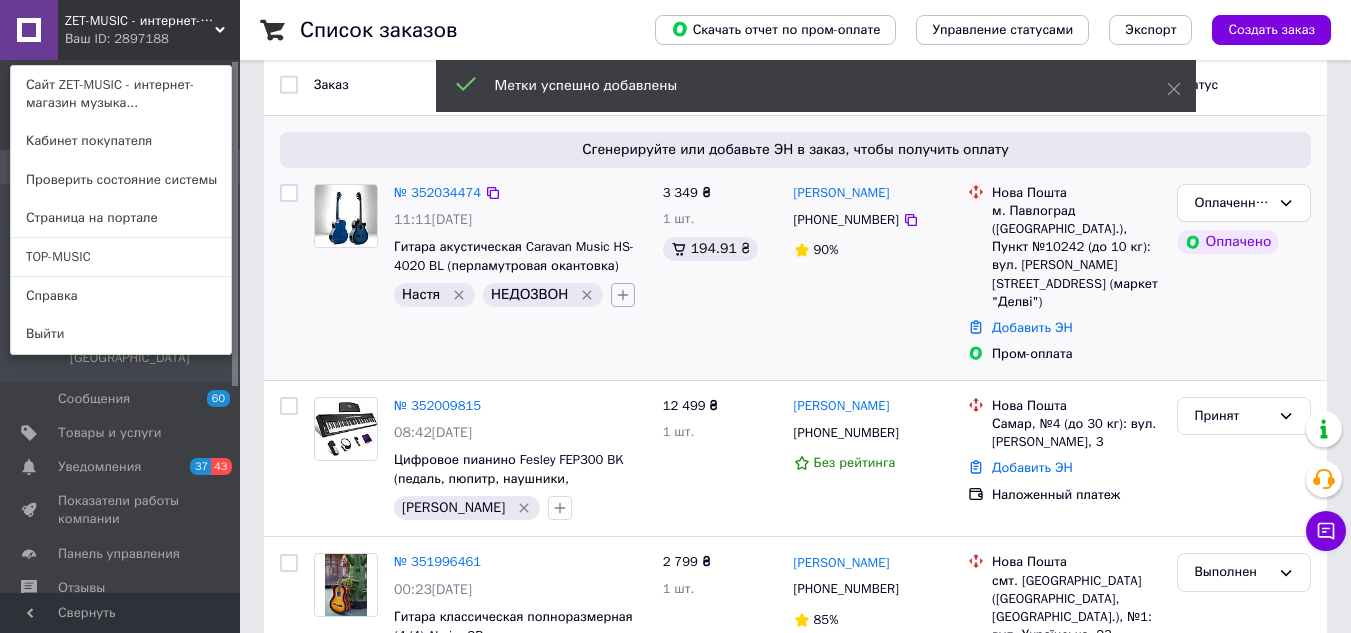 click 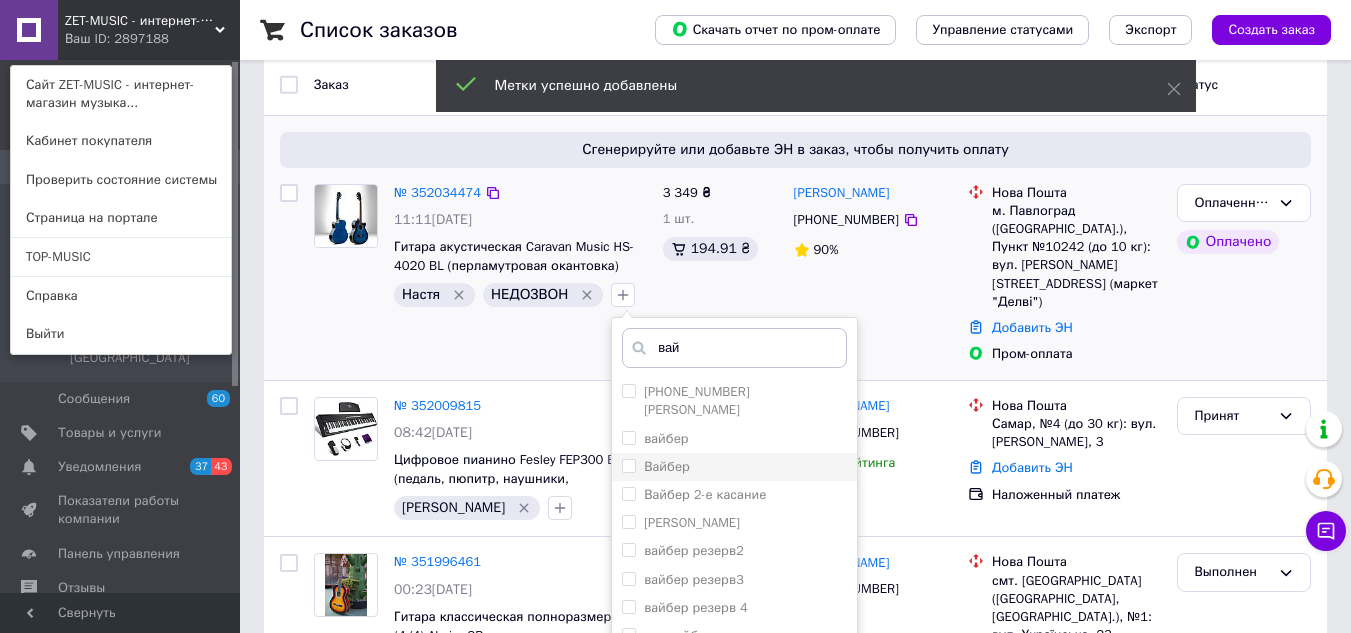 type on "вай" 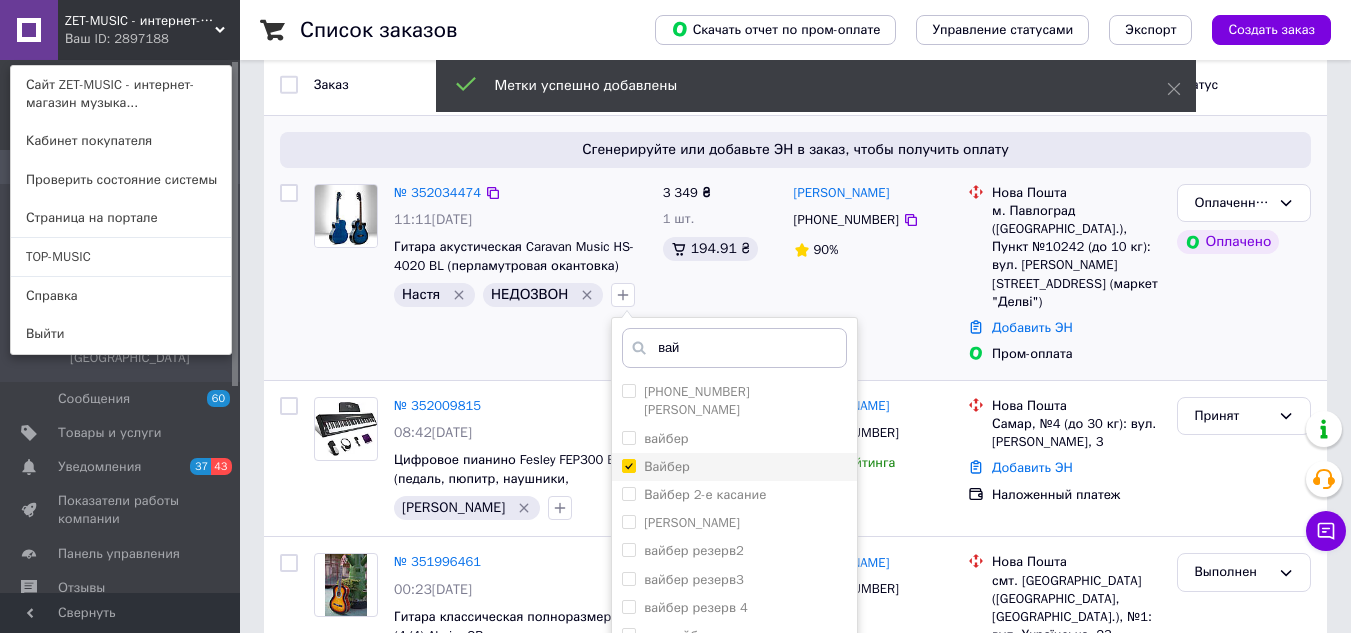 checkbox on "true" 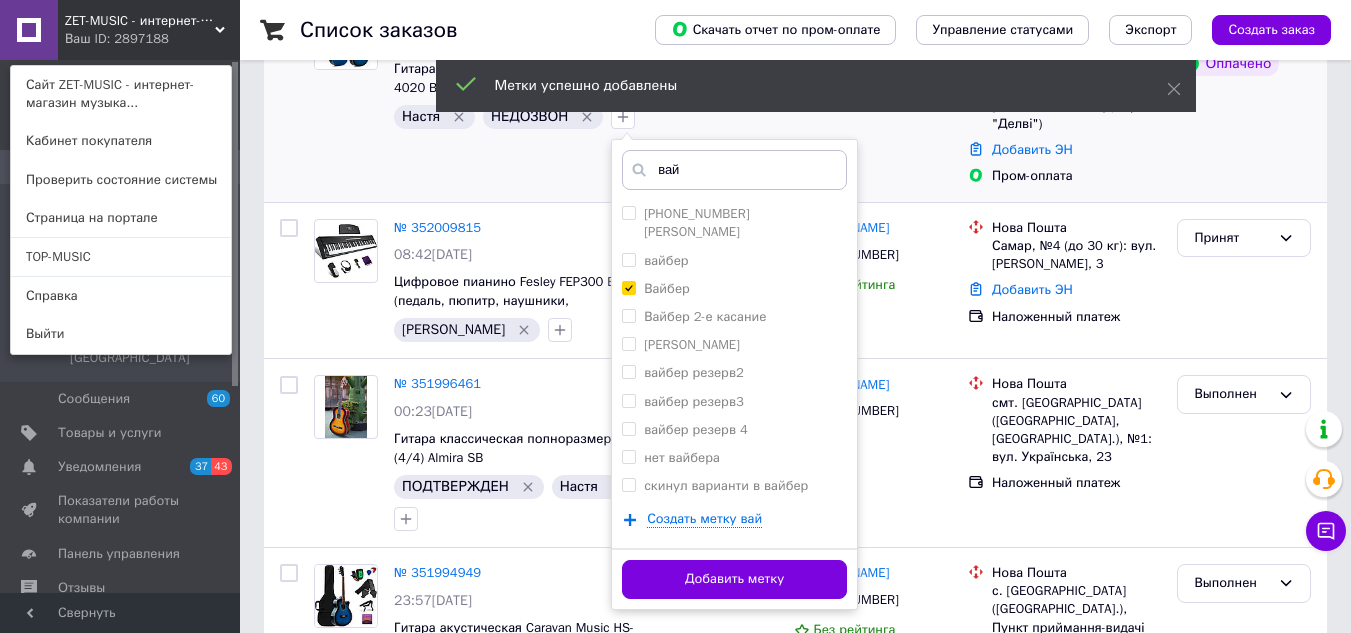 scroll, scrollTop: 300, scrollLeft: 0, axis: vertical 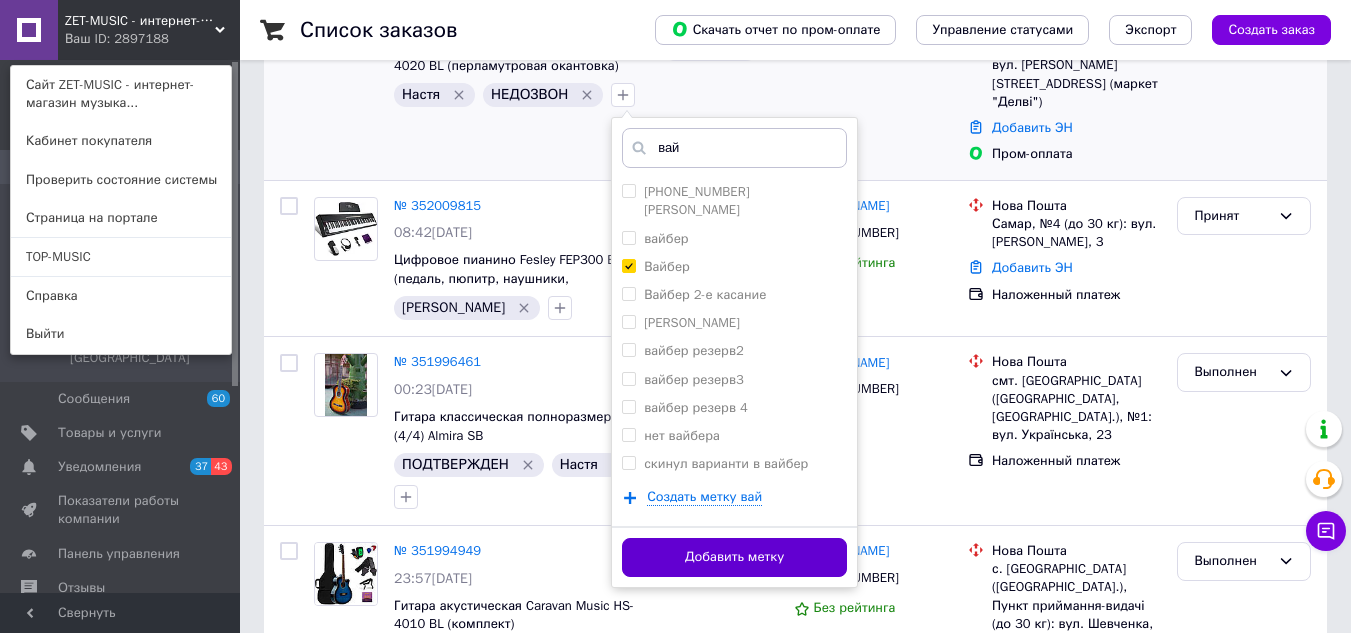 click on "Добавить метку" at bounding box center (734, 557) 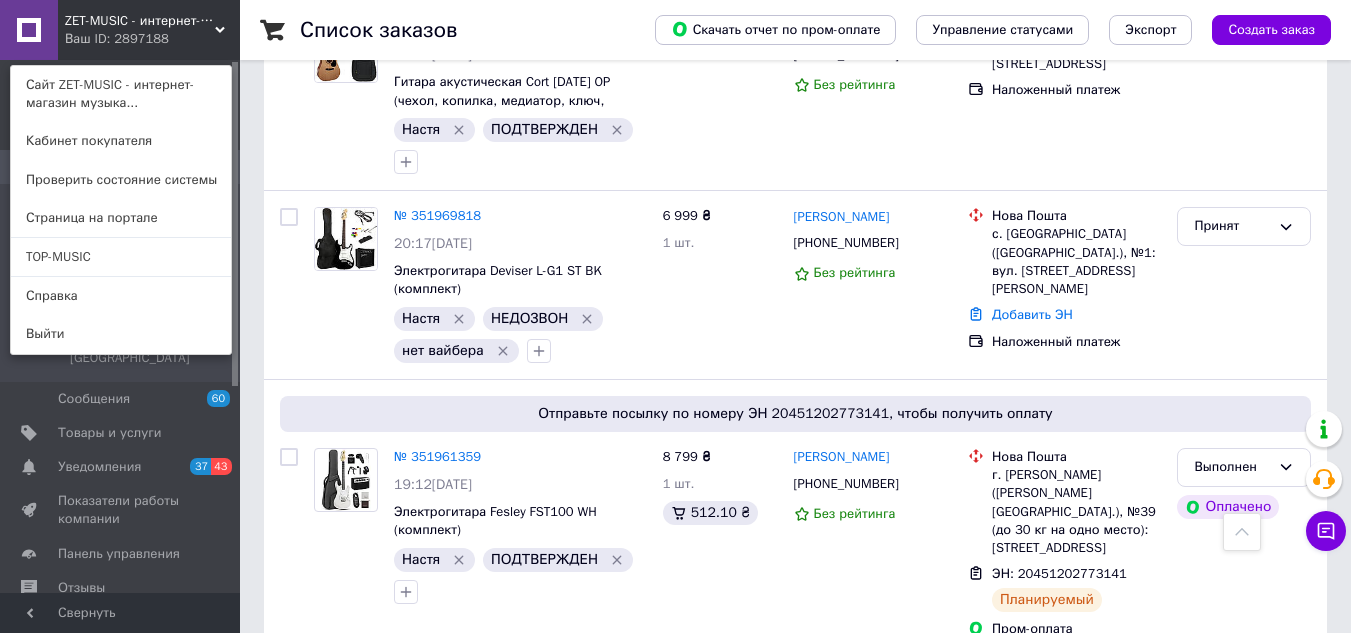scroll, scrollTop: 2000, scrollLeft: 0, axis: vertical 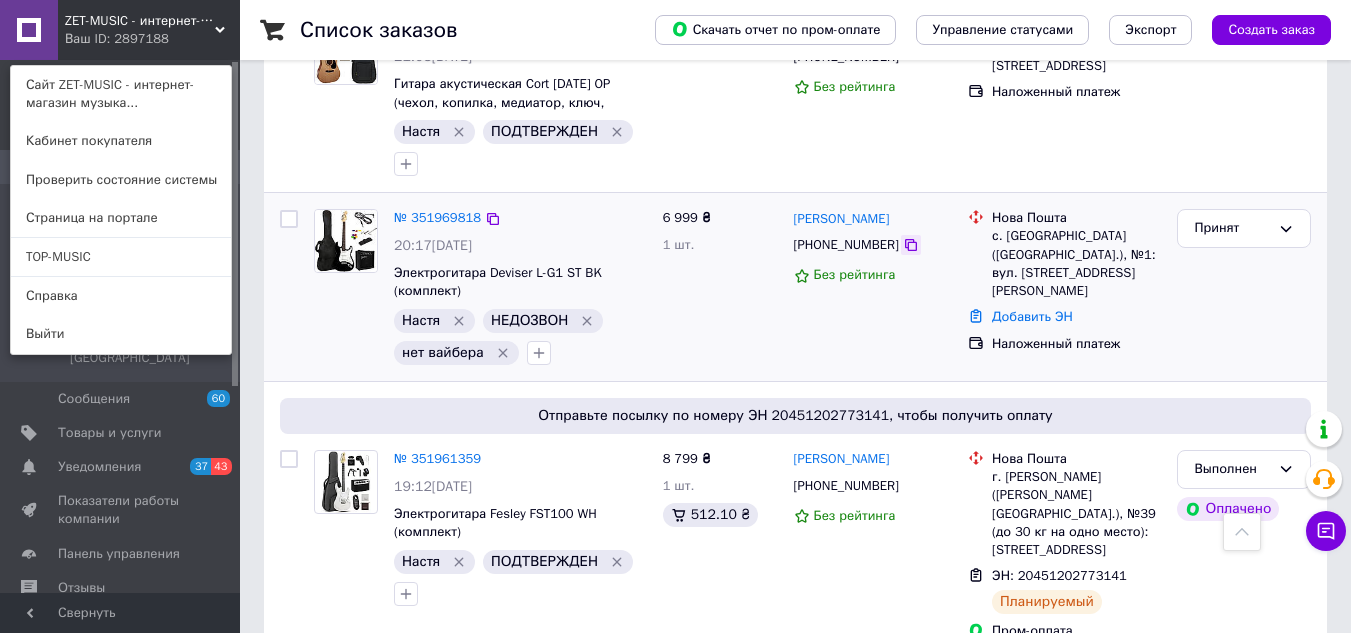 click 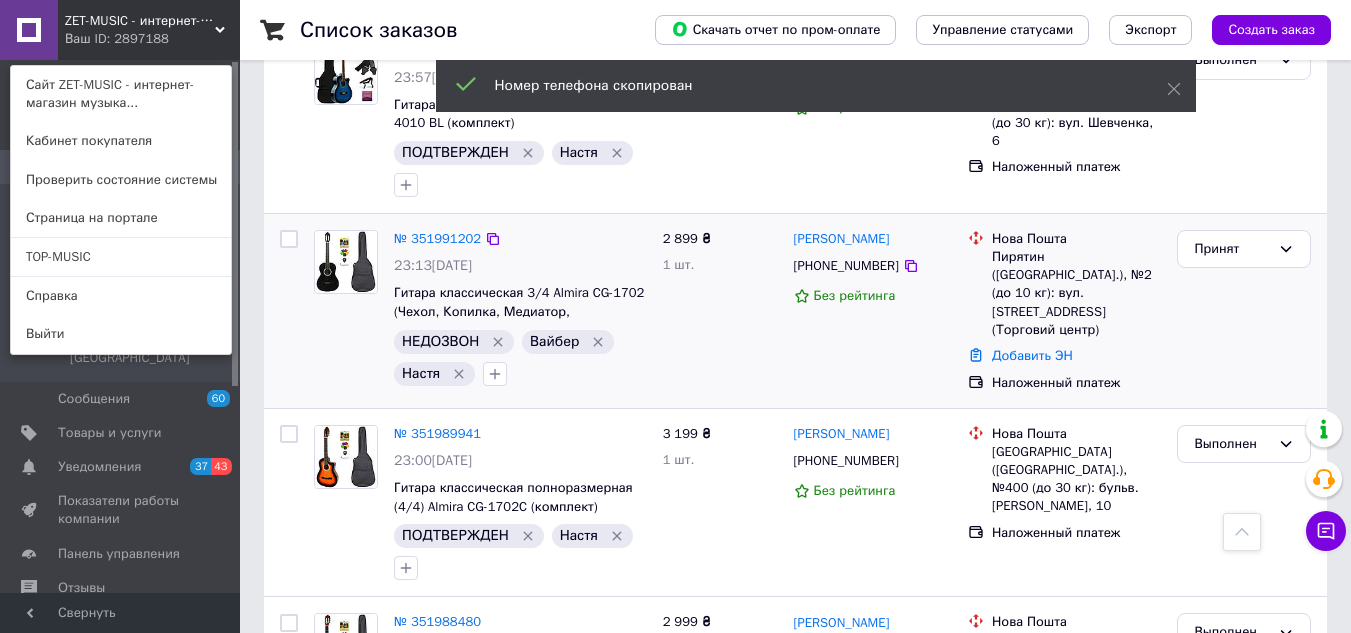 scroll, scrollTop: 800, scrollLeft: 0, axis: vertical 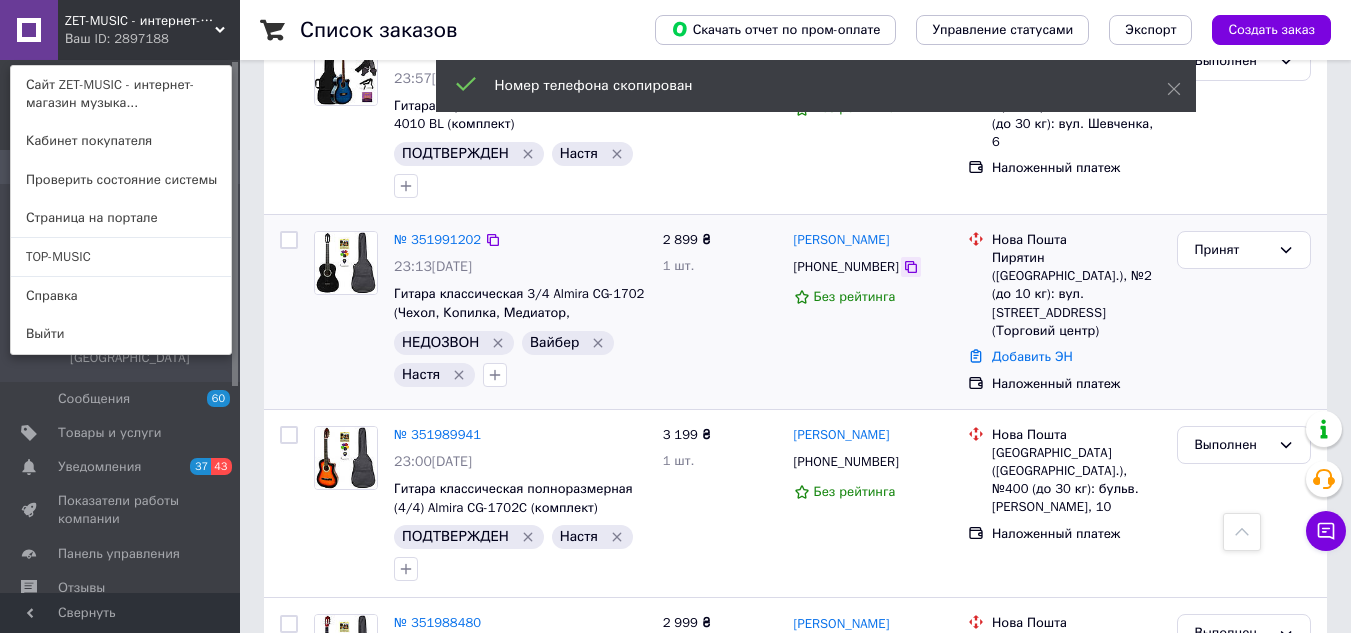 click 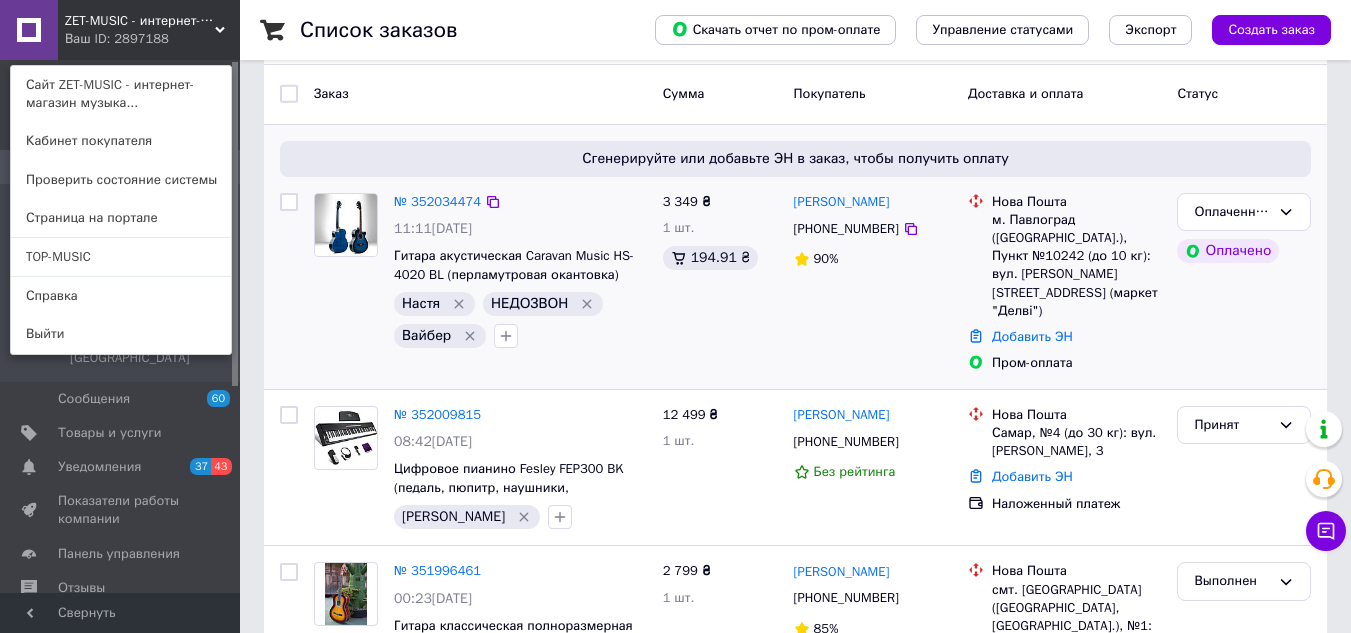scroll, scrollTop: 0, scrollLeft: 0, axis: both 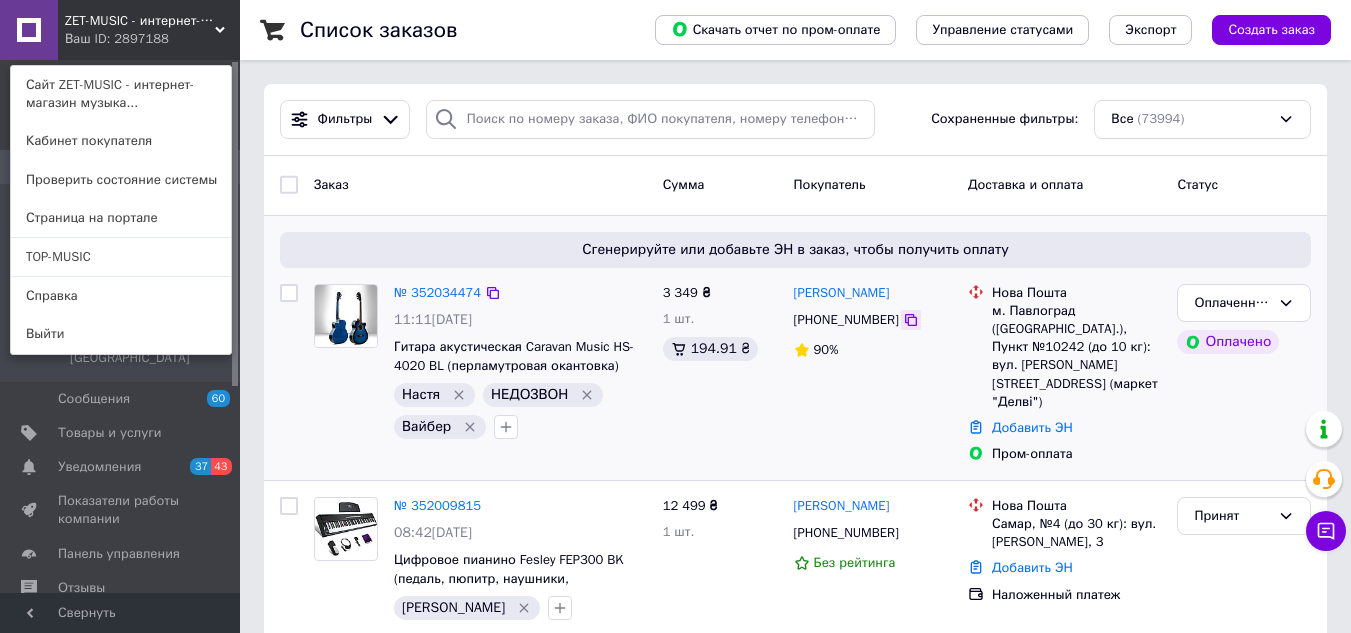 click 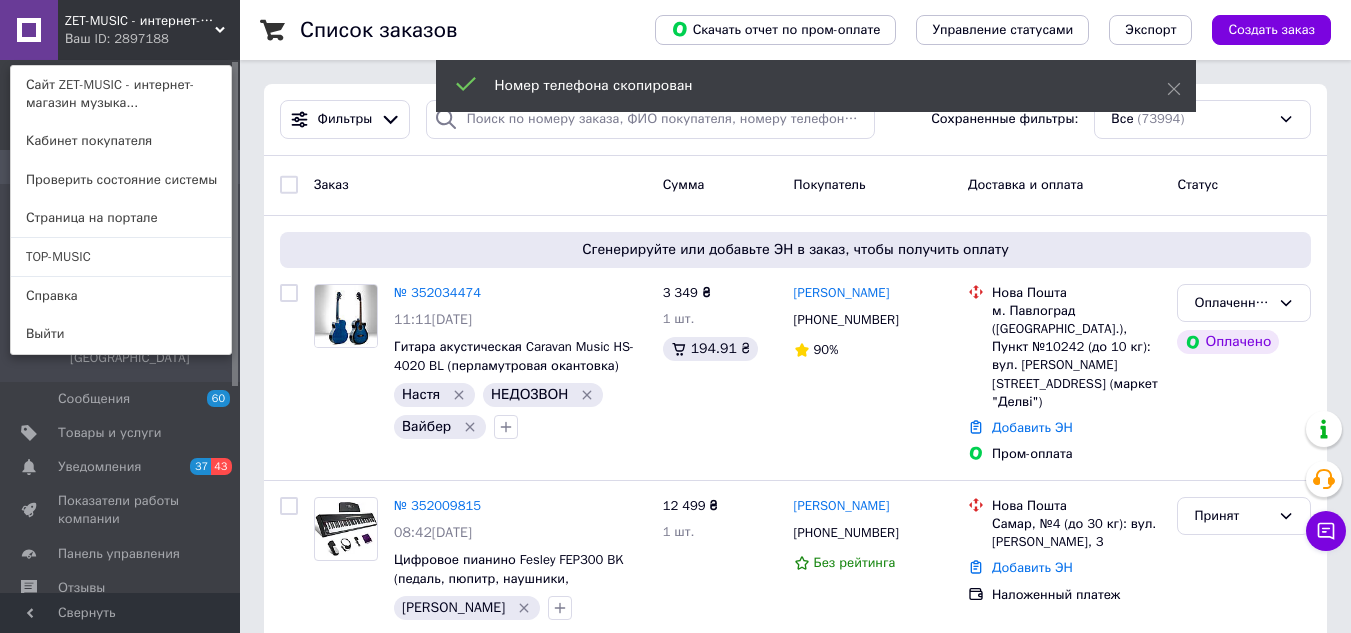 click 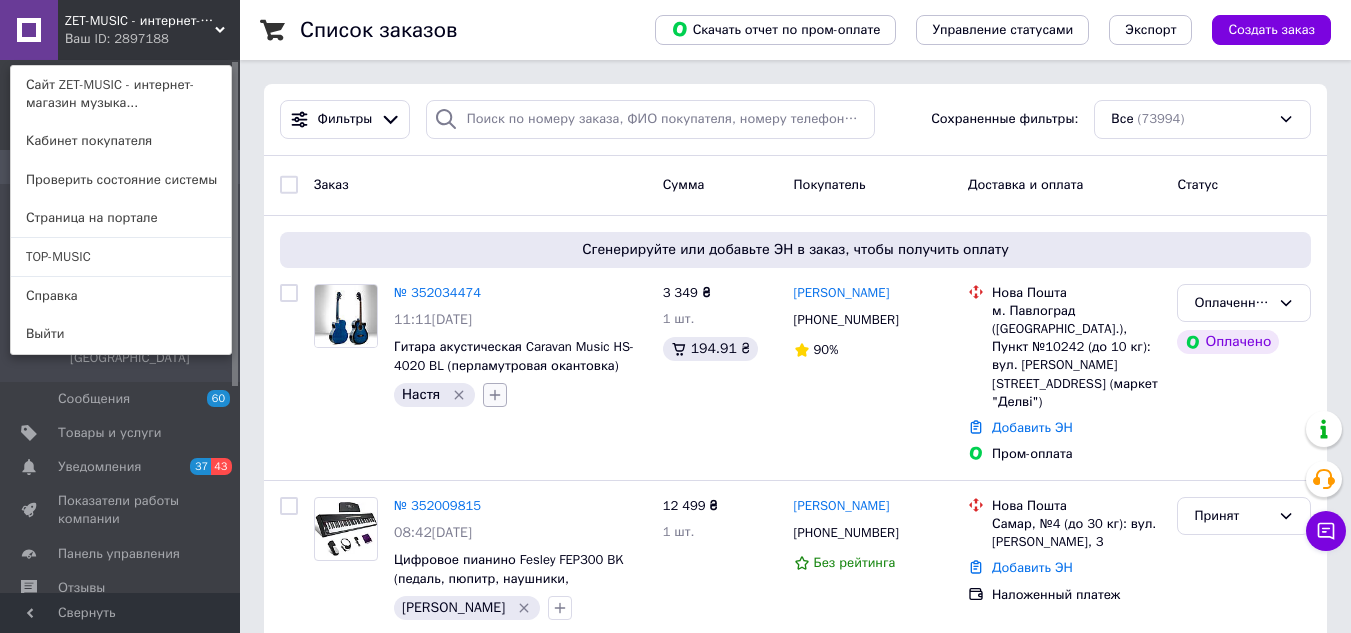 click 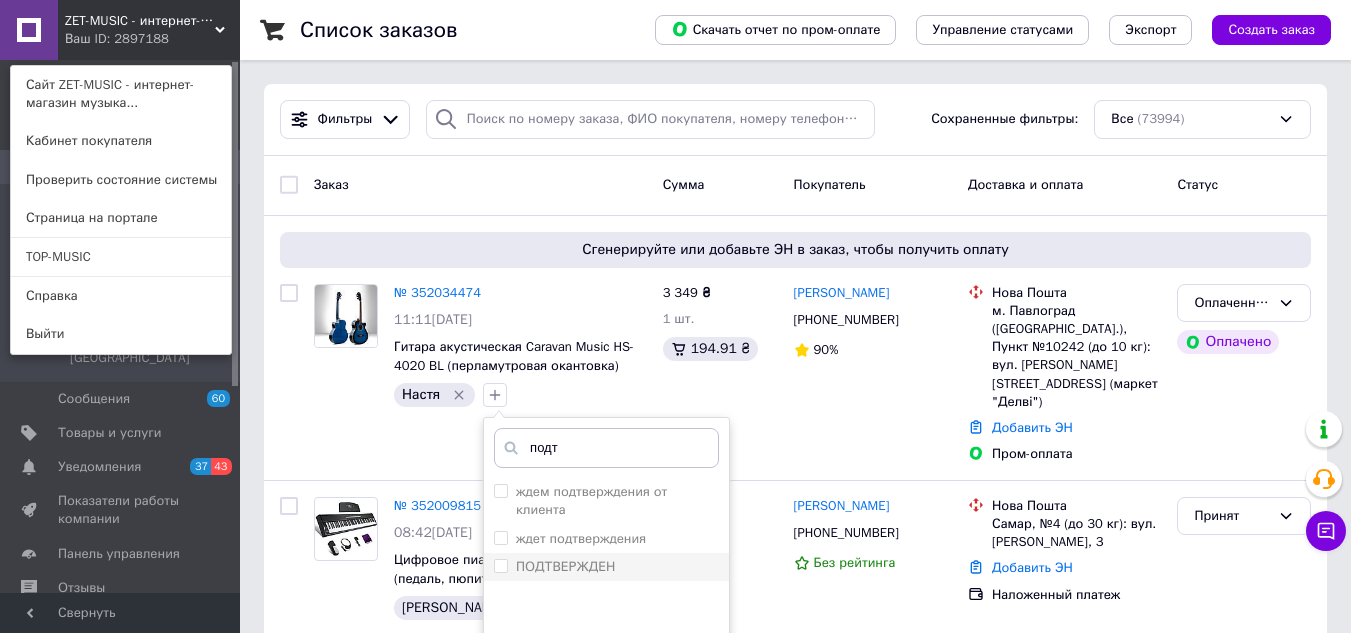 type on "подт" 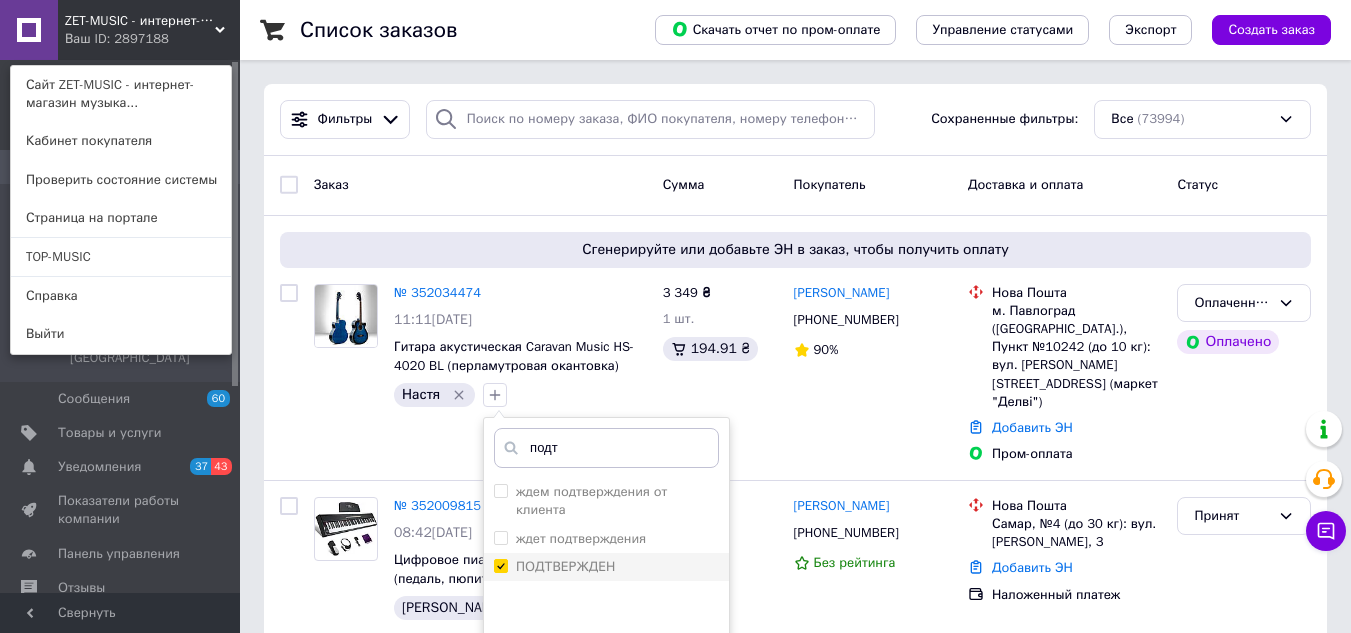 checkbox on "true" 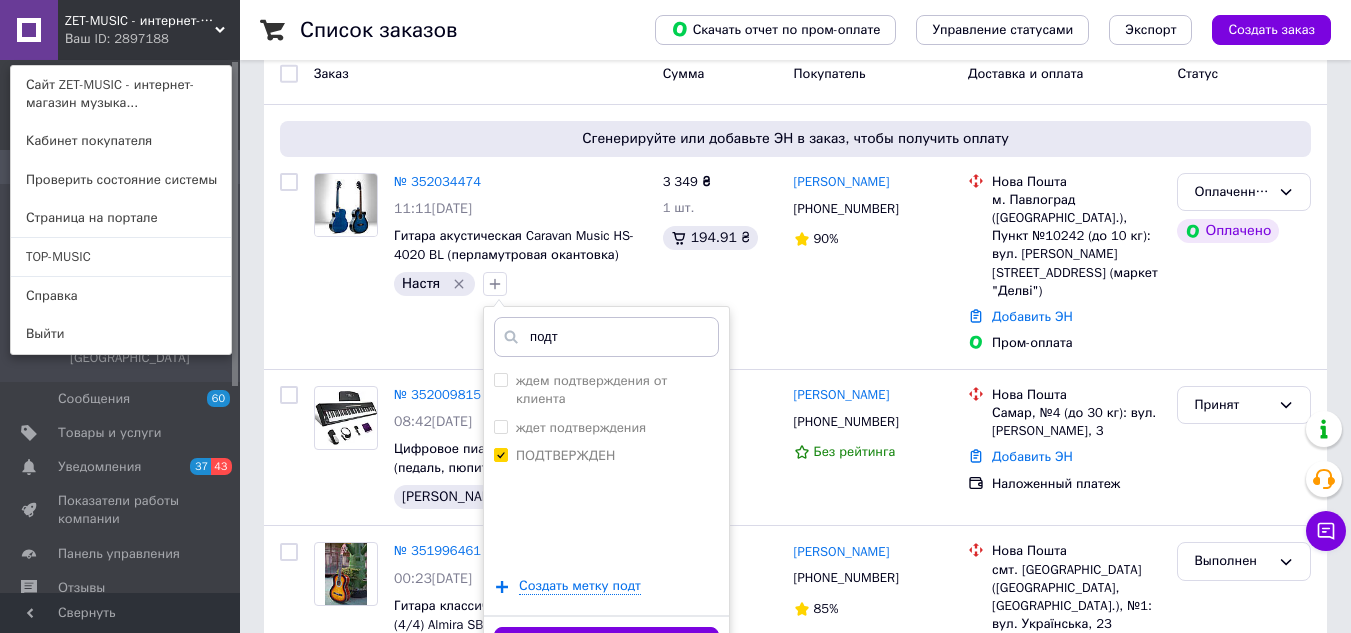 scroll, scrollTop: 200, scrollLeft: 0, axis: vertical 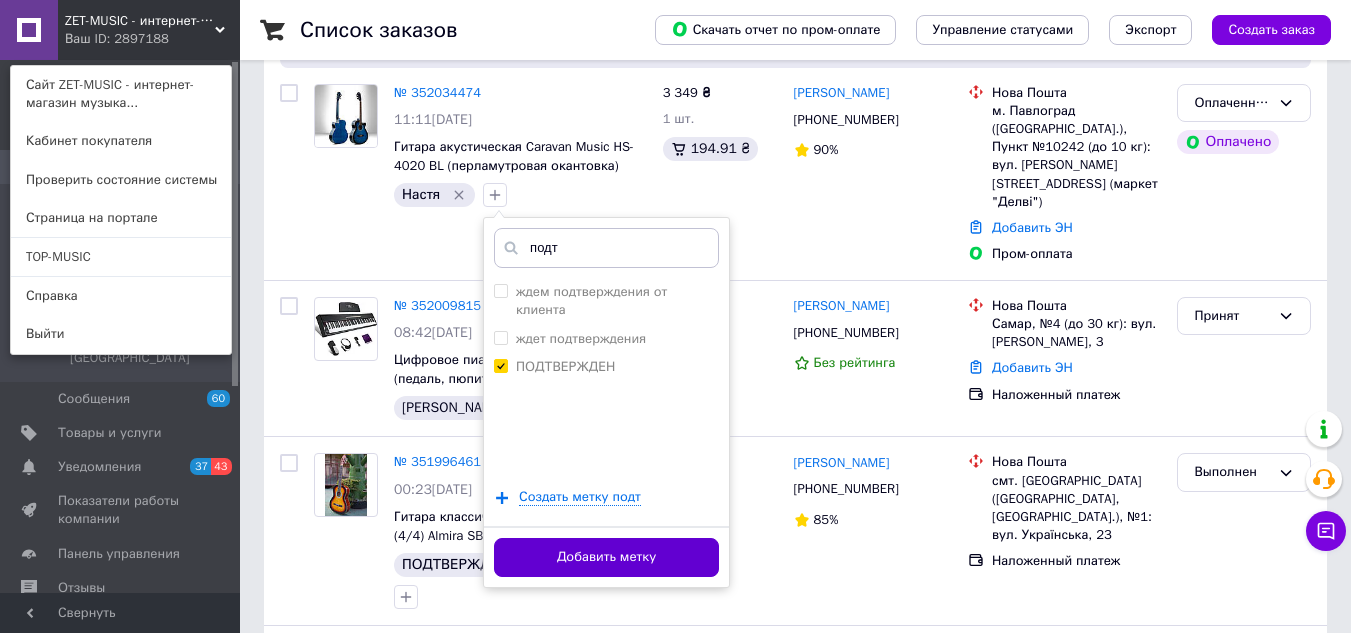click on "Добавить метку" at bounding box center (606, 557) 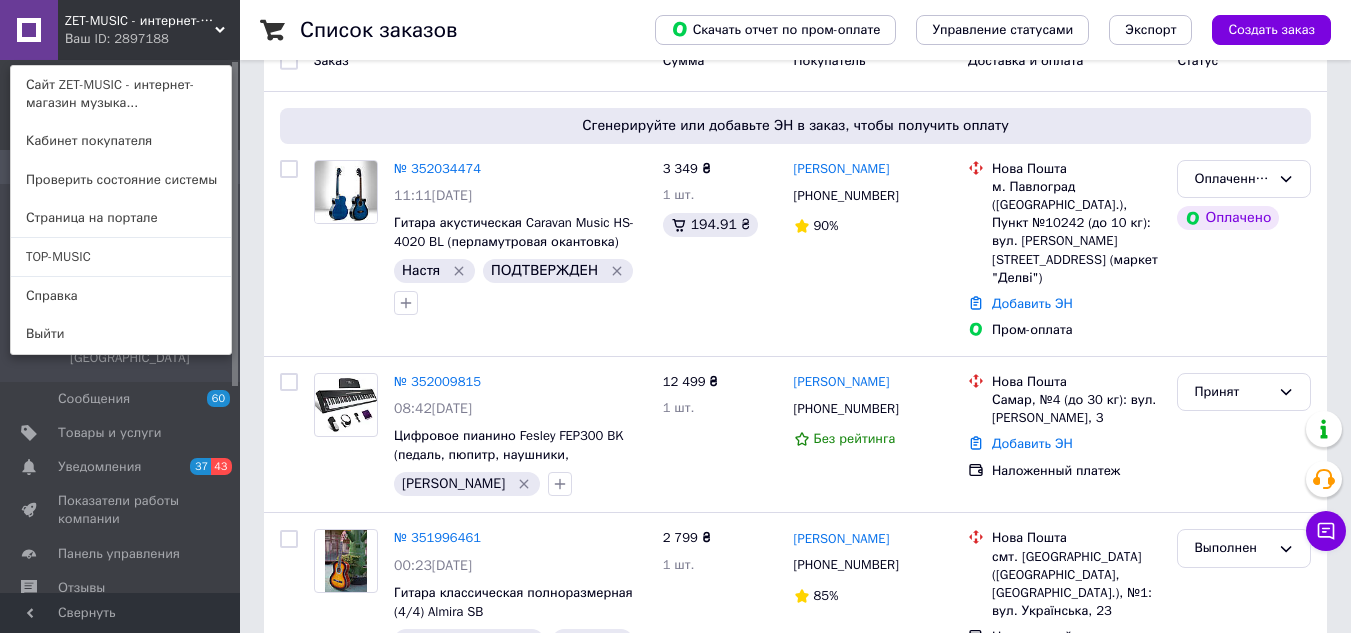 scroll, scrollTop: 0, scrollLeft: 0, axis: both 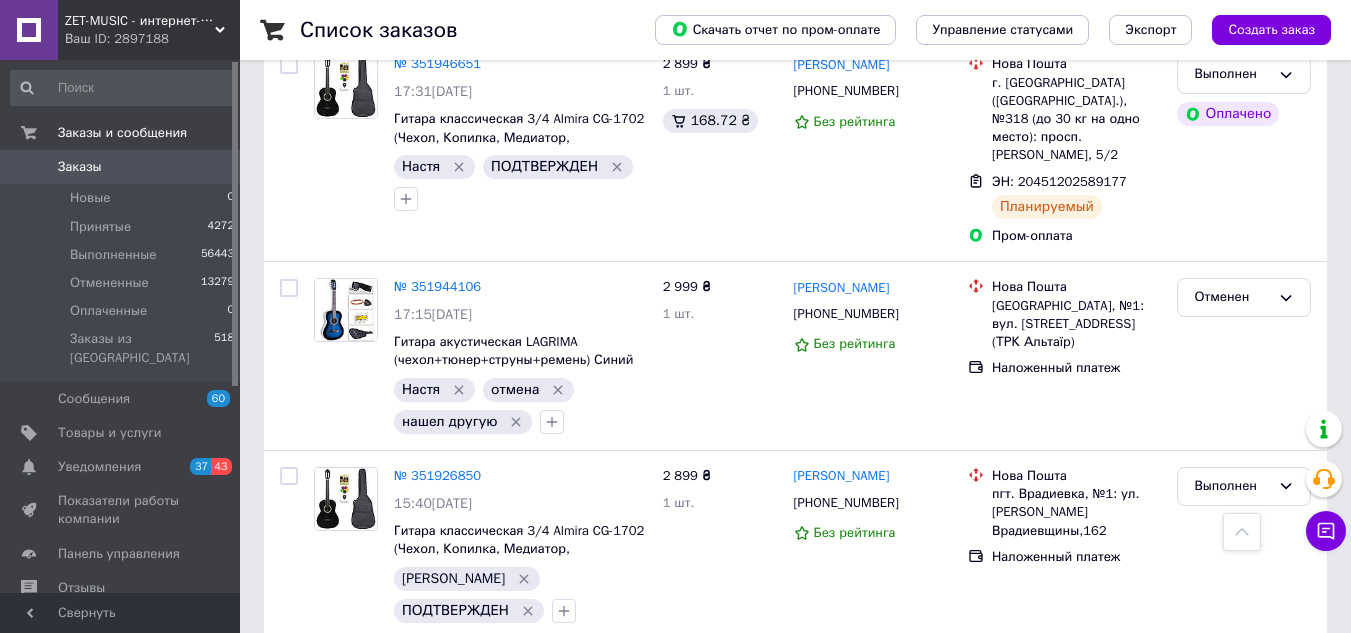 click 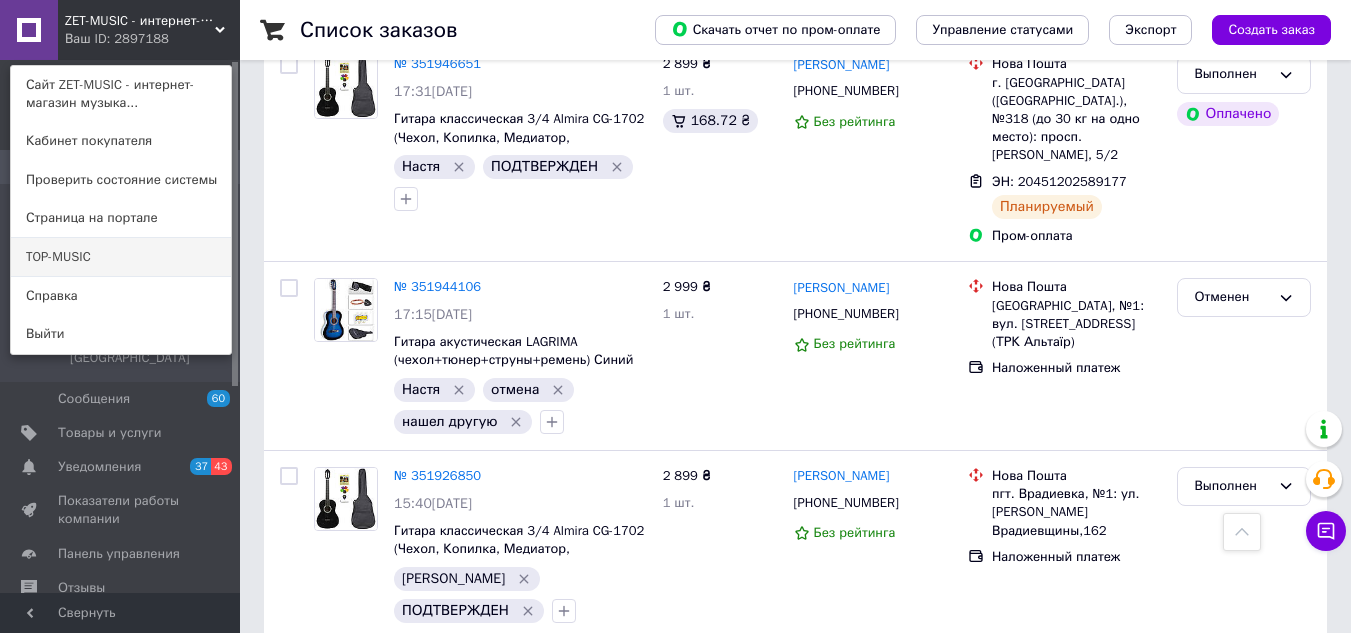 click on "TOP-MUSIC" at bounding box center (121, 257) 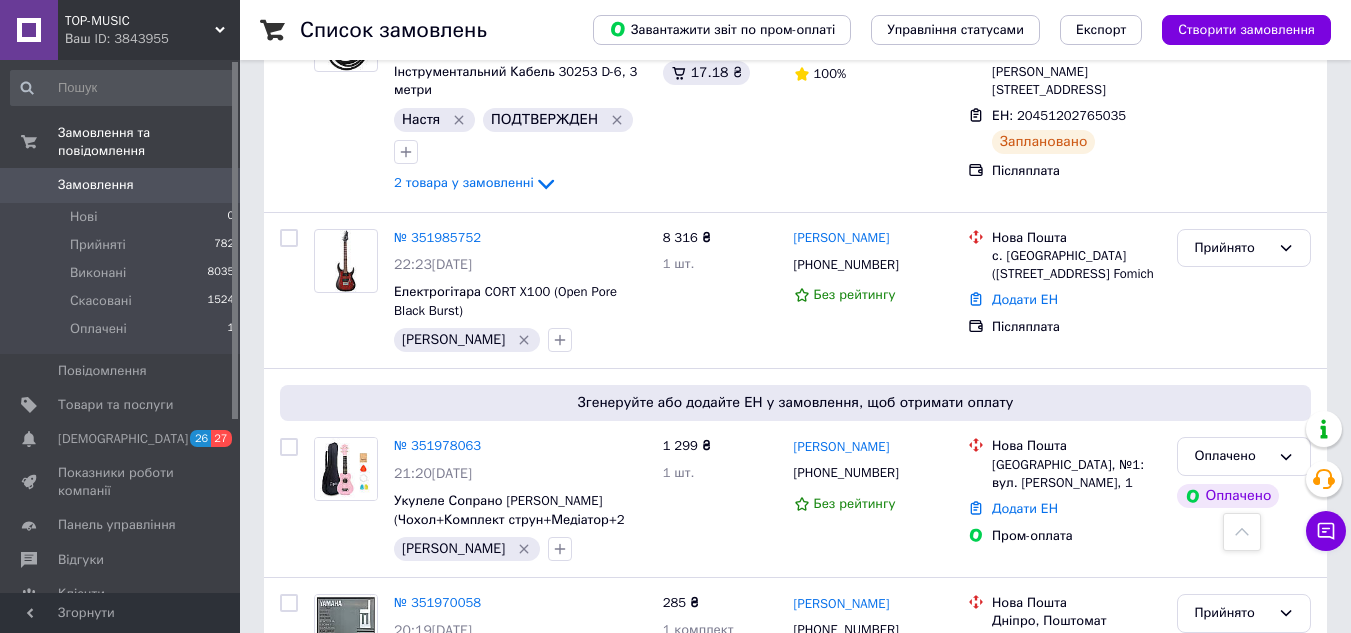 scroll, scrollTop: 400, scrollLeft: 0, axis: vertical 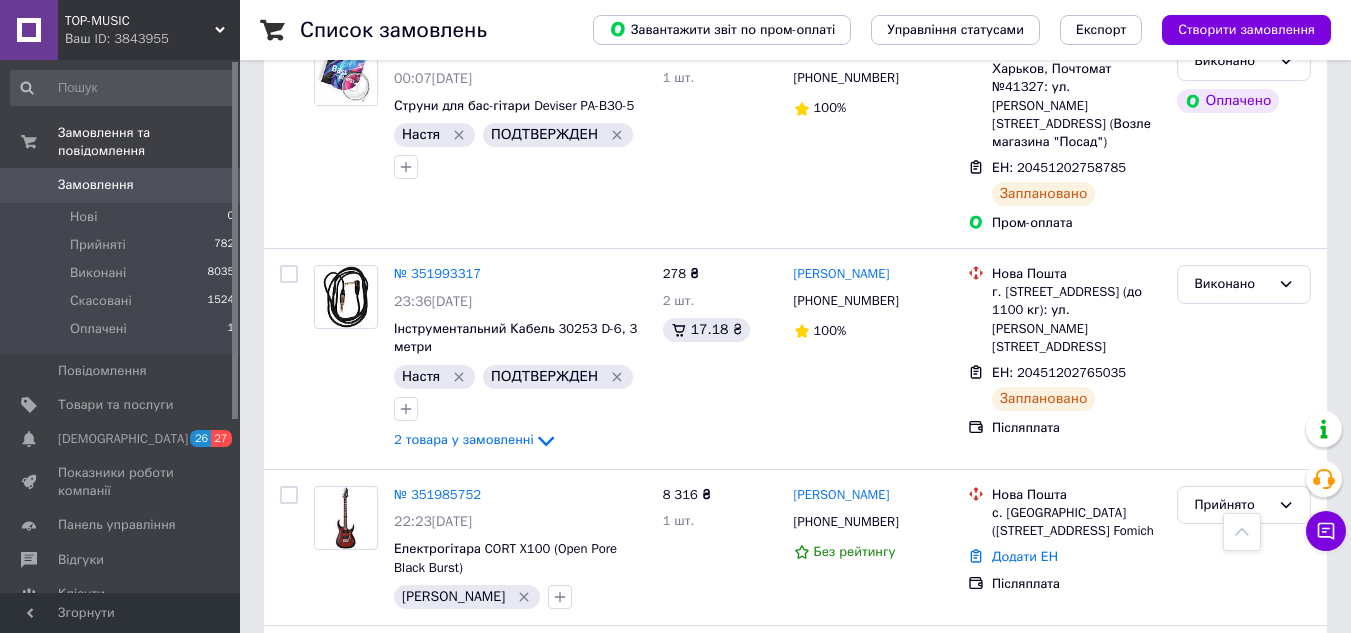 click on "Ваш ID: 3843955" at bounding box center [152, 39] 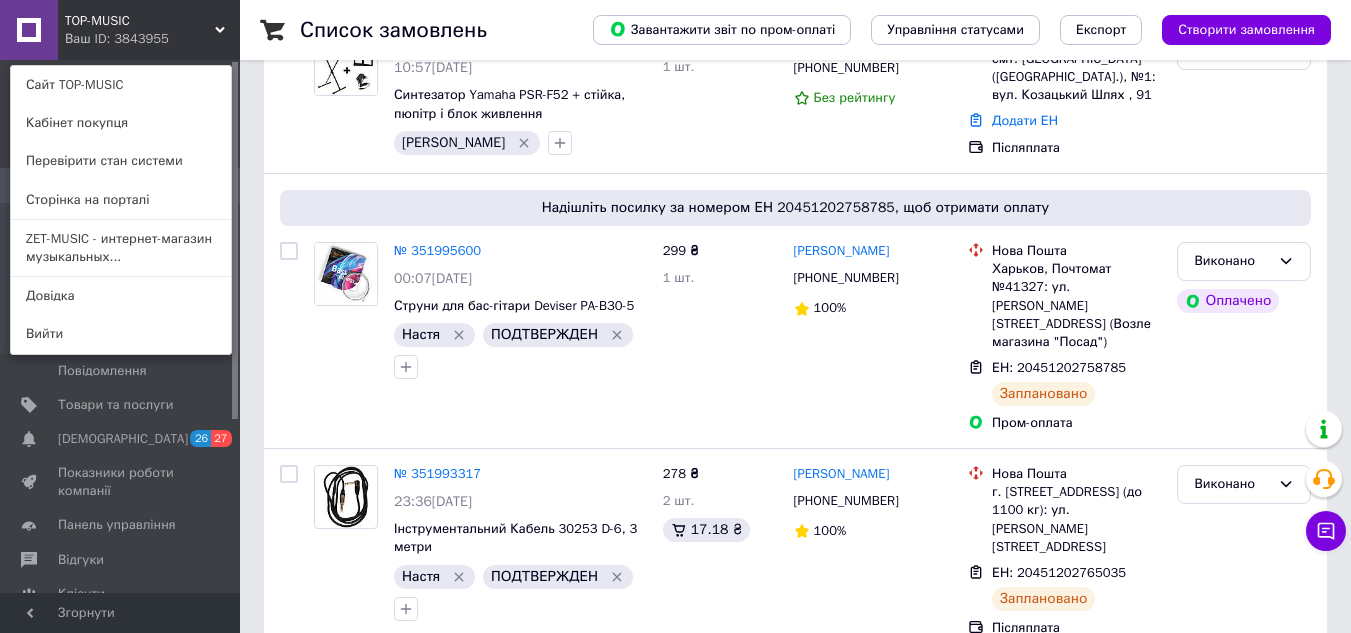 scroll, scrollTop: 0, scrollLeft: 0, axis: both 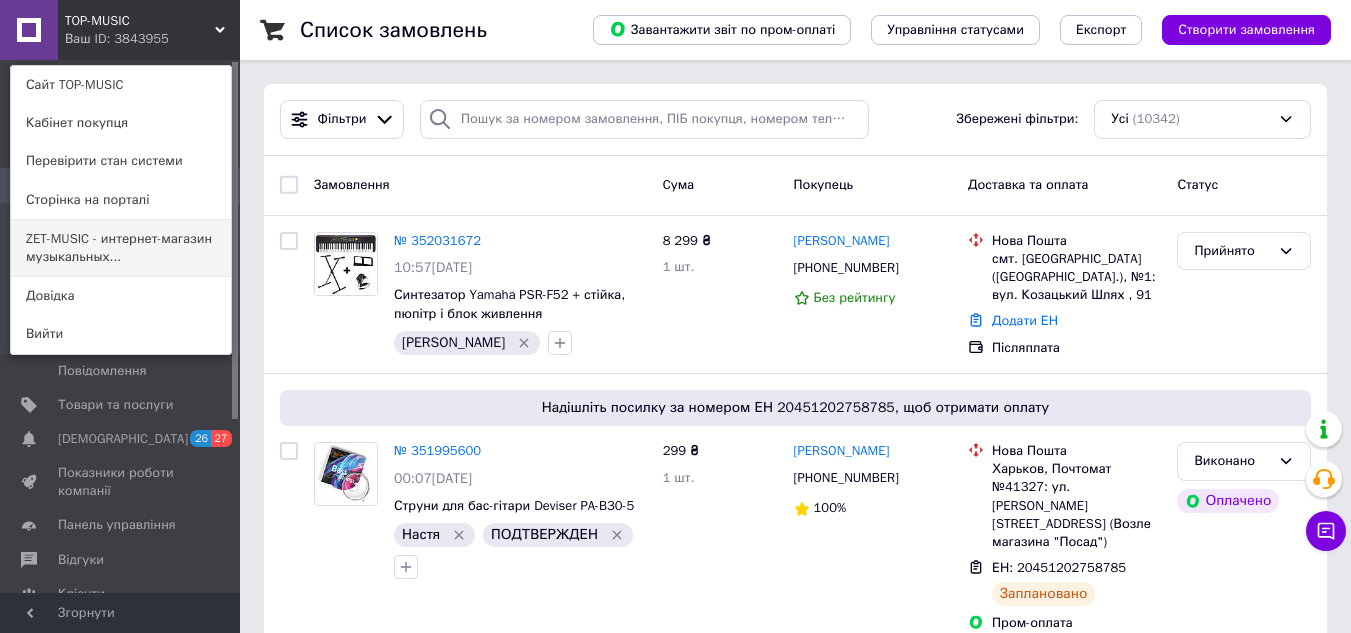 click on "ZET-MUSIC - интернет-магазин музыкальных..." at bounding box center (121, 248) 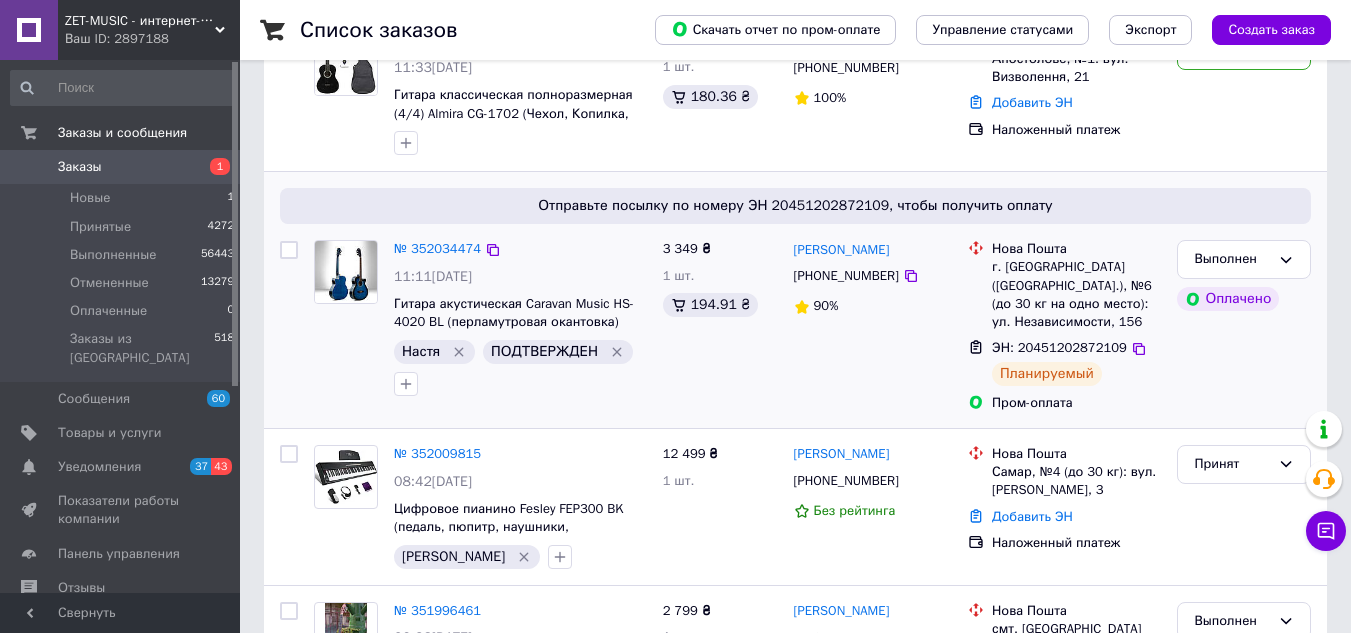 scroll, scrollTop: 0, scrollLeft: 0, axis: both 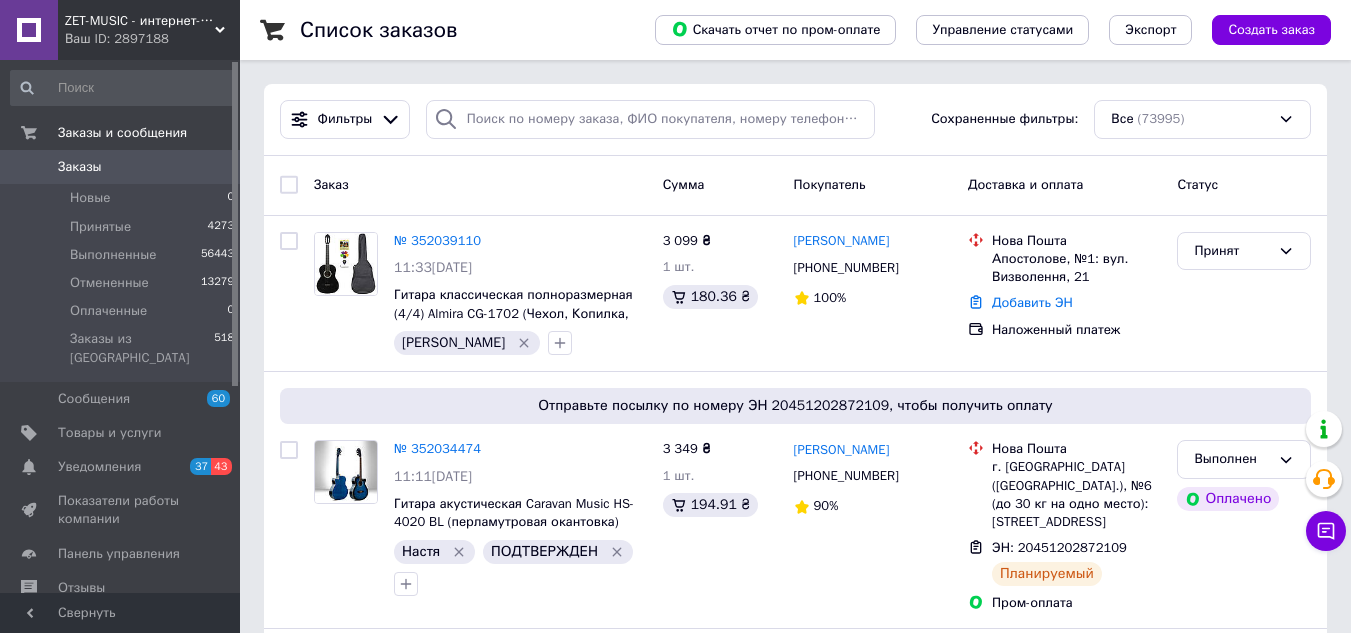 click on "ZET-MUSIC - интернет-магазин музыкальных инструментов" at bounding box center [140, 21] 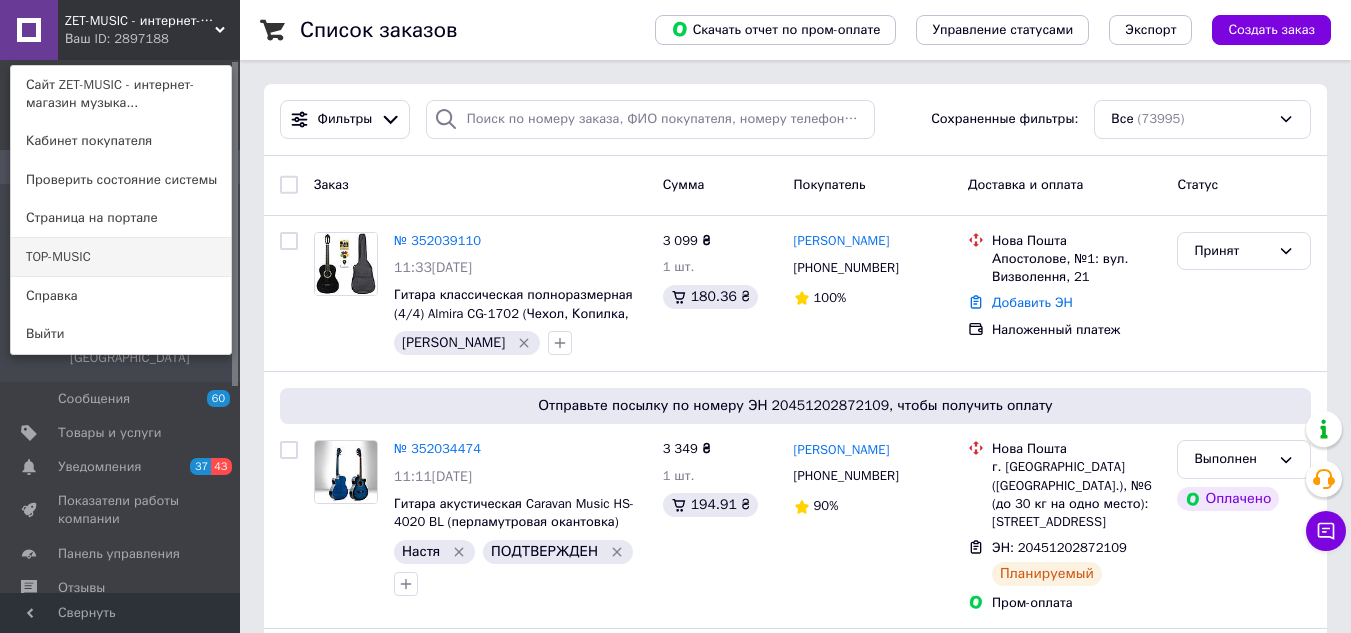 click on "TOP-MUSIC" at bounding box center (121, 257) 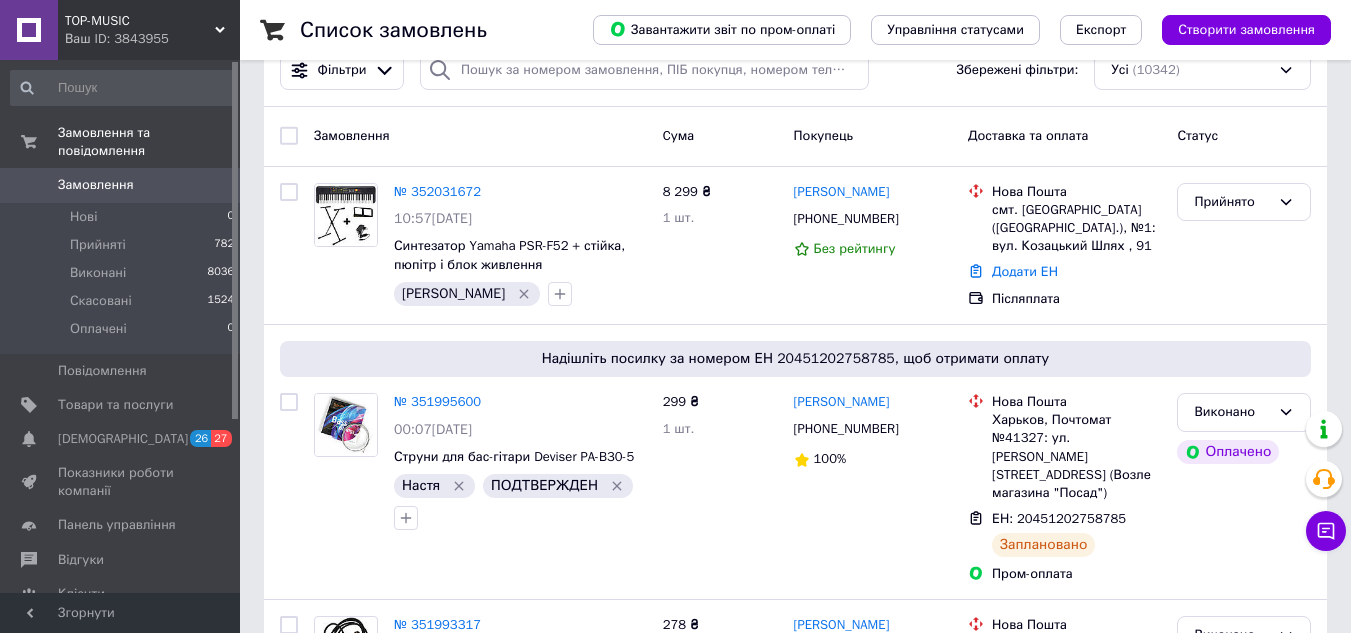 scroll, scrollTop: 0, scrollLeft: 0, axis: both 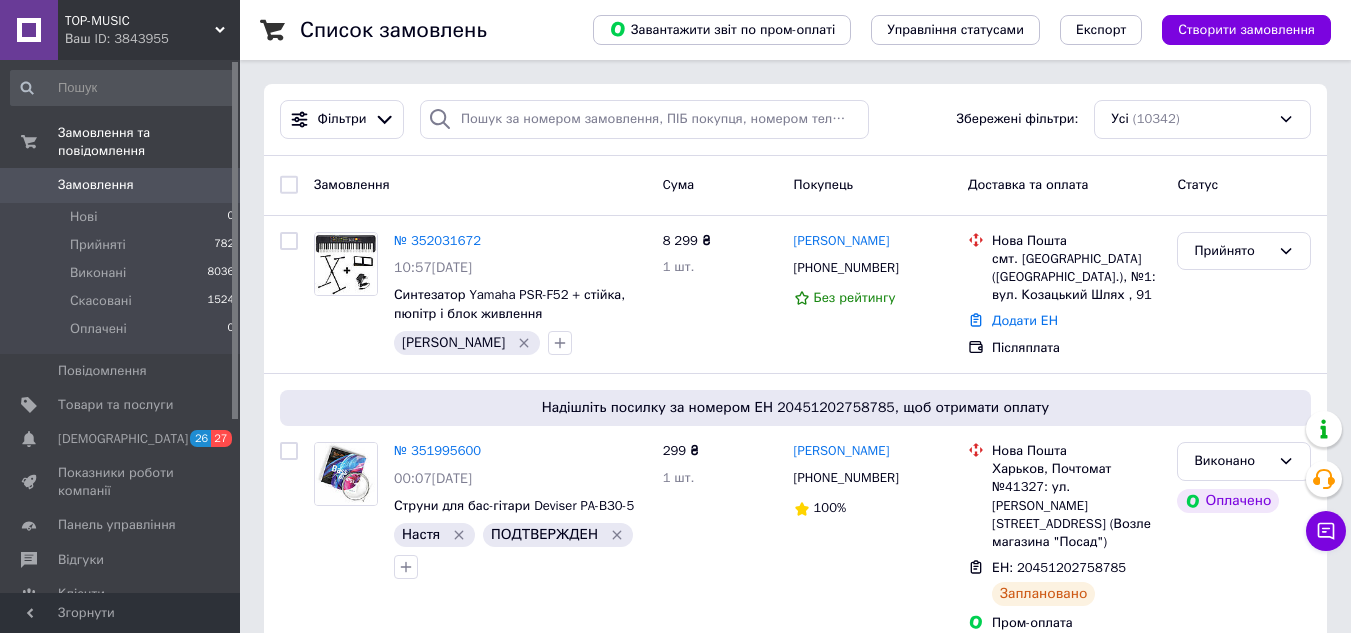 click on "Ваш ID: 3843955" at bounding box center [152, 39] 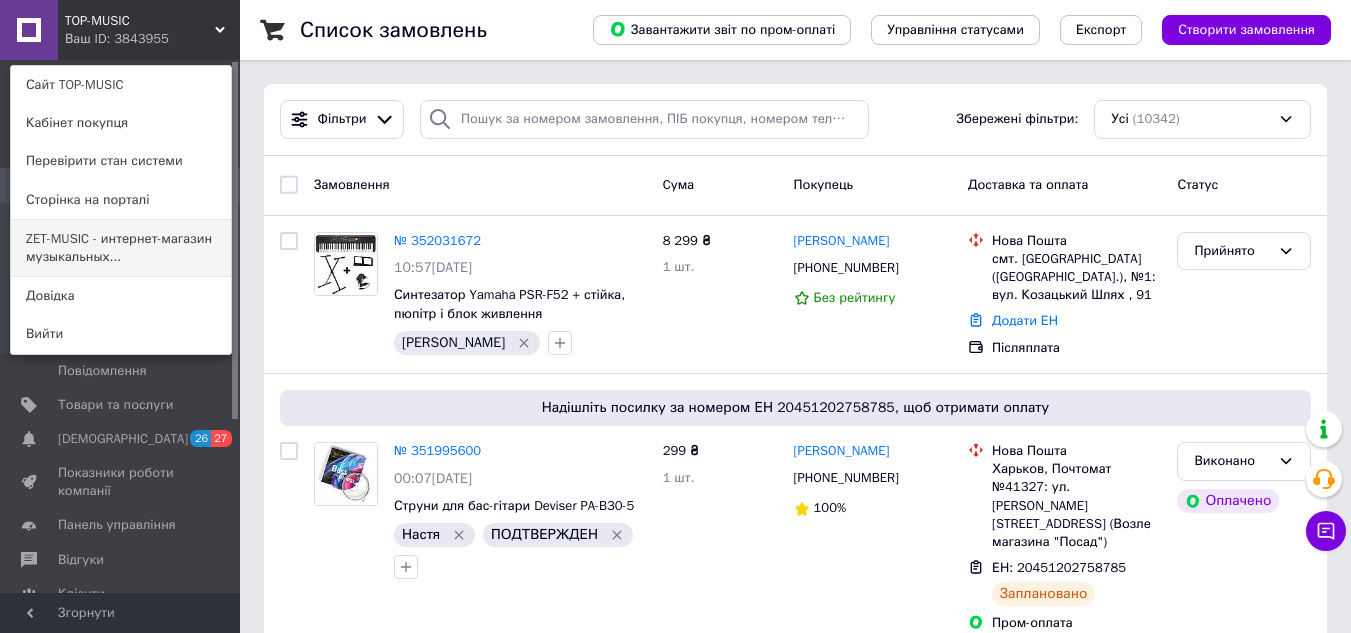 click on "ZET-MUSIC - интернет-магазин музыкальных..." at bounding box center (121, 248) 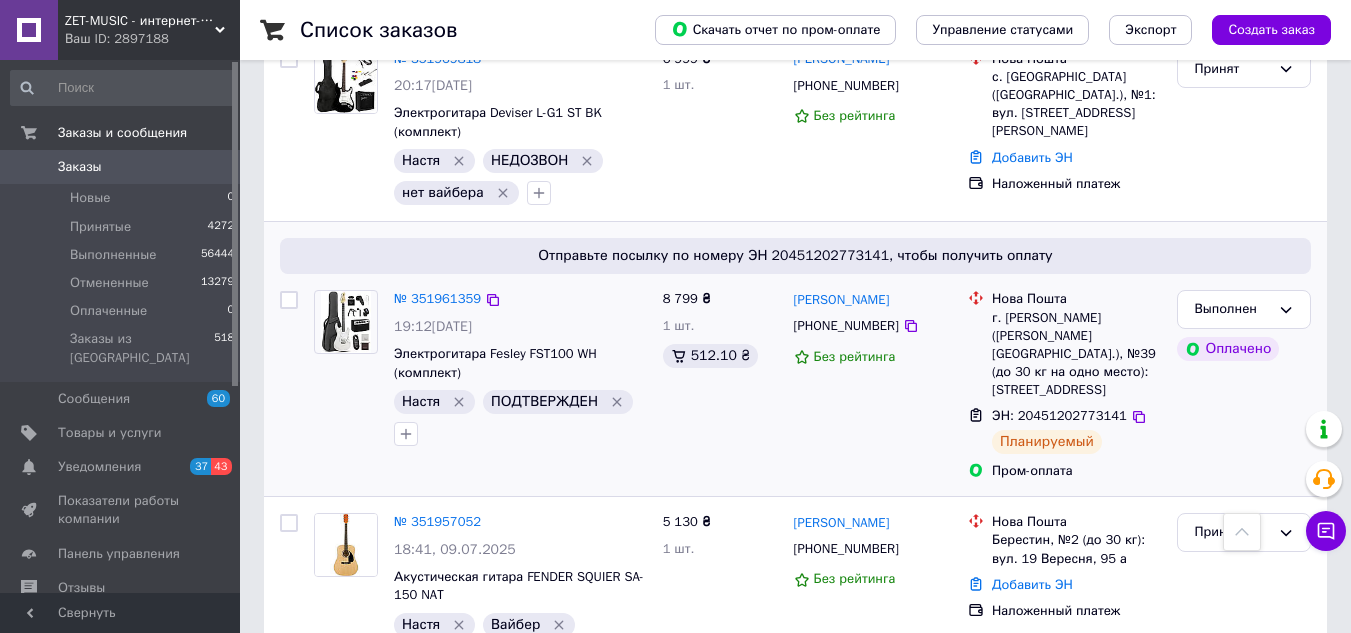 scroll, scrollTop: 2200, scrollLeft: 0, axis: vertical 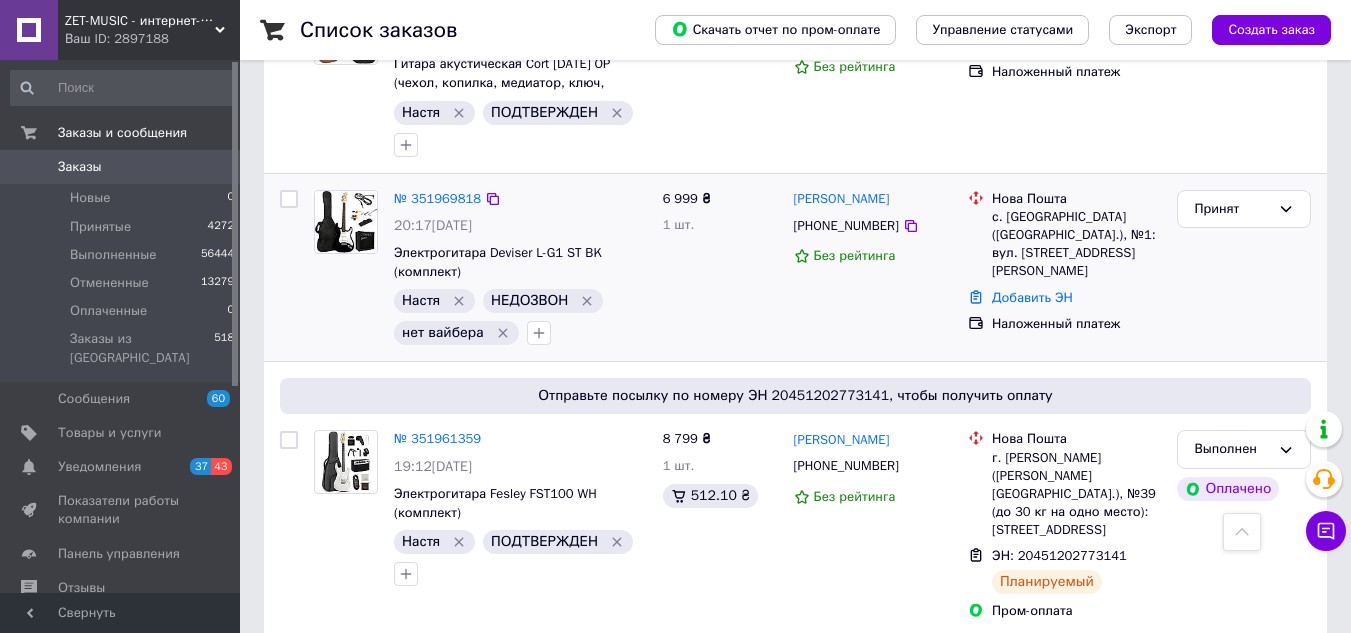 click 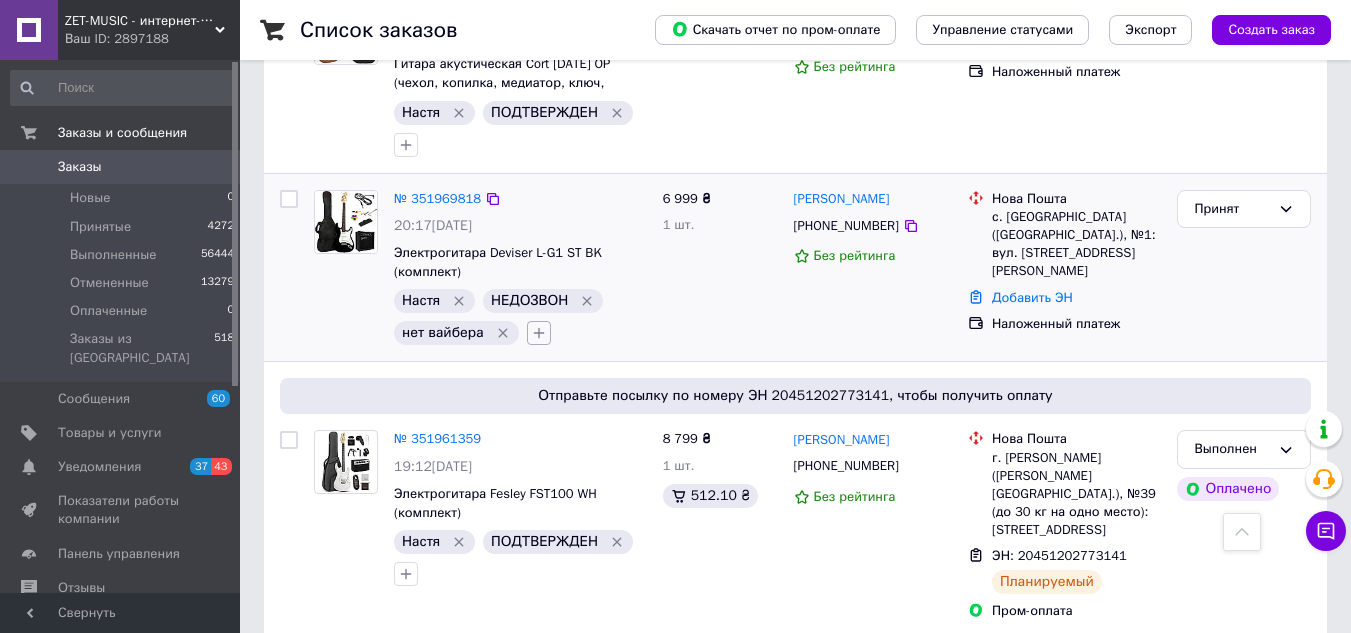 click at bounding box center (539, 333) 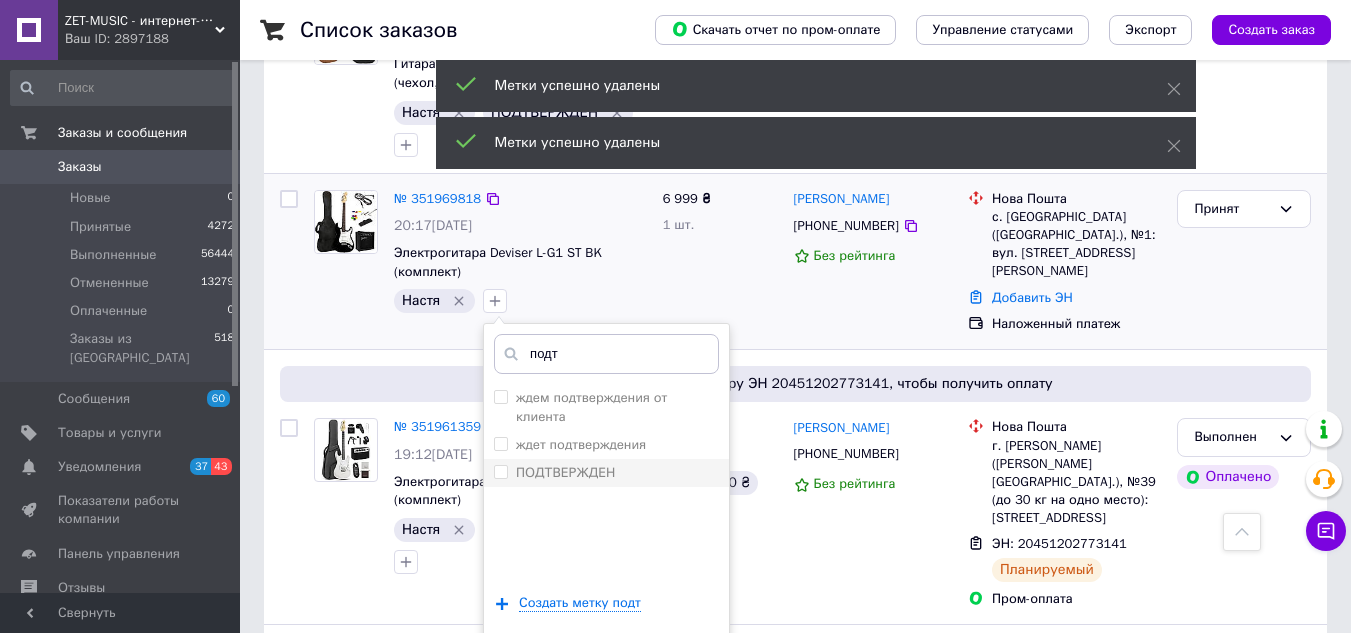 type on "подт" 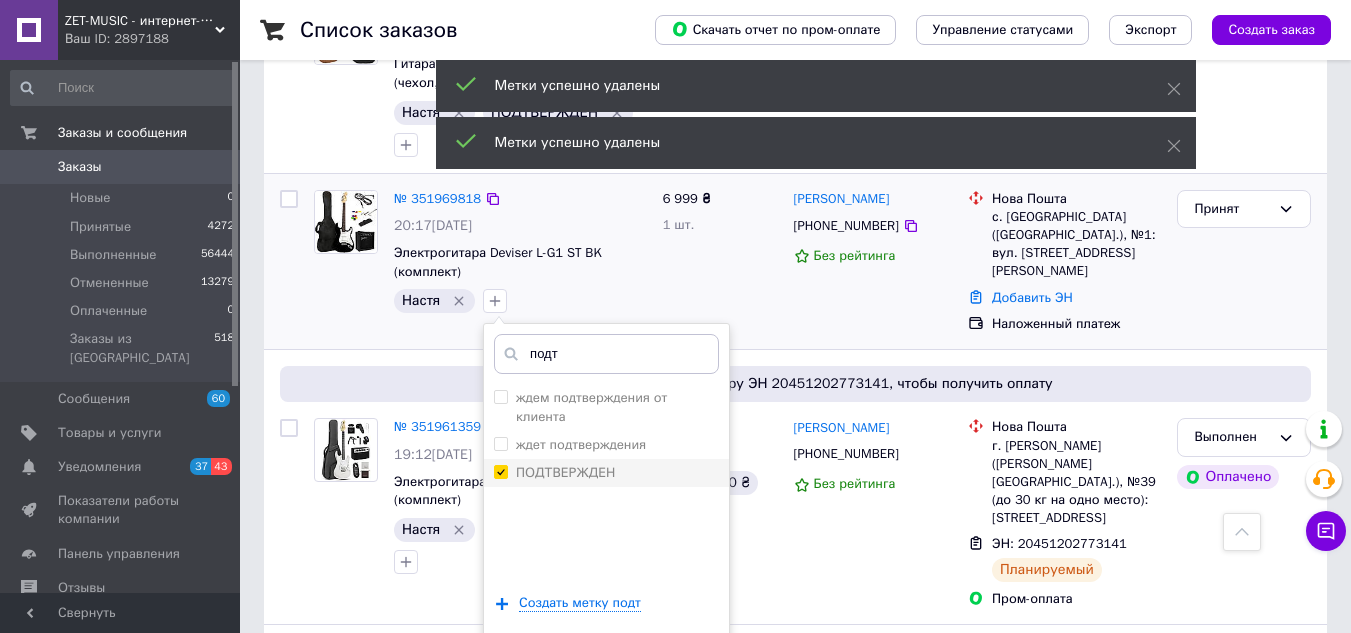 checkbox on "true" 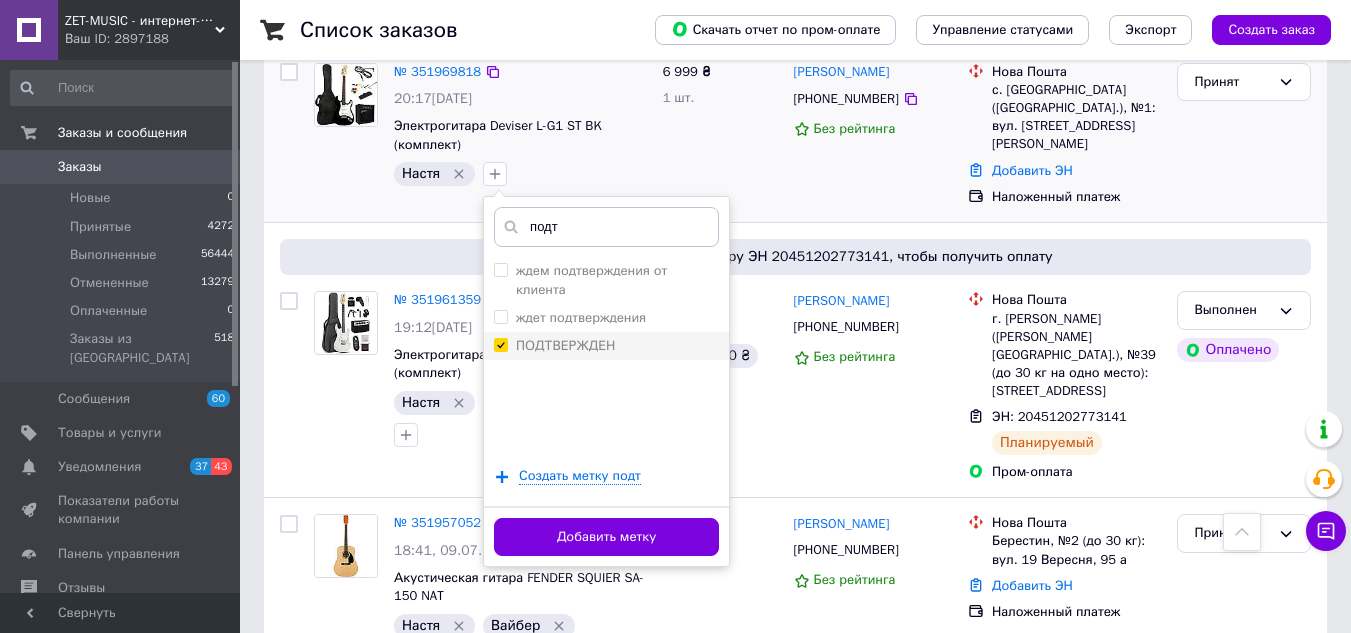scroll, scrollTop: 2400, scrollLeft: 0, axis: vertical 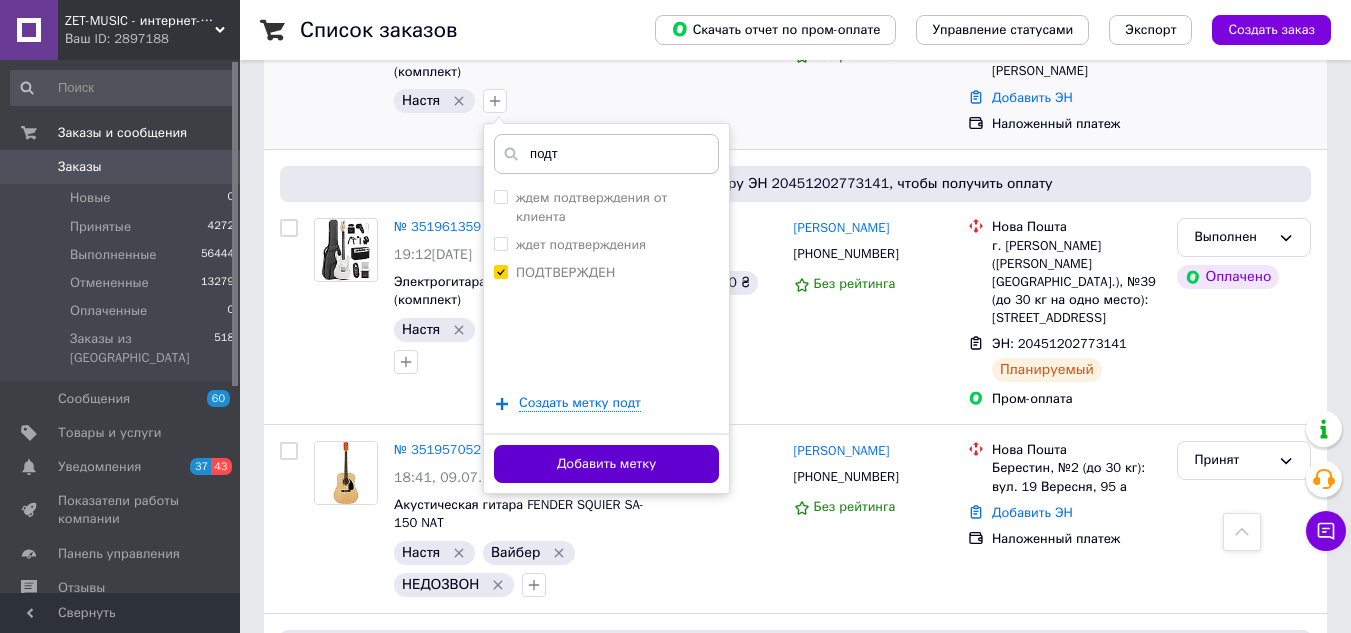 click on "Добавить метку" at bounding box center (606, 464) 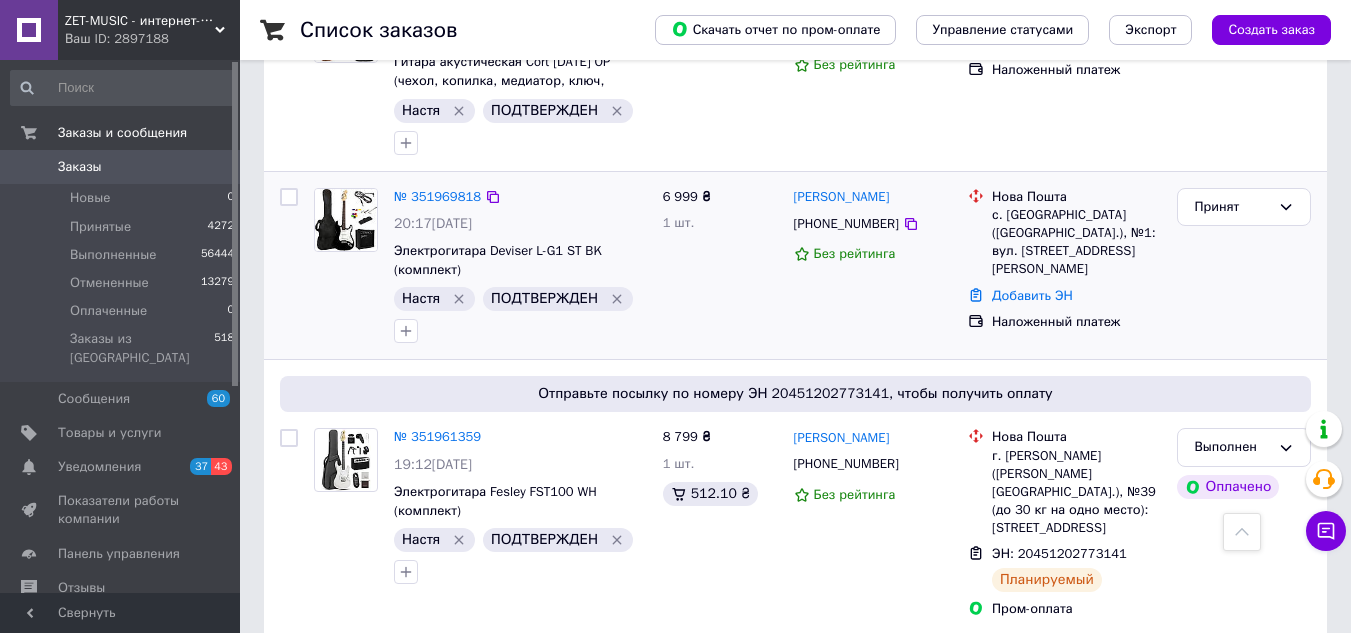 scroll, scrollTop: 2200, scrollLeft: 0, axis: vertical 